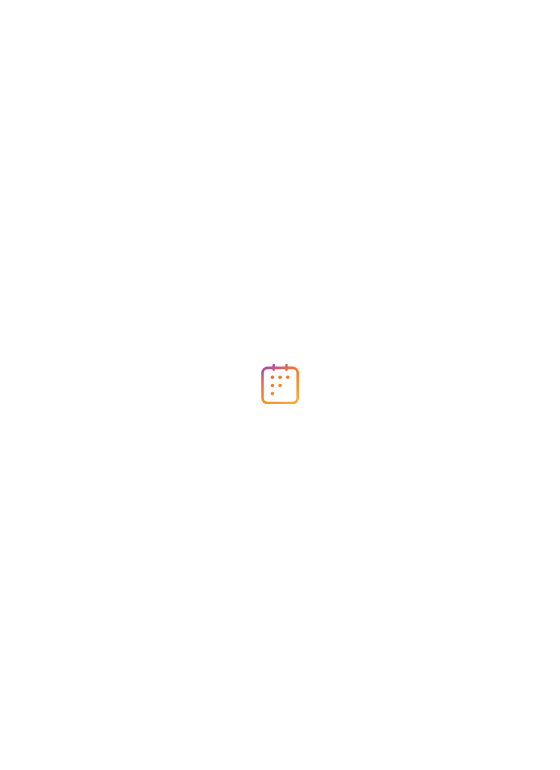 scroll, scrollTop: 0, scrollLeft: 0, axis: both 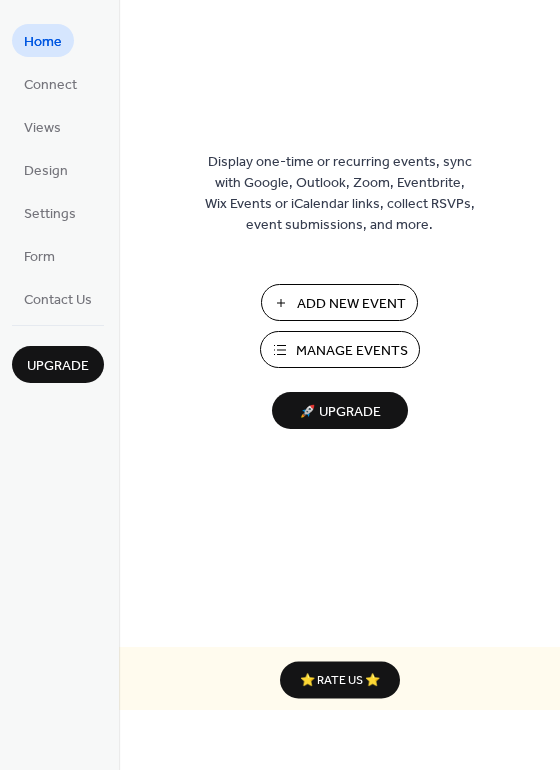 click on "Manage Events" at bounding box center [352, 351] 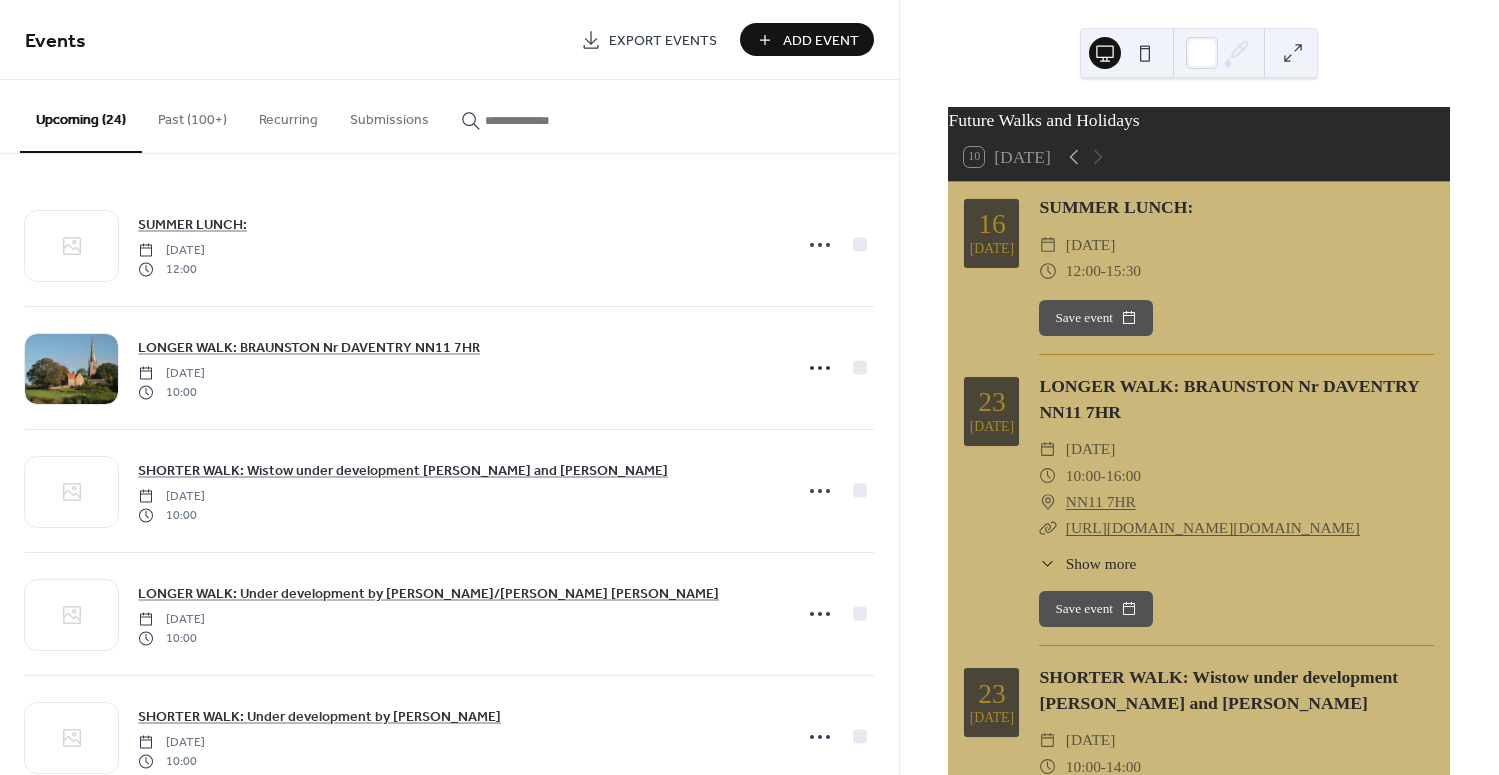 scroll, scrollTop: 0, scrollLeft: 0, axis: both 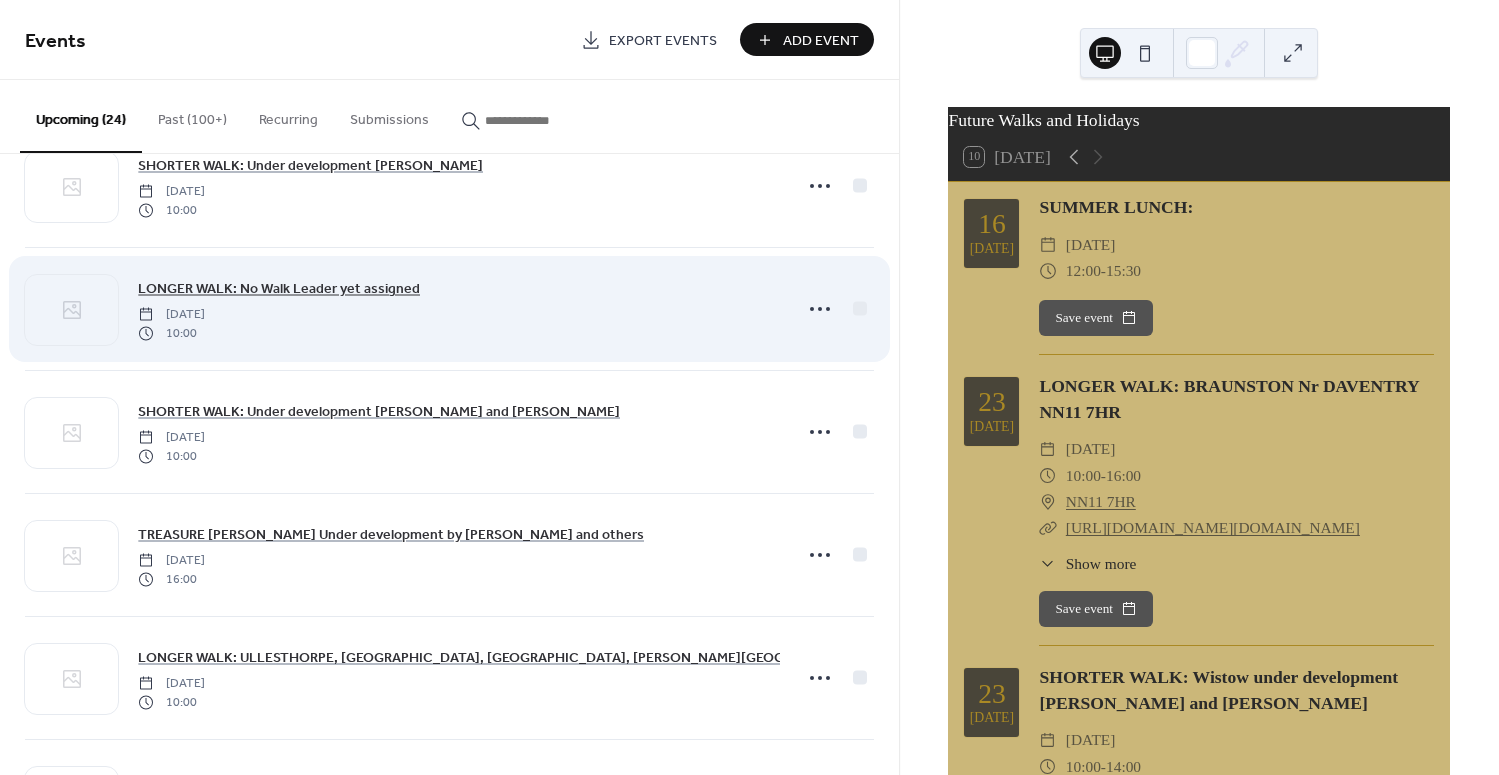 click on "LONGER WALK: No Walk Leader yet assigned" at bounding box center [279, 289] 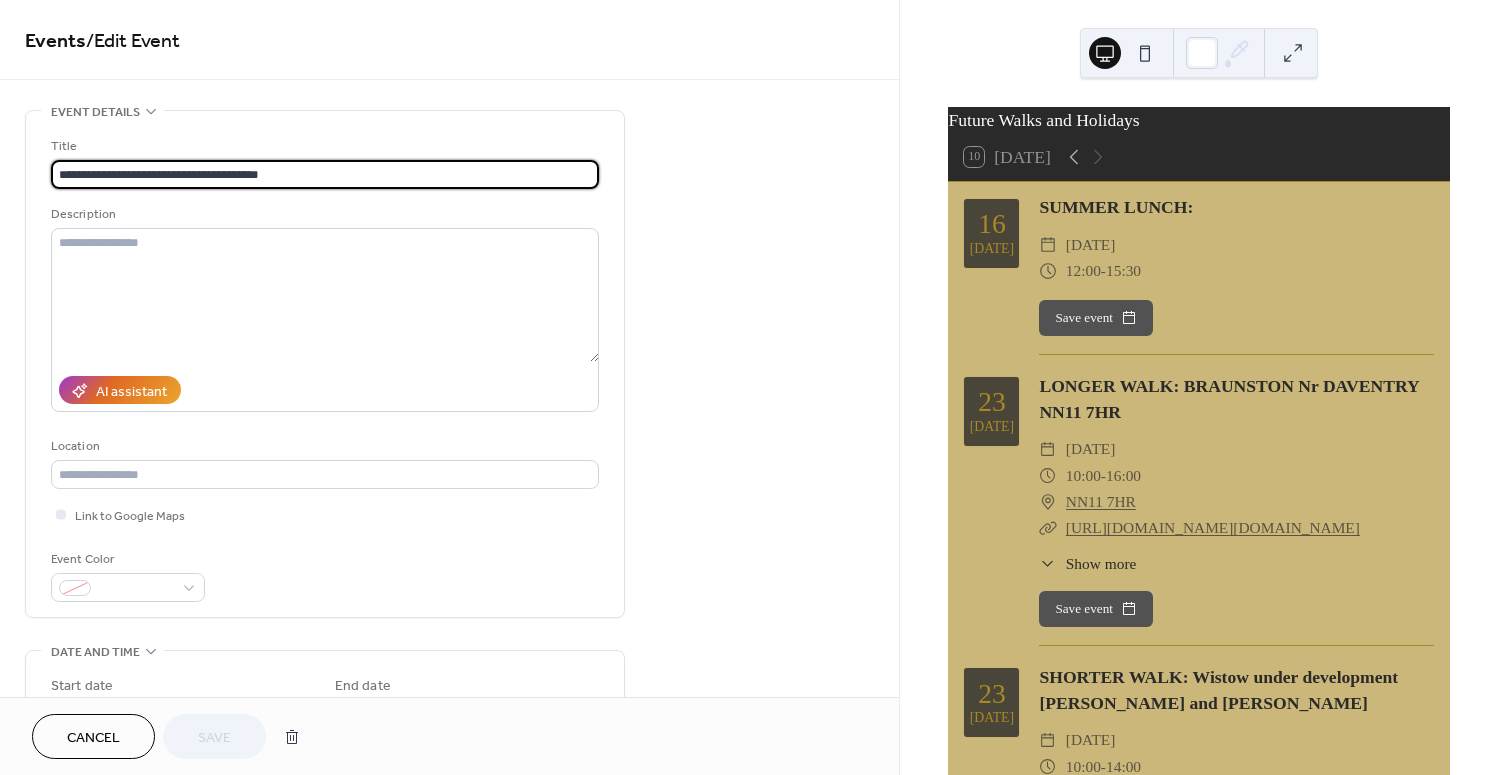drag, startPoint x: 148, startPoint y: 171, endPoint x: 369, endPoint y: 165, distance: 221.08144 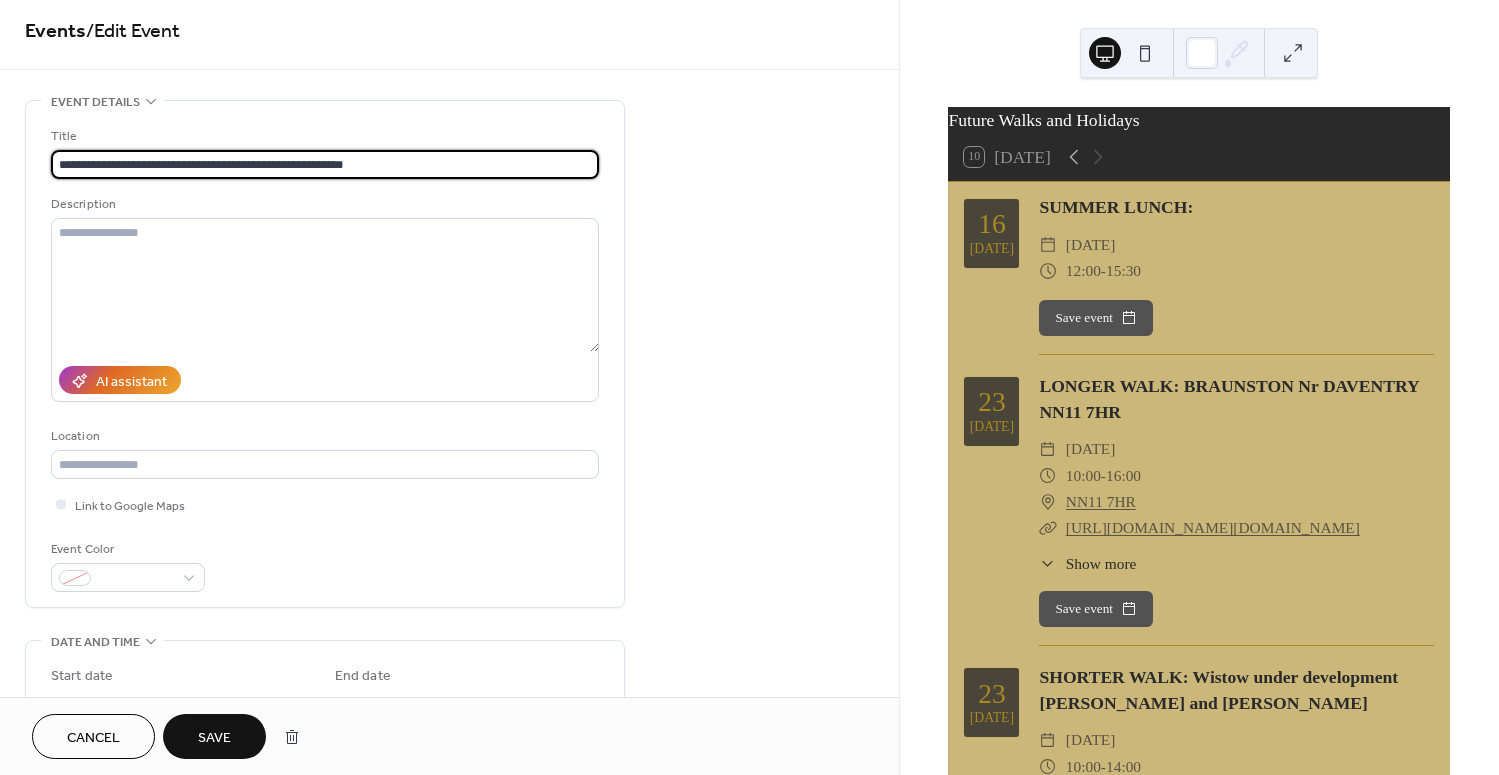 scroll, scrollTop: 6, scrollLeft: 0, axis: vertical 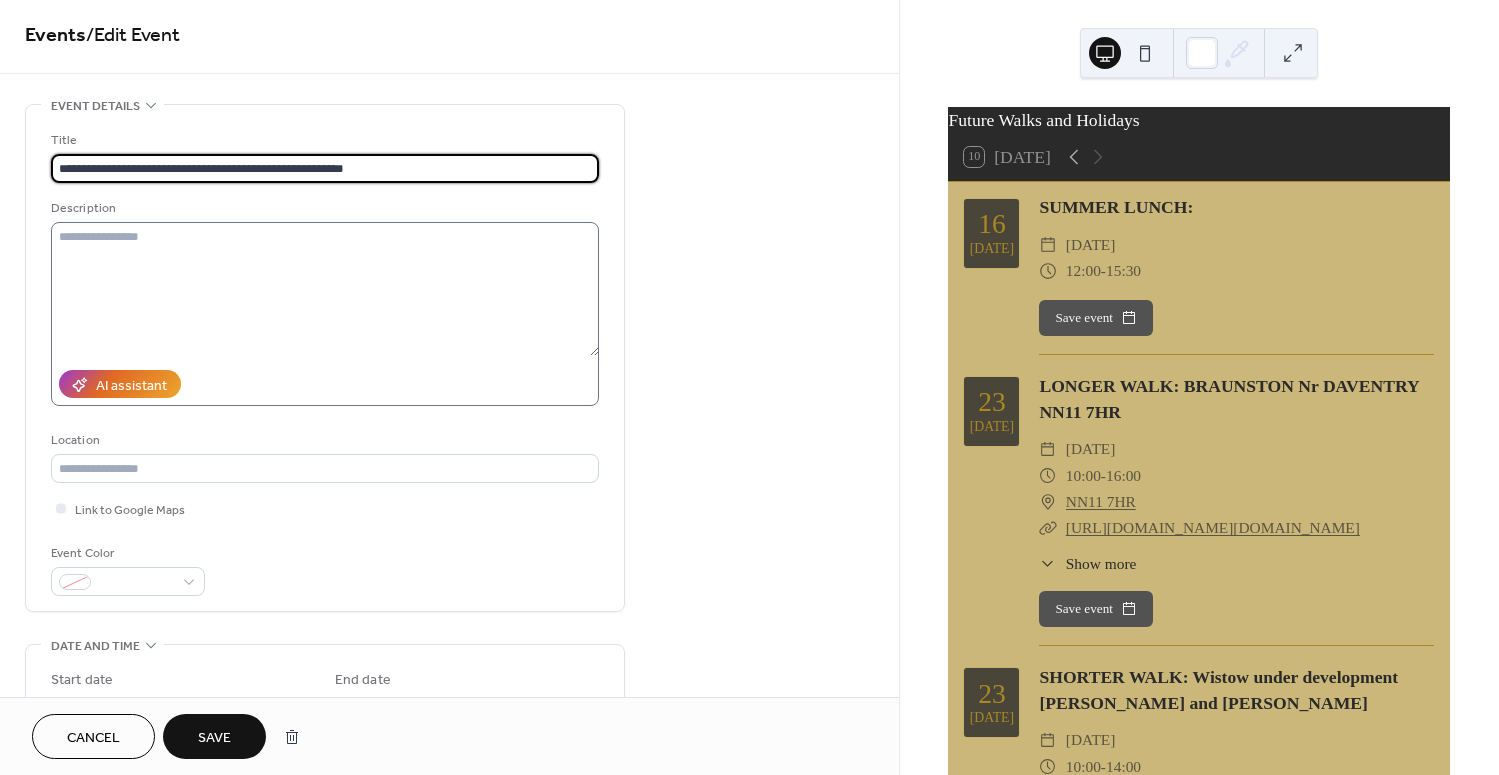 drag, startPoint x: 241, startPoint y: 169, endPoint x: 276, endPoint y: 250, distance: 88.23831 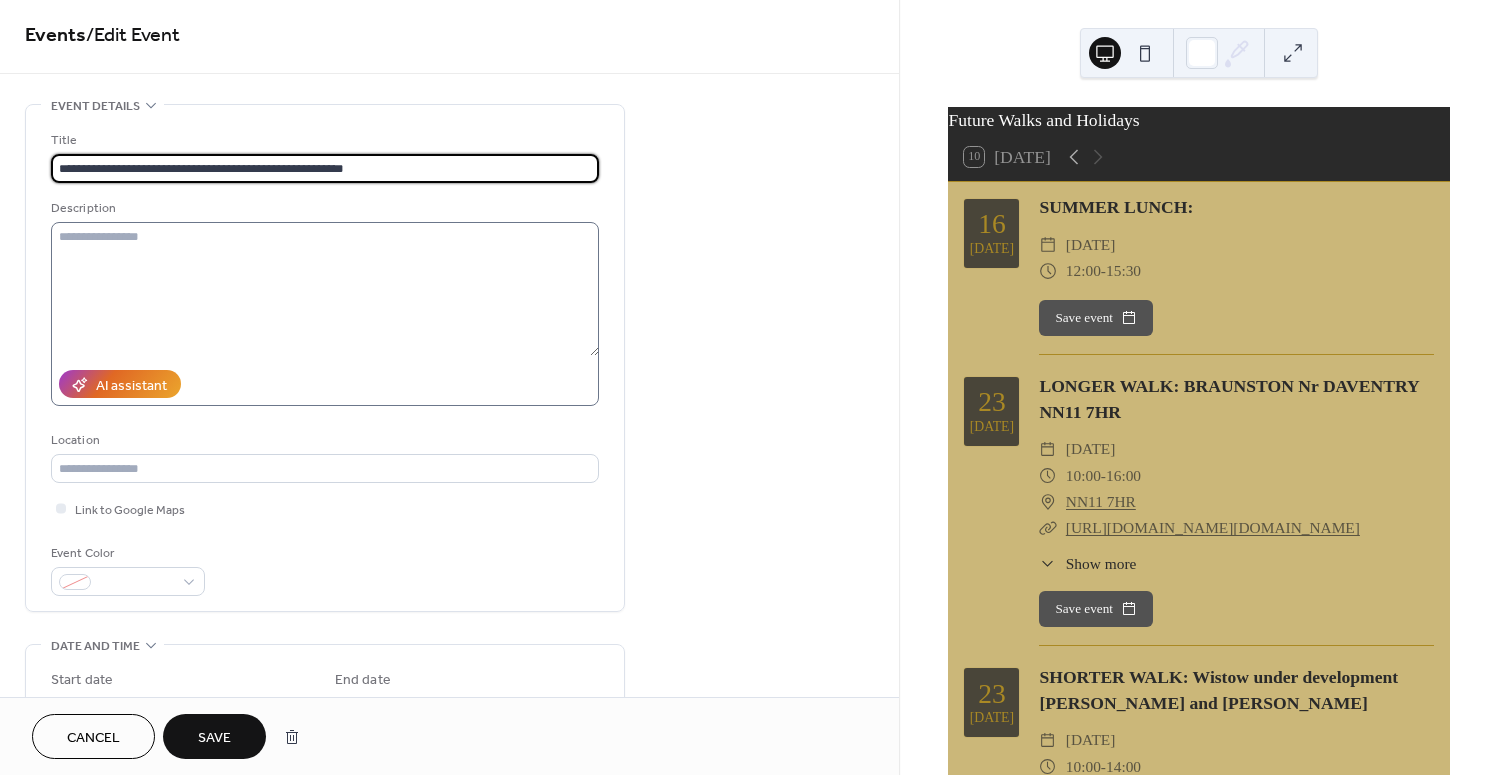 click on "**********" at bounding box center [325, 168] 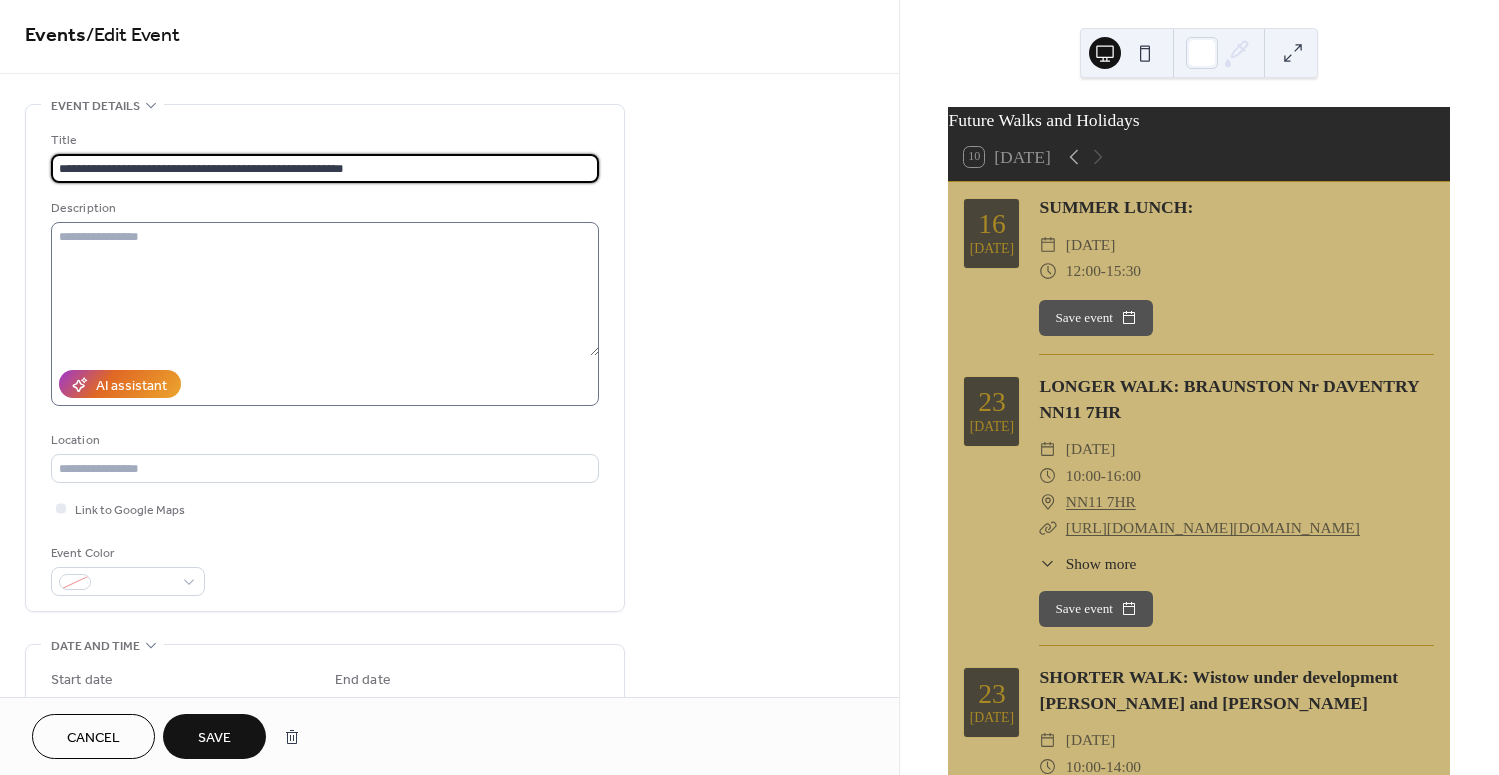 scroll, scrollTop: 0, scrollLeft: 0, axis: both 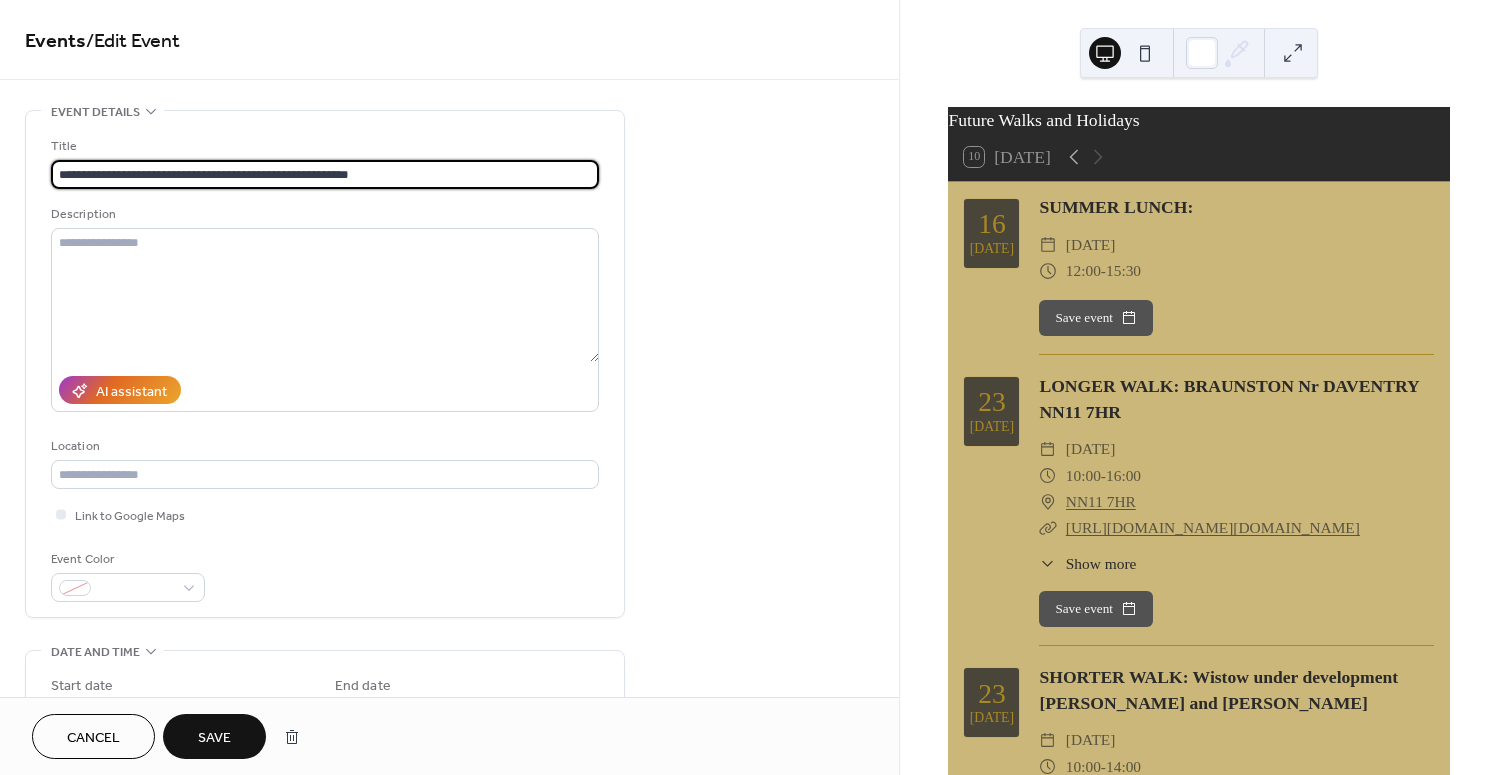 click on "**********" at bounding box center [325, 174] 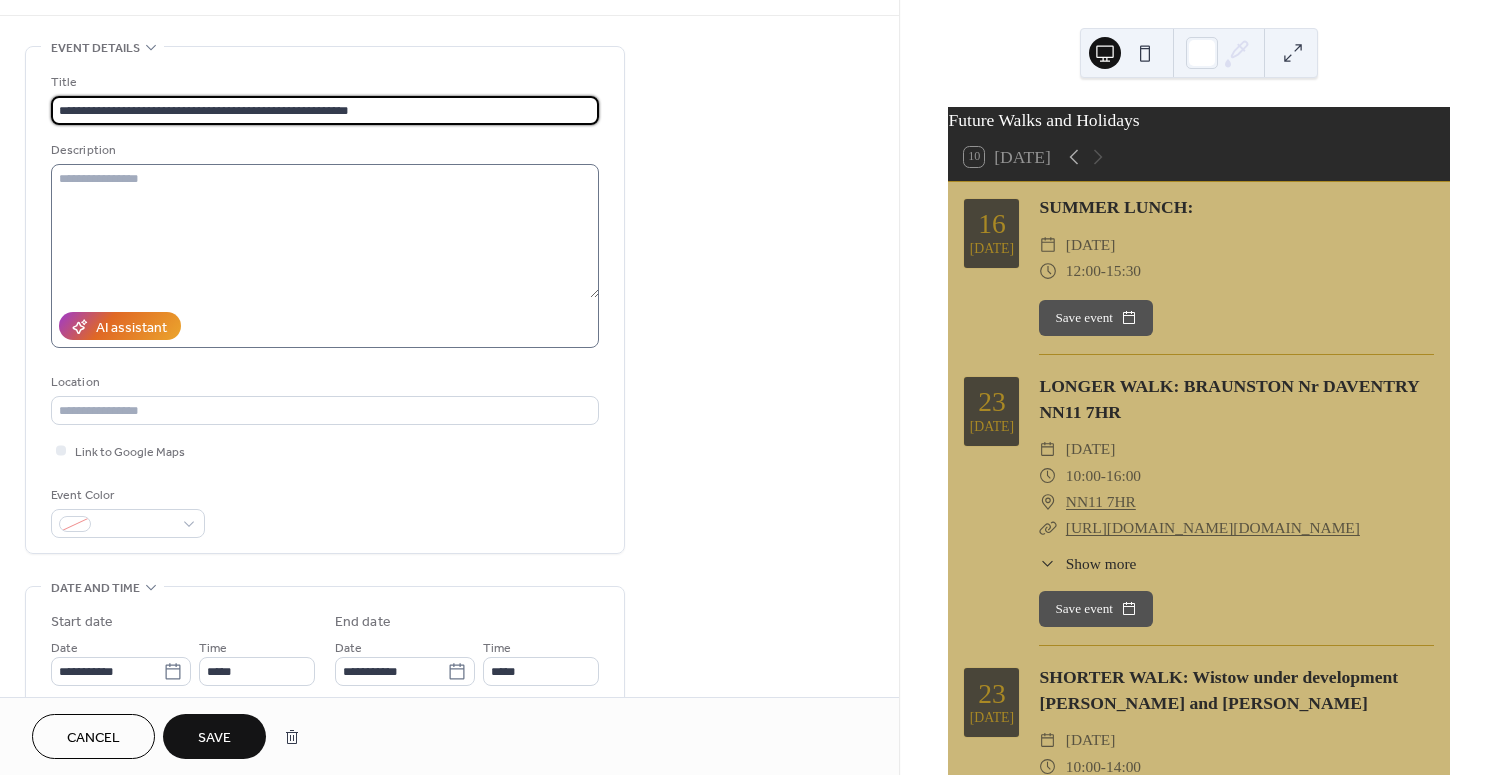 scroll, scrollTop: 75, scrollLeft: 0, axis: vertical 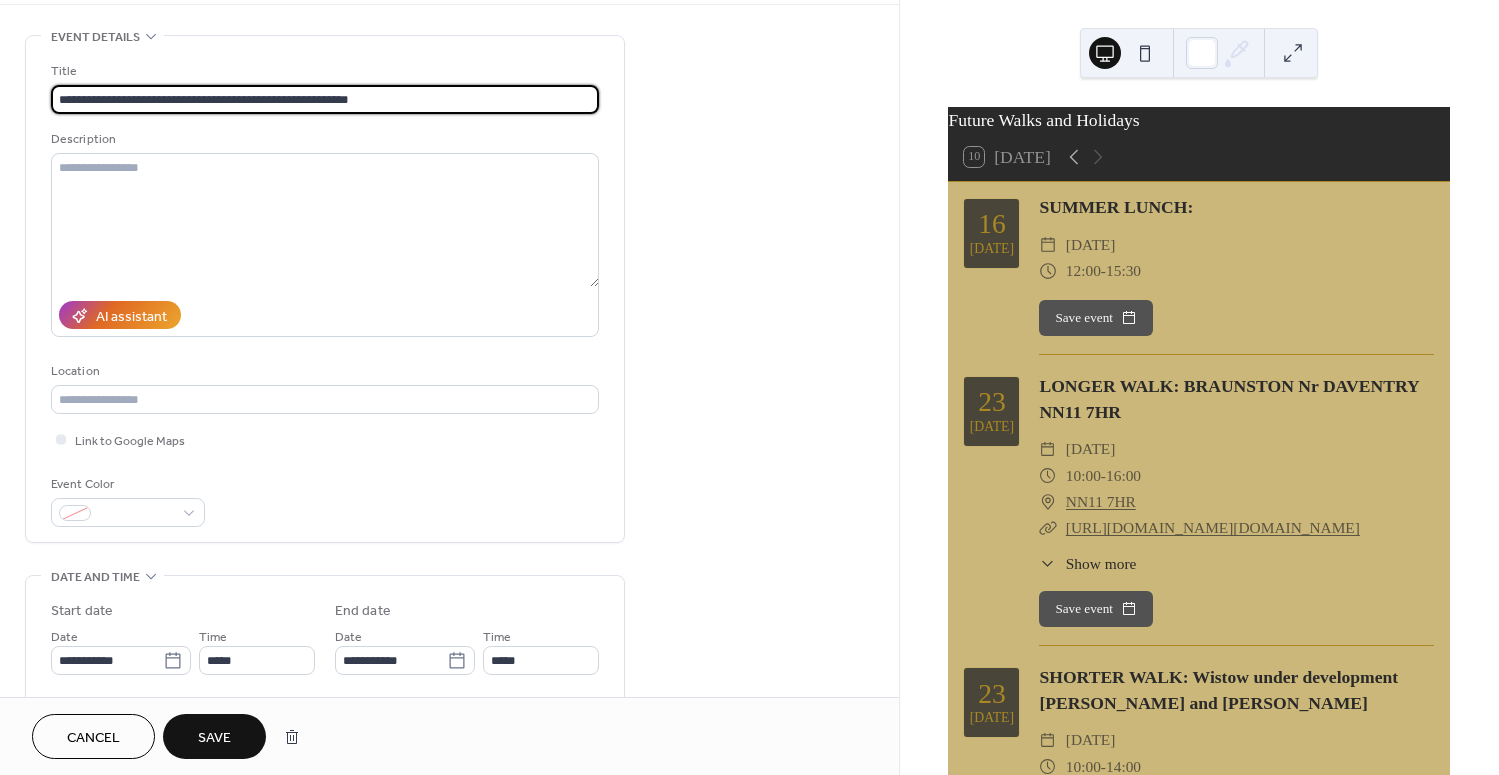 type on "**********" 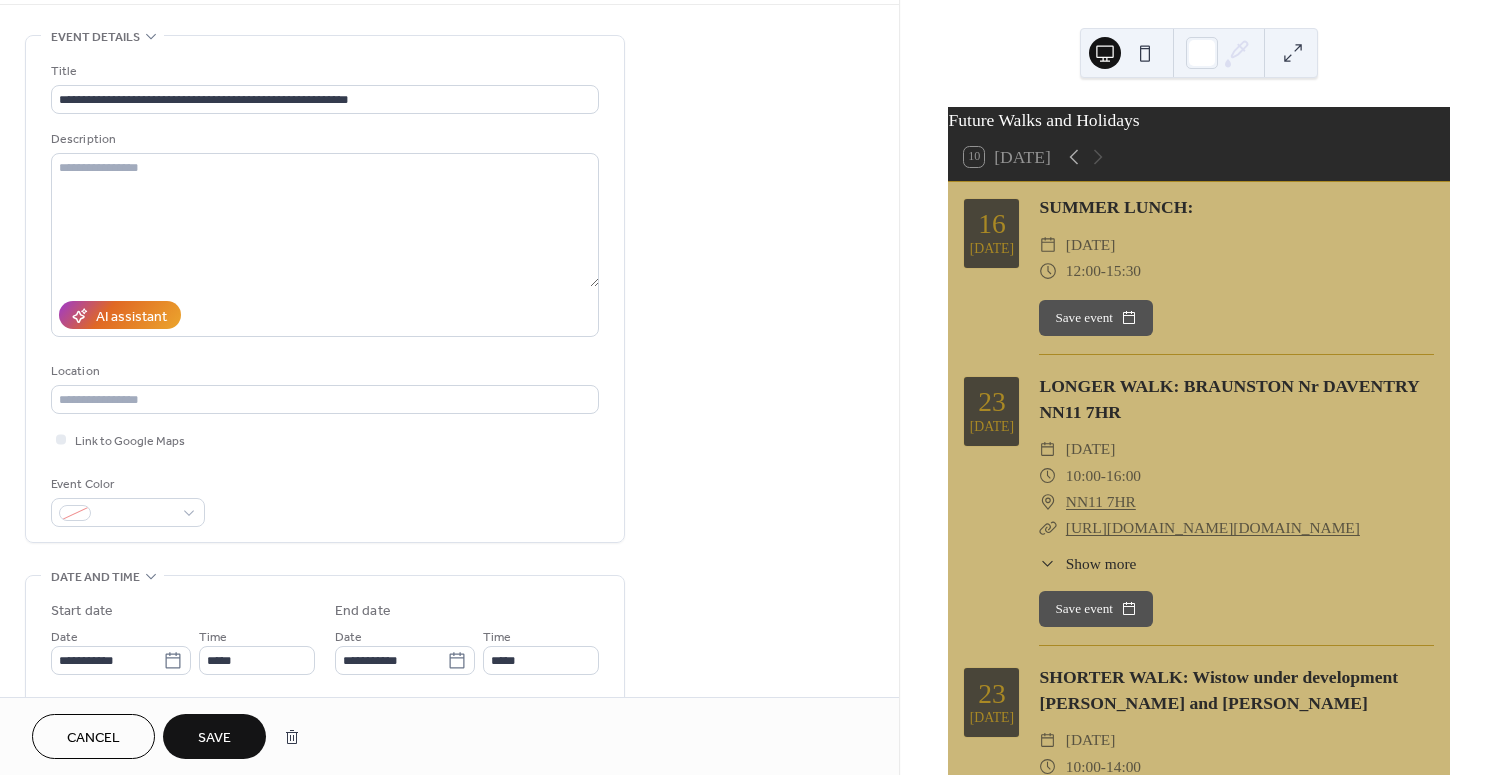 click on "Save" at bounding box center (214, 738) 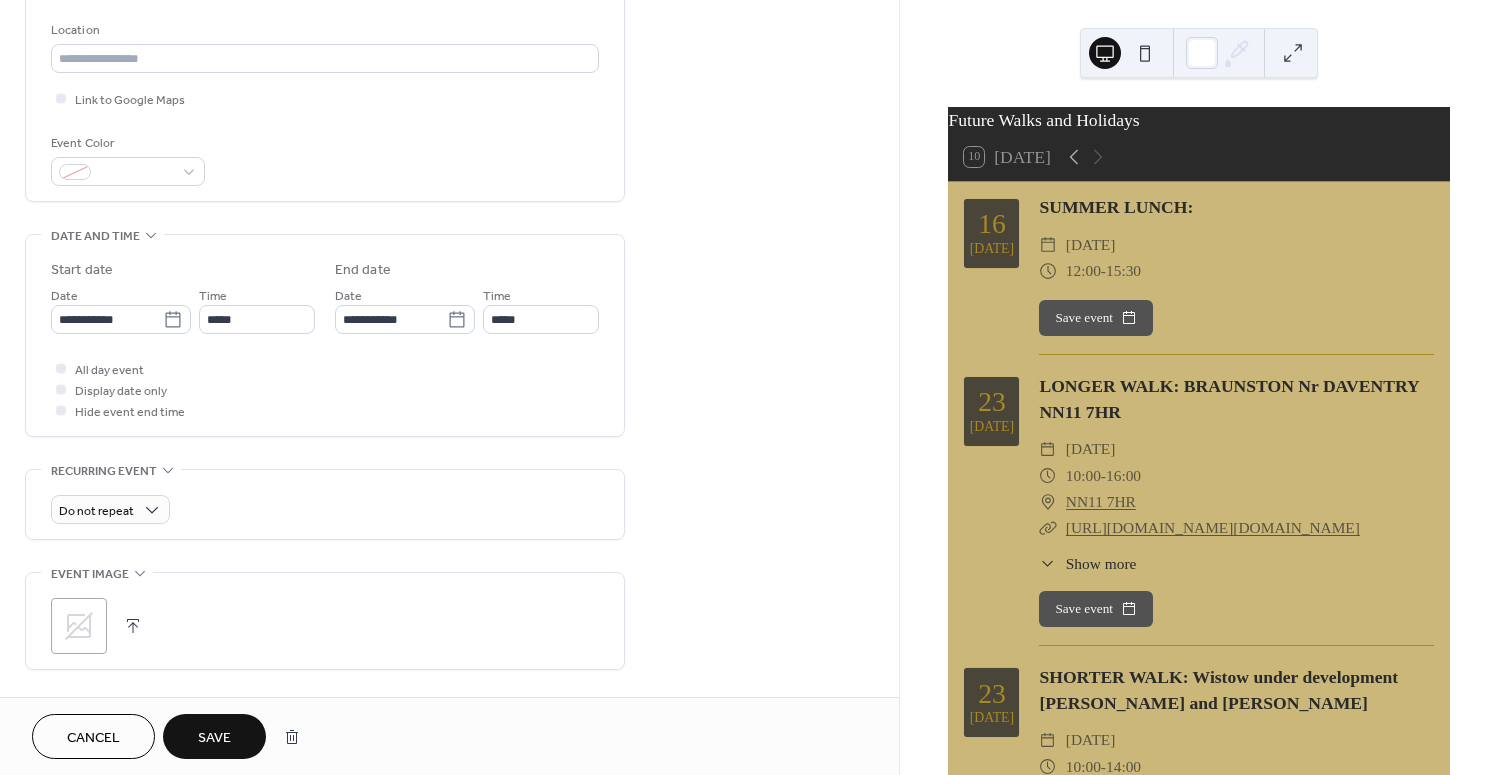 scroll, scrollTop: 0, scrollLeft: 0, axis: both 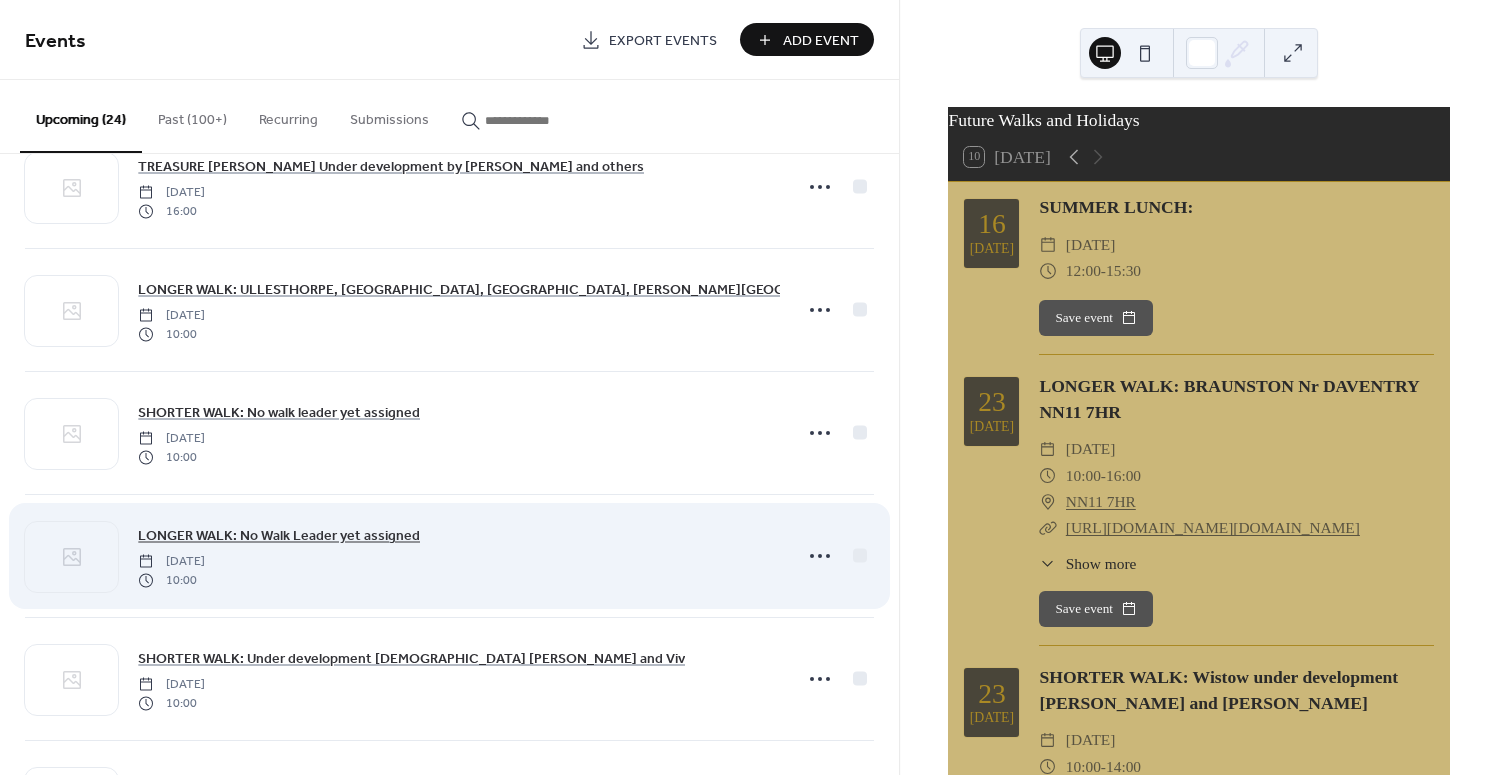 click on "LONGER WALK: No Walk Leader yet assigned" at bounding box center (279, 536) 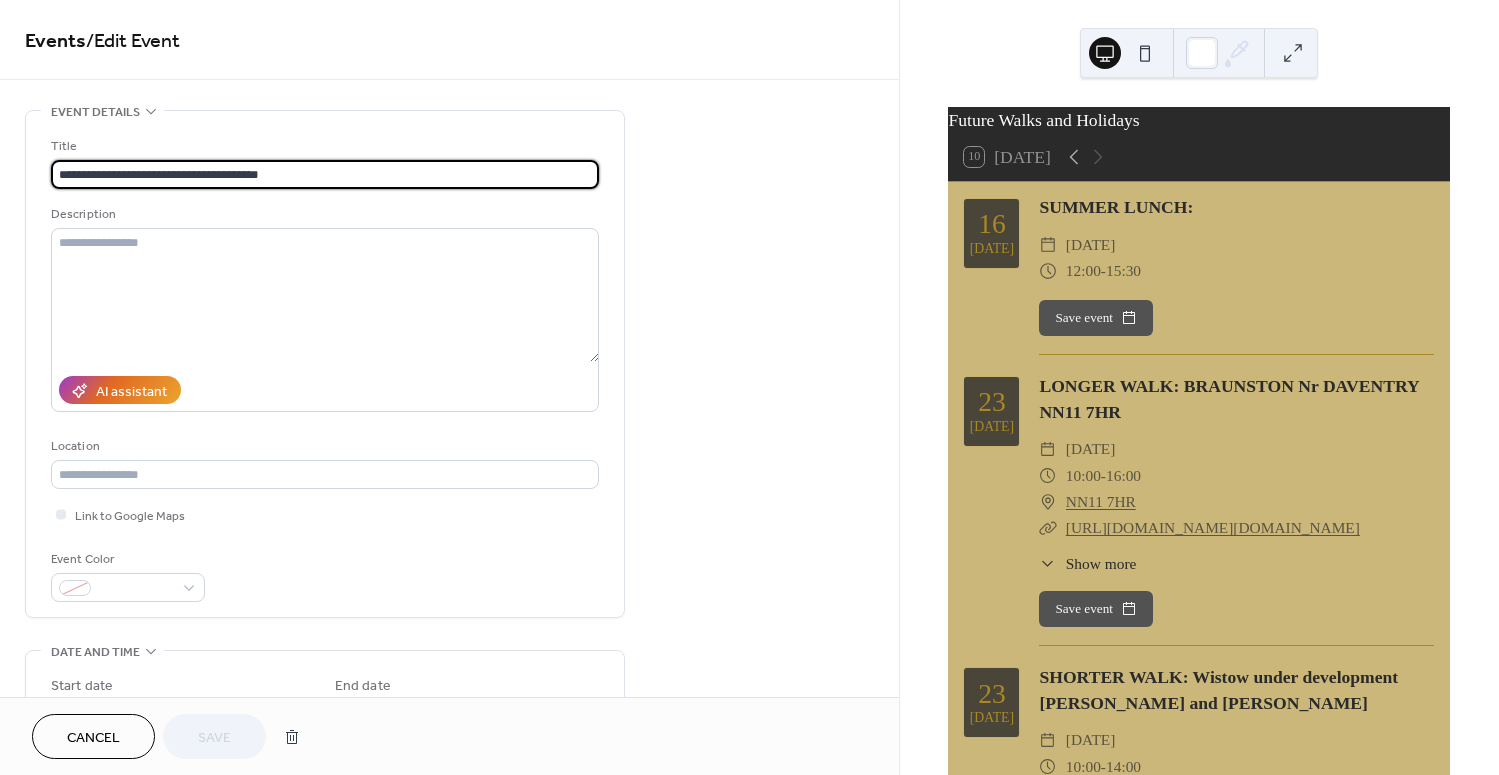 drag, startPoint x: 146, startPoint y: 173, endPoint x: 390, endPoint y: 174, distance: 244.00204 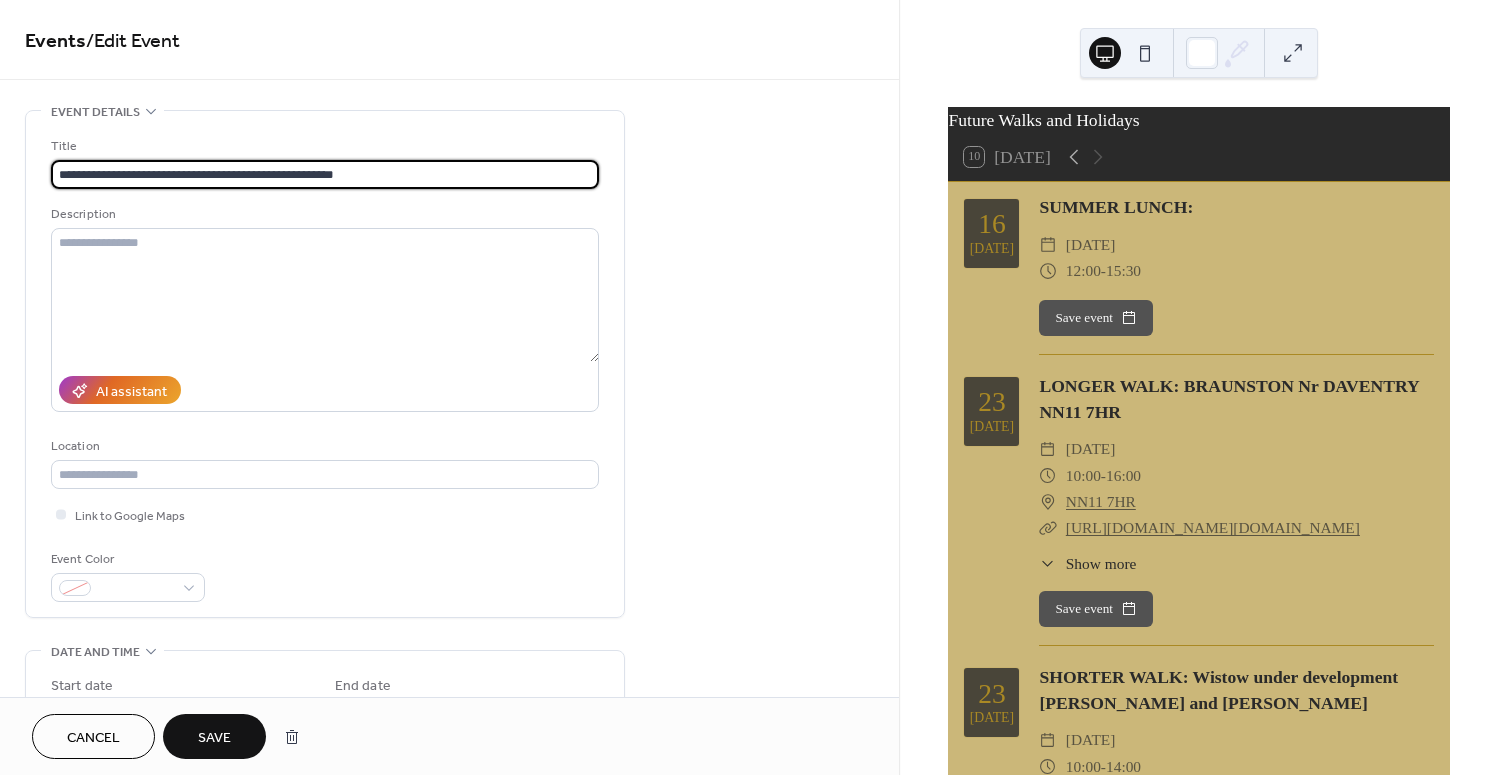 type on "**********" 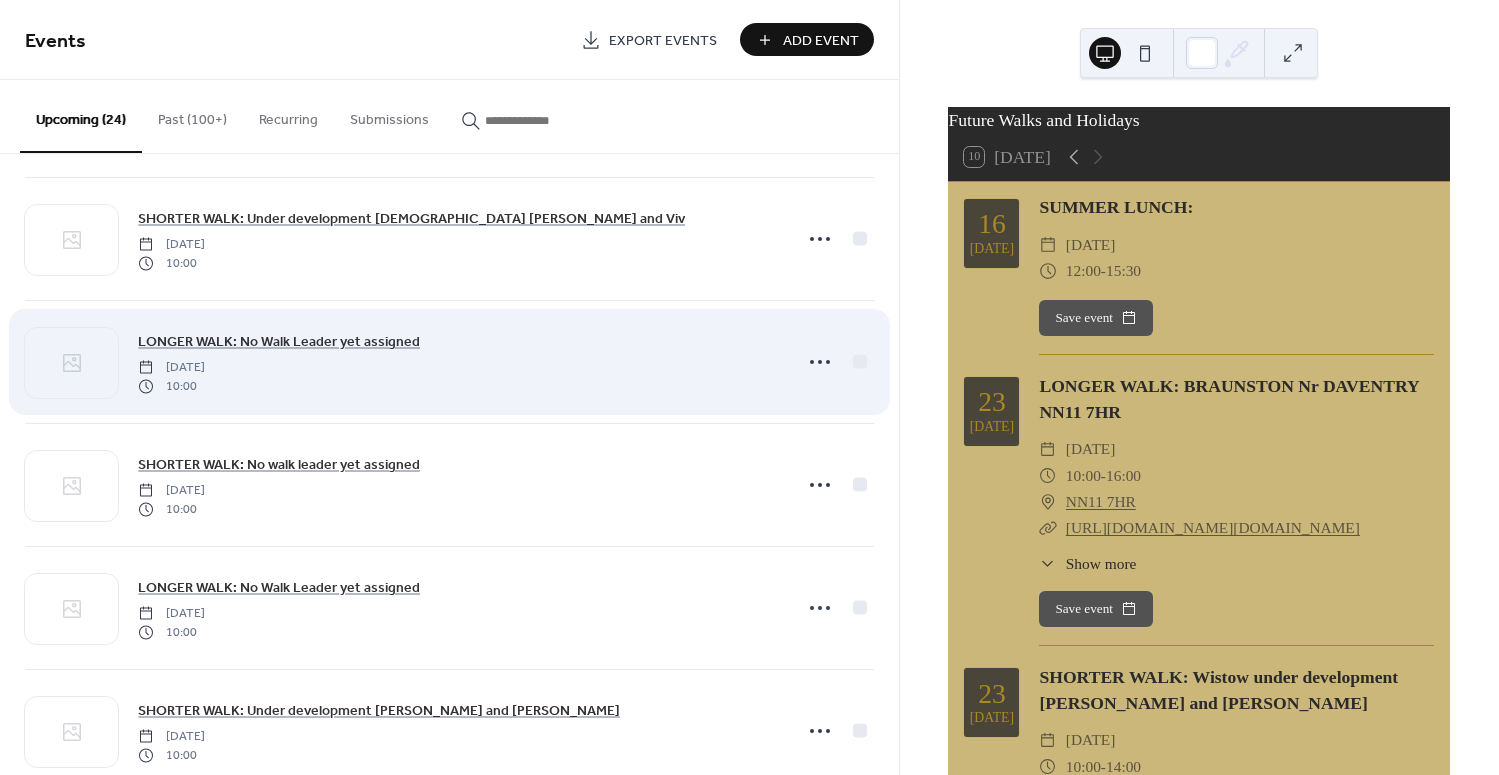 scroll, scrollTop: 1615, scrollLeft: 0, axis: vertical 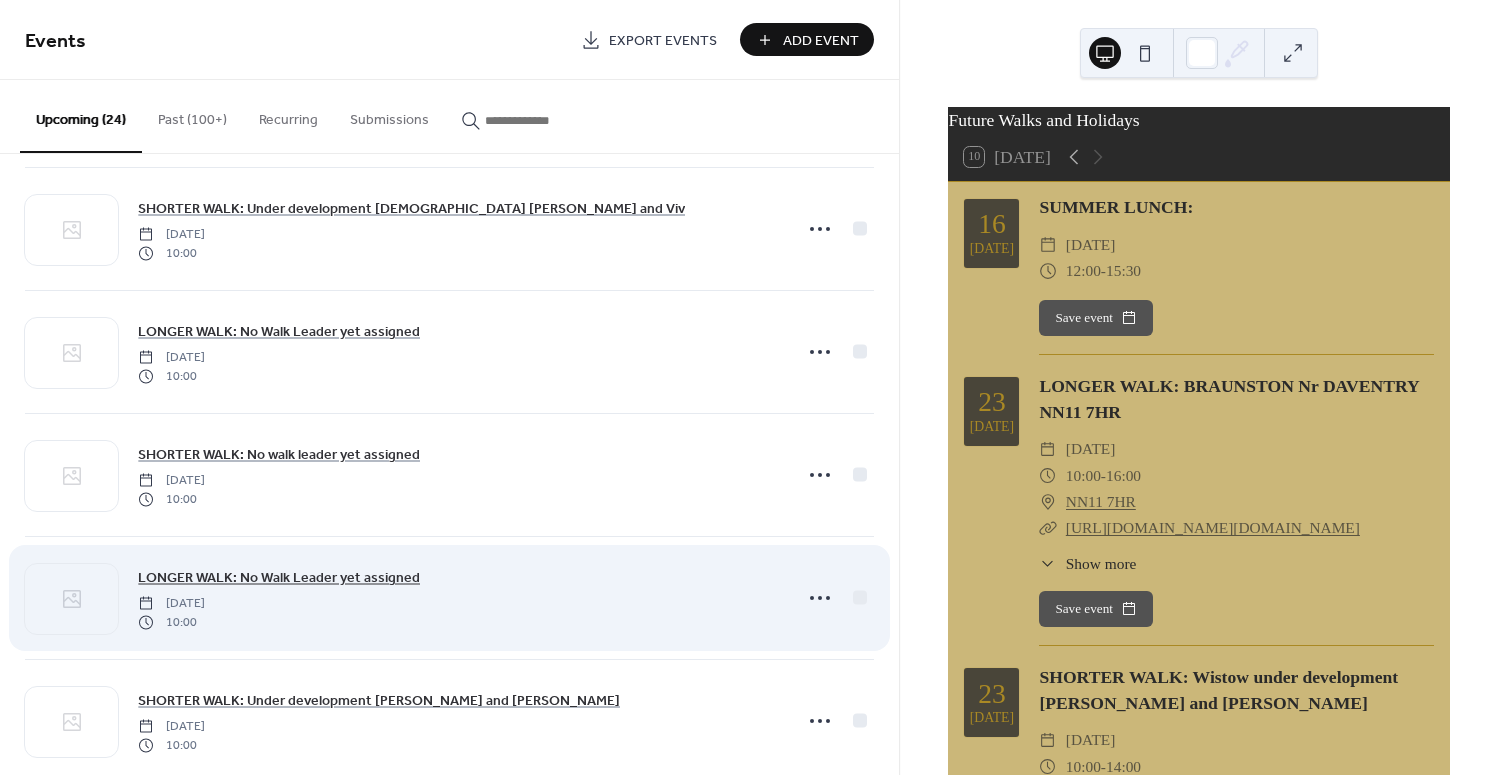 click on "LONGER WALK: No Walk Leader yet assigned" at bounding box center [279, 578] 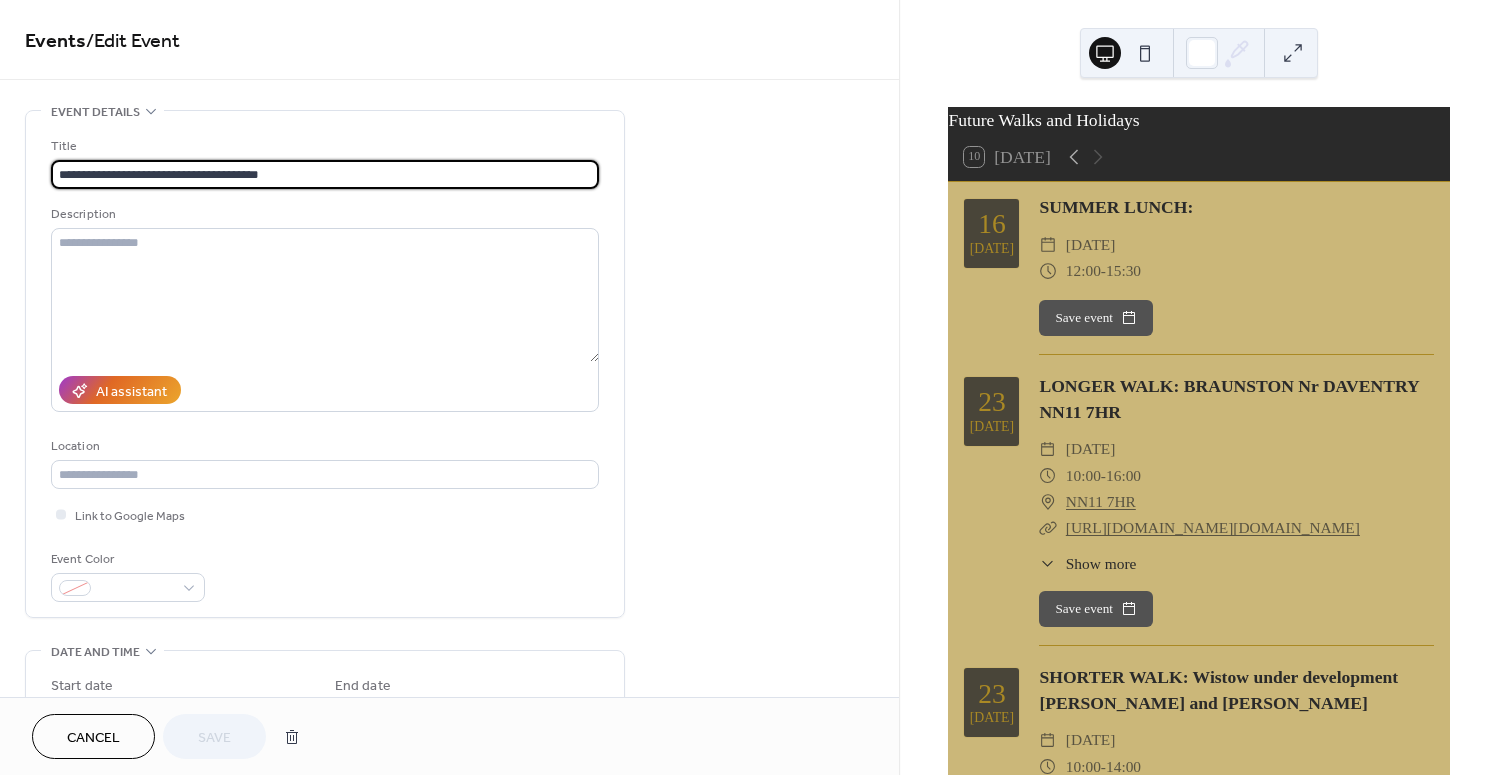 drag, startPoint x: 143, startPoint y: 168, endPoint x: 318, endPoint y: 168, distance: 175 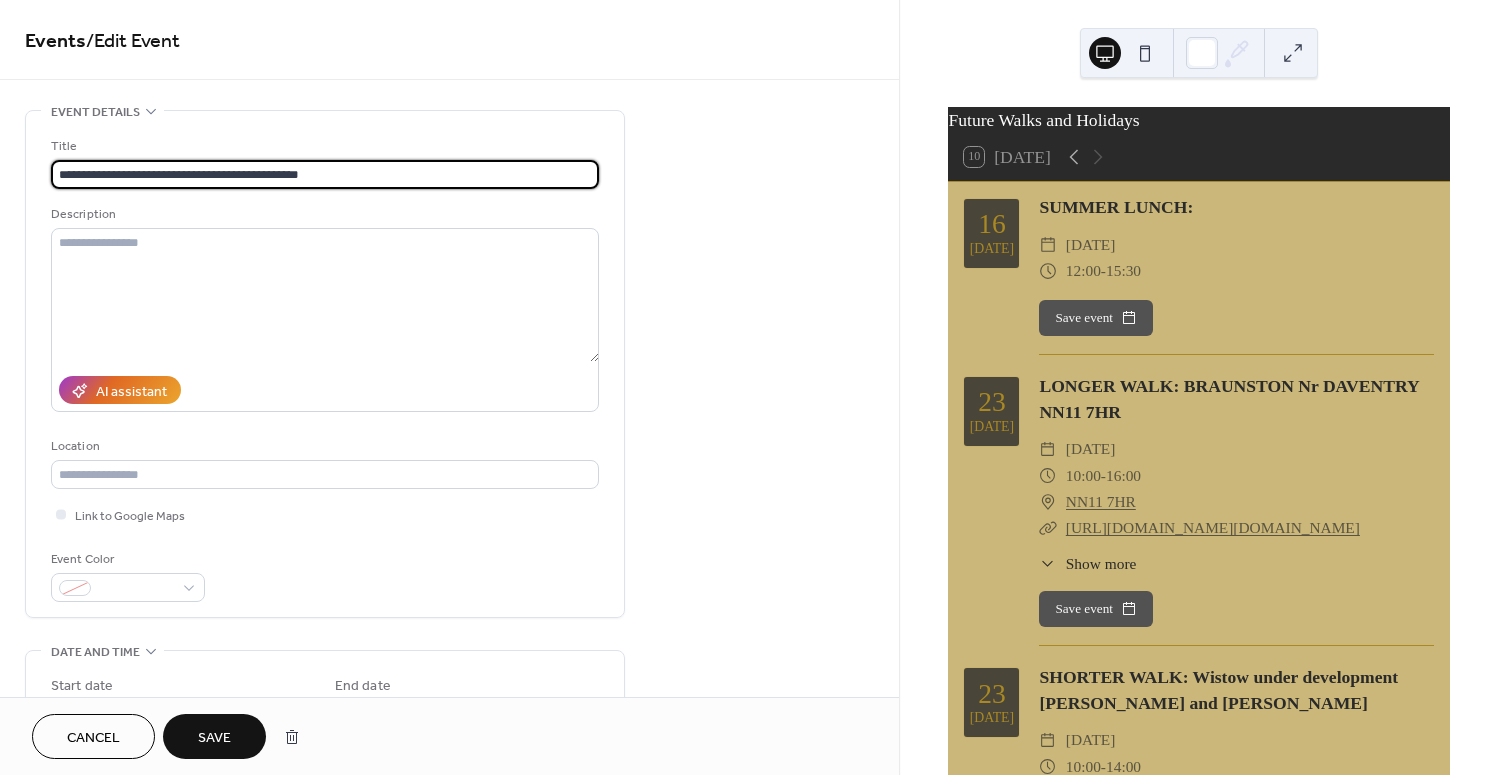 type on "**********" 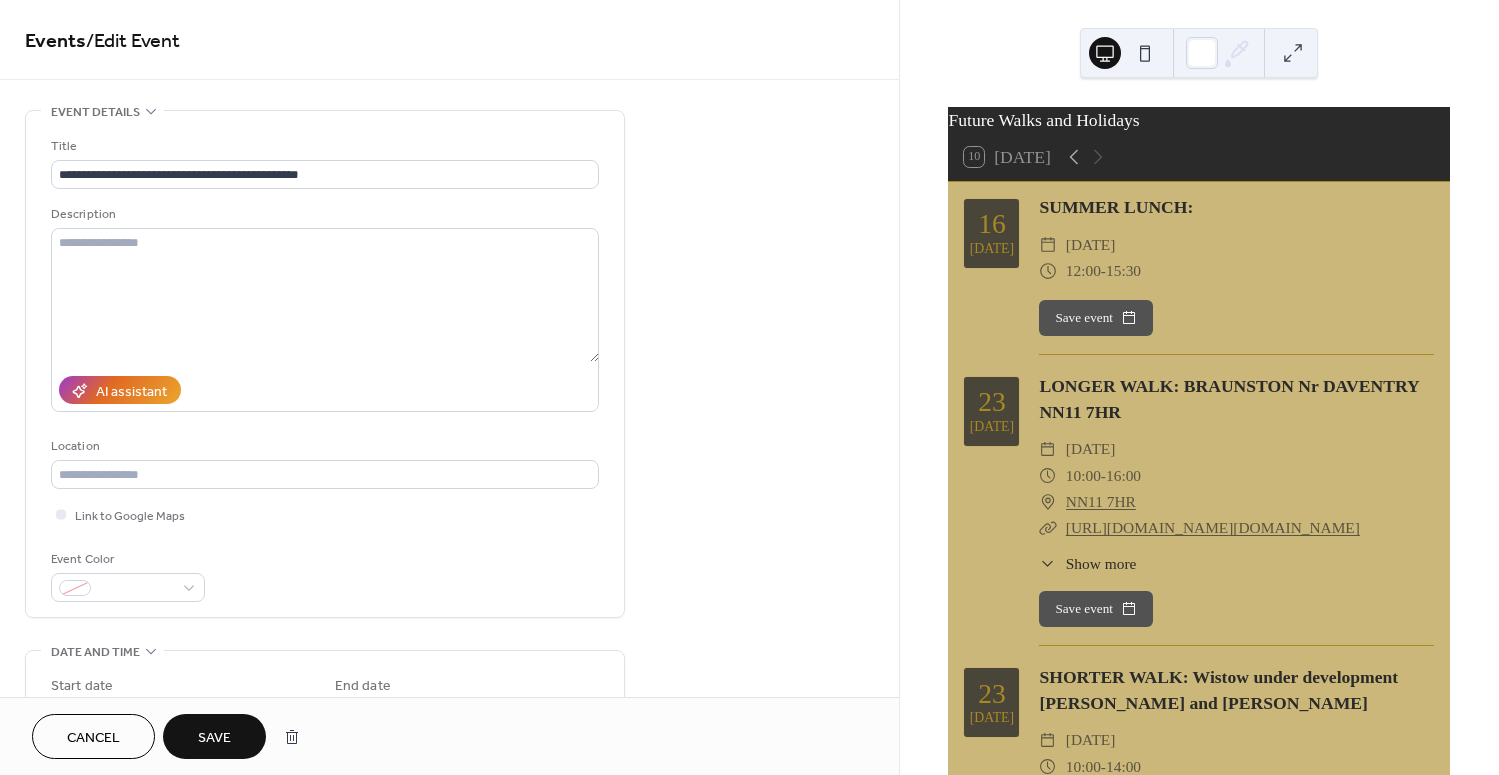 click on "Save" at bounding box center (214, 736) 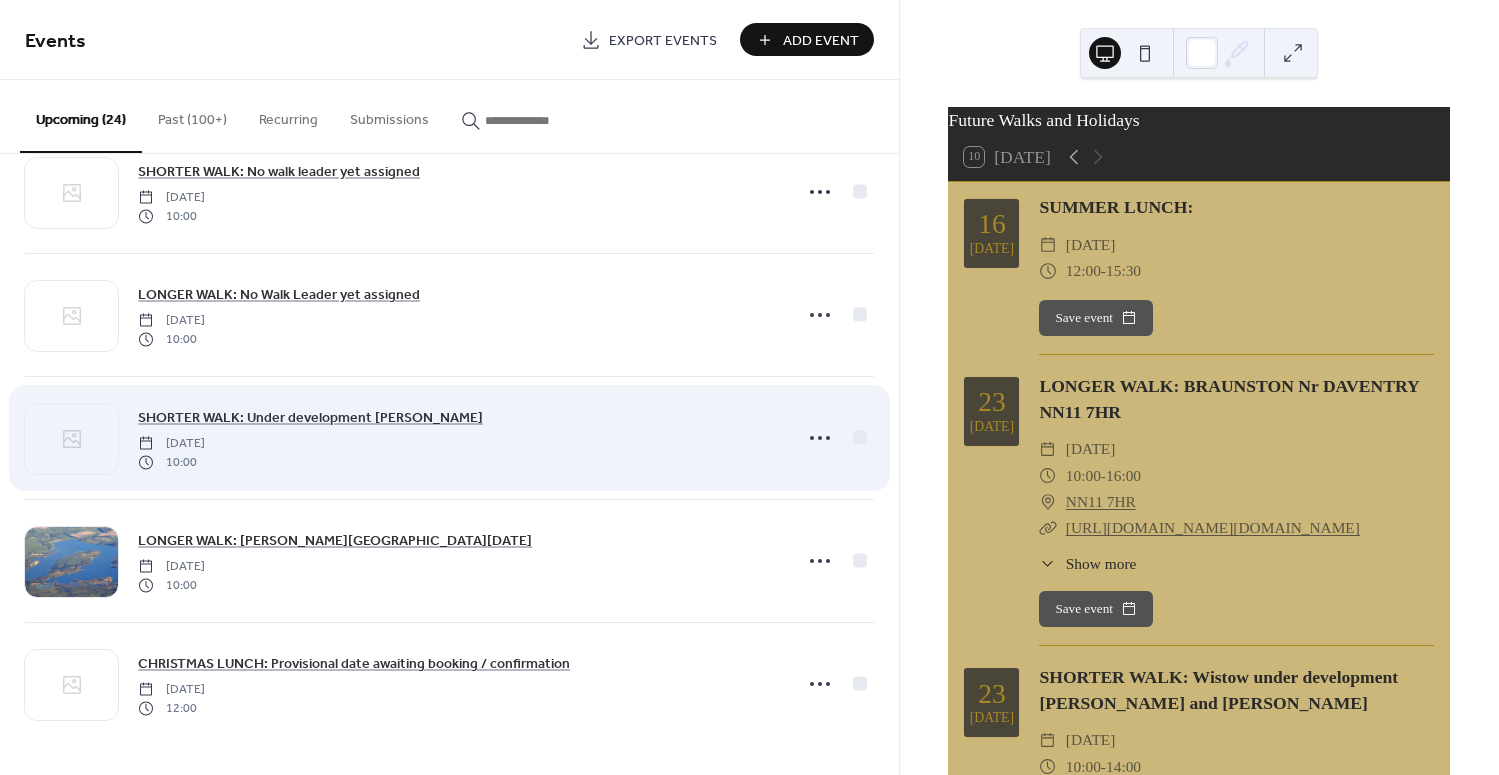 scroll, scrollTop: 2390, scrollLeft: 0, axis: vertical 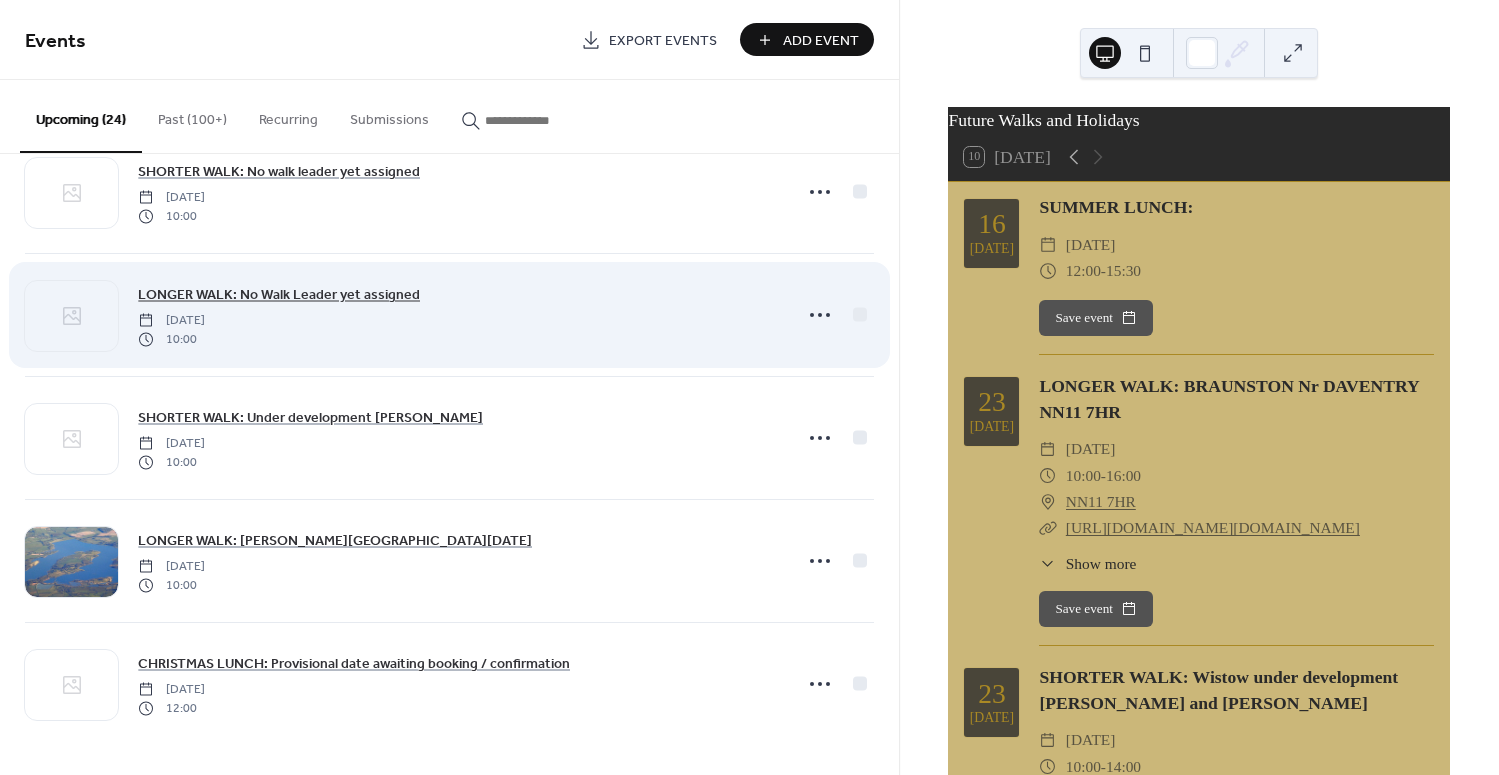click on "LONGER WALK: No Walk Leader yet assigned" at bounding box center [279, 295] 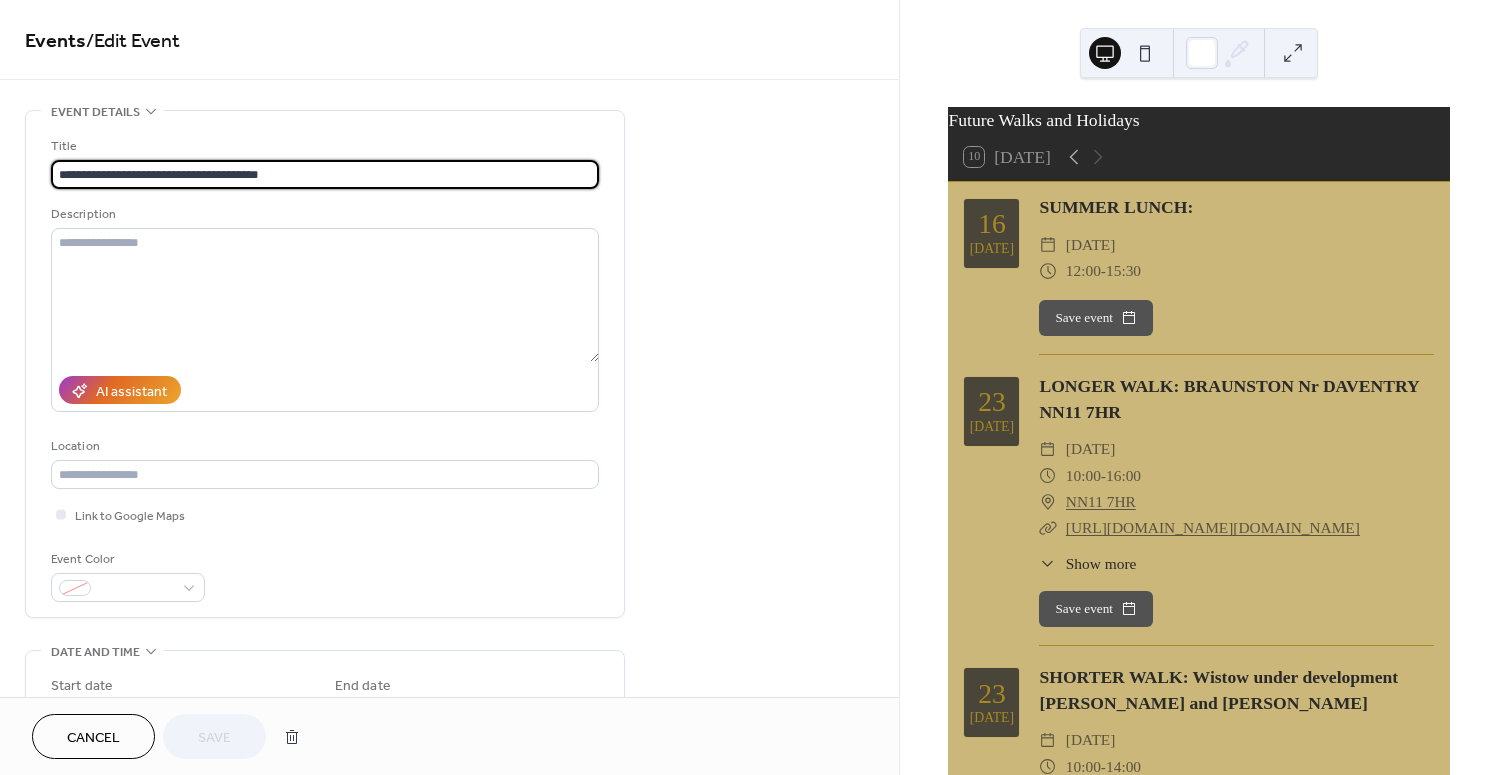 drag, startPoint x: 144, startPoint y: 171, endPoint x: 393, endPoint y: 167, distance: 249.03212 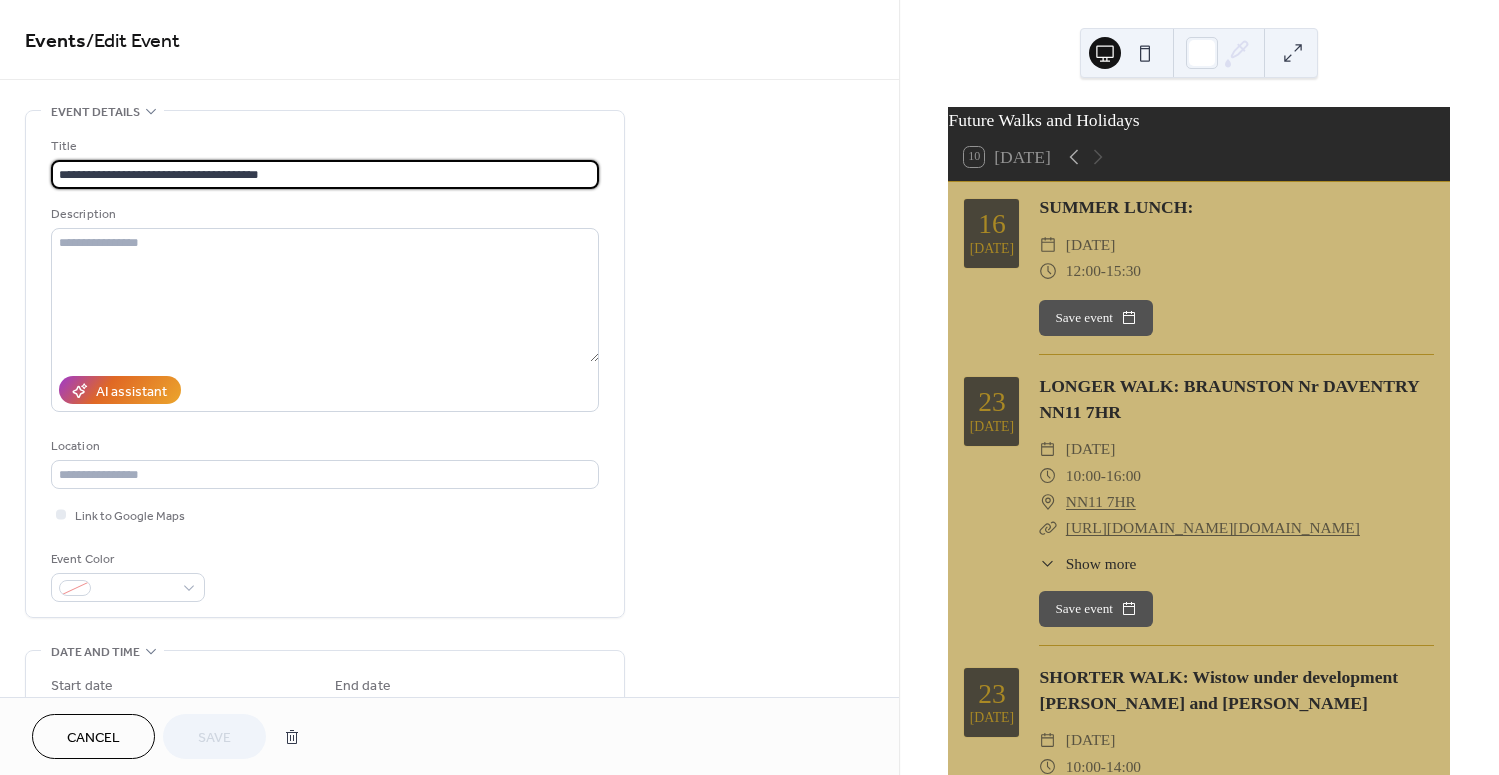 click on "**********" at bounding box center (325, 174) 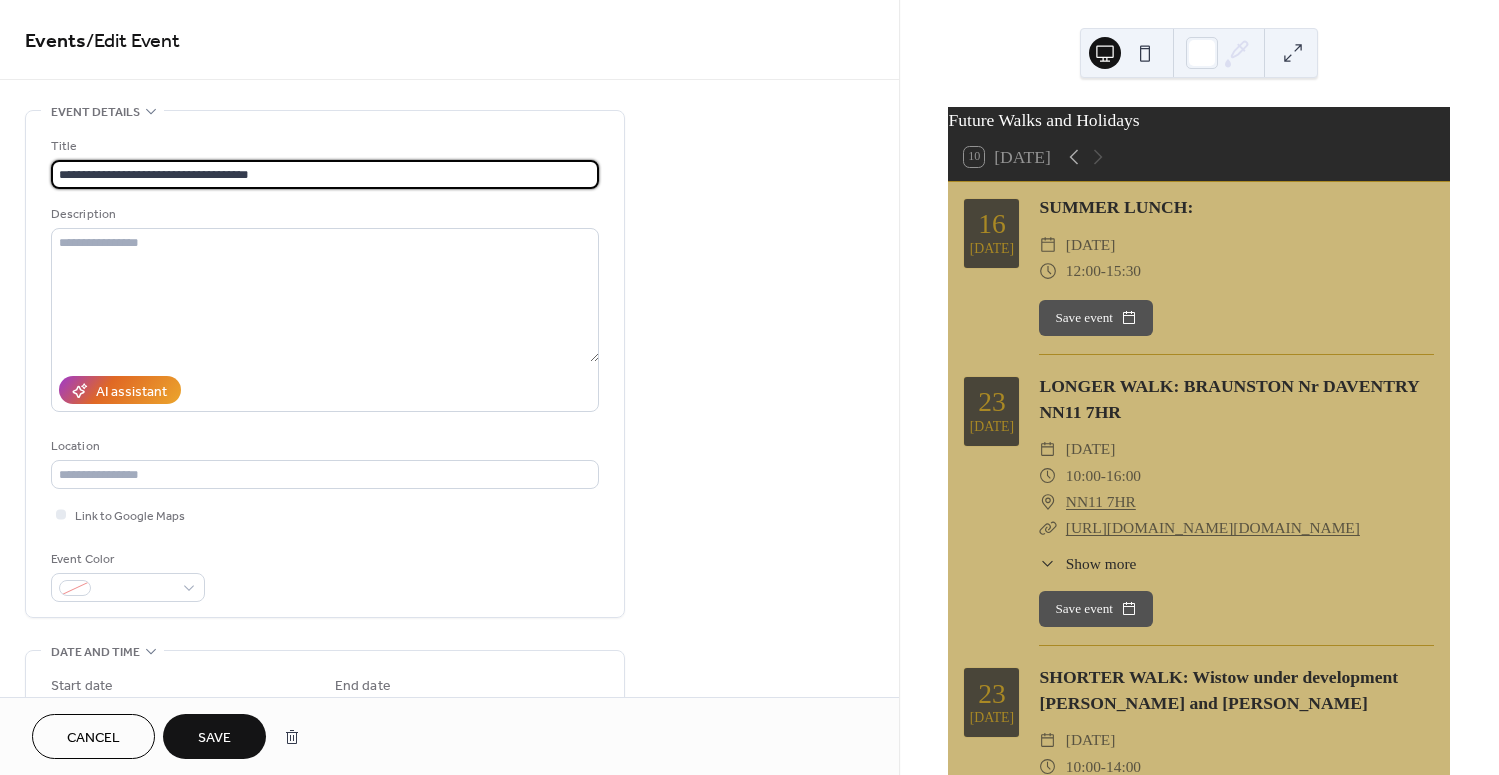 click on "**********" at bounding box center [325, 174] 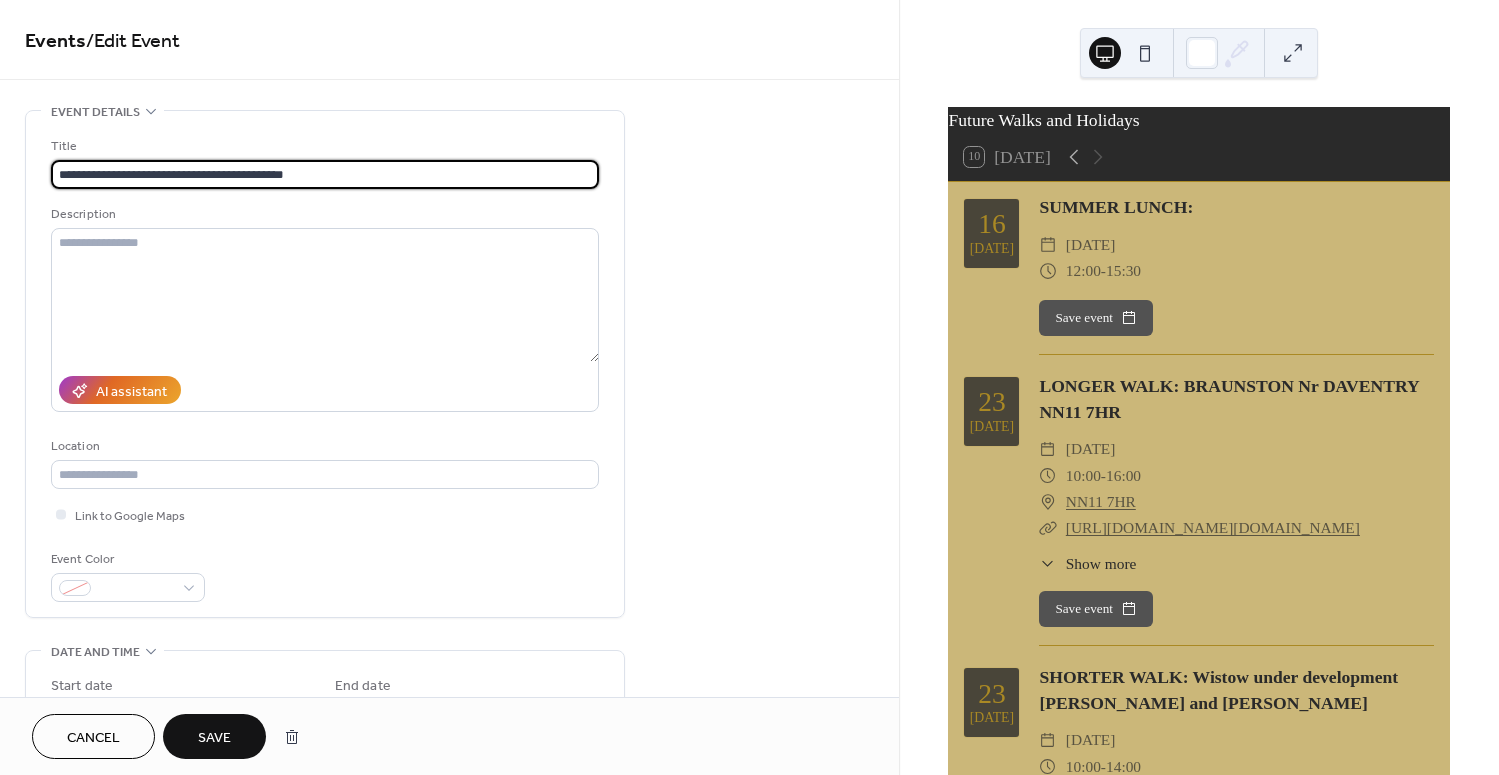 click on "**********" at bounding box center (325, 174) 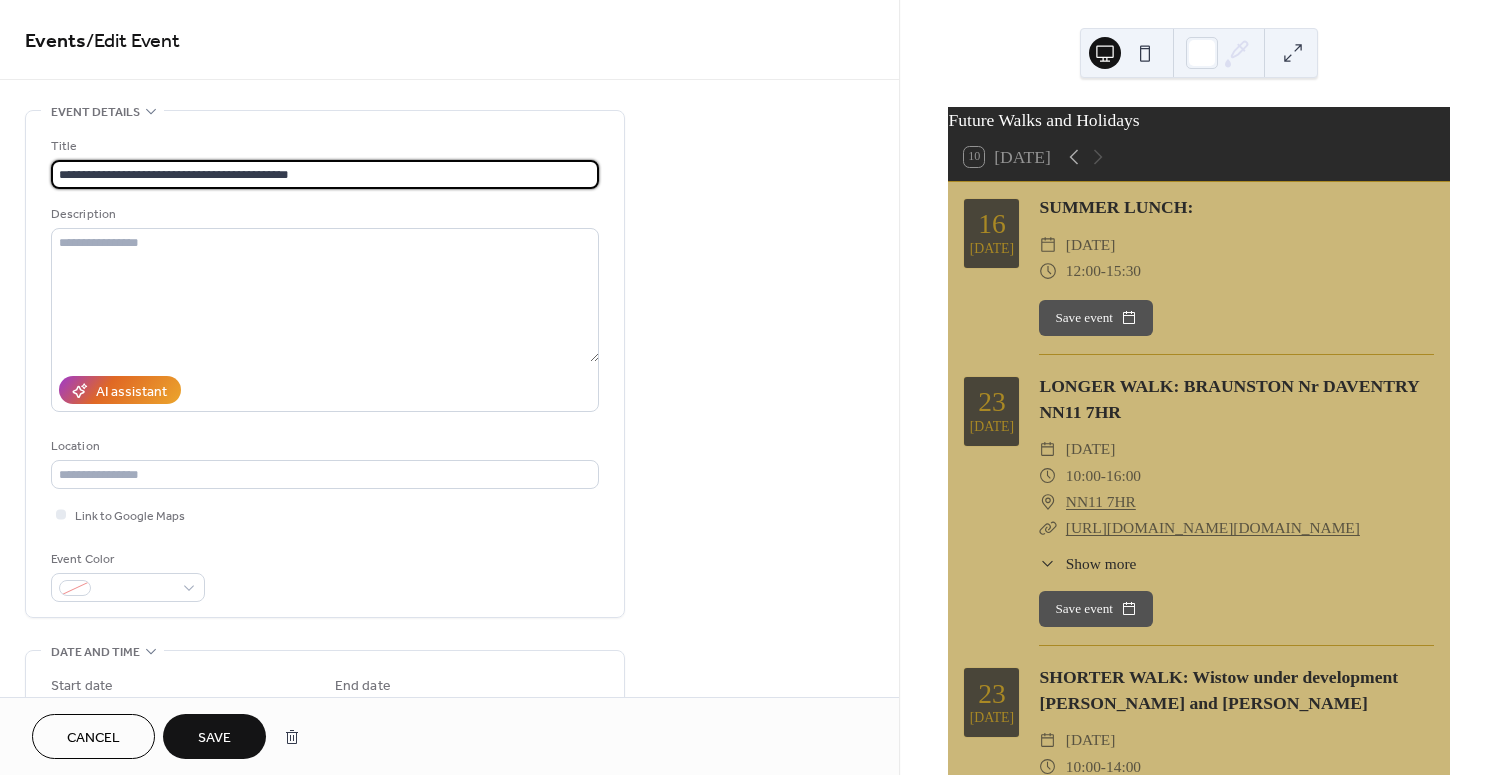 type on "**********" 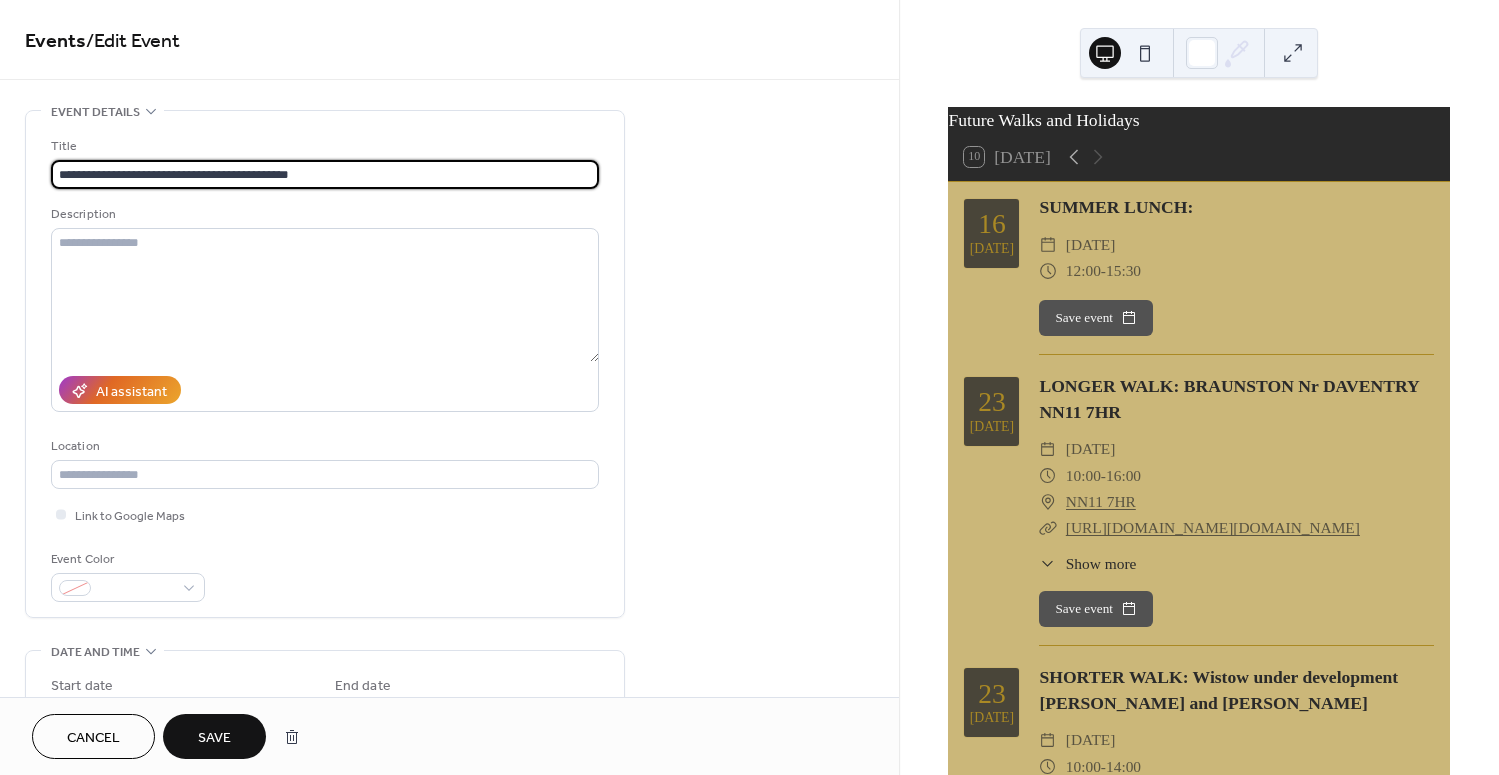 click on "Save" at bounding box center [214, 736] 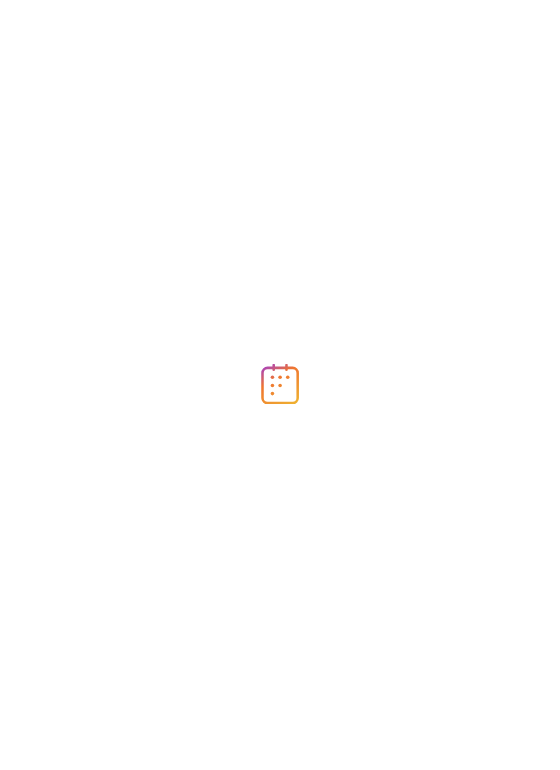 scroll, scrollTop: 0, scrollLeft: 0, axis: both 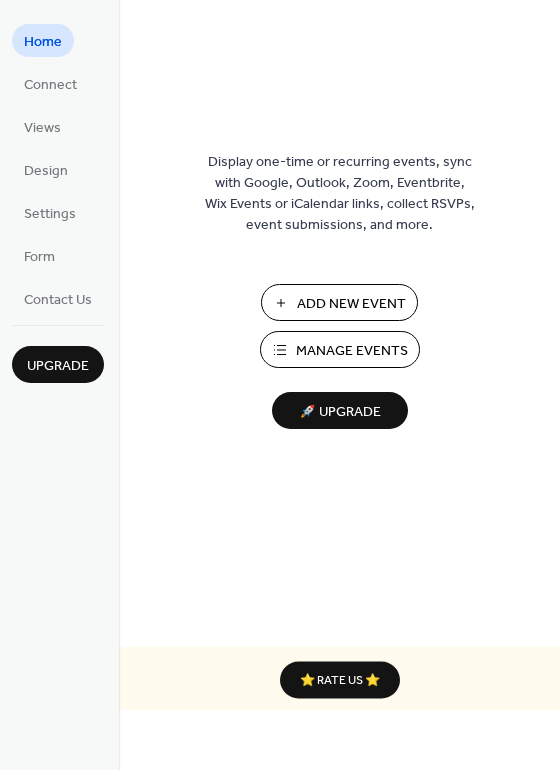 click on "Add New Event" at bounding box center [339, 302] 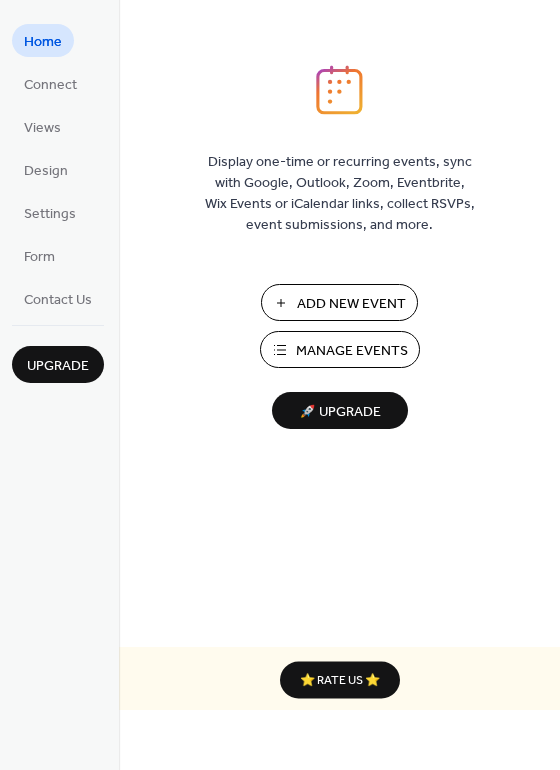 click on "Manage Events" at bounding box center [352, 351] 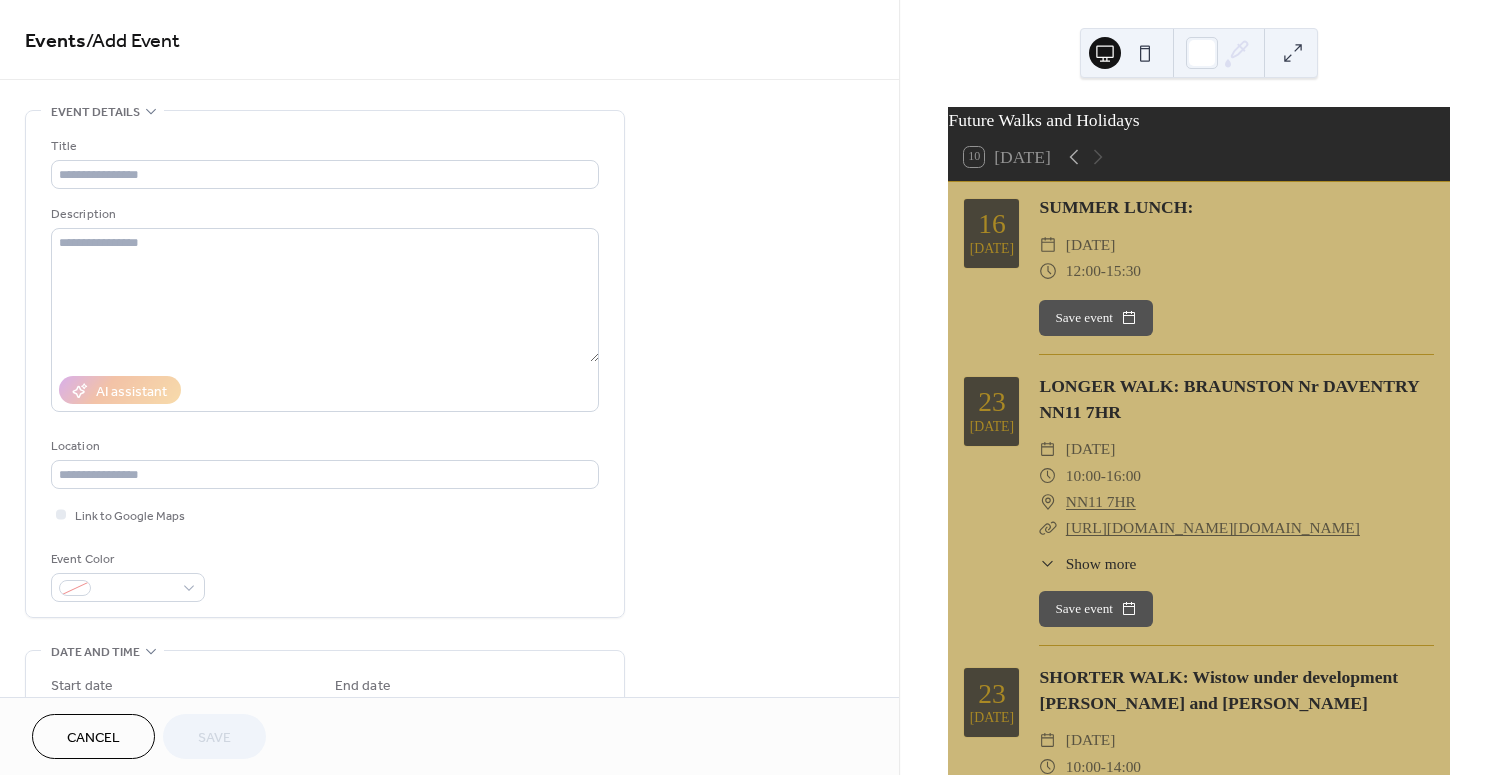 scroll, scrollTop: 0, scrollLeft: 0, axis: both 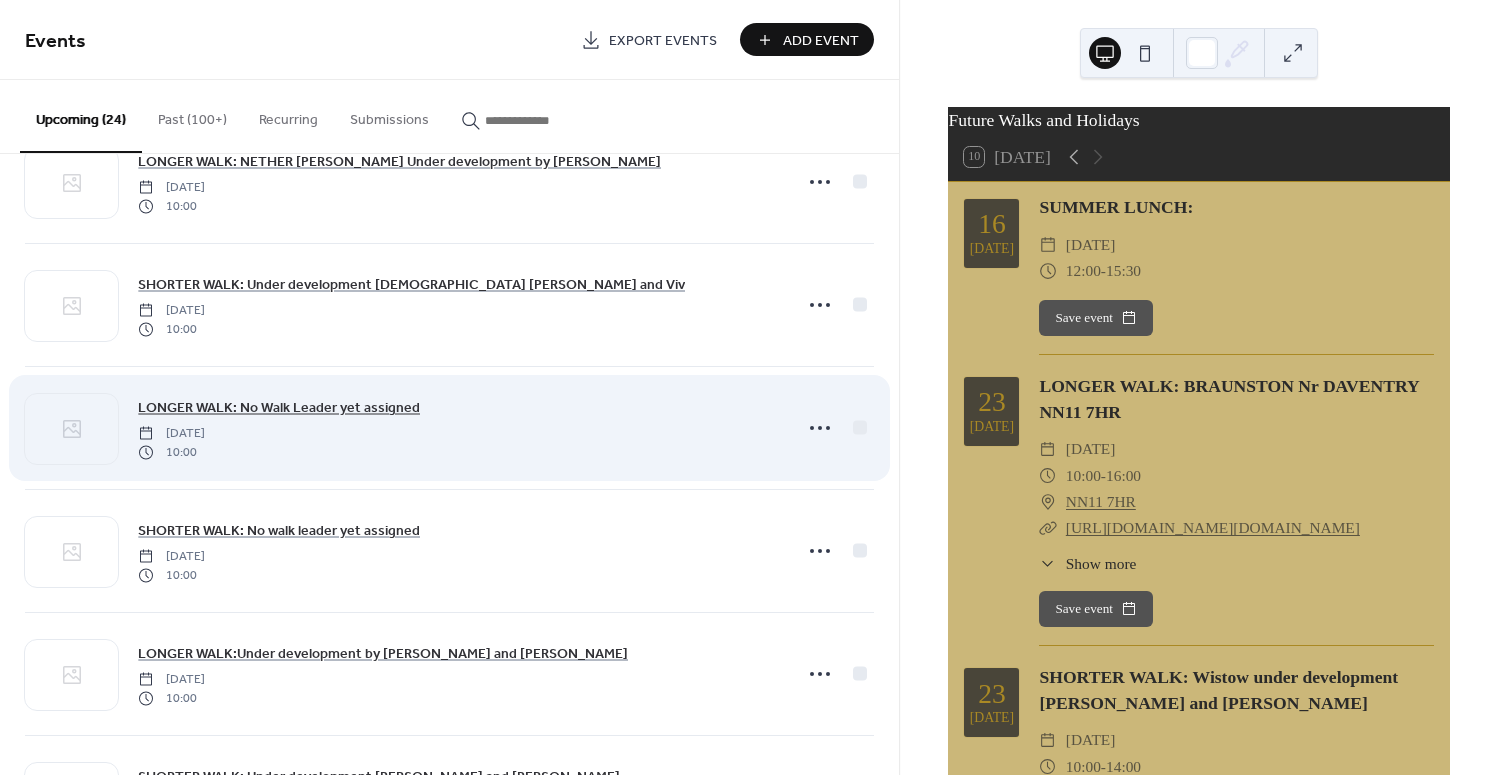 click on "LONGER WALK: No Walk Leader yet assigned" at bounding box center (279, 408) 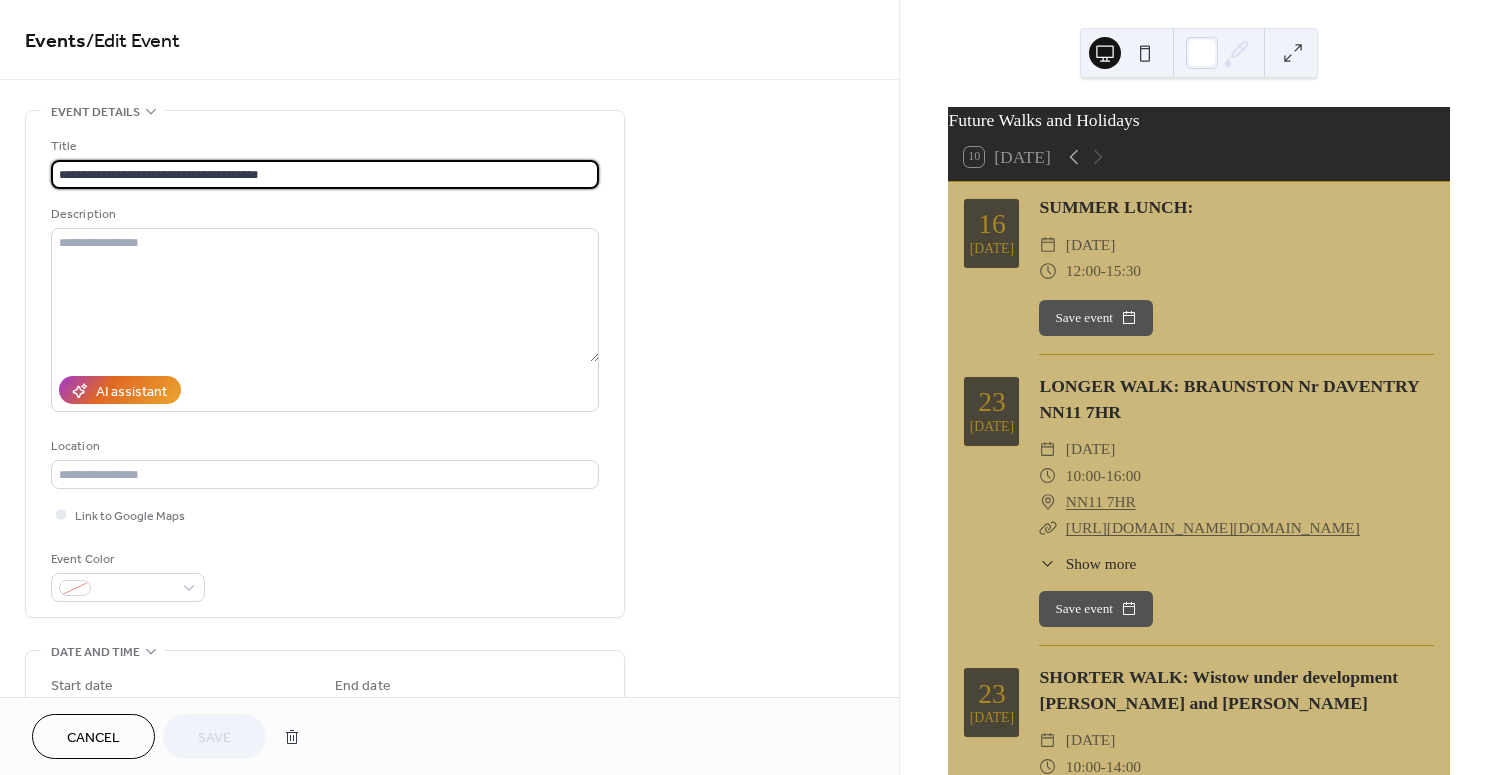 drag, startPoint x: 148, startPoint y: 172, endPoint x: 327, endPoint y: 164, distance: 179.17868 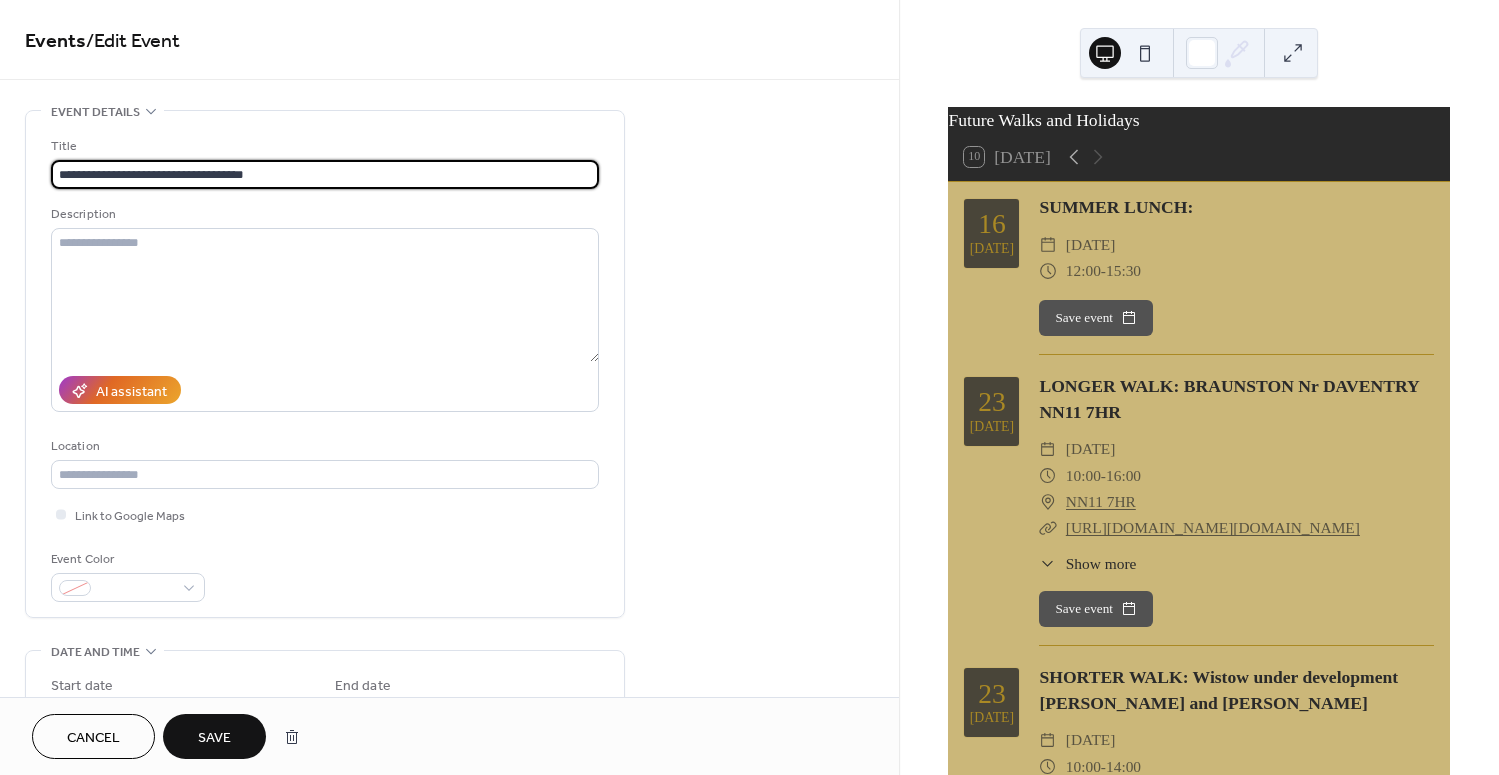 type on "**********" 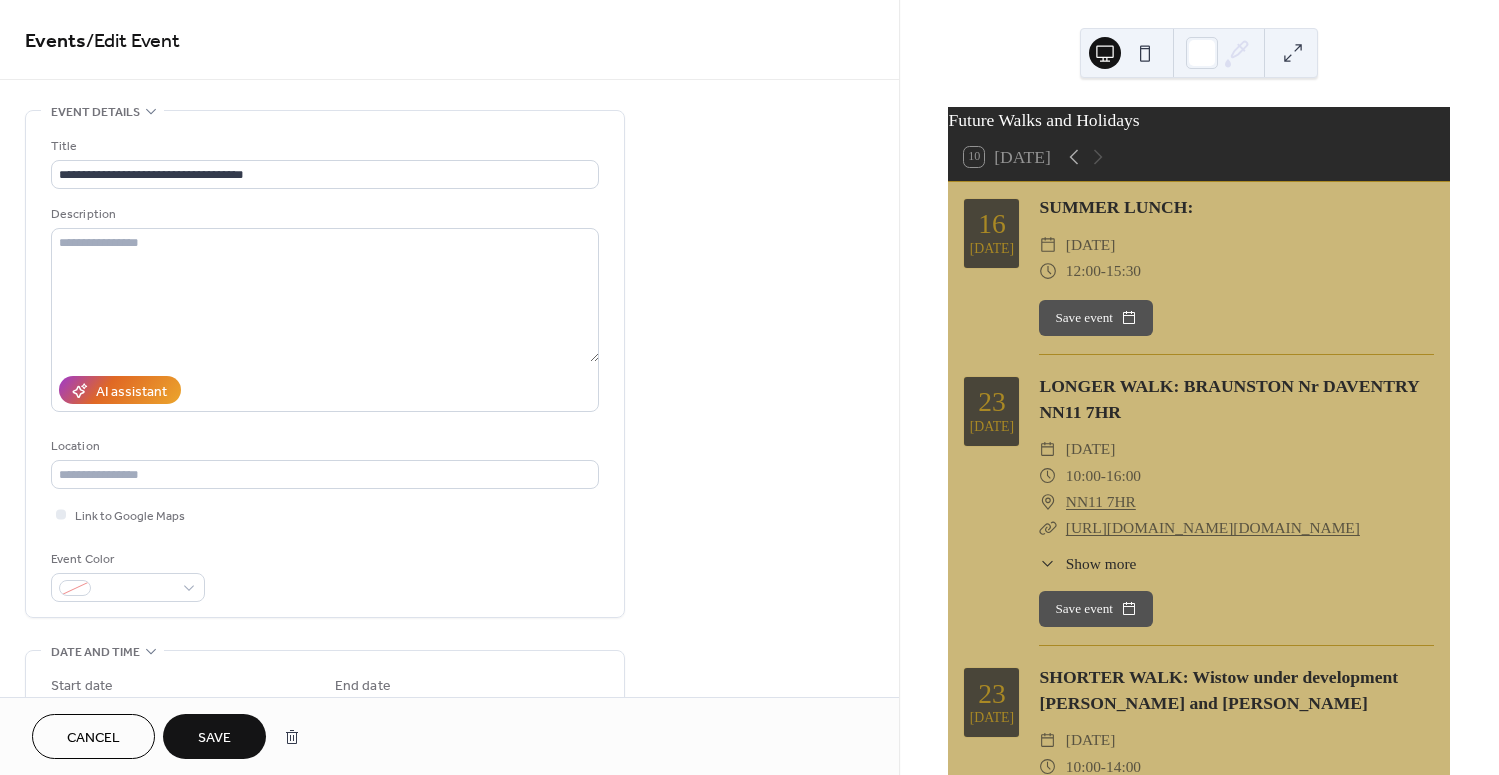 click on "Save" at bounding box center [214, 738] 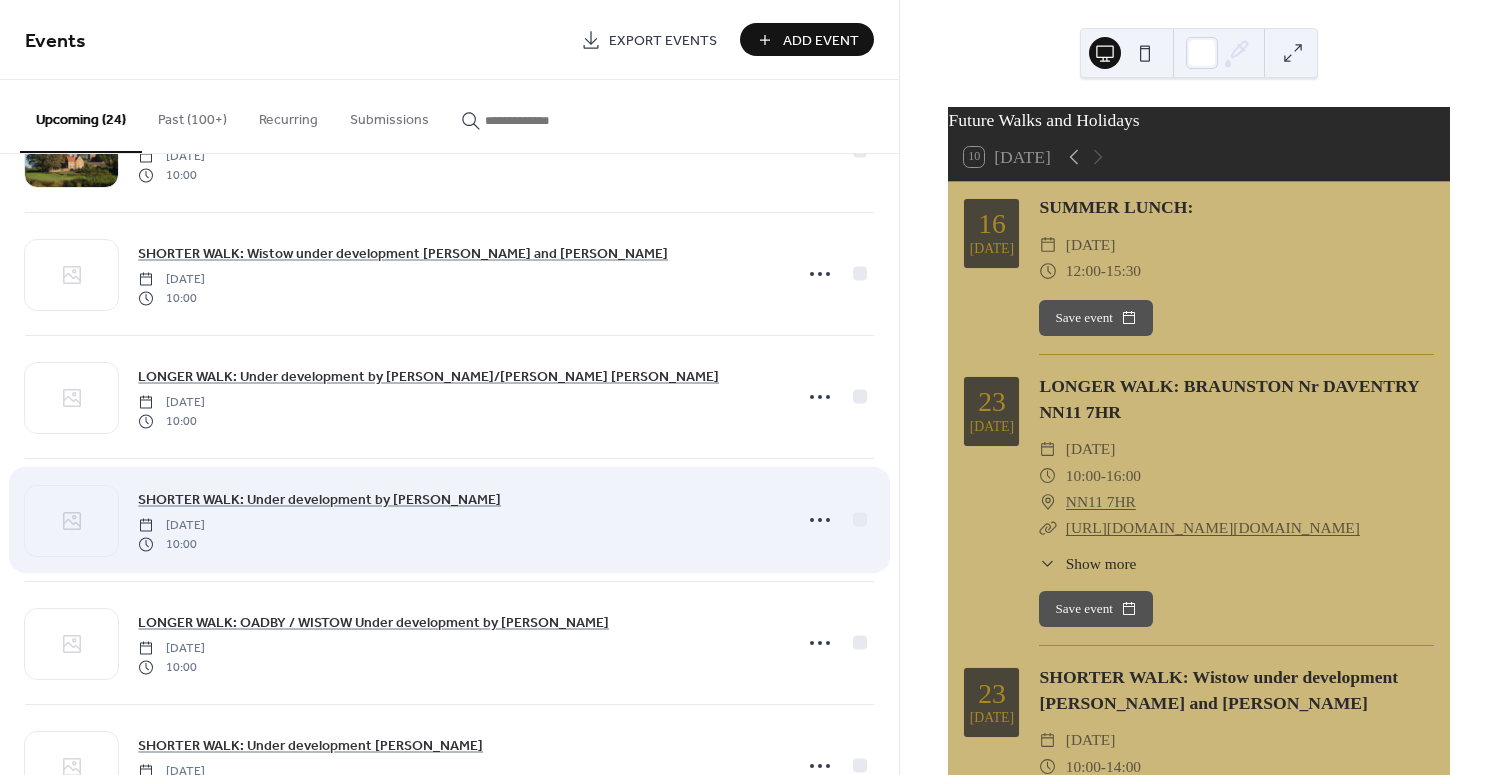 scroll, scrollTop: 220, scrollLeft: 0, axis: vertical 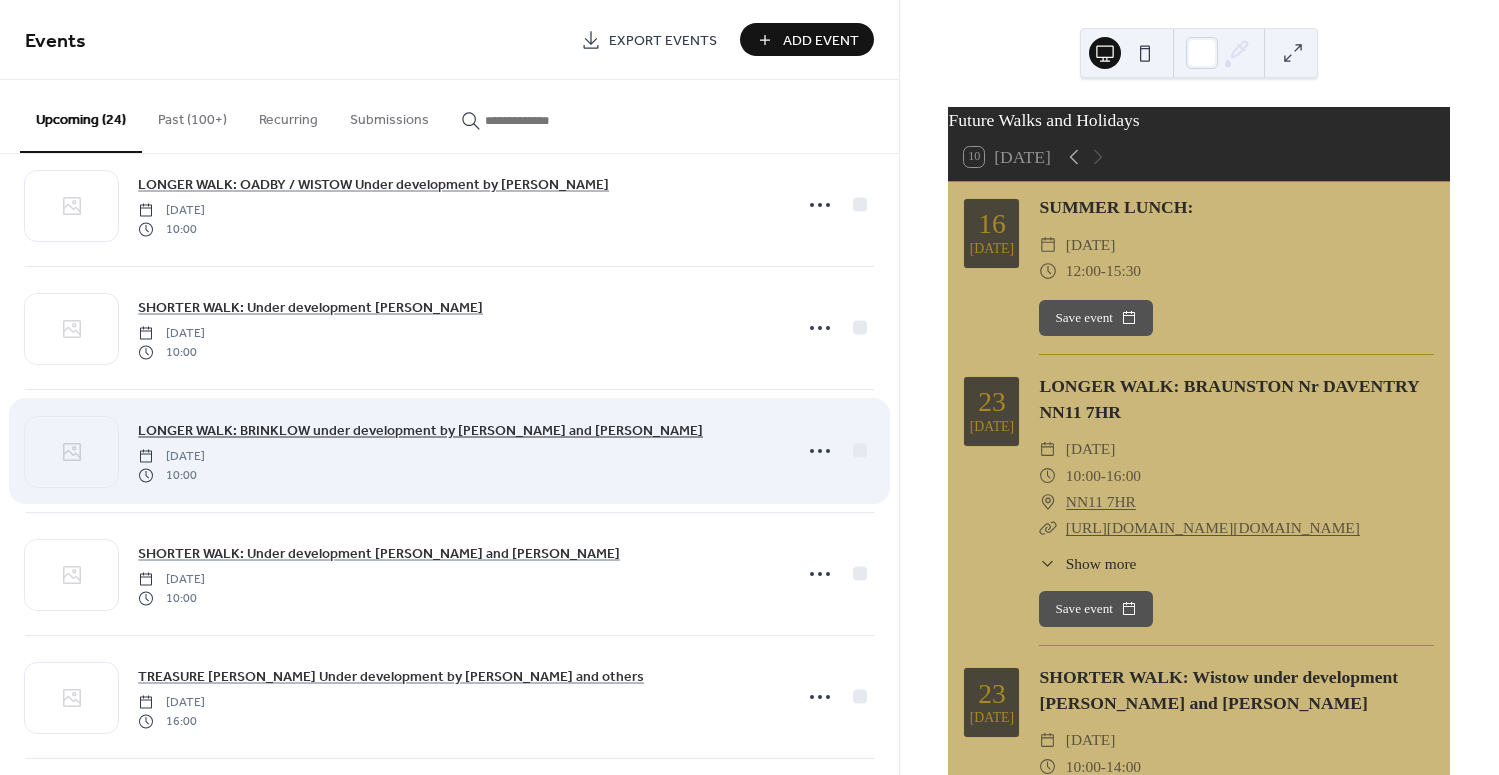 click on "LONGER WALK: BRINKLOW under development by [PERSON_NAME] and [PERSON_NAME]" at bounding box center (420, 431) 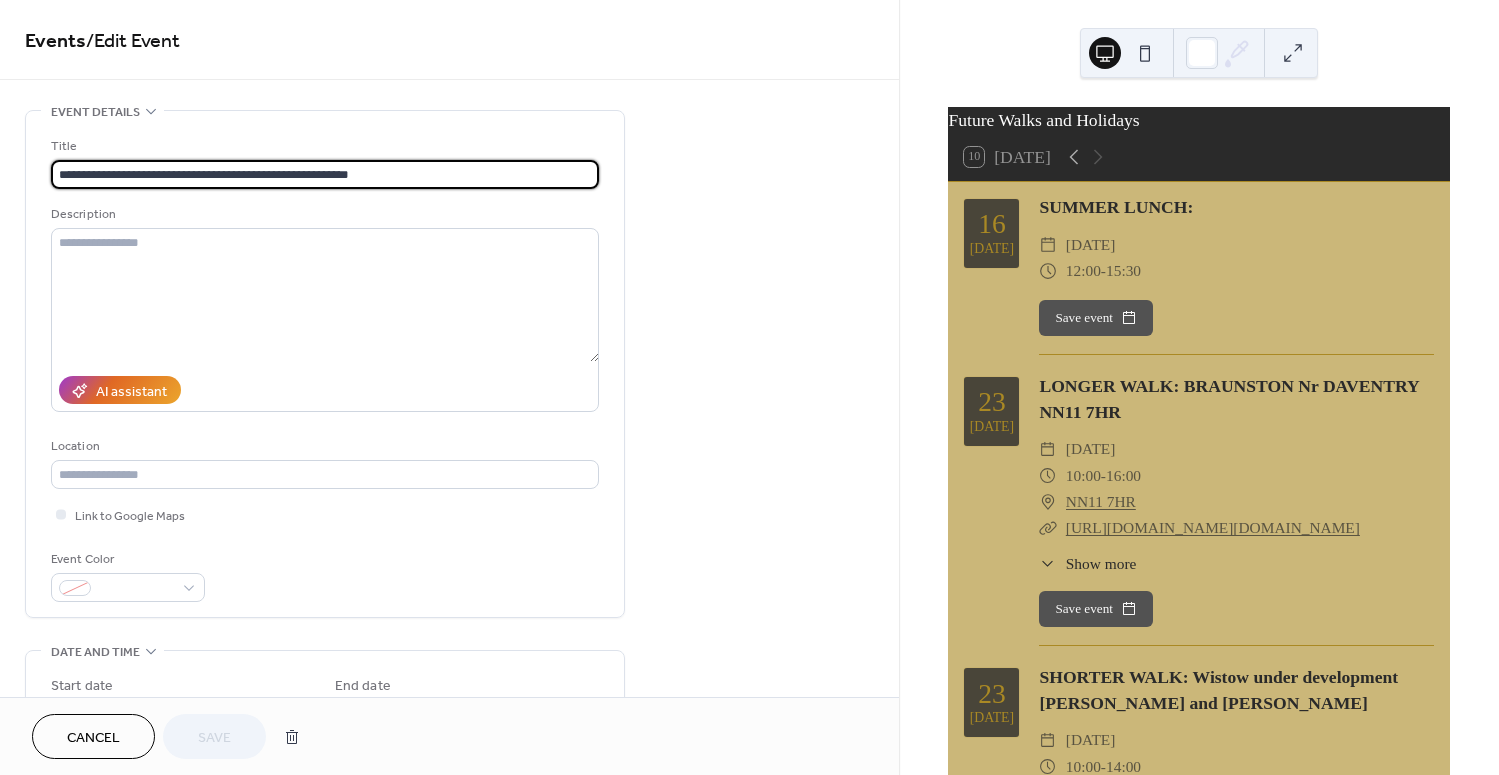 click on "**********" at bounding box center (325, 174) 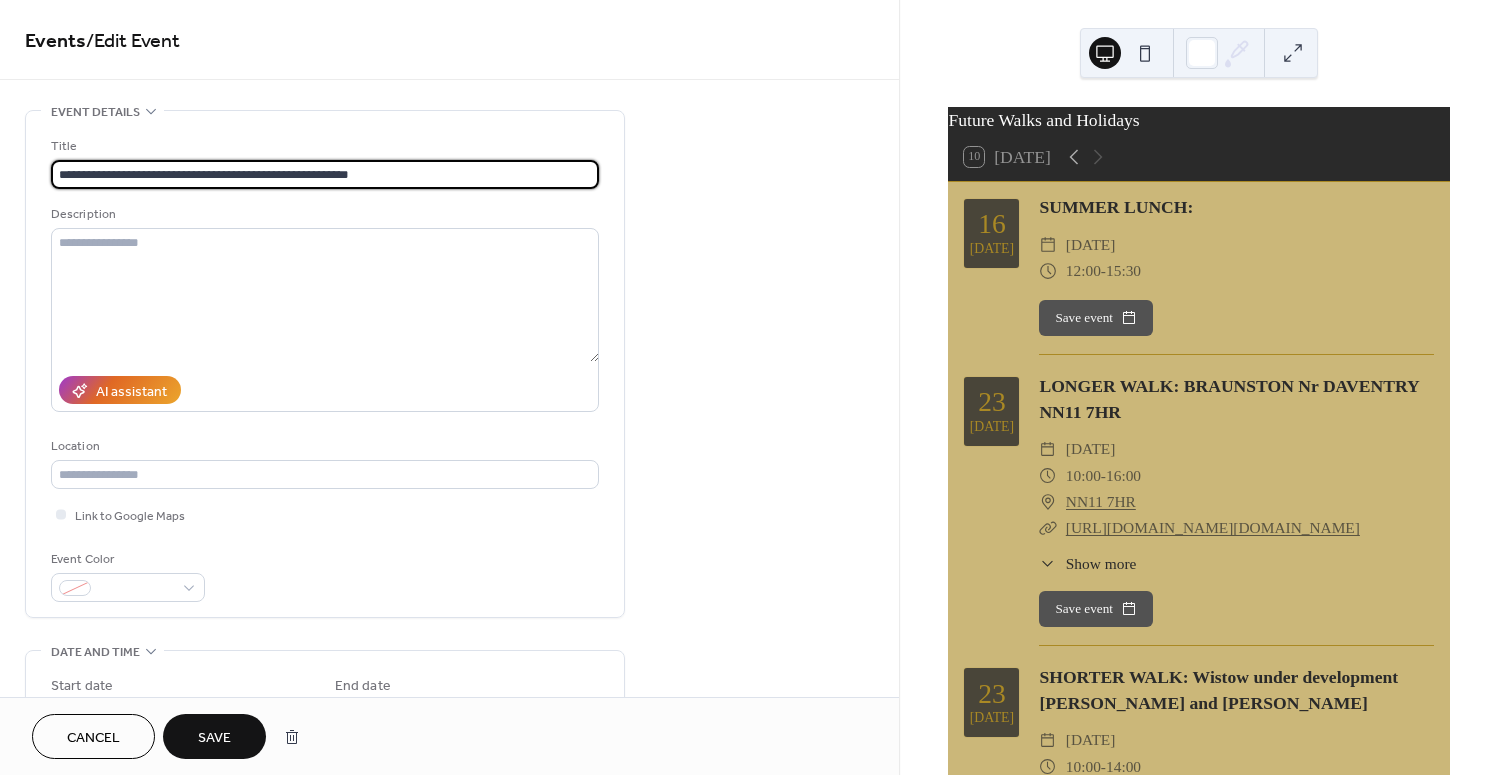 type on "**********" 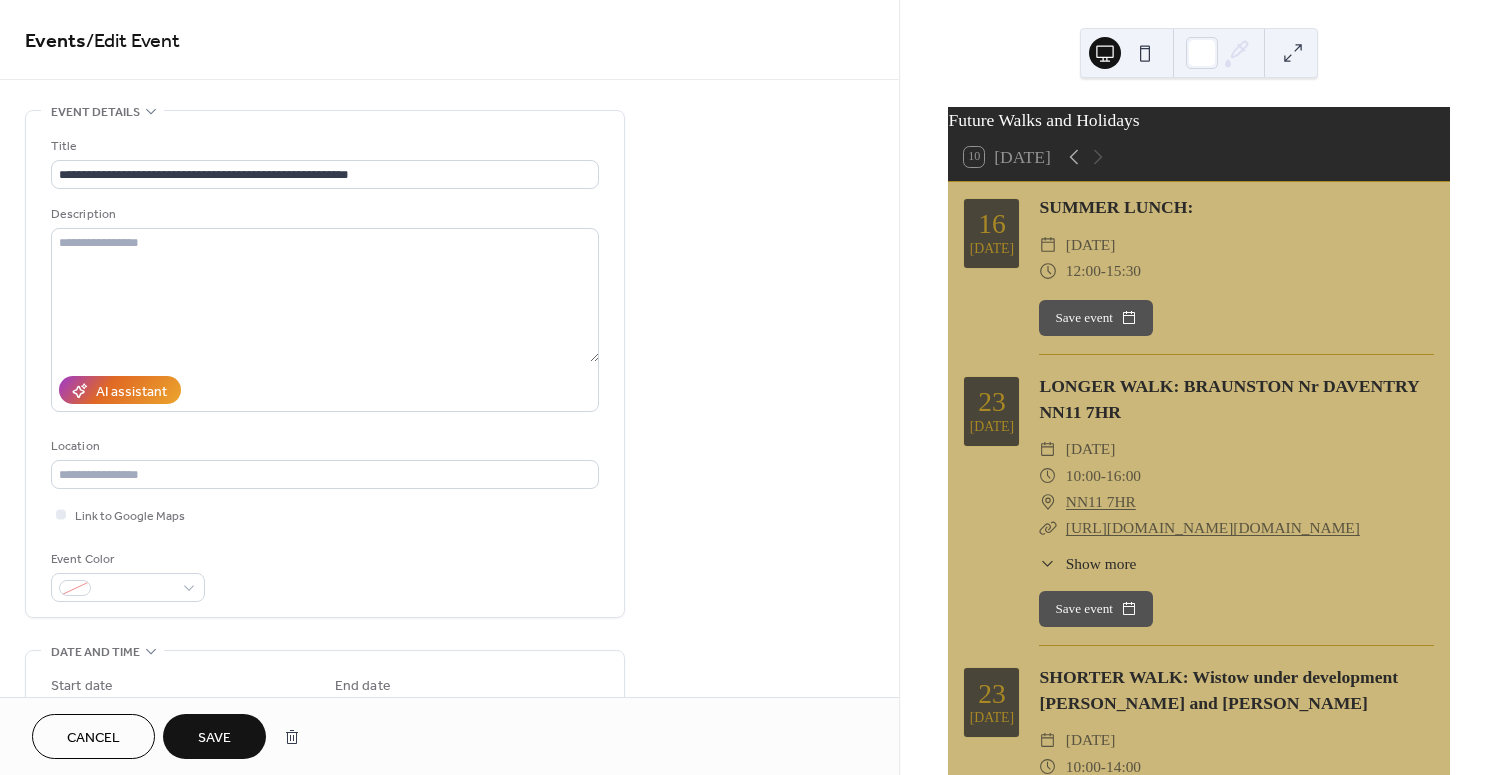 click on "Save" at bounding box center (214, 738) 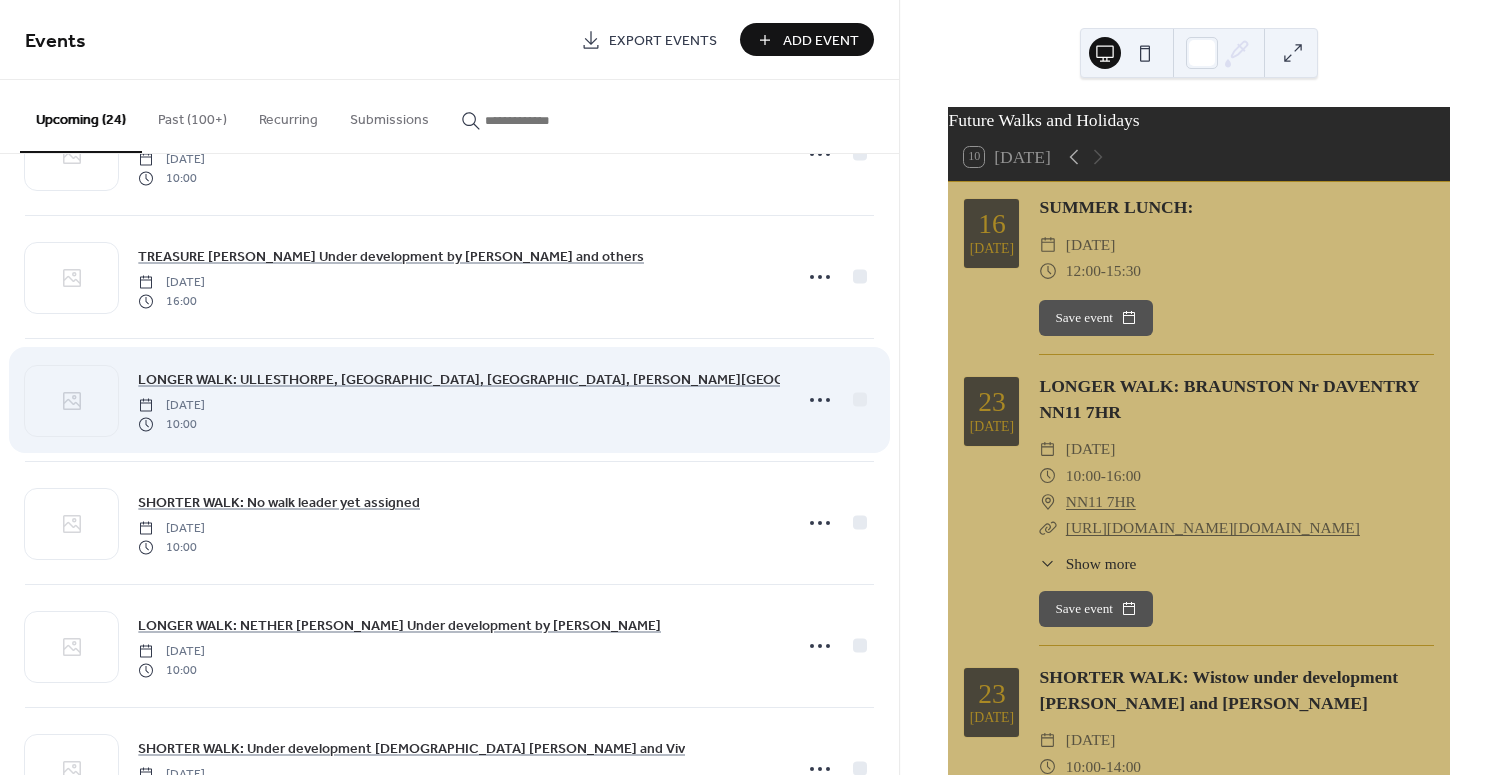 scroll, scrollTop: 1076, scrollLeft: 0, axis: vertical 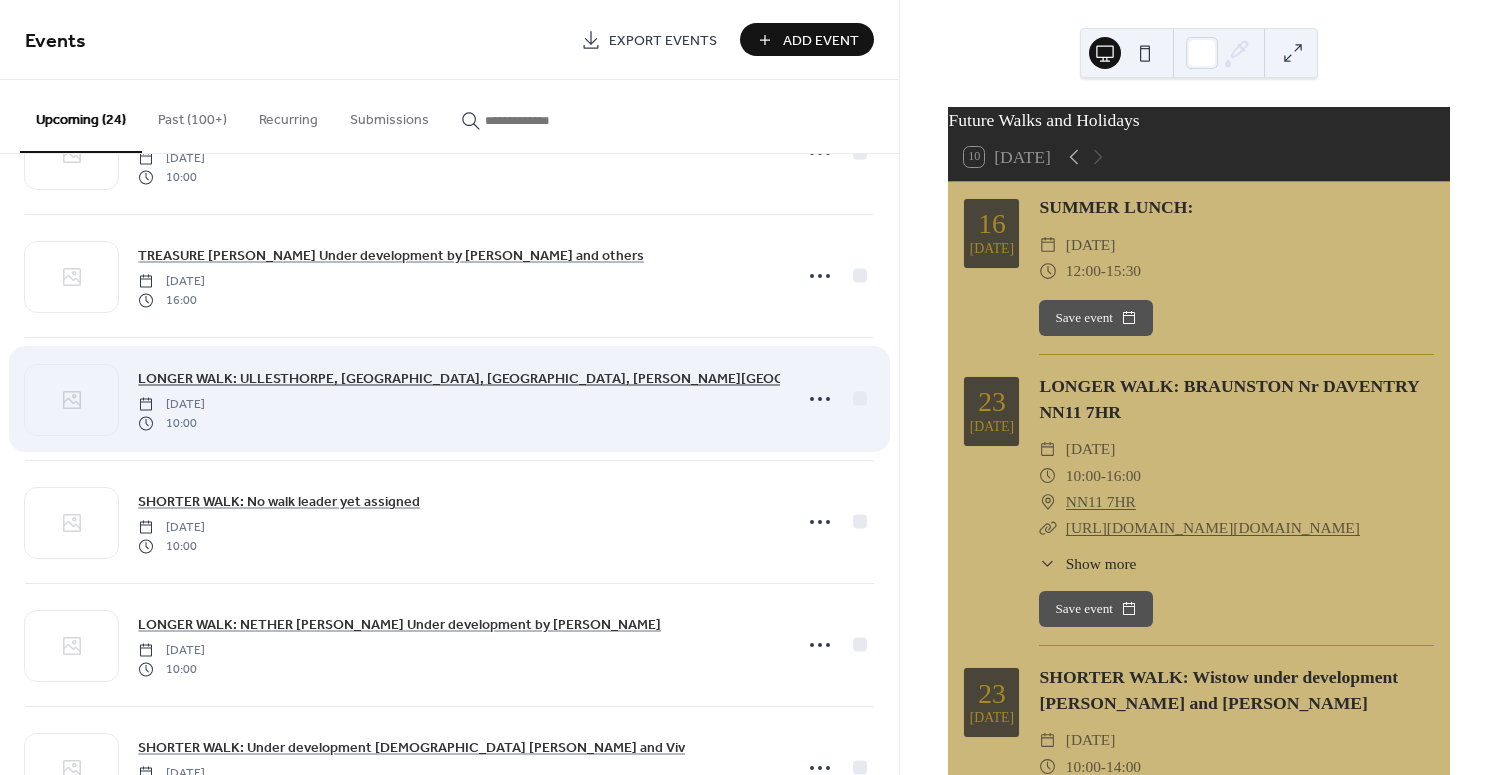 click on "LONGER WALK: ULLESTHORPE, [GEOGRAPHIC_DATA], [GEOGRAPHIC_DATA], [PERSON_NAME][GEOGRAPHIC_DATA] under development by [PERSON_NAME]" at bounding box center [637, 379] 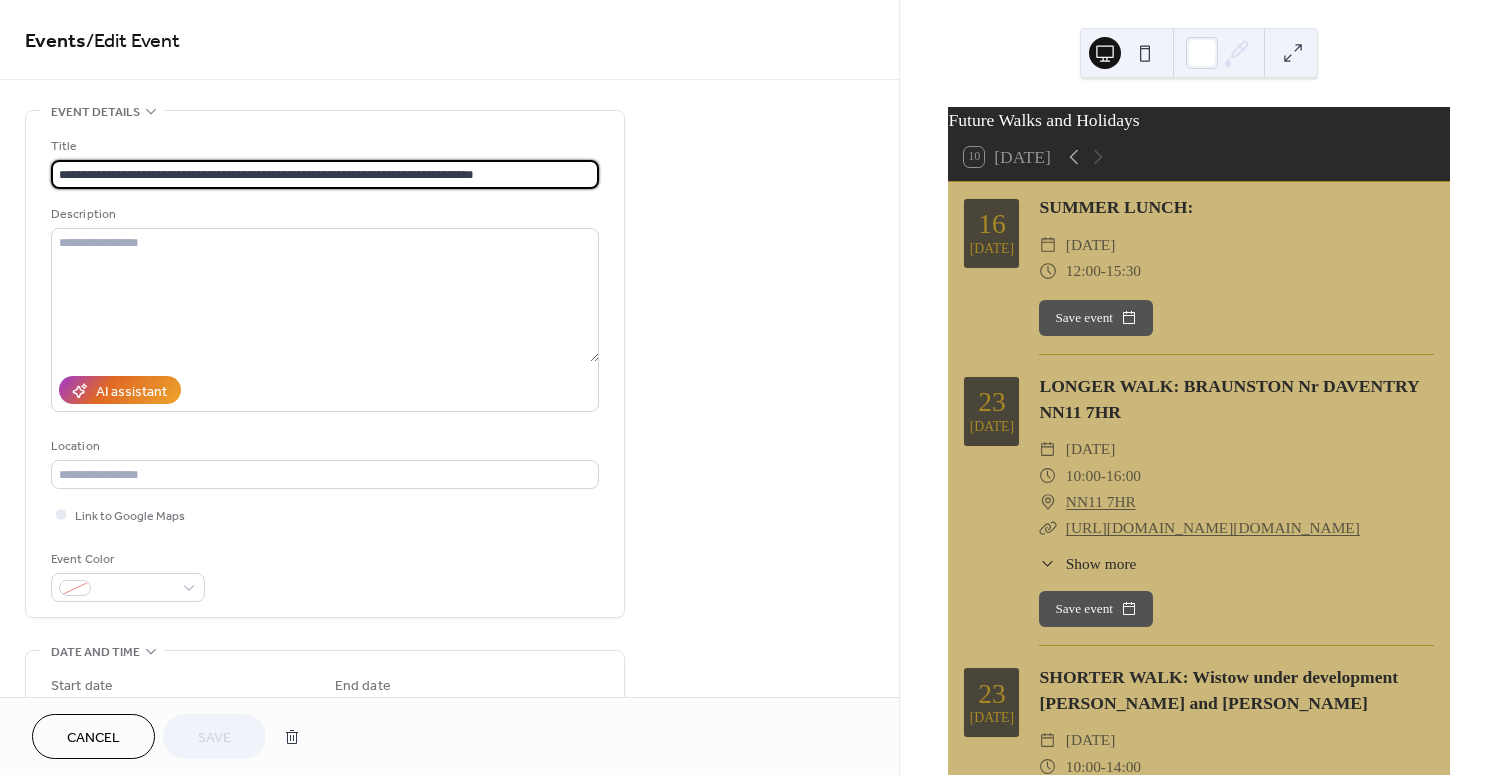 click on "**********" at bounding box center (325, 174) 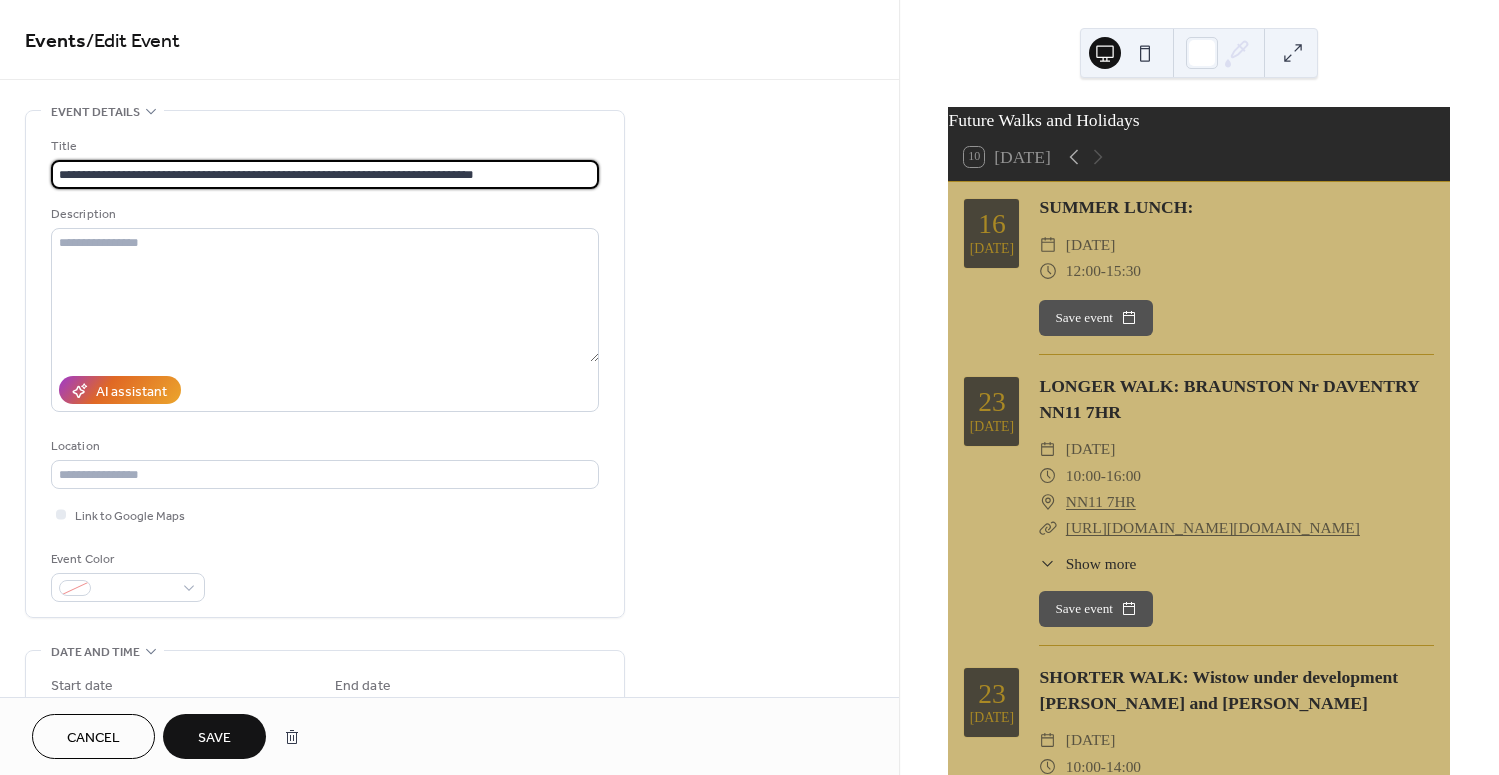 scroll, scrollTop: 2, scrollLeft: 0, axis: vertical 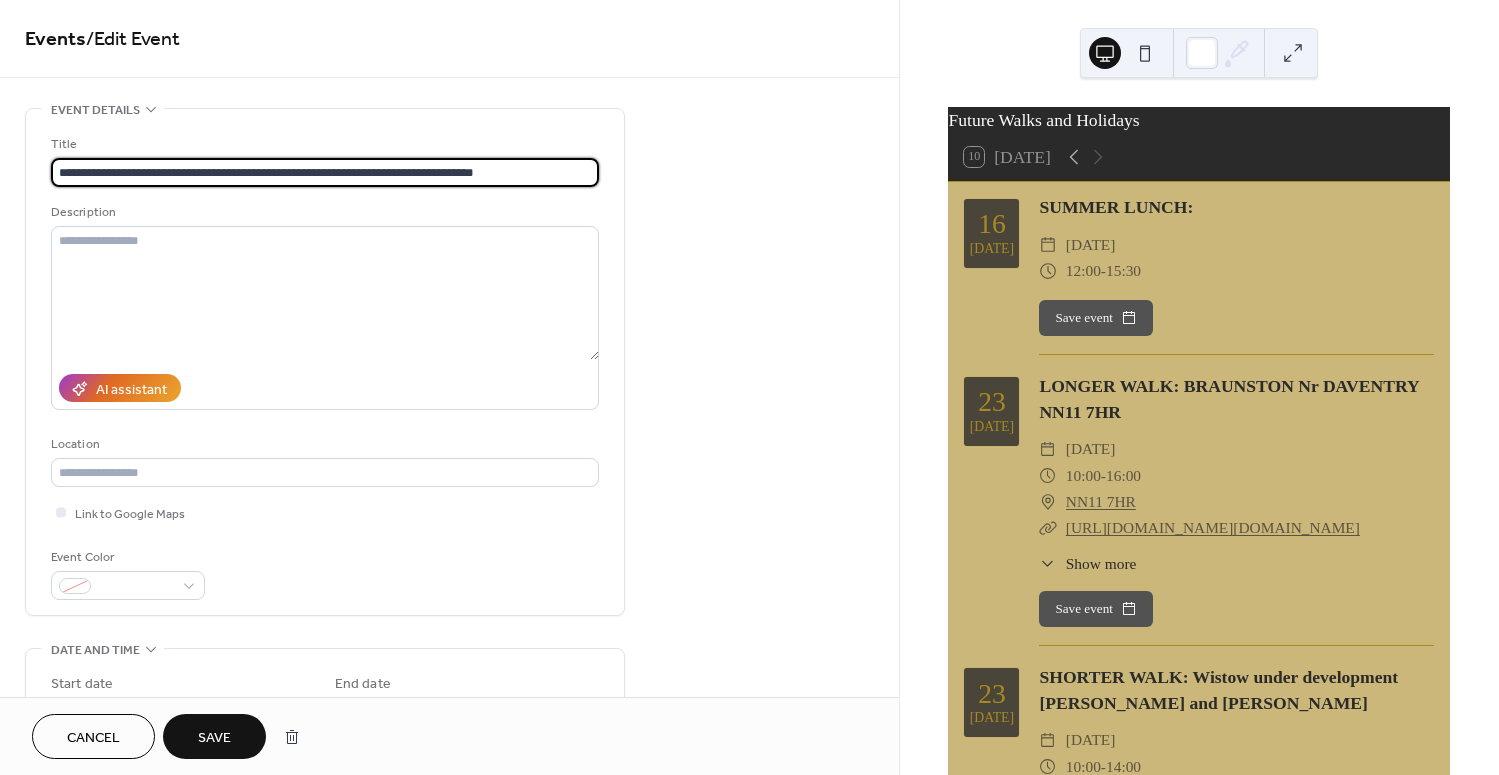 type on "**********" 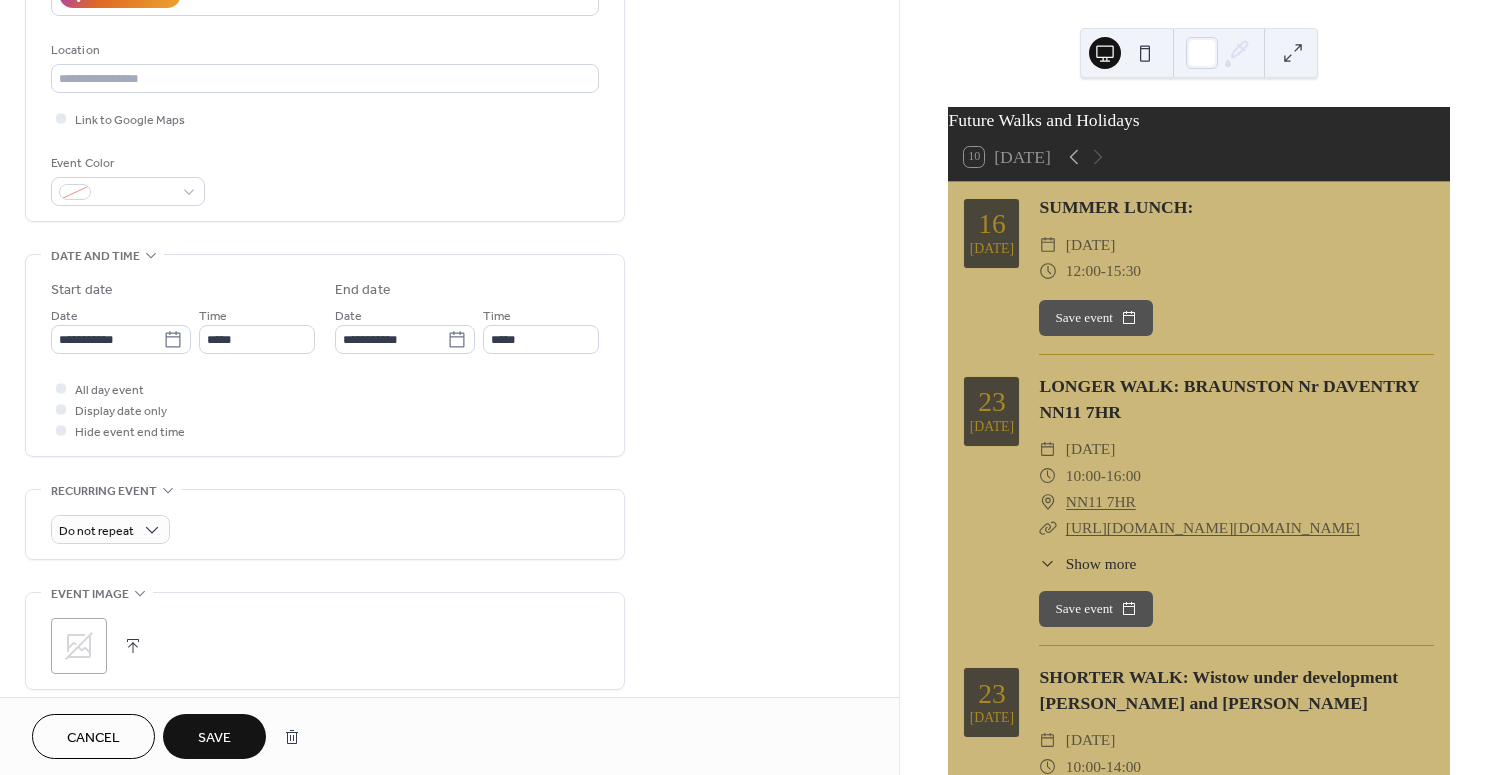 scroll, scrollTop: 0, scrollLeft: 0, axis: both 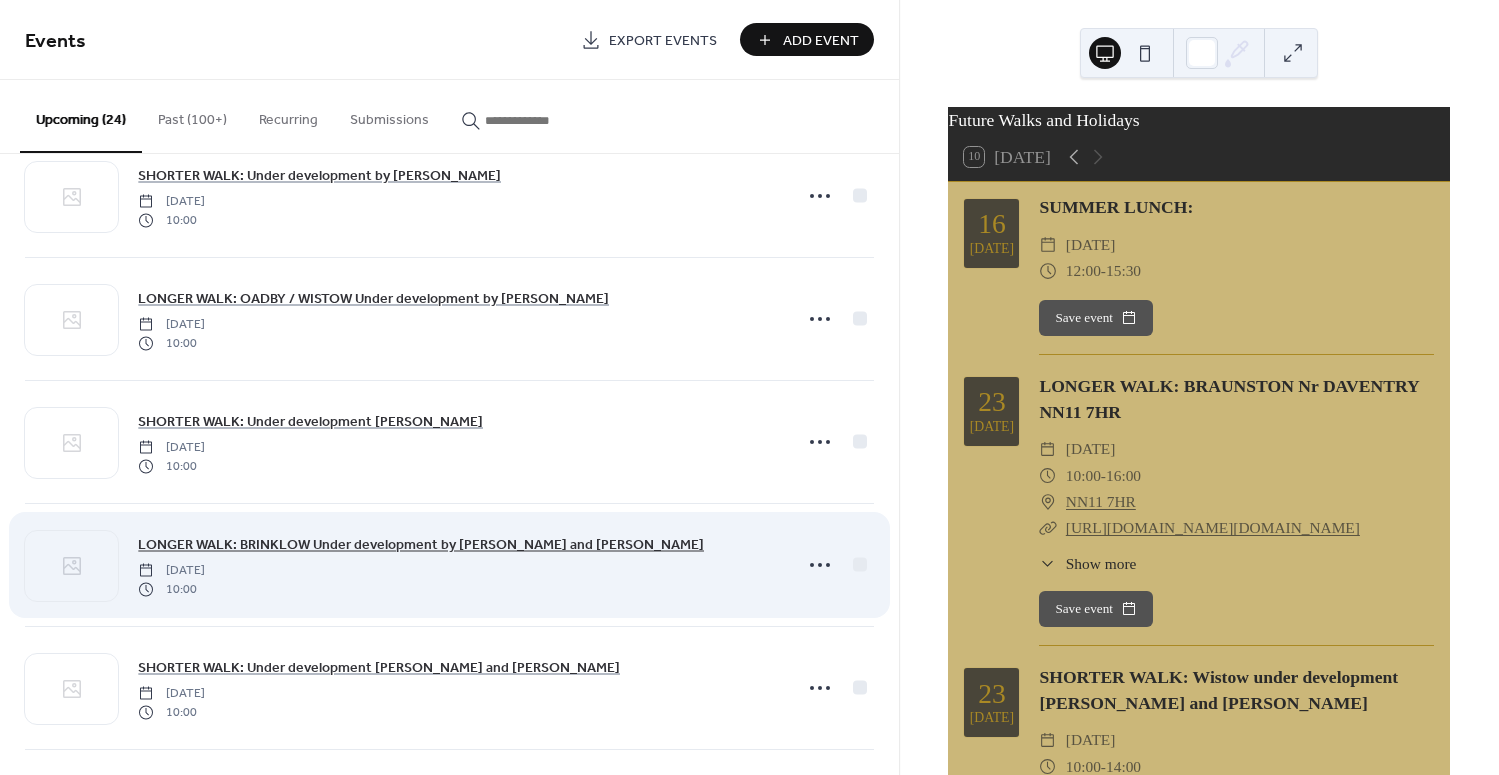 click on "LONGER WALK: BRINKLOW Under development by Tricia and Paul" at bounding box center [421, 545] 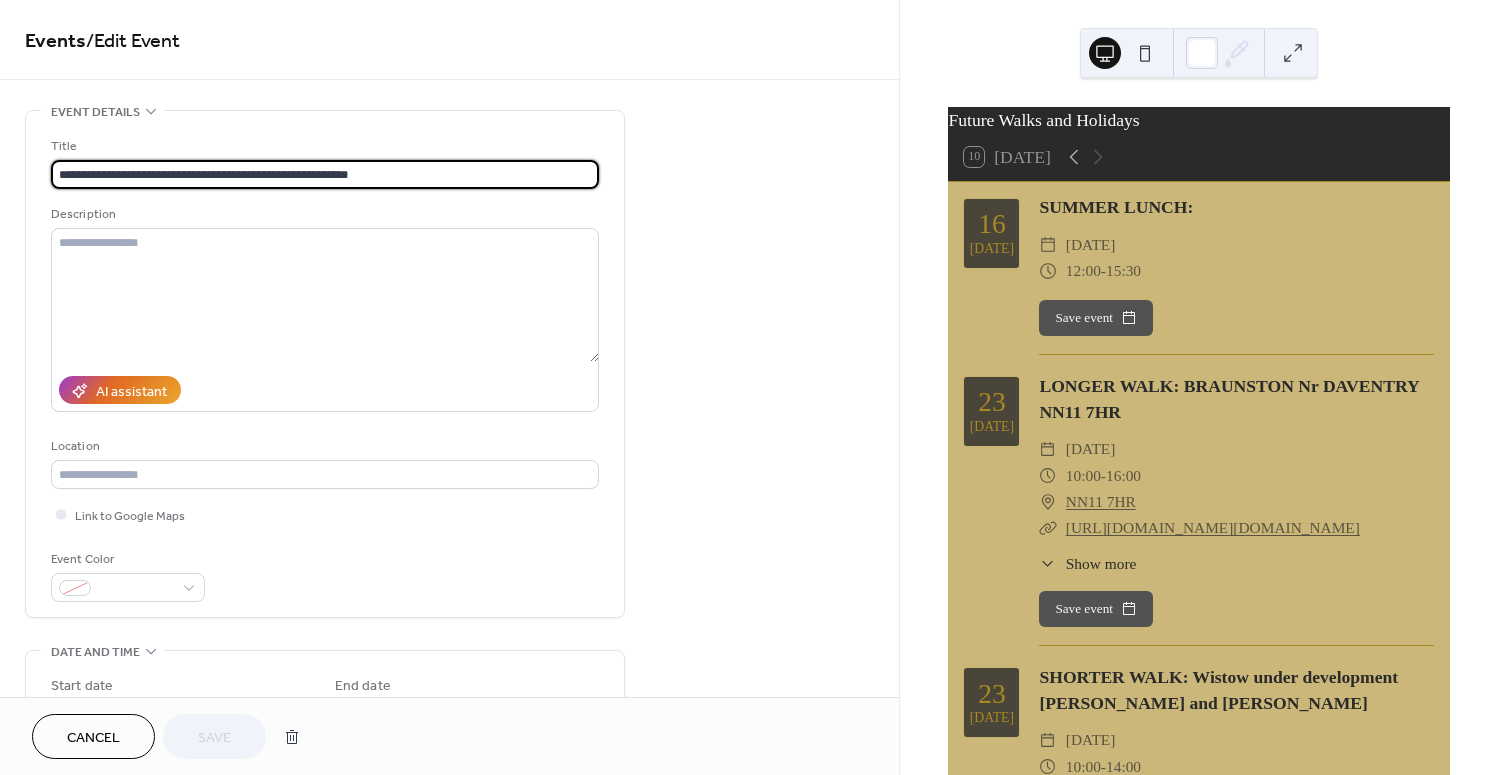 click on "**********" at bounding box center [325, 174] 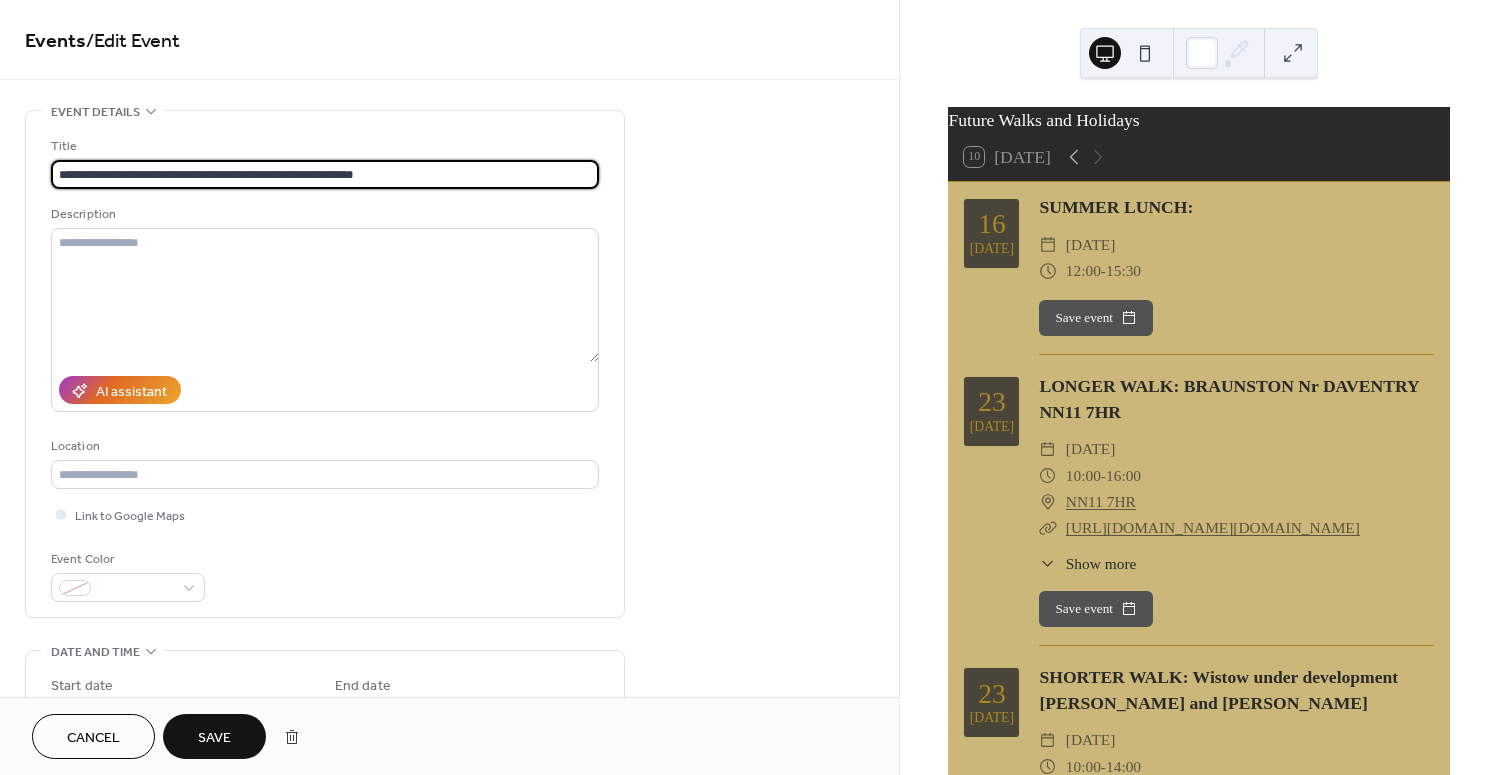 type on "**********" 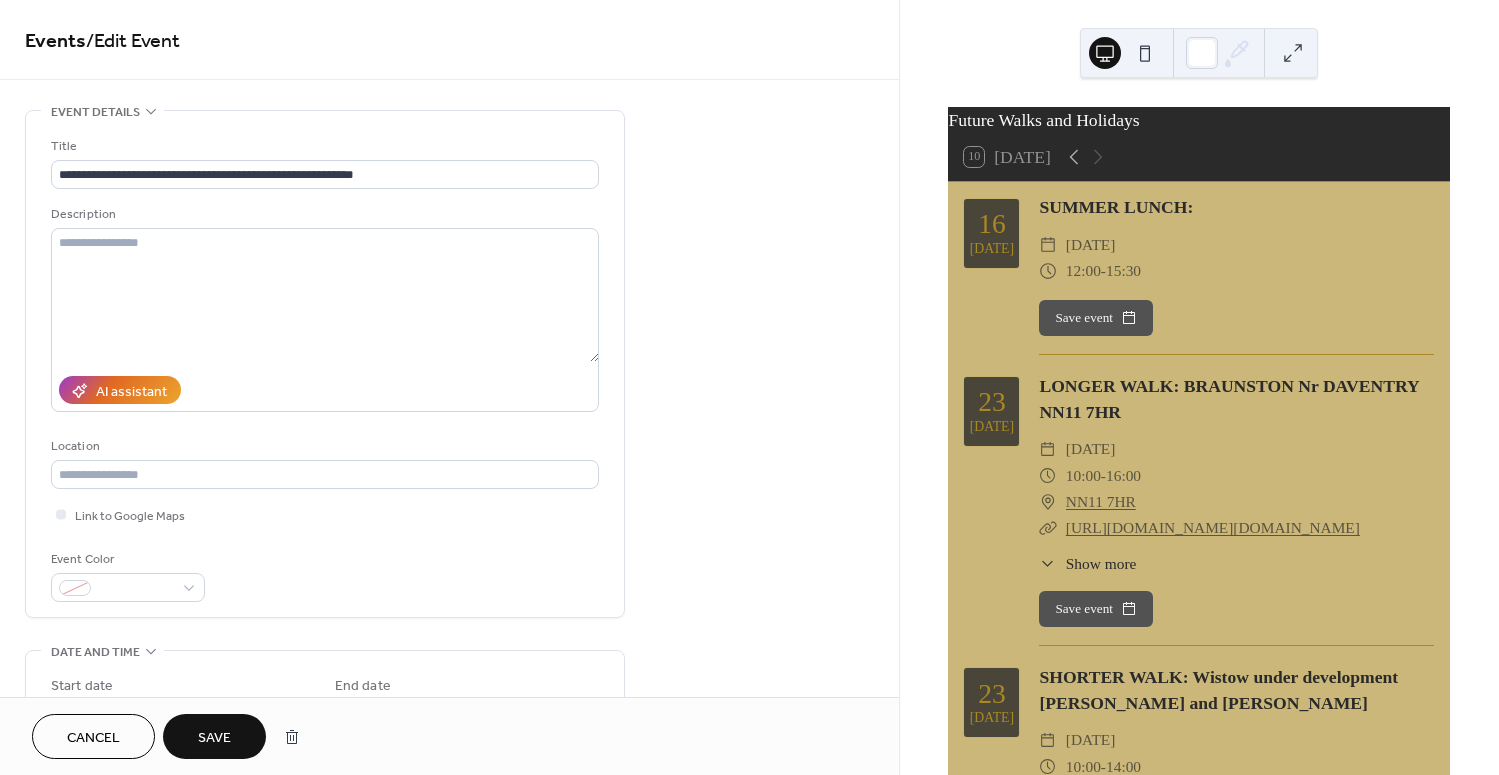 click on "Save" at bounding box center (214, 736) 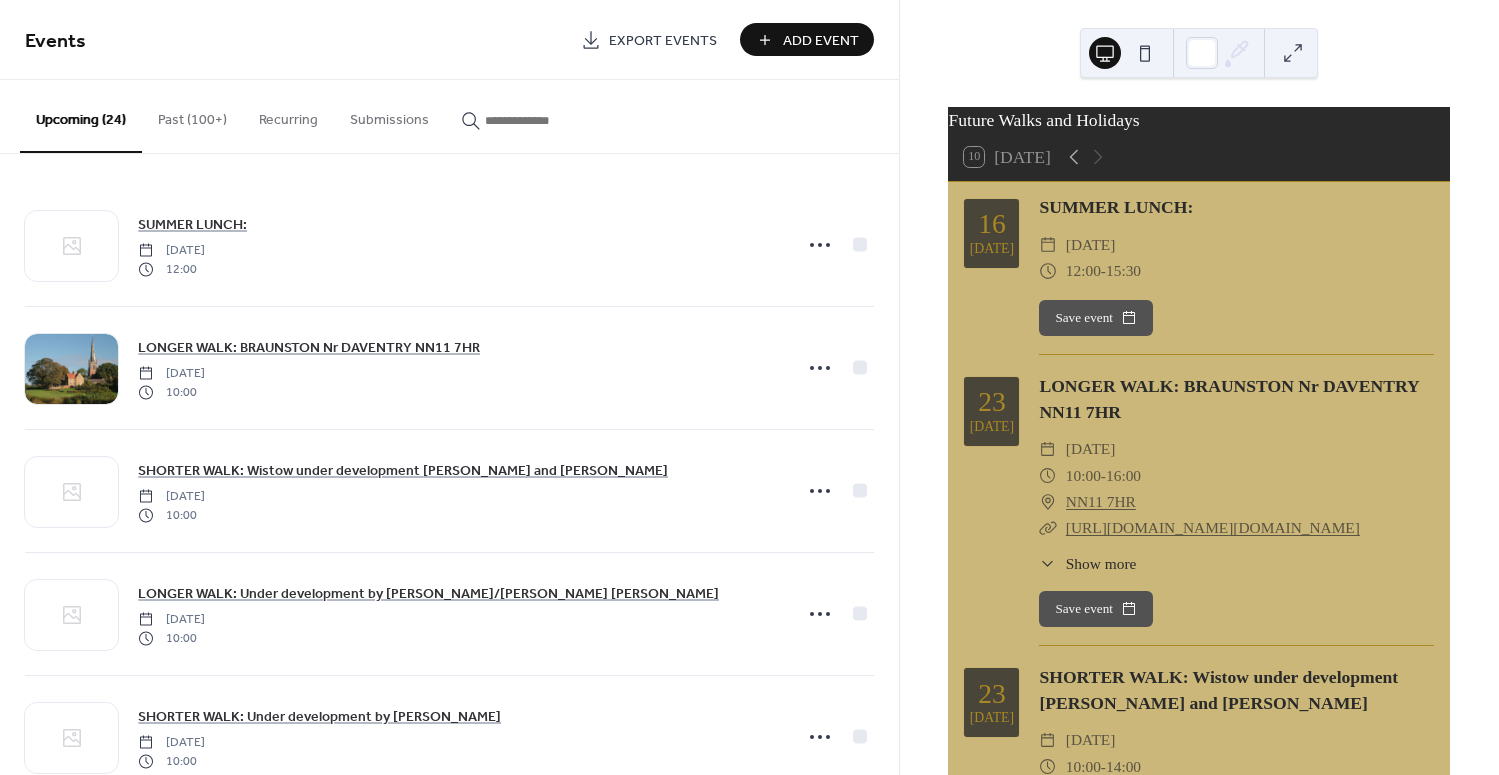 scroll, scrollTop: 0, scrollLeft: 0, axis: both 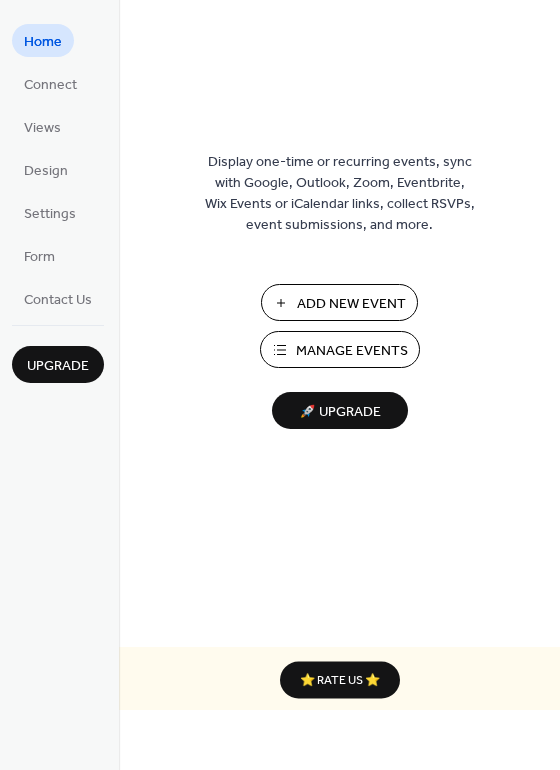 click on "Add New Event" at bounding box center (351, 304) 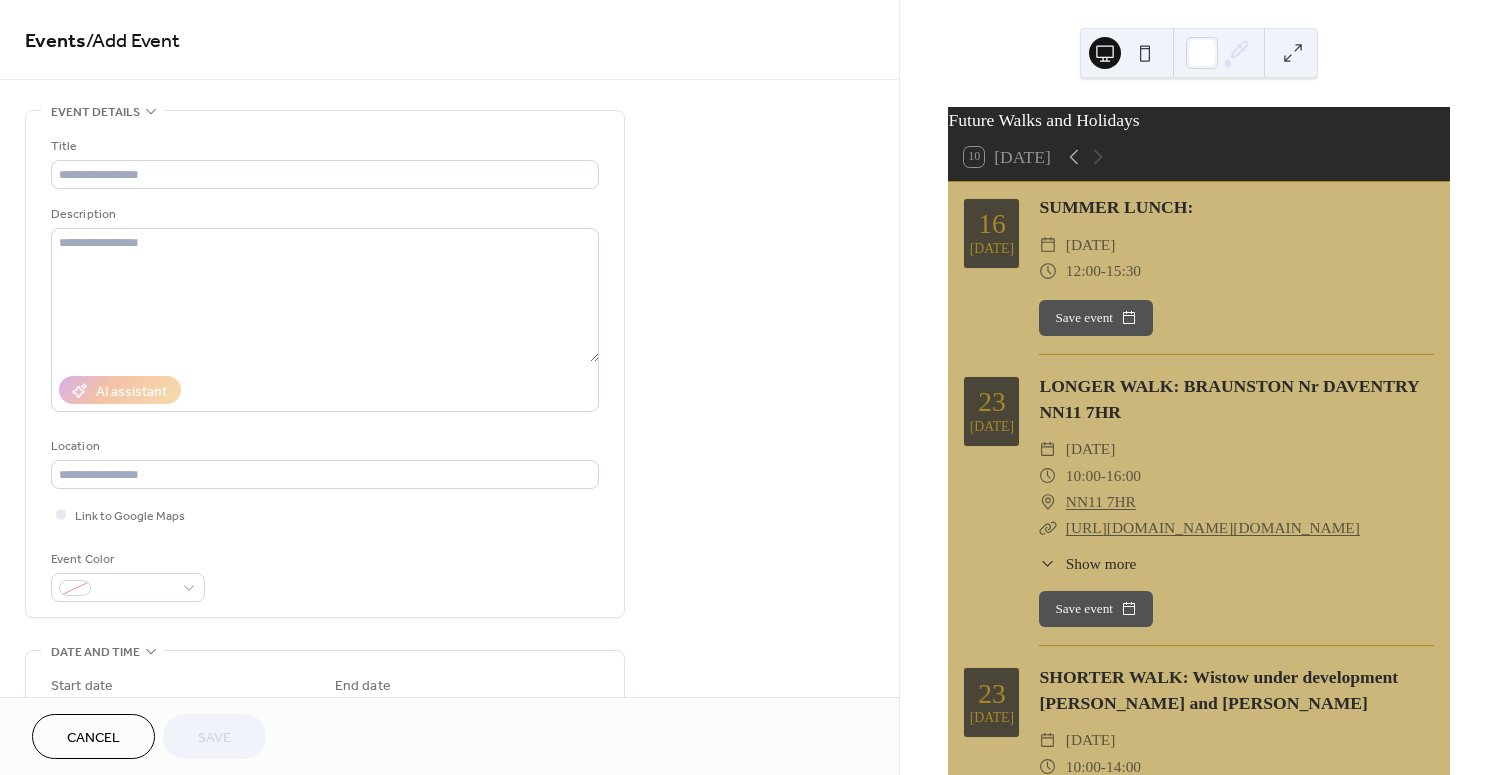 scroll, scrollTop: 0, scrollLeft: 0, axis: both 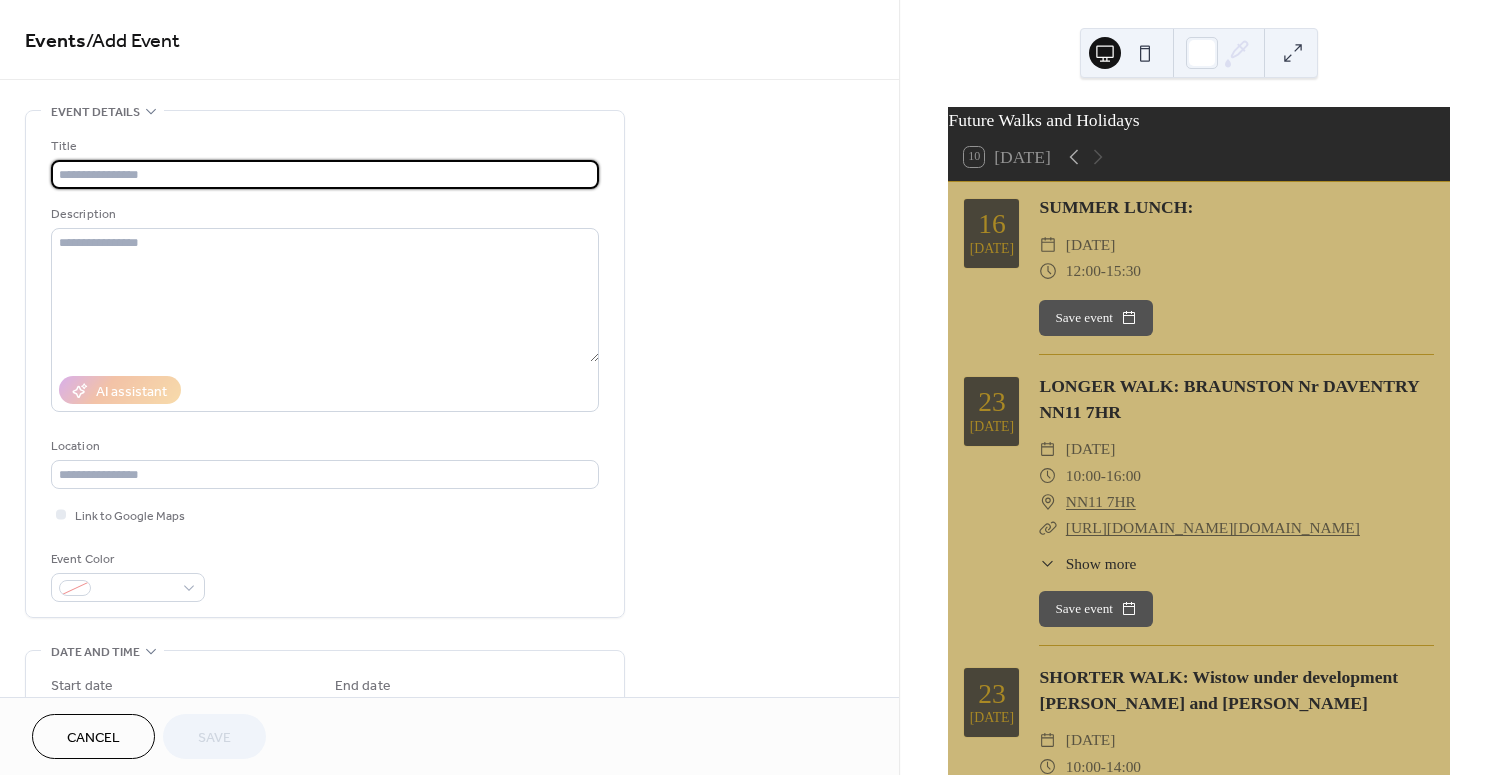 click at bounding box center [325, 174] 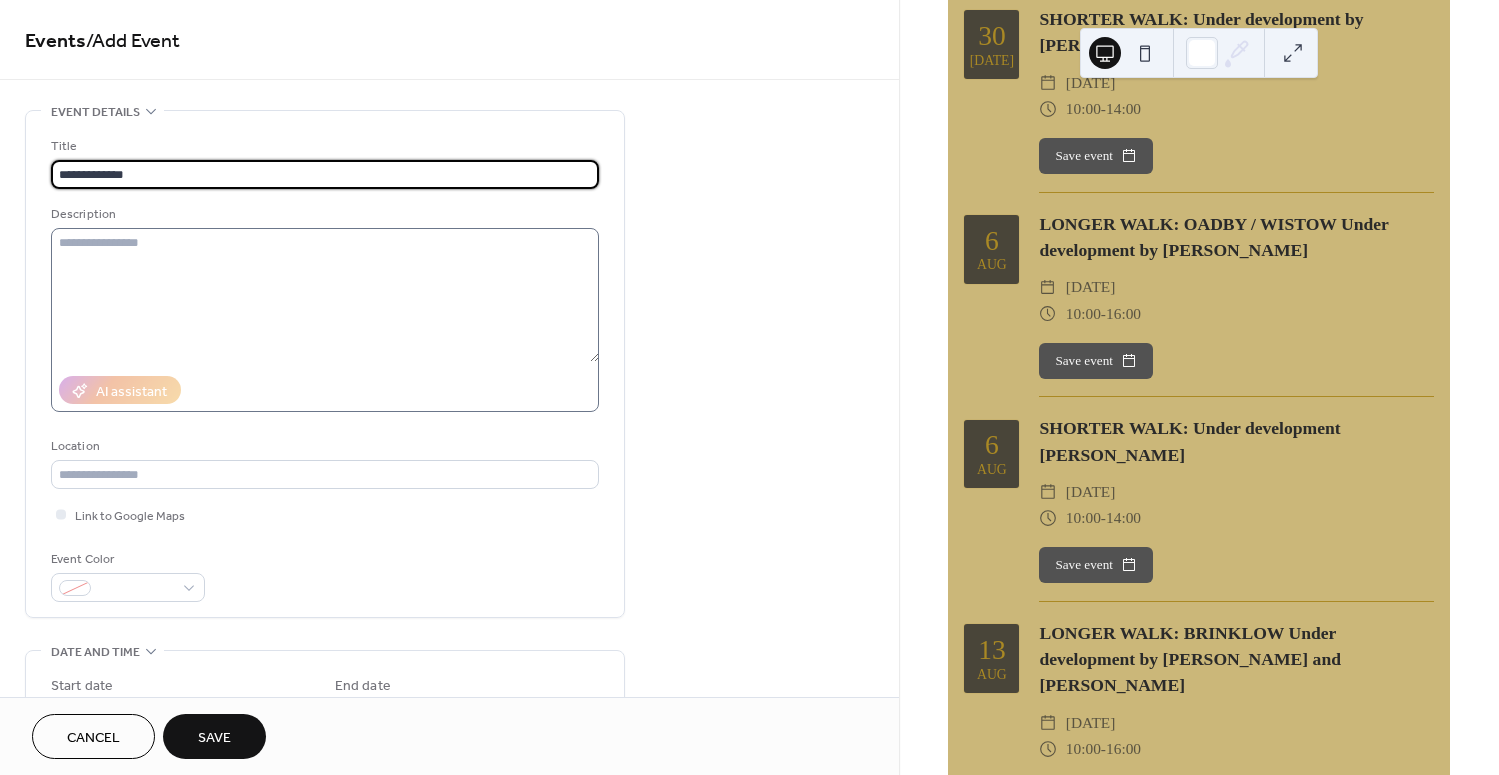 scroll, scrollTop: 1036, scrollLeft: 0, axis: vertical 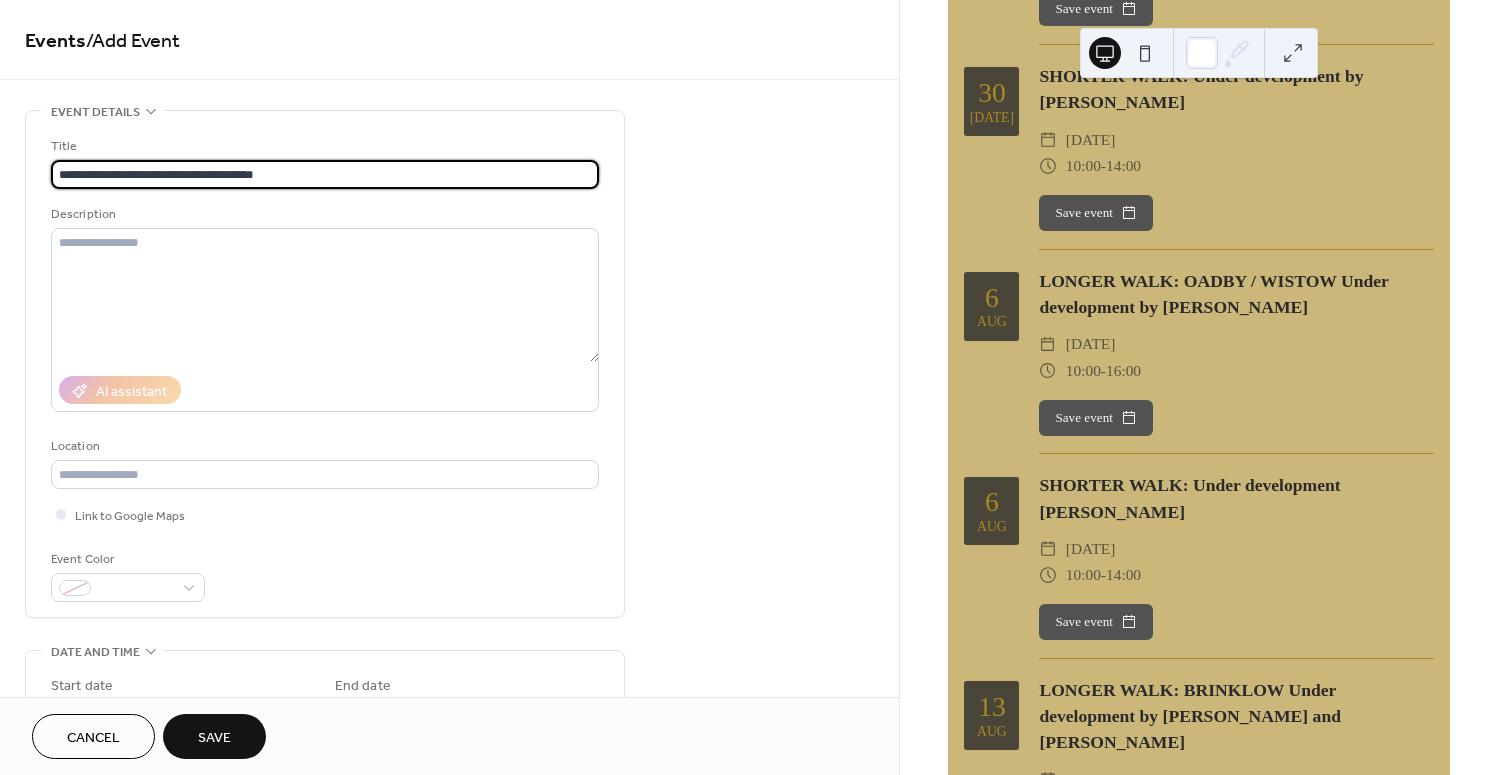 click on "**********" at bounding box center [325, 174] 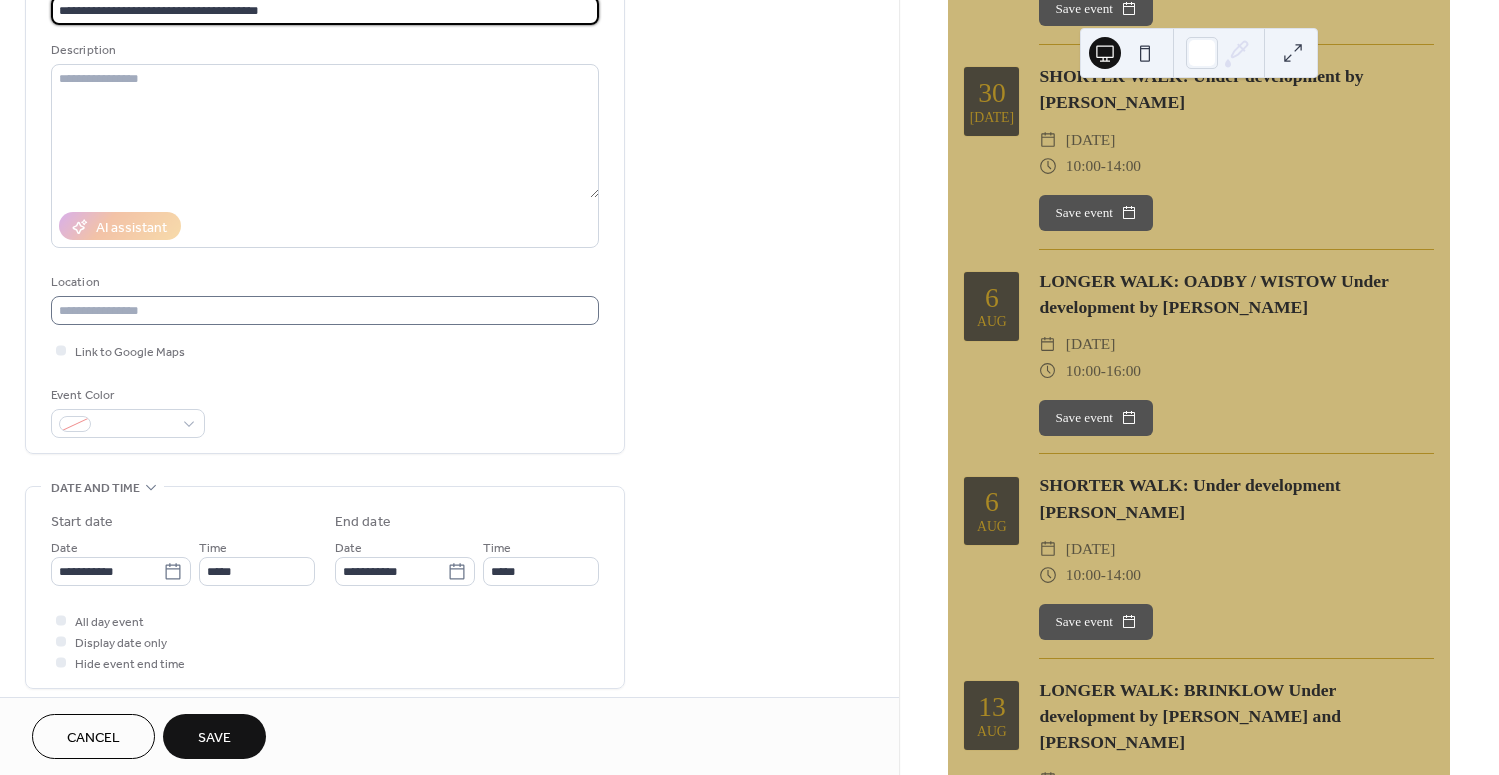 scroll, scrollTop: 174, scrollLeft: 0, axis: vertical 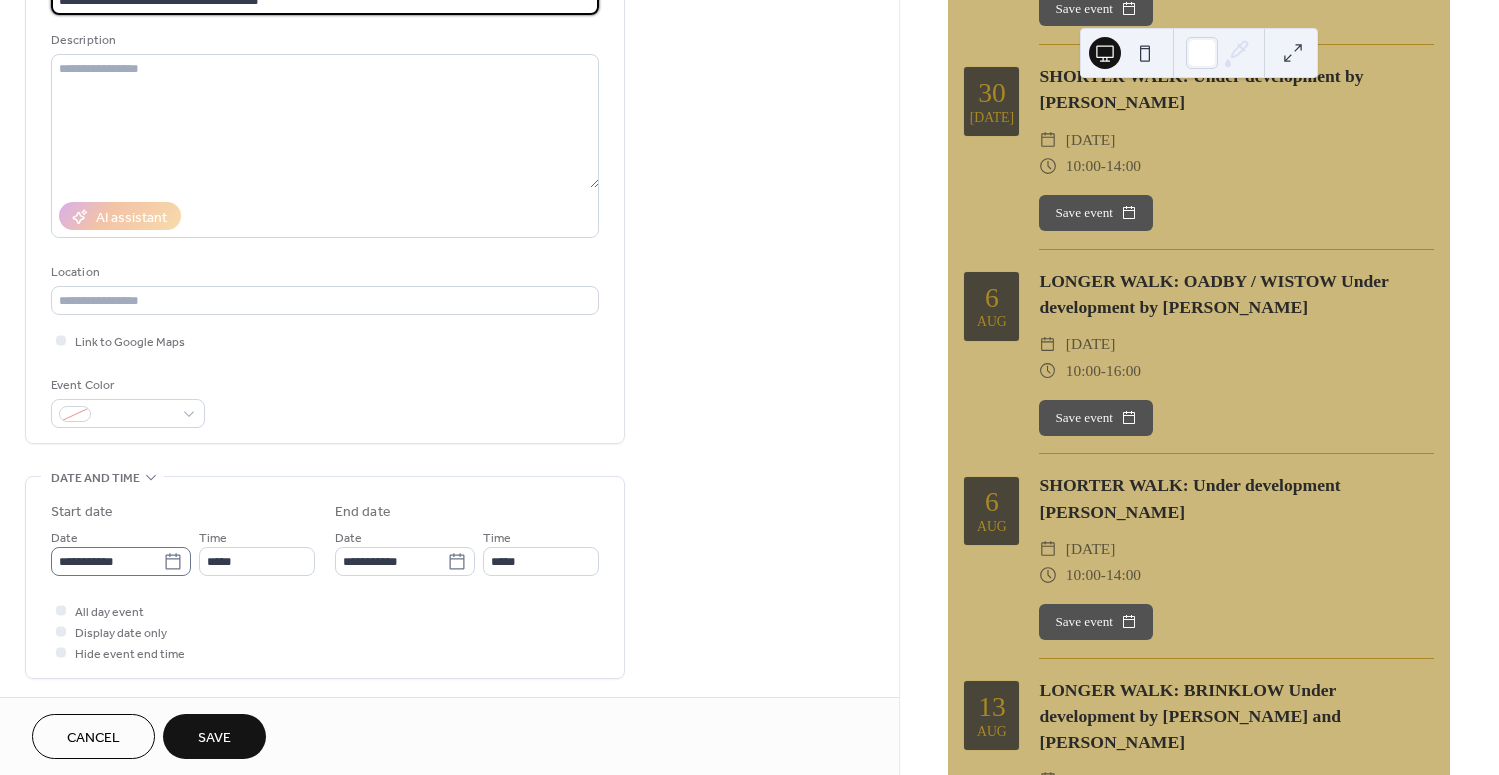 type on "**********" 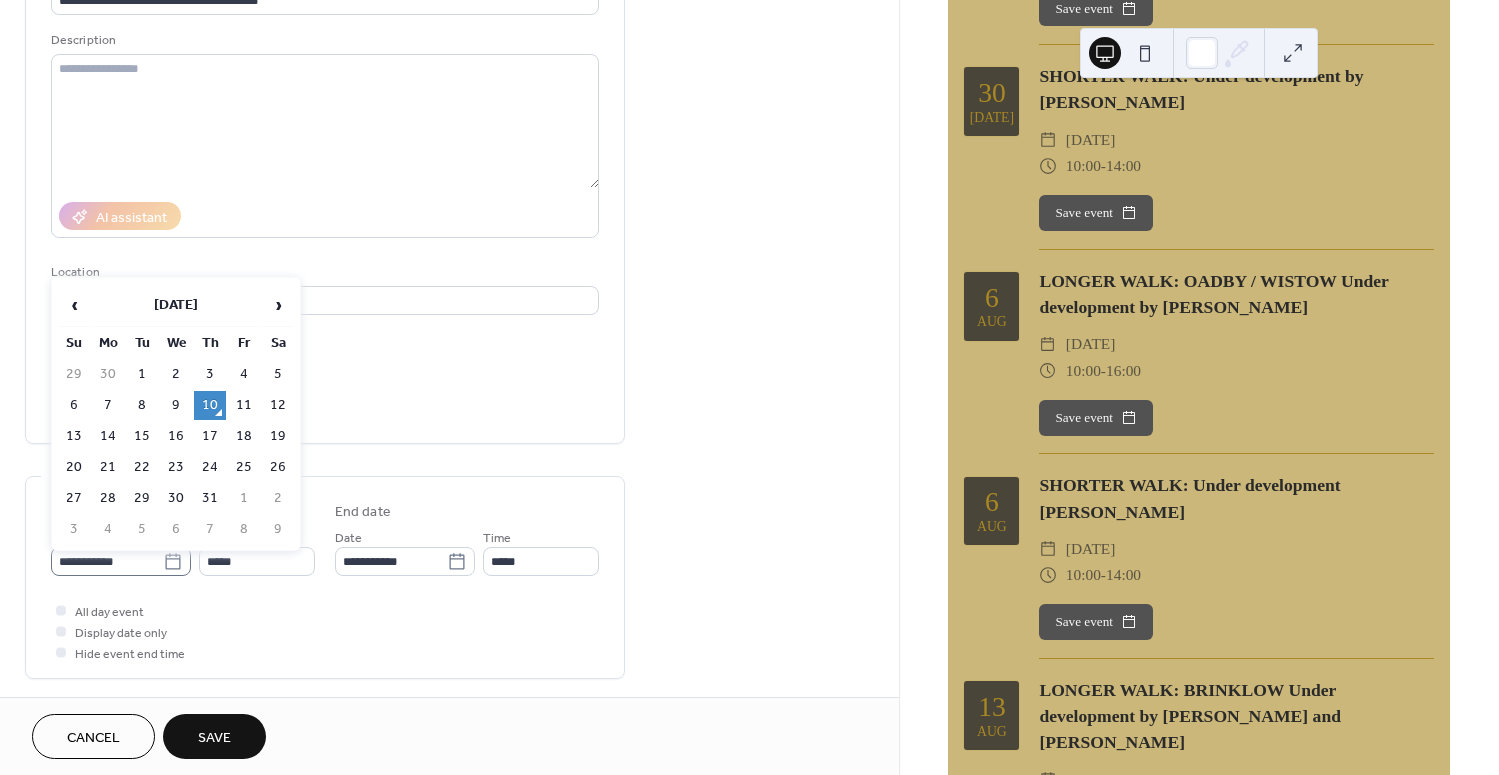 click 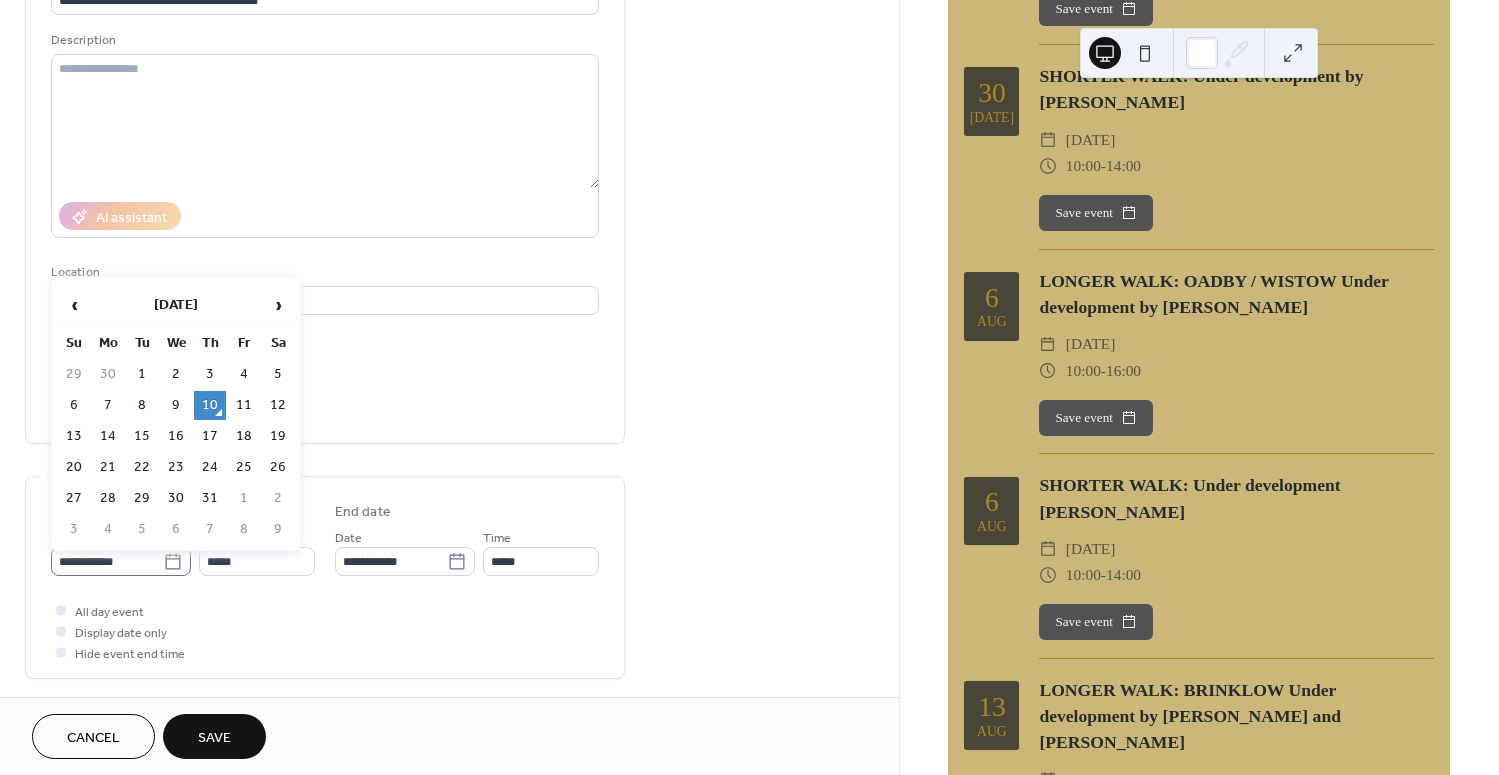 click on "**********" at bounding box center (107, 561) 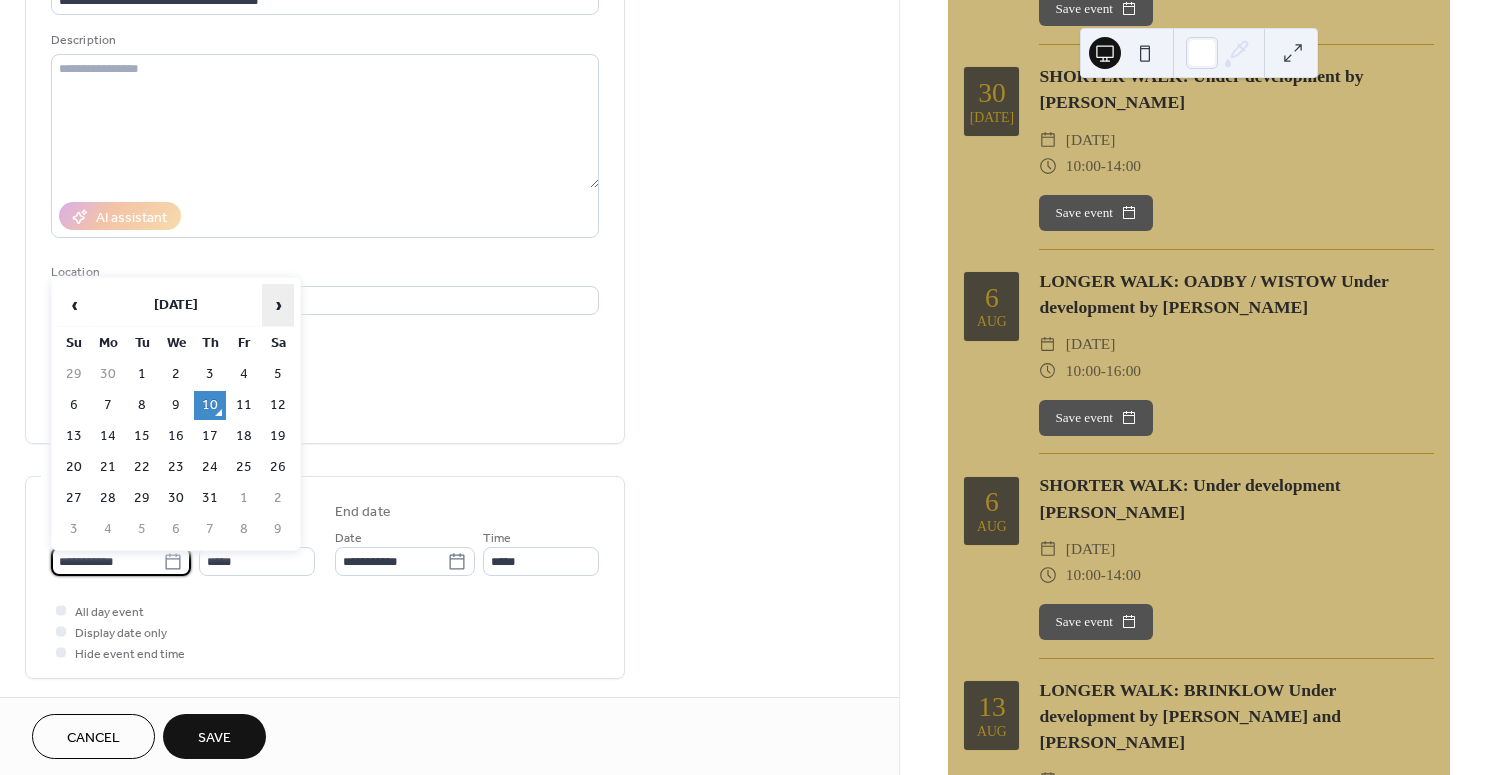 click on "›" at bounding box center [278, 305] 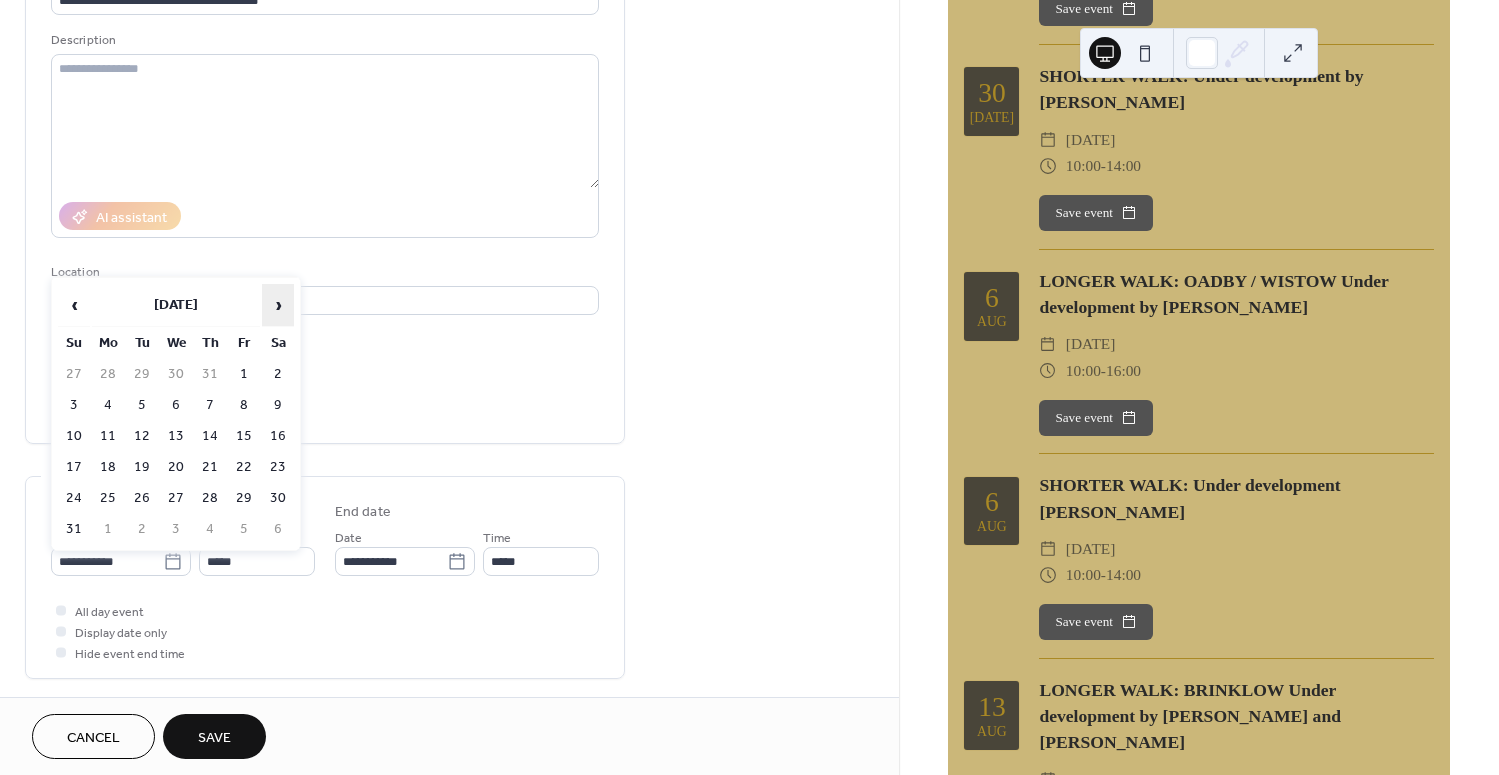 click on "›" at bounding box center [278, 305] 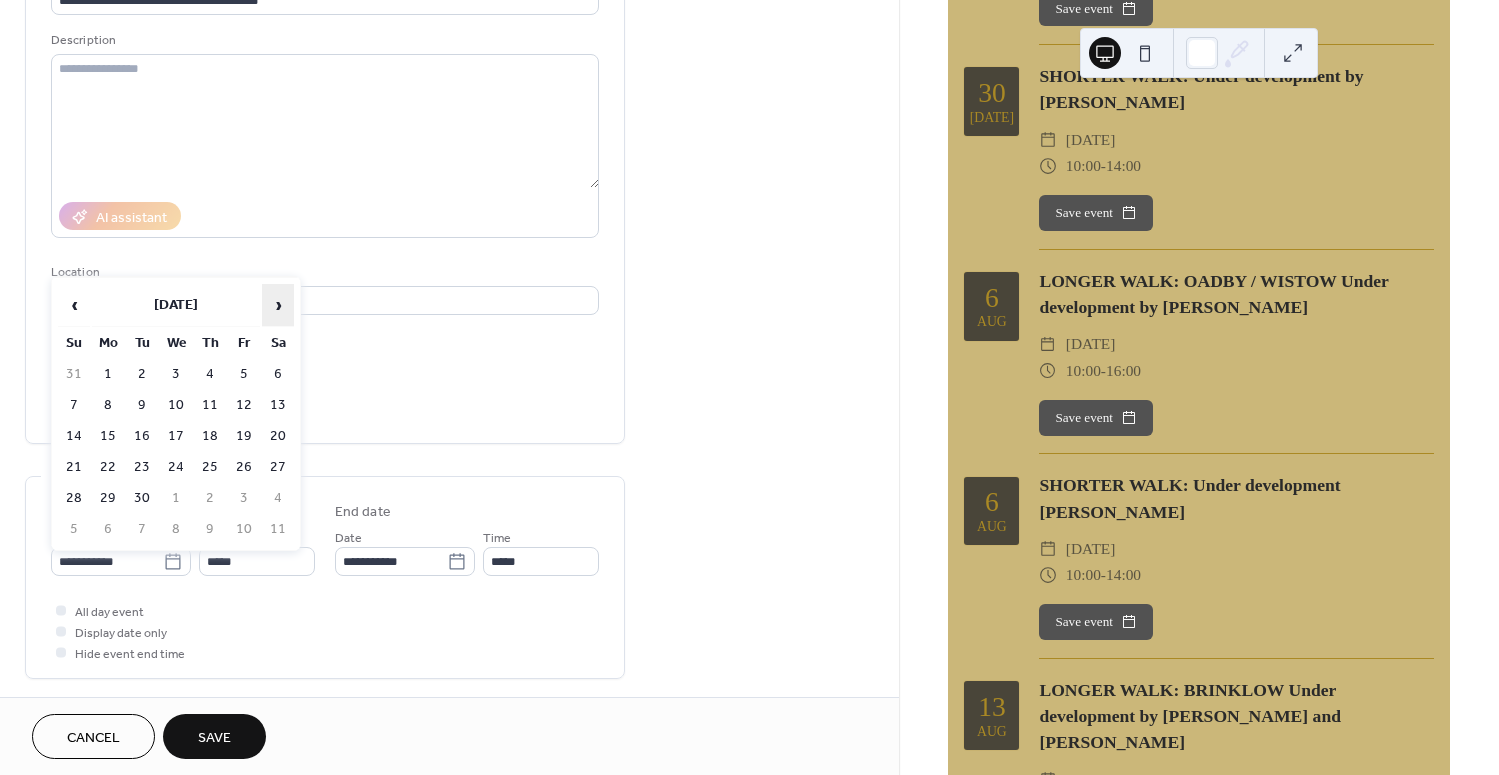 click on "›" at bounding box center [278, 305] 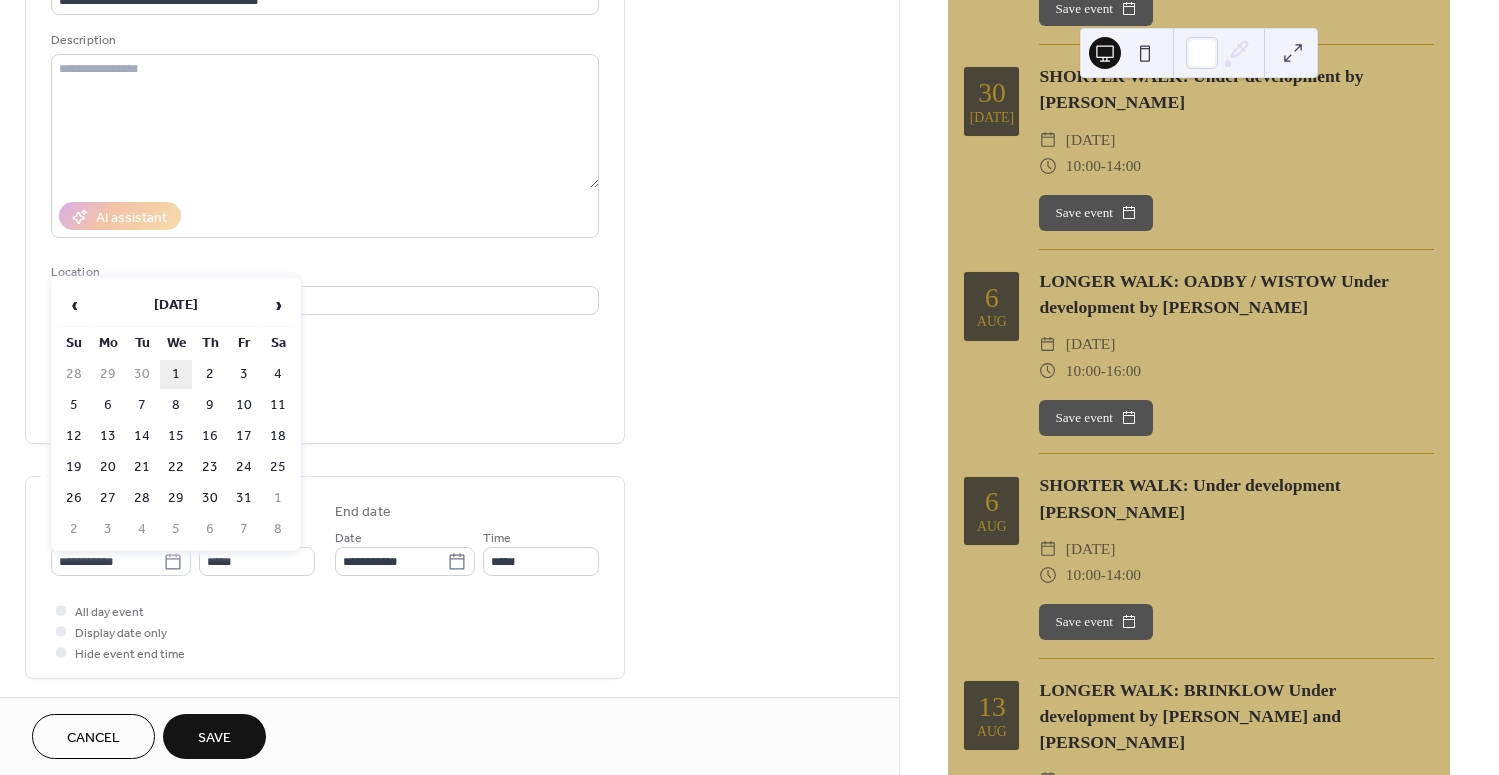 click on "1" at bounding box center (176, 374) 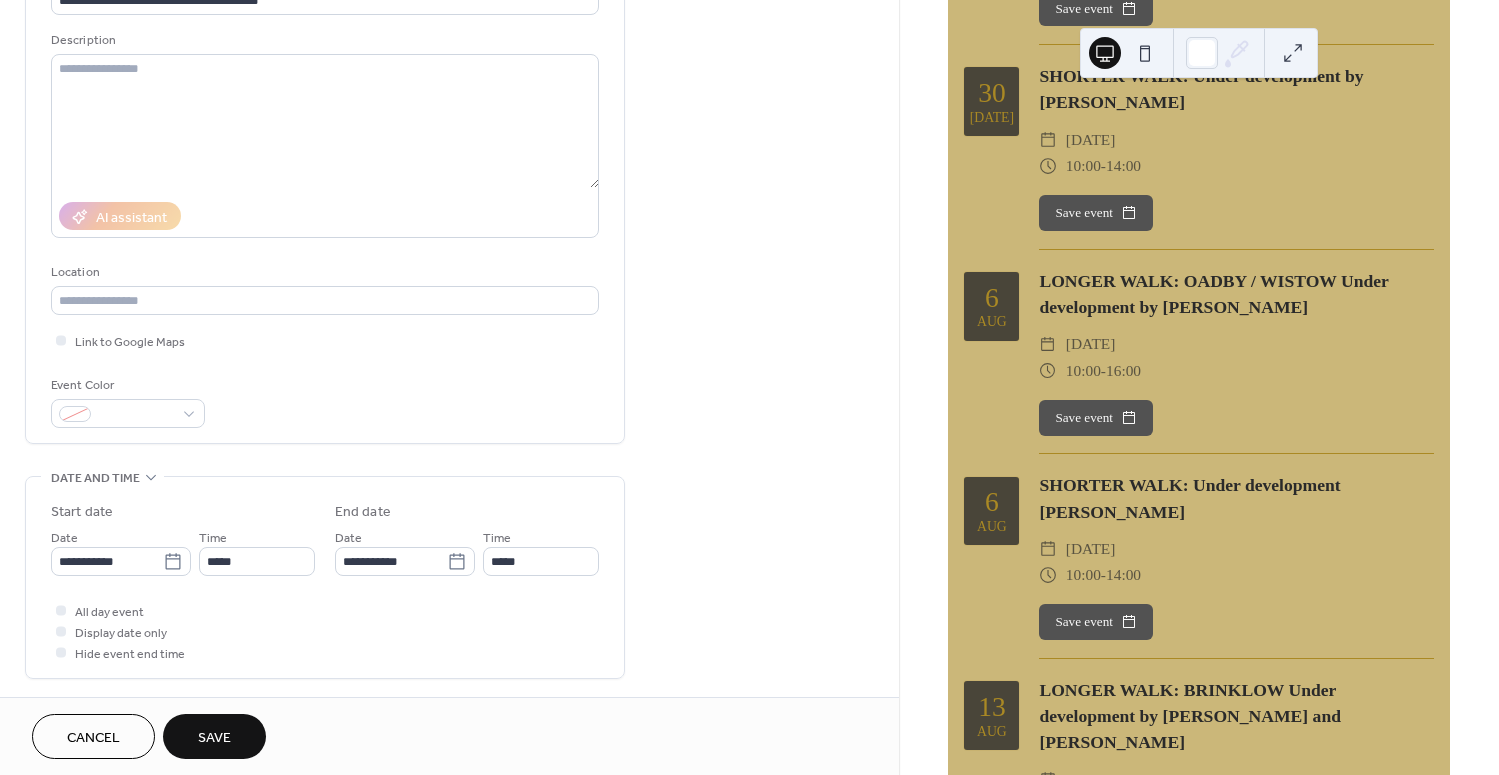 click on "Save" at bounding box center [214, 738] 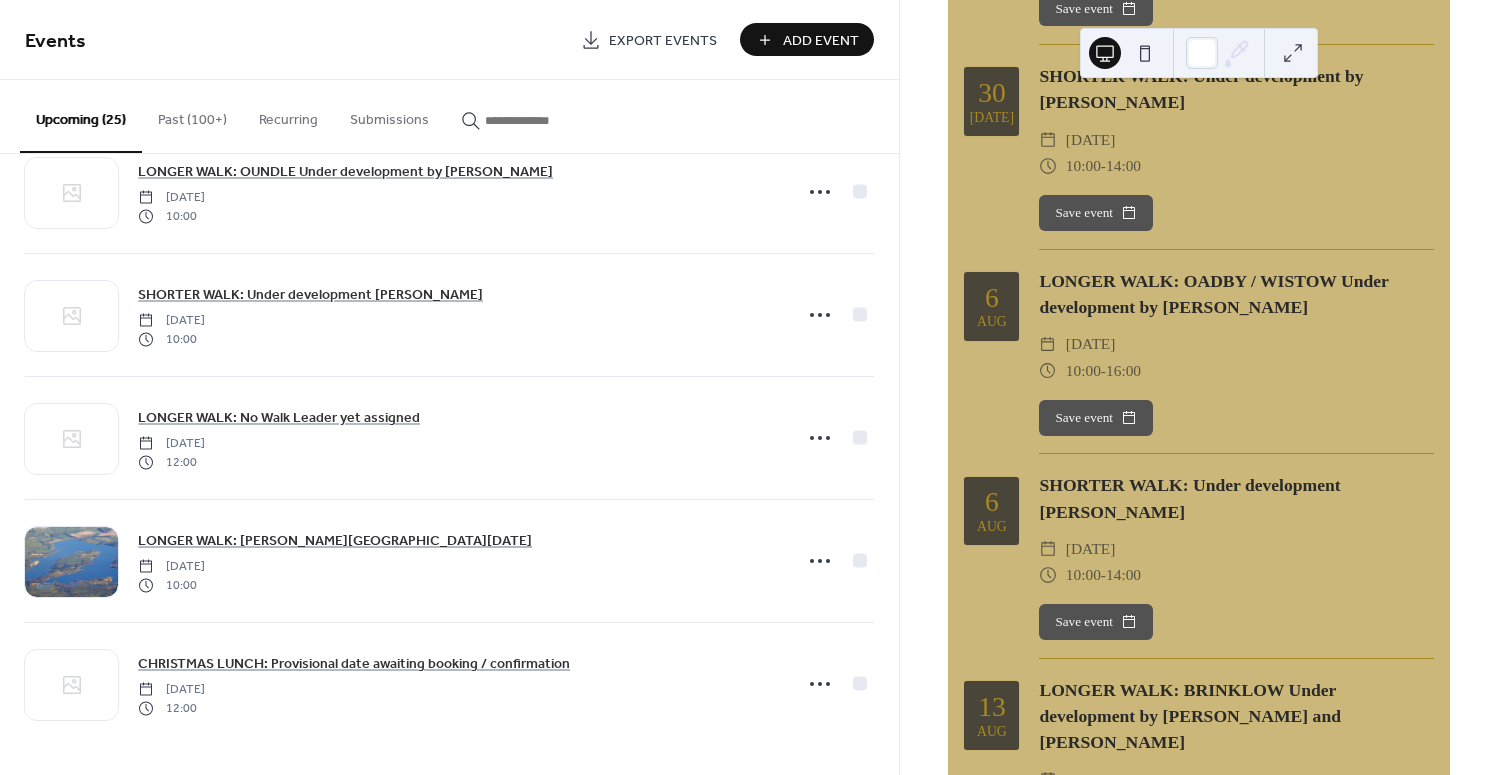 scroll, scrollTop: 2513, scrollLeft: 0, axis: vertical 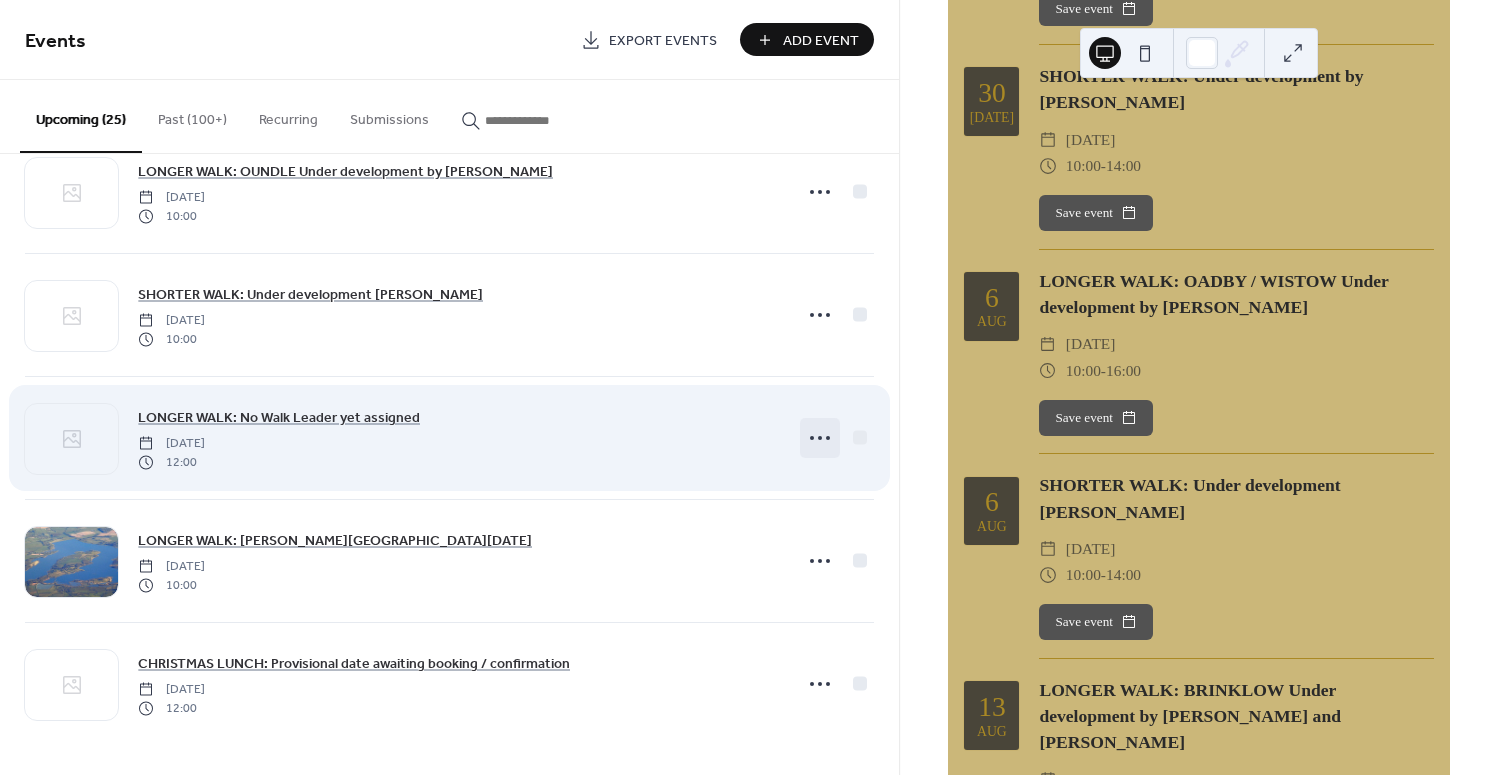 click 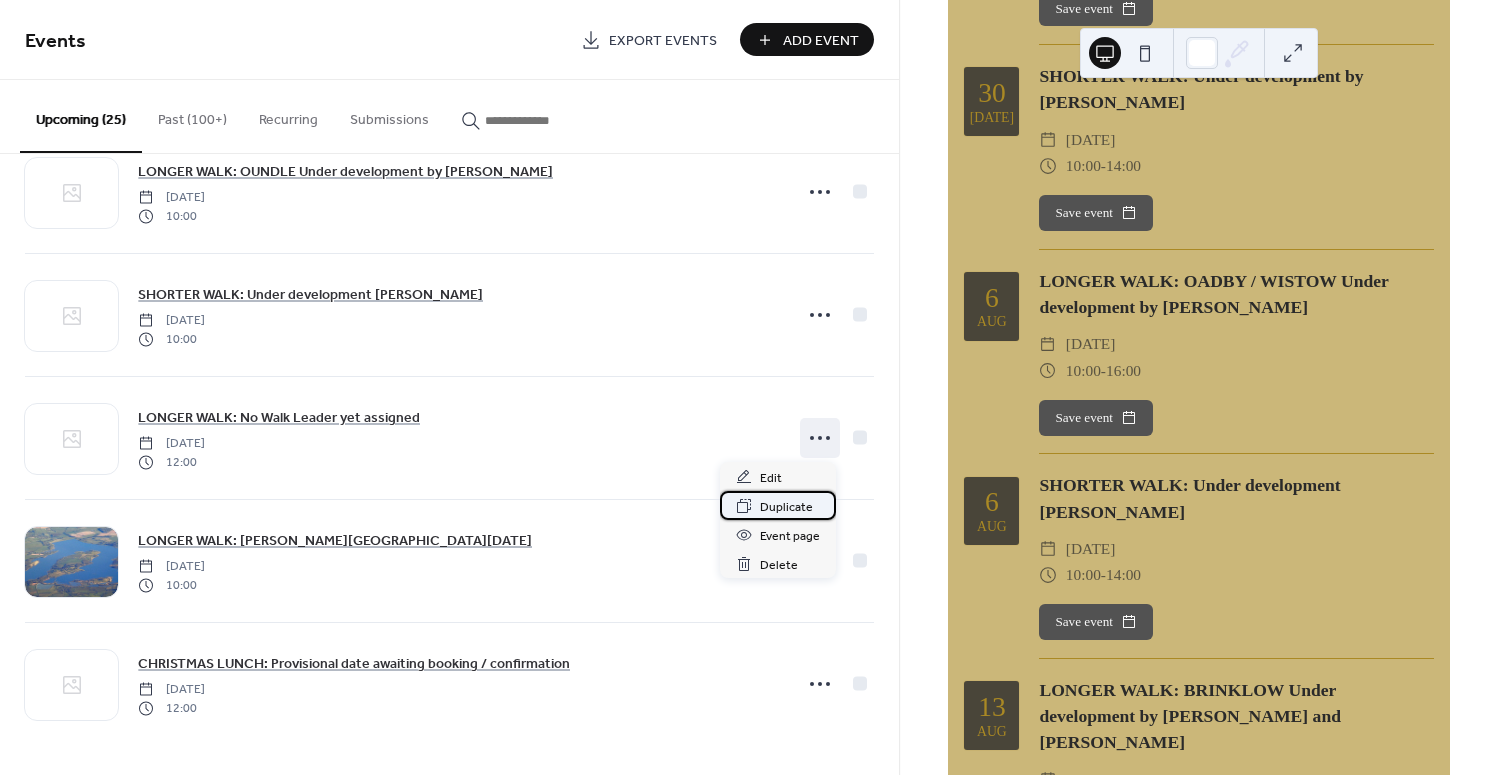 click on "Duplicate" at bounding box center [786, 507] 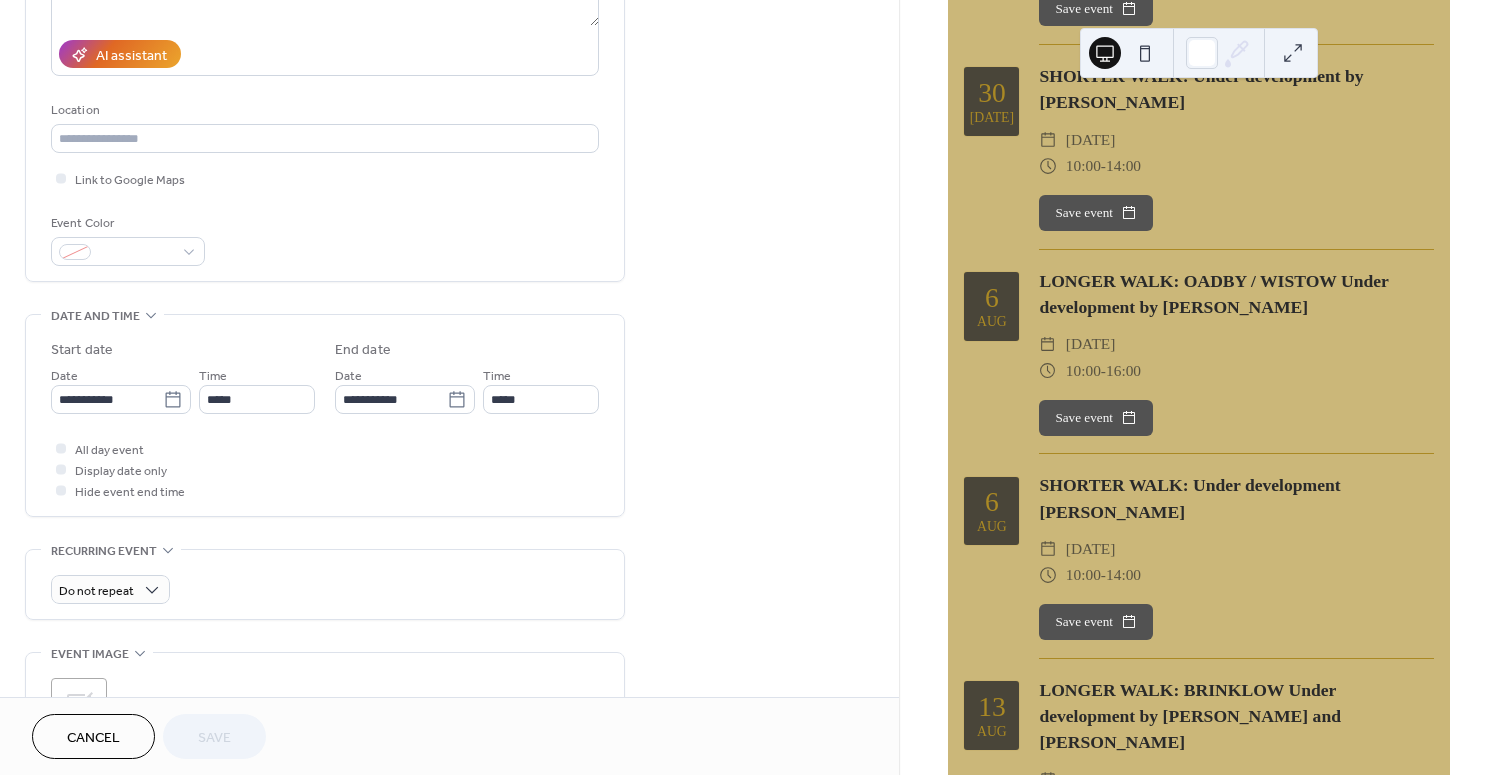 scroll, scrollTop: 343, scrollLeft: 0, axis: vertical 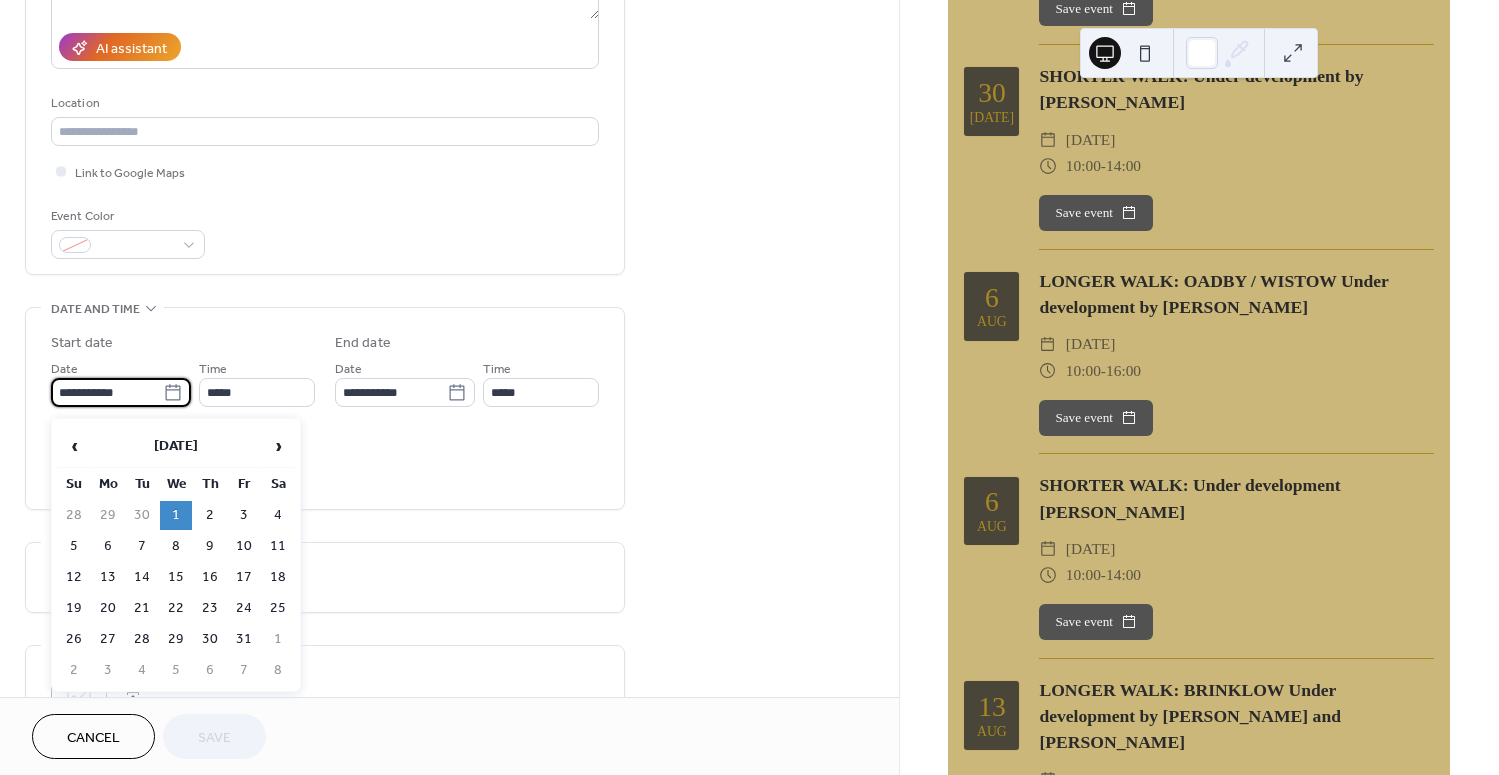 click on "**********" at bounding box center (107, 392) 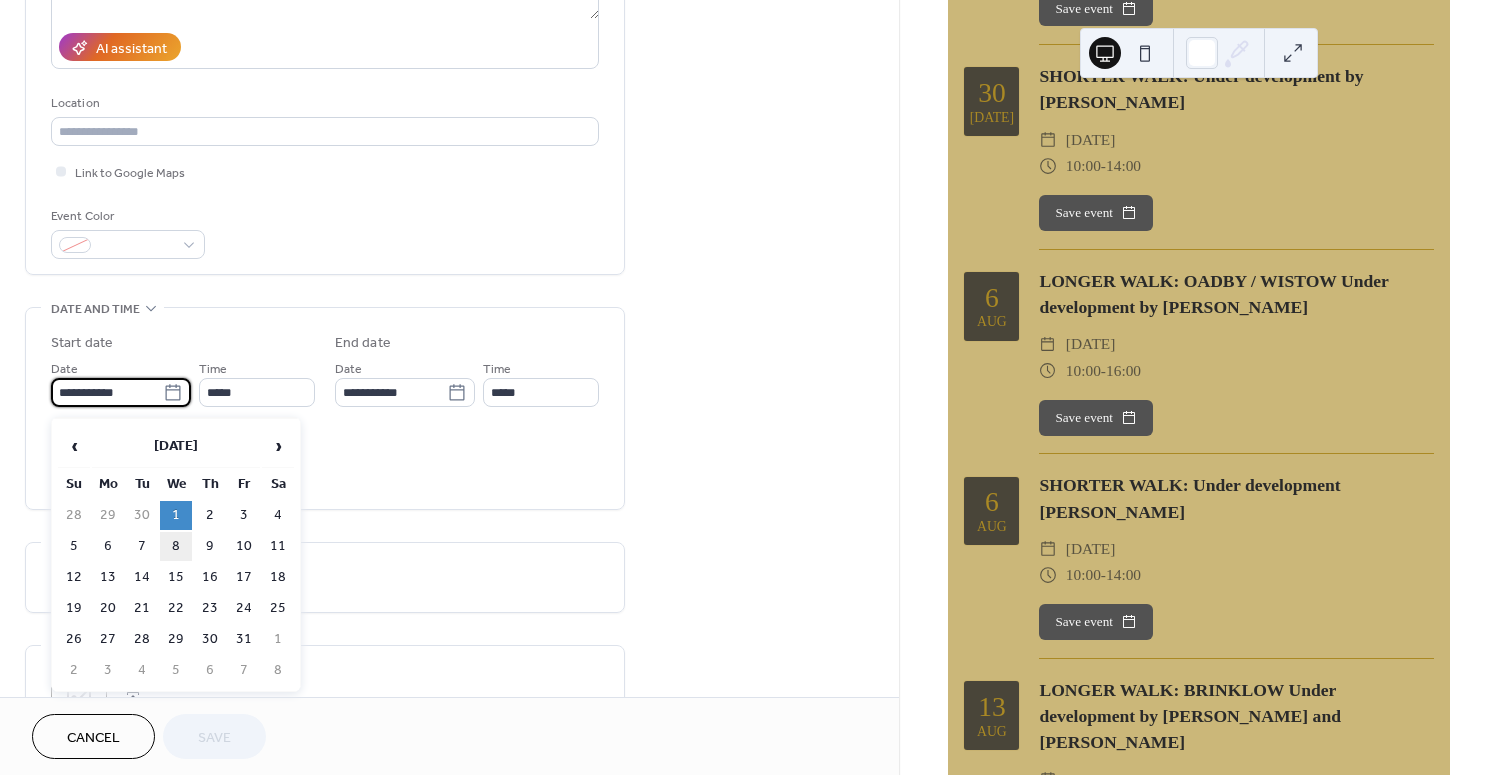 click on "8" at bounding box center (176, 546) 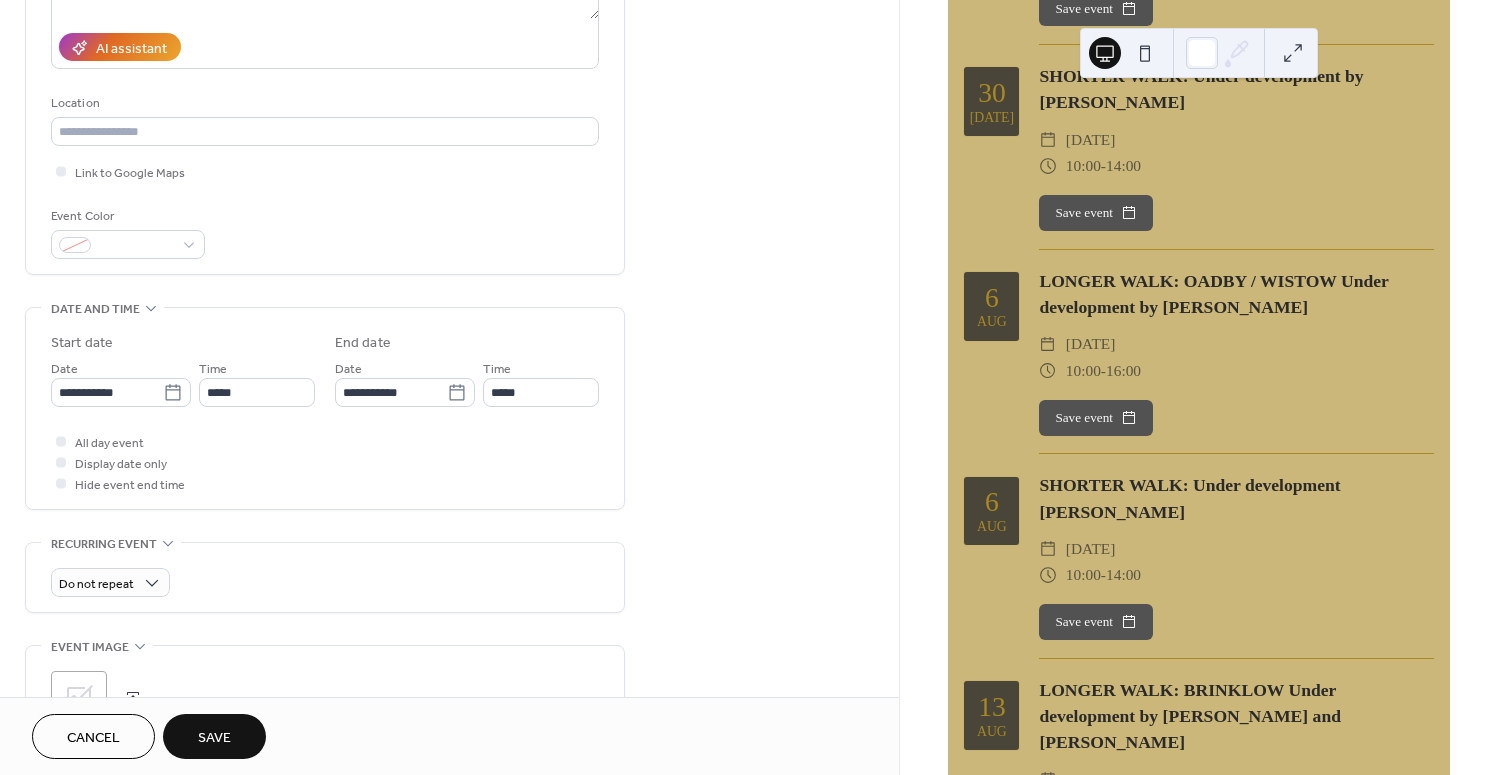 type on "**********" 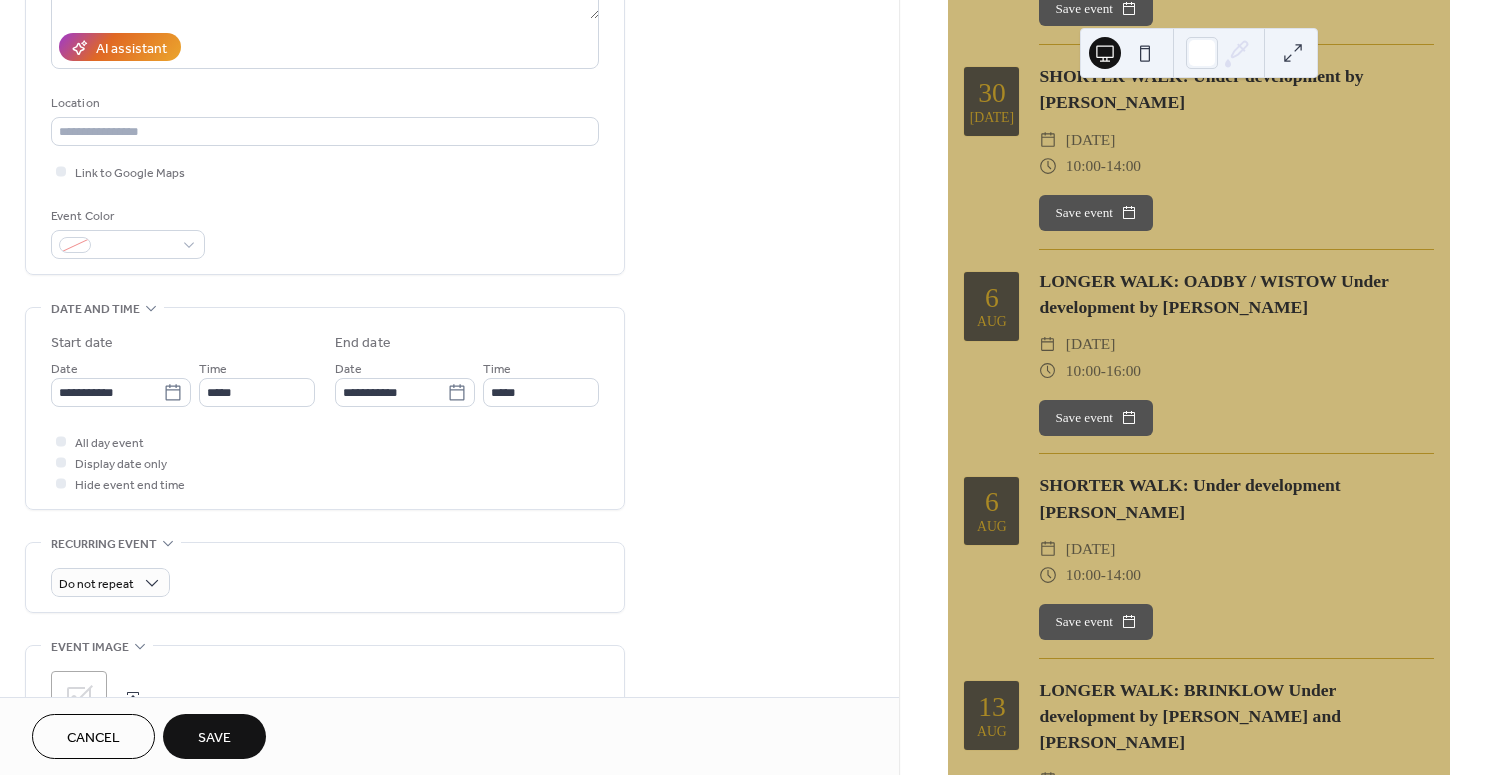 type on "**********" 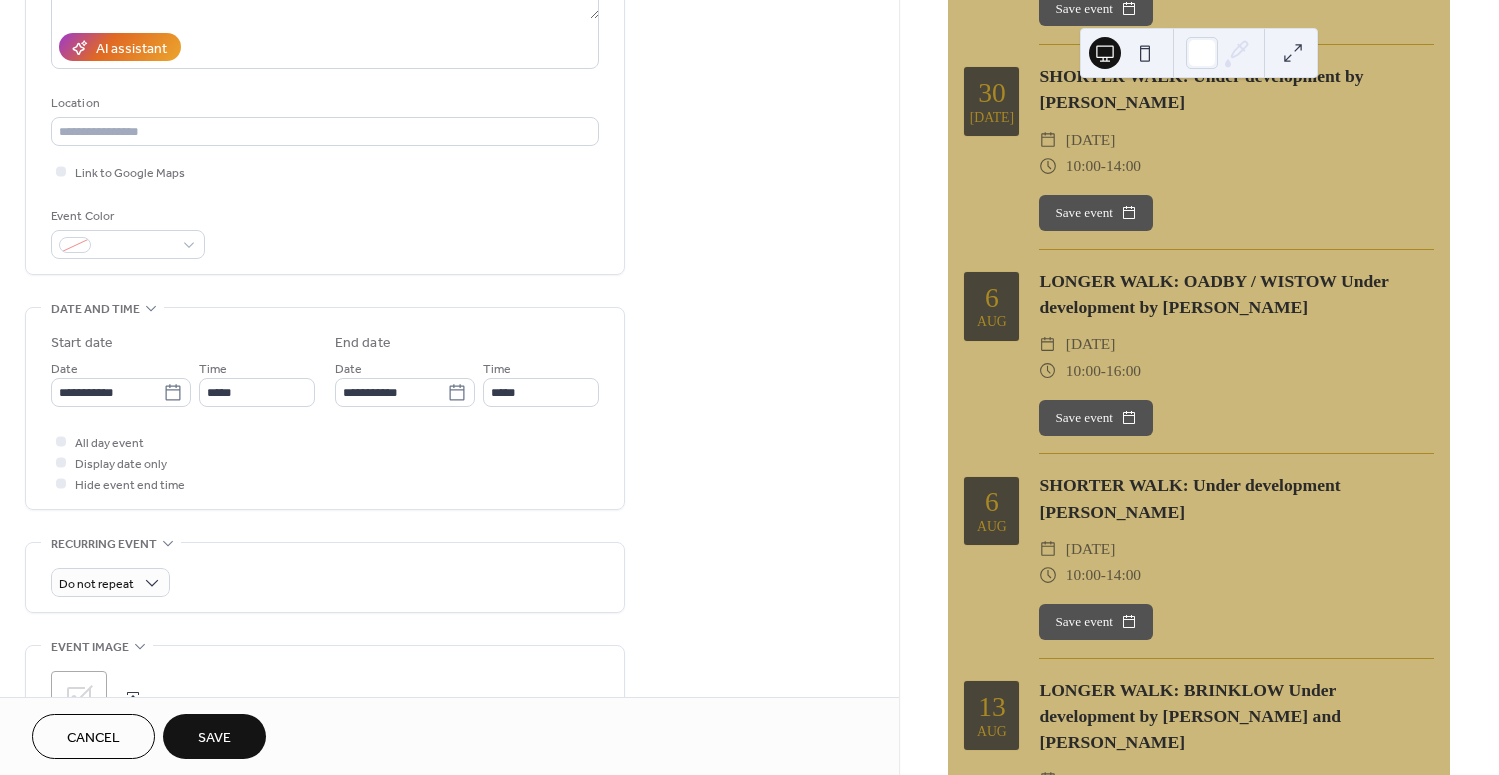 click on "Save" at bounding box center [214, 738] 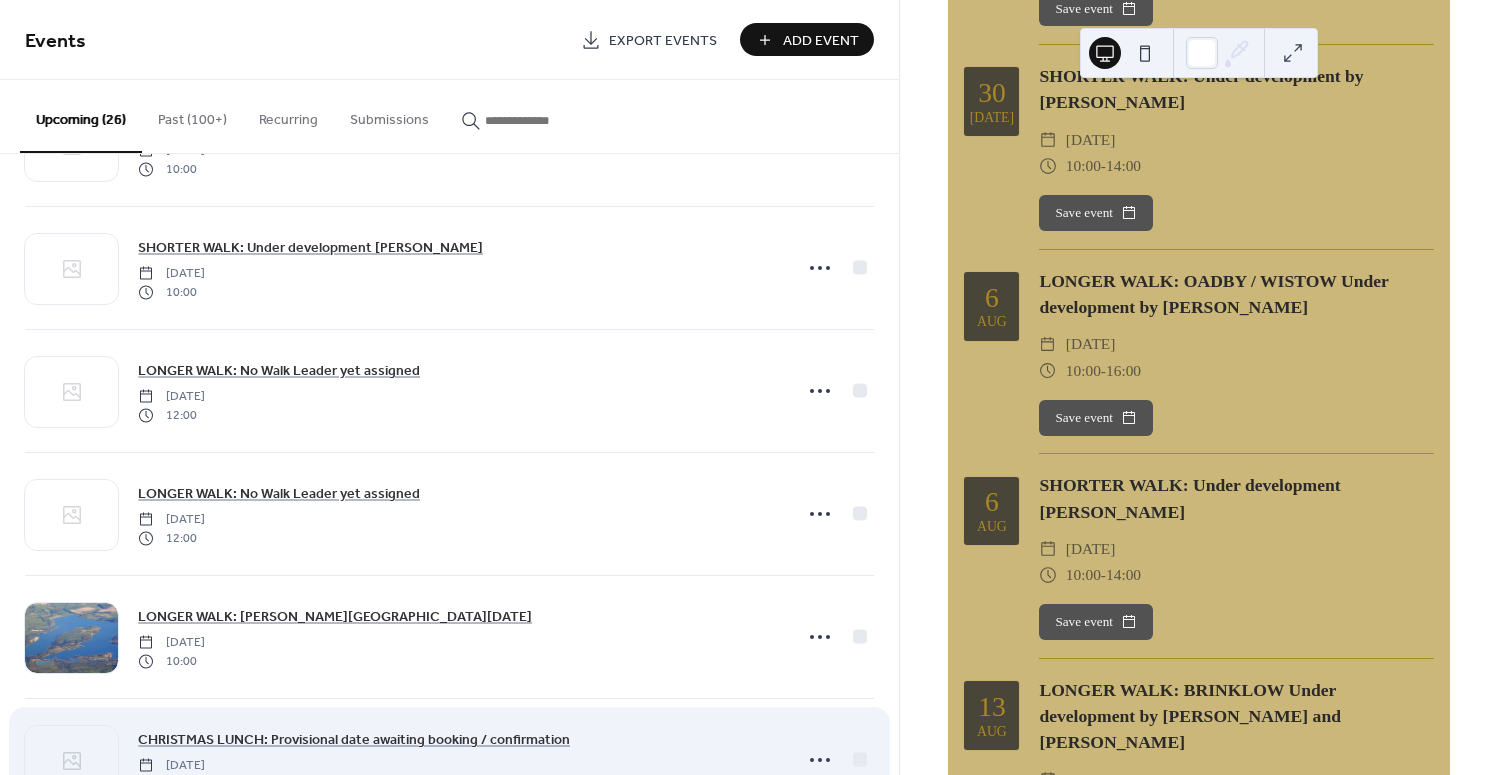 scroll, scrollTop: 2559, scrollLeft: 0, axis: vertical 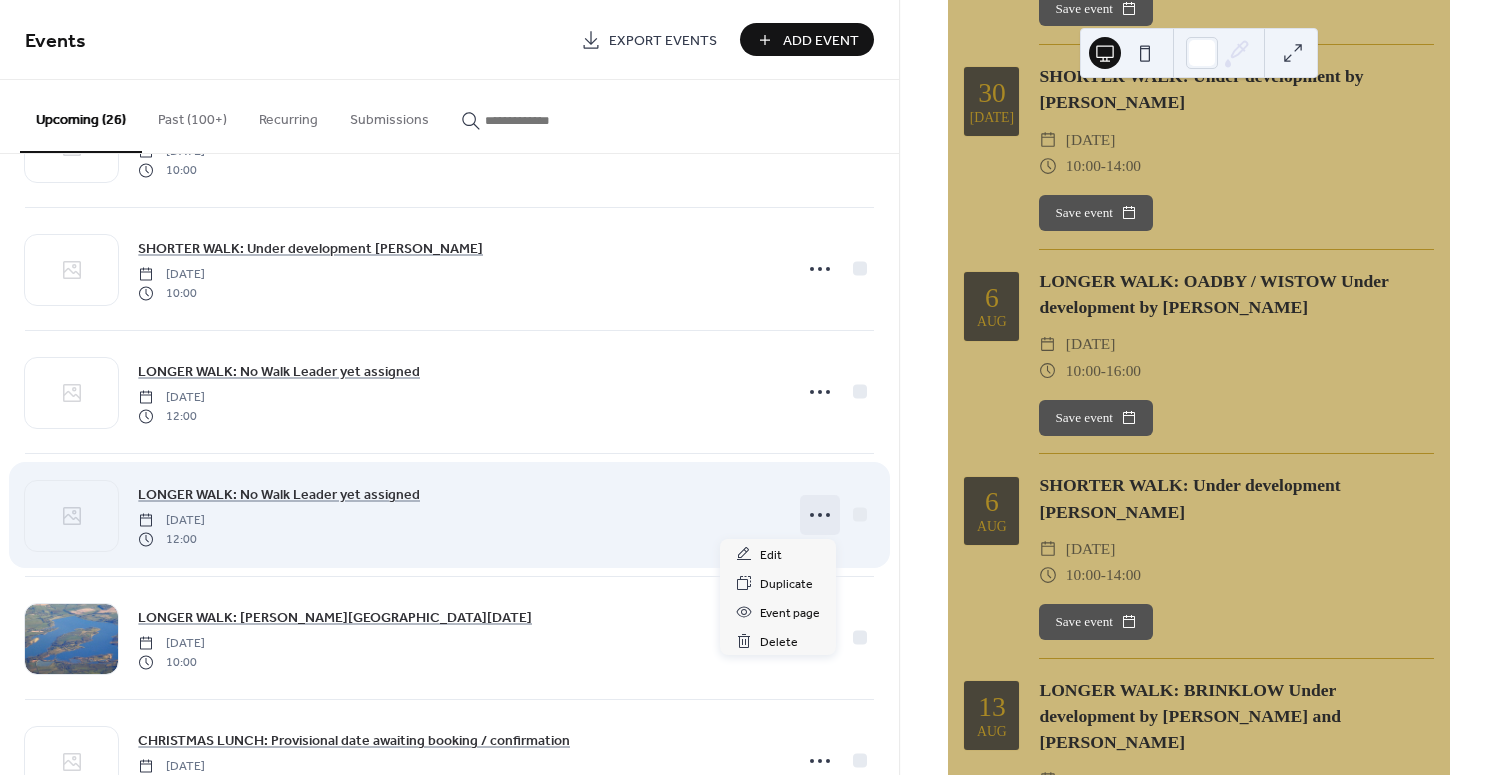 click 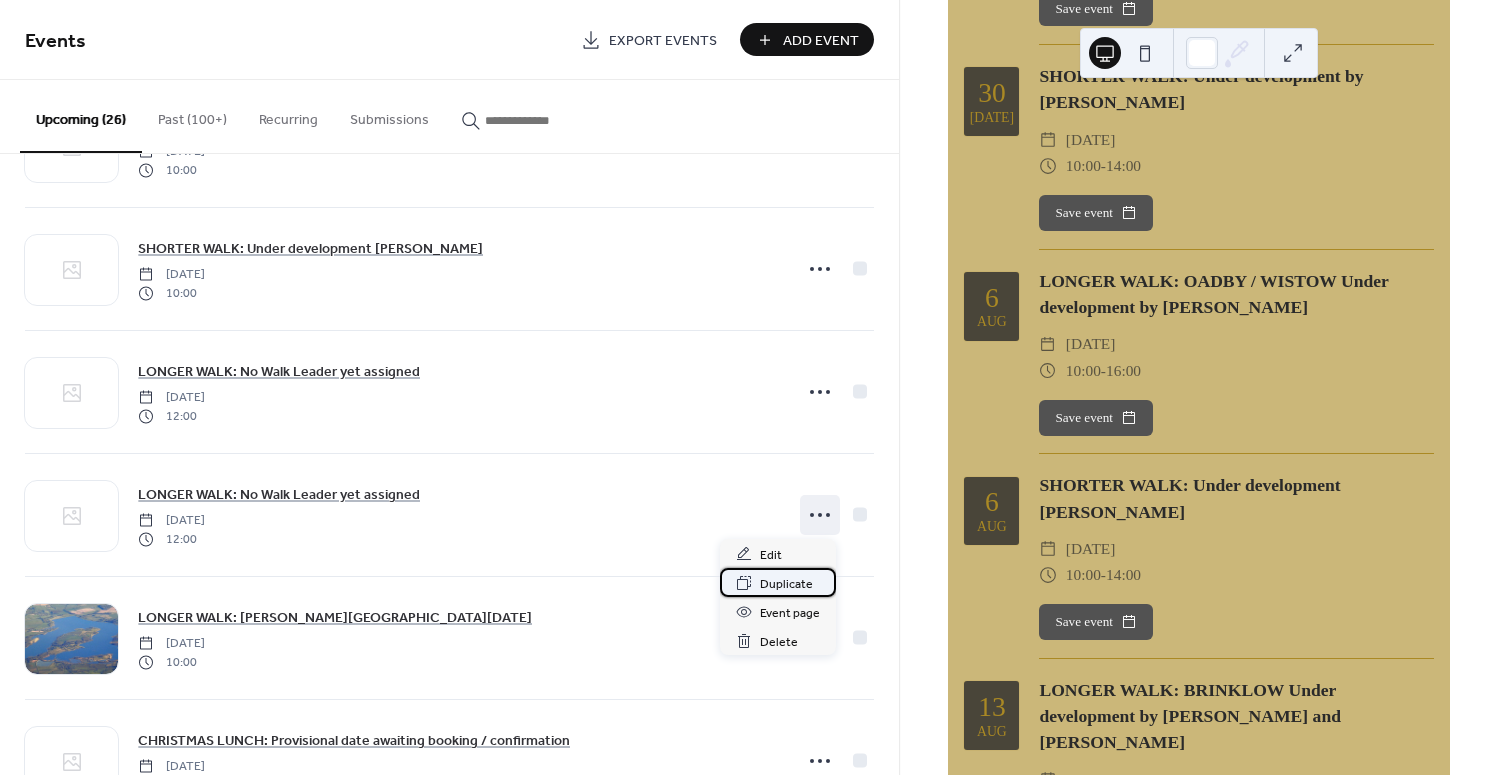 click on "Duplicate" at bounding box center (786, 584) 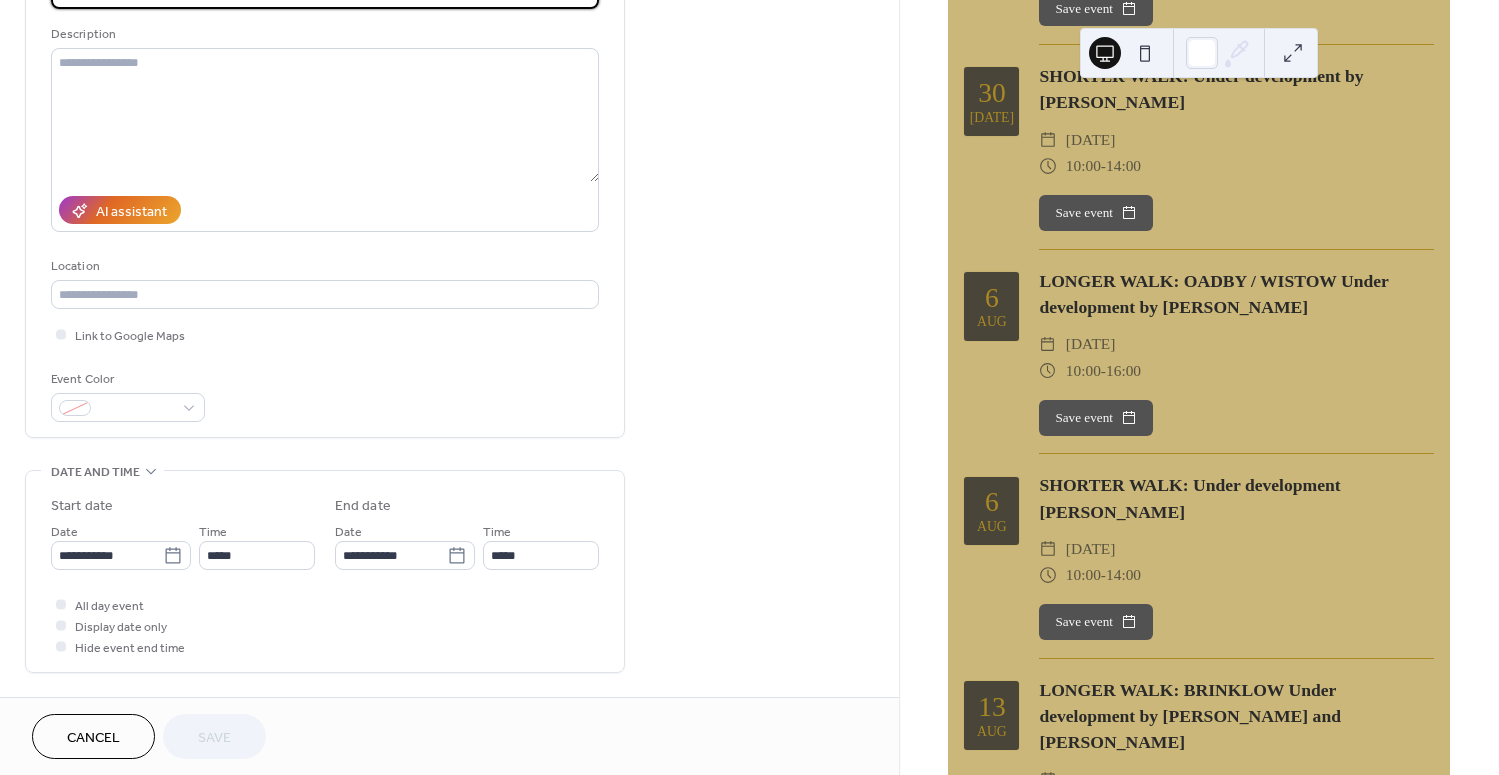 scroll, scrollTop: 182, scrollLeft: 0, axis: vertical 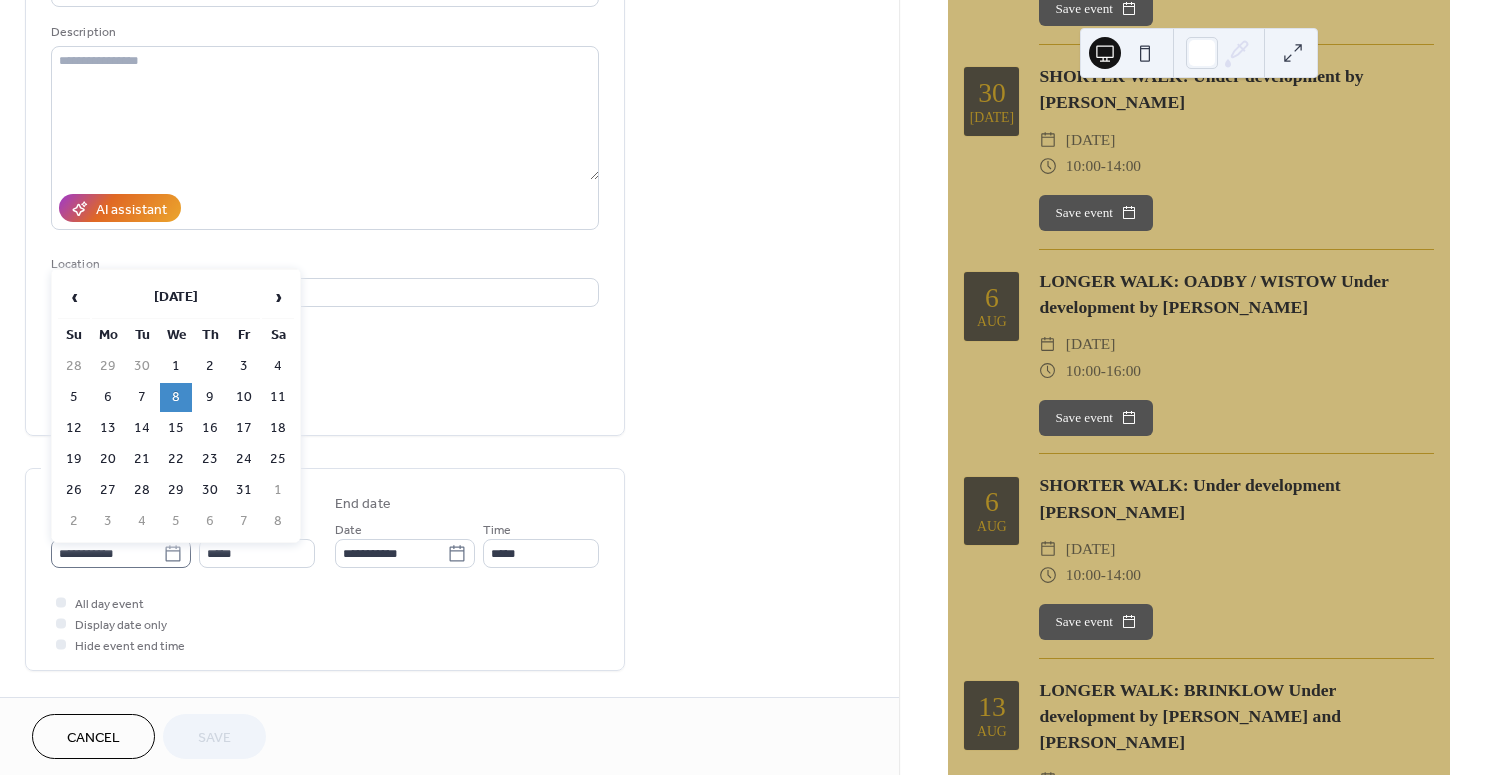 click 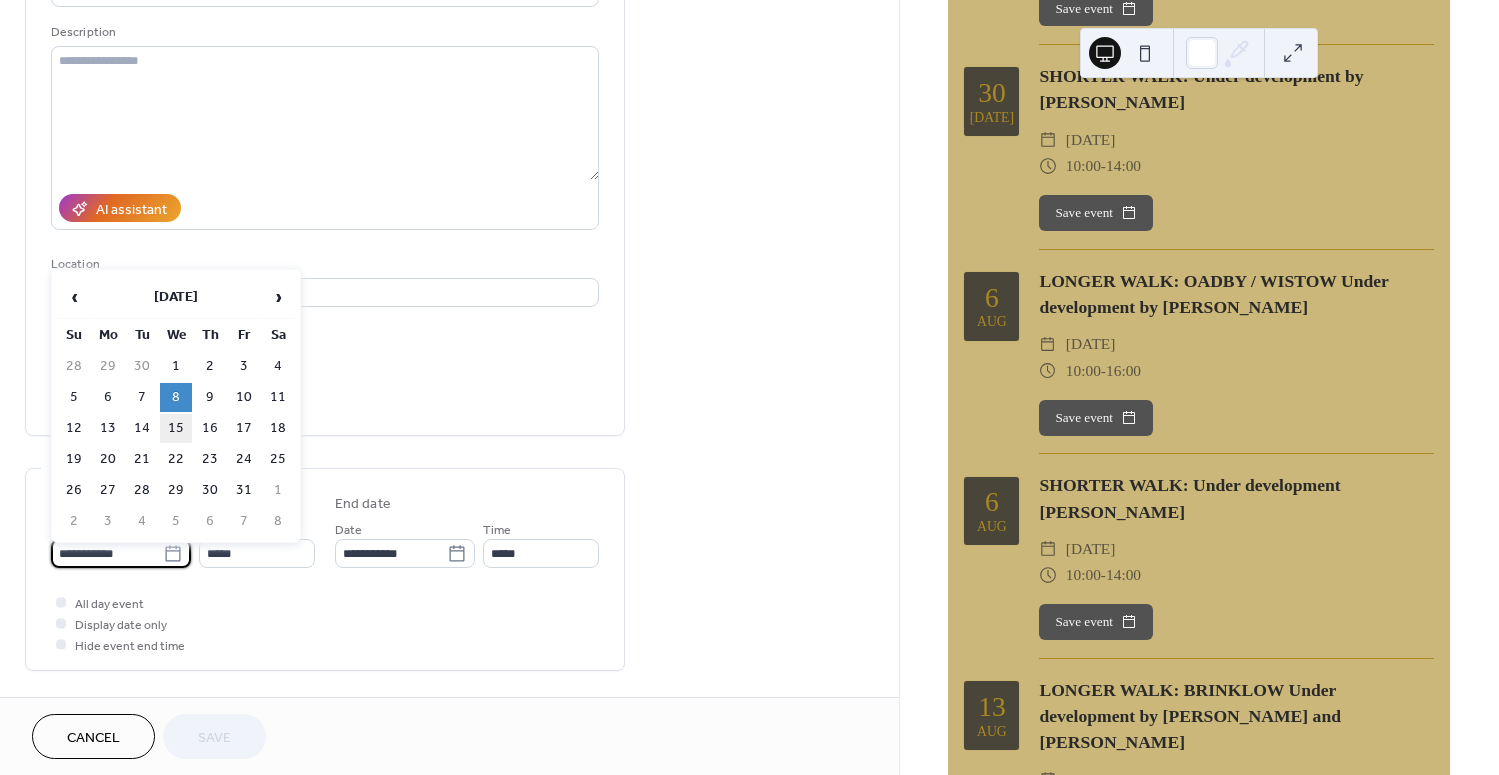 click on "15" at bounding box center (176, 428) 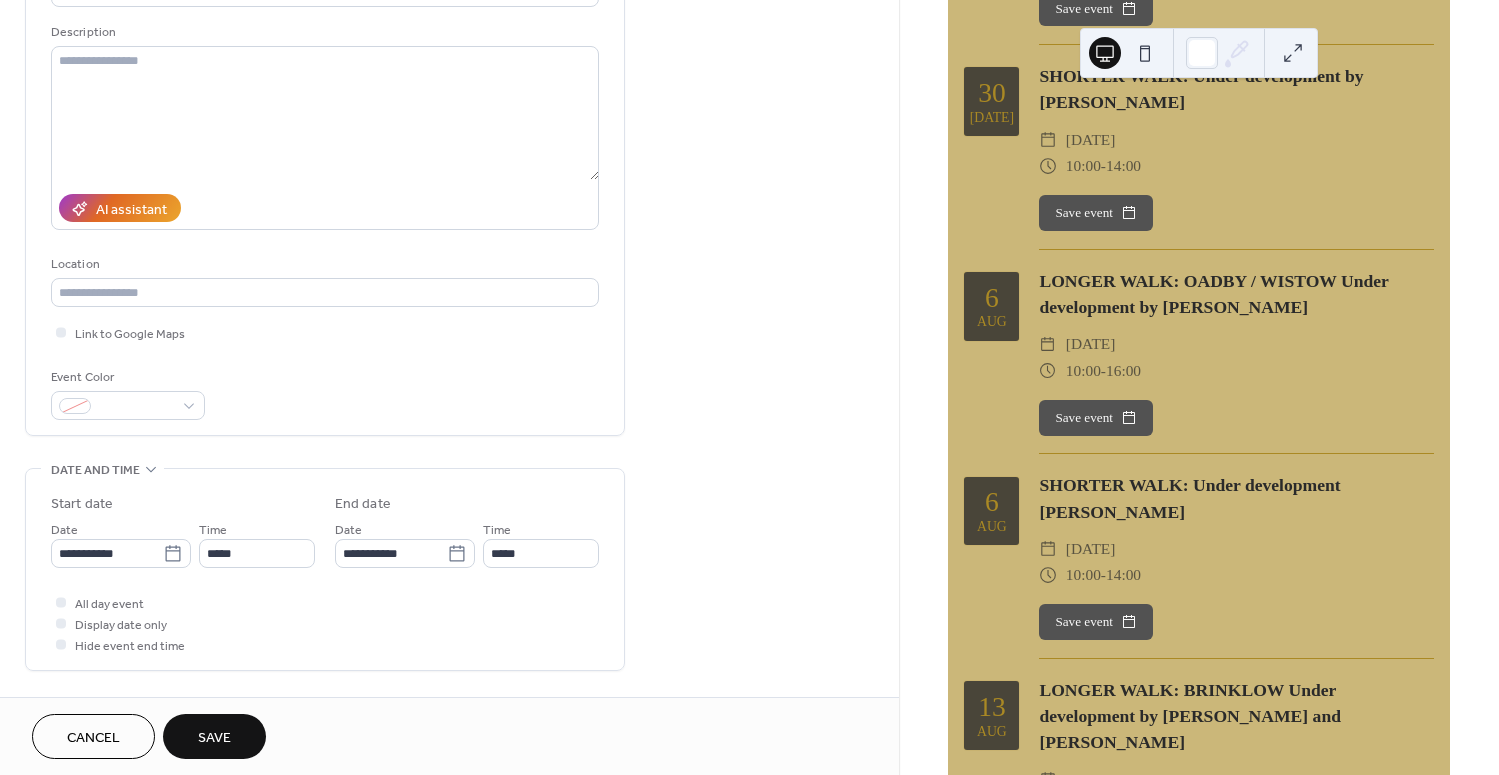 type on "**********" 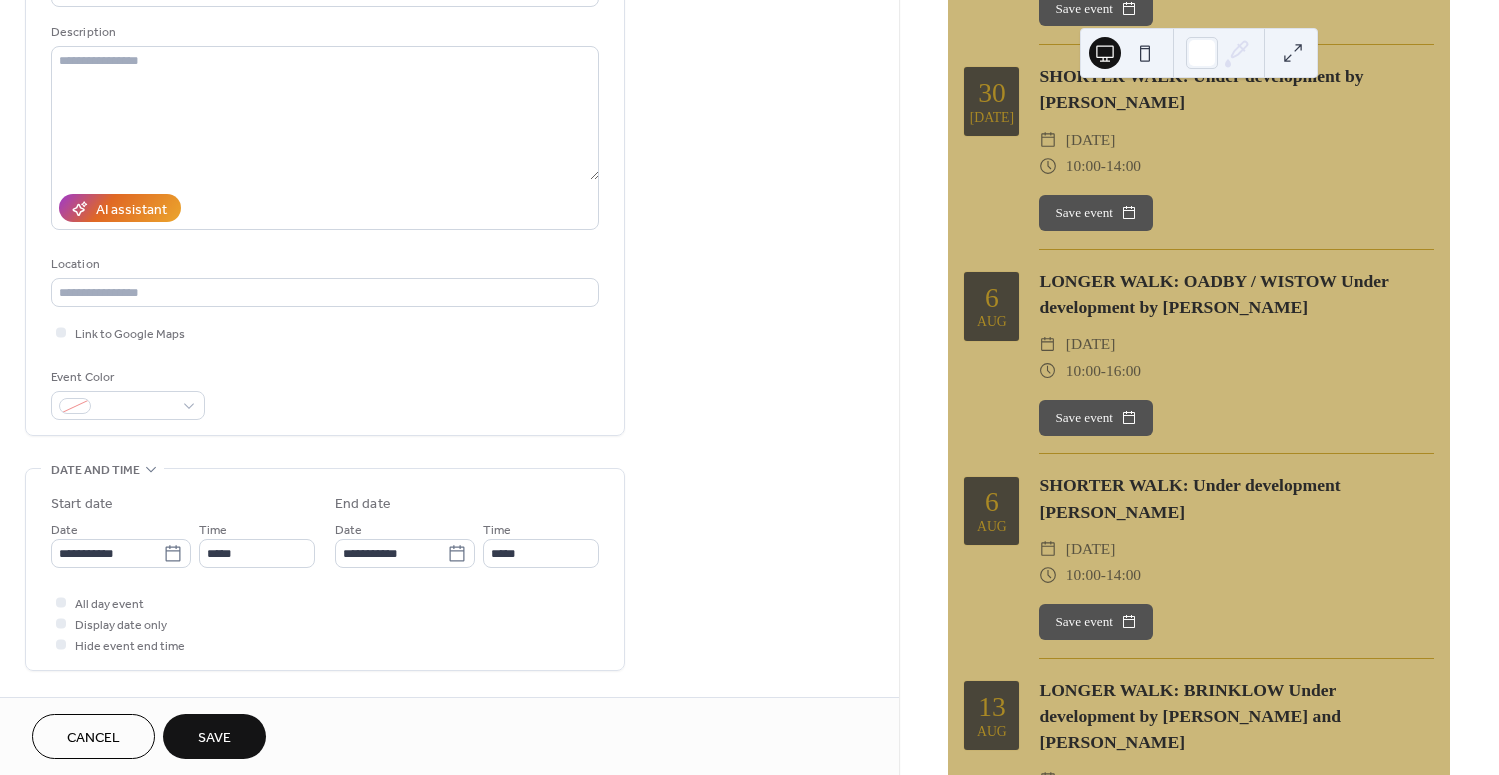 type on "**********" 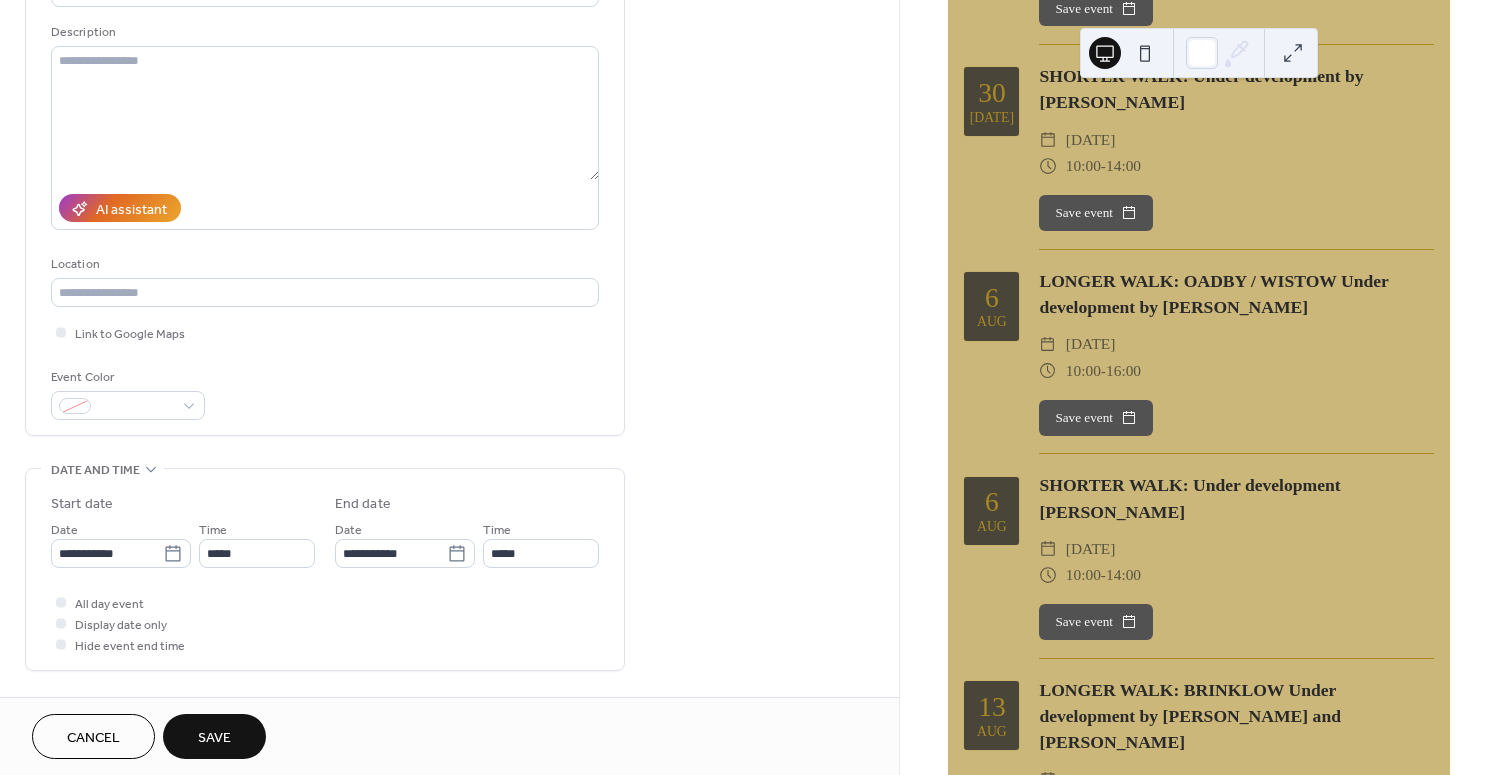 scroll, scrollTop: 190, scrollLeft: 0, axis: vertical 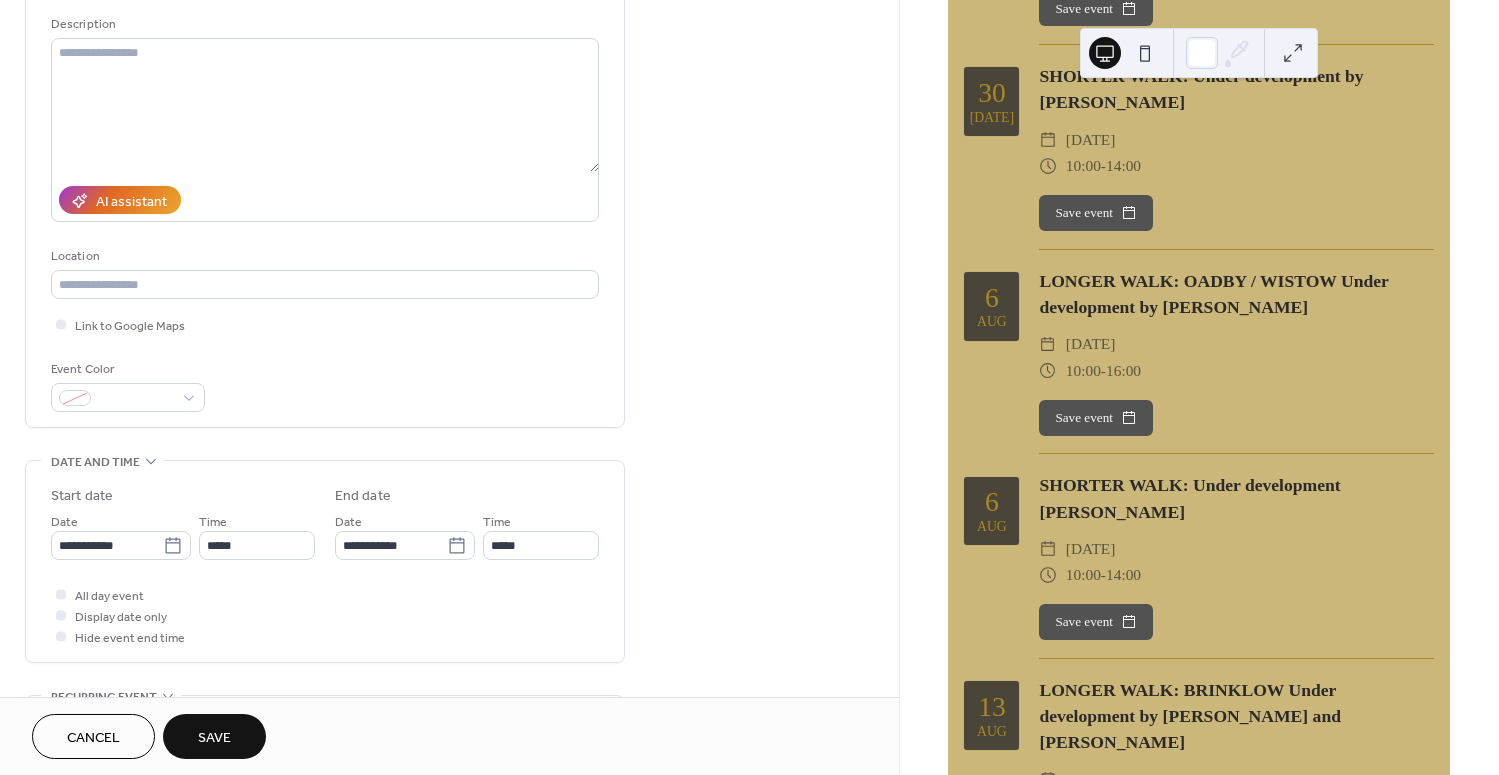 click on "Save" at bounding box center [214, 738] 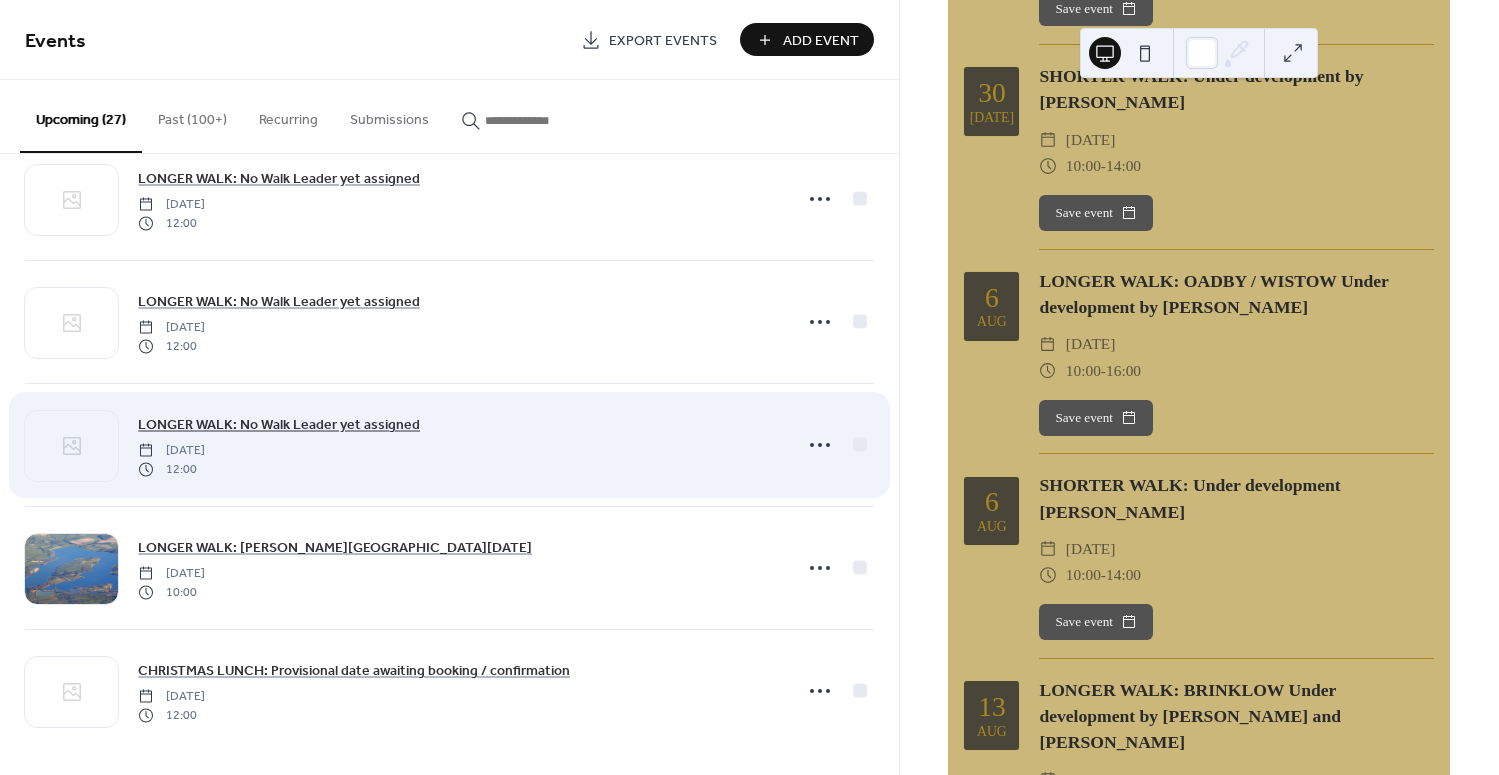 scroll, scrollTop: 2745, scrollLeft: 0, axis: vertical 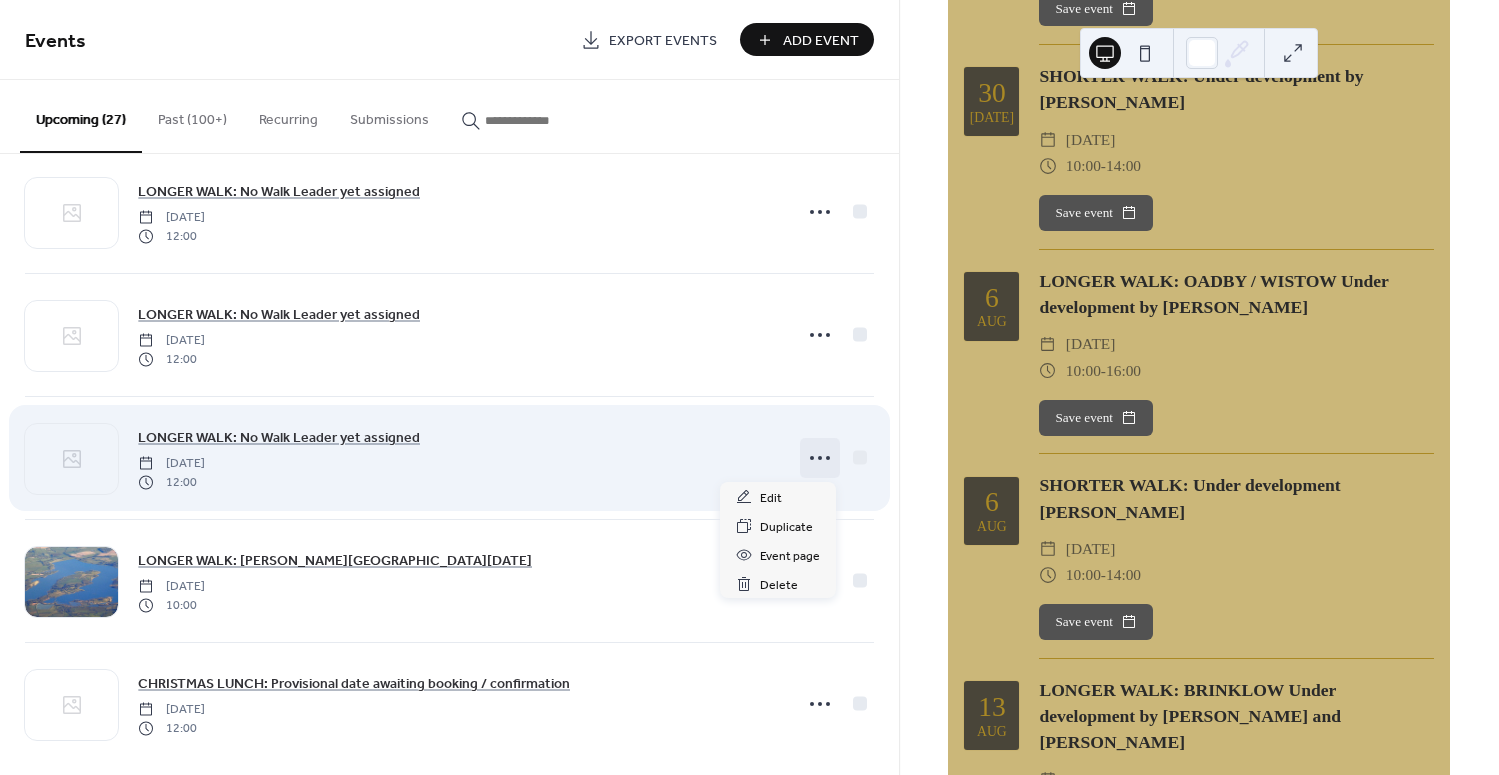 click 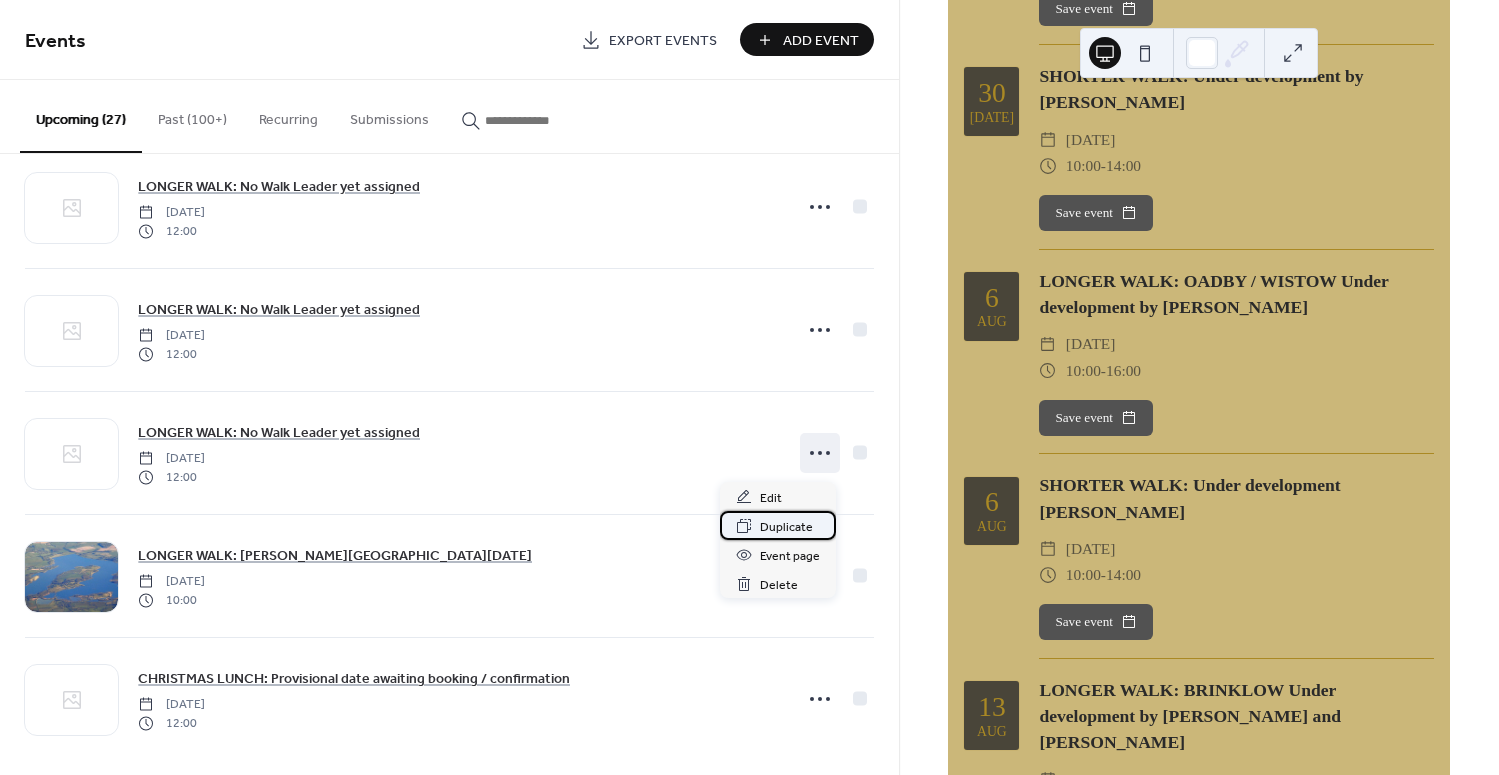 click on "Duplicate" at bounding box center [786, 527] 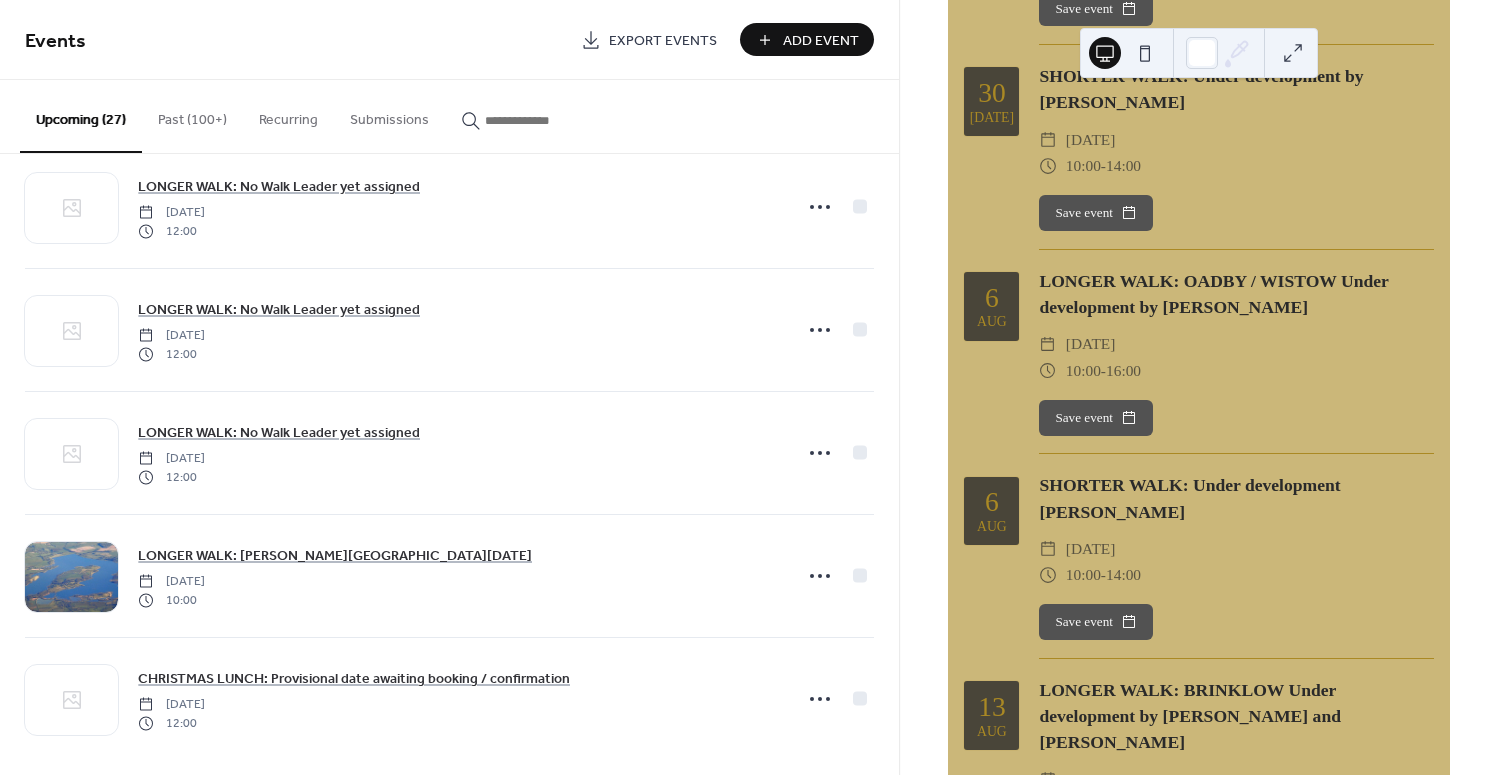 scroll, scrollTop: 0, scrollLeft: 0, axis: both 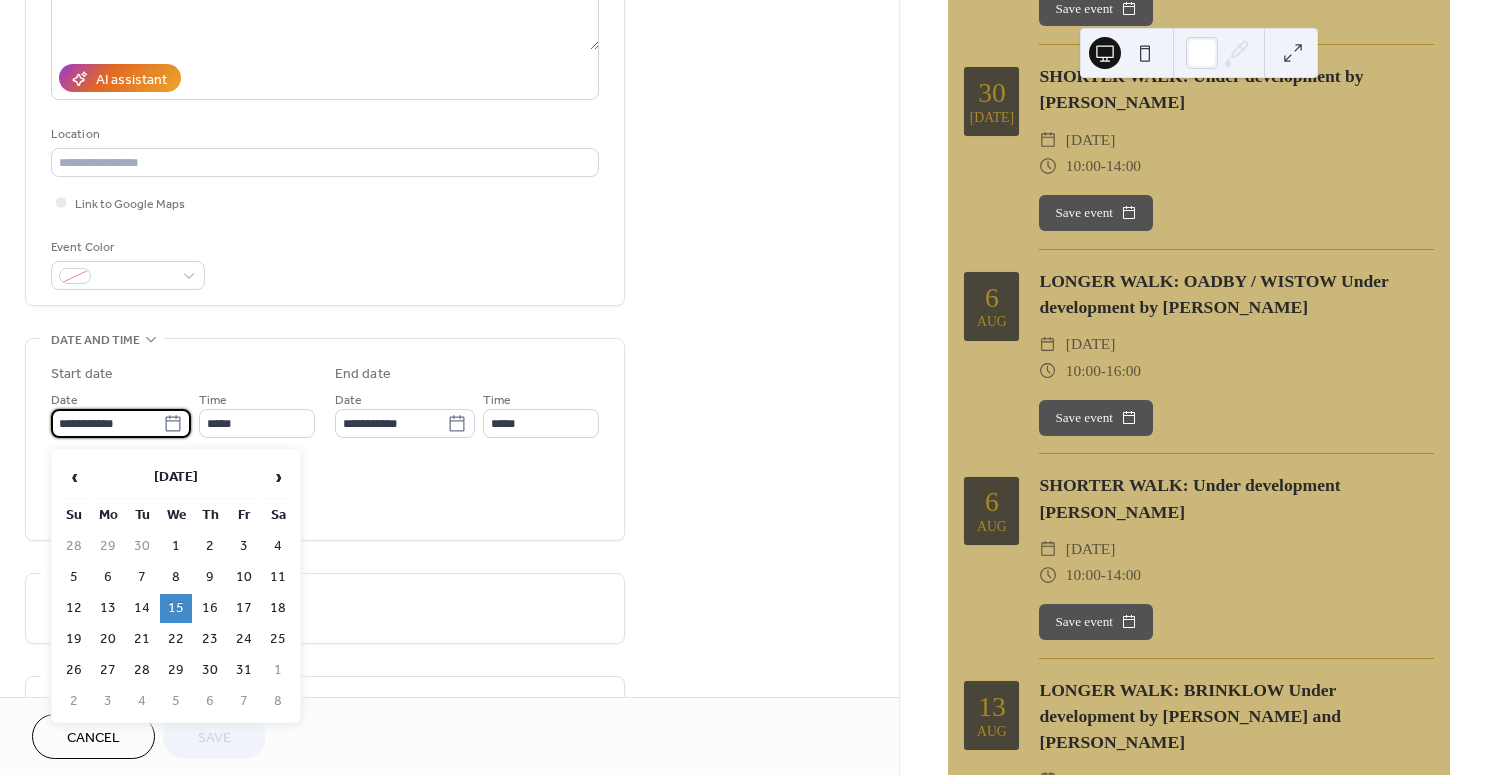 click on "**********" at bounding box center (107, 423) 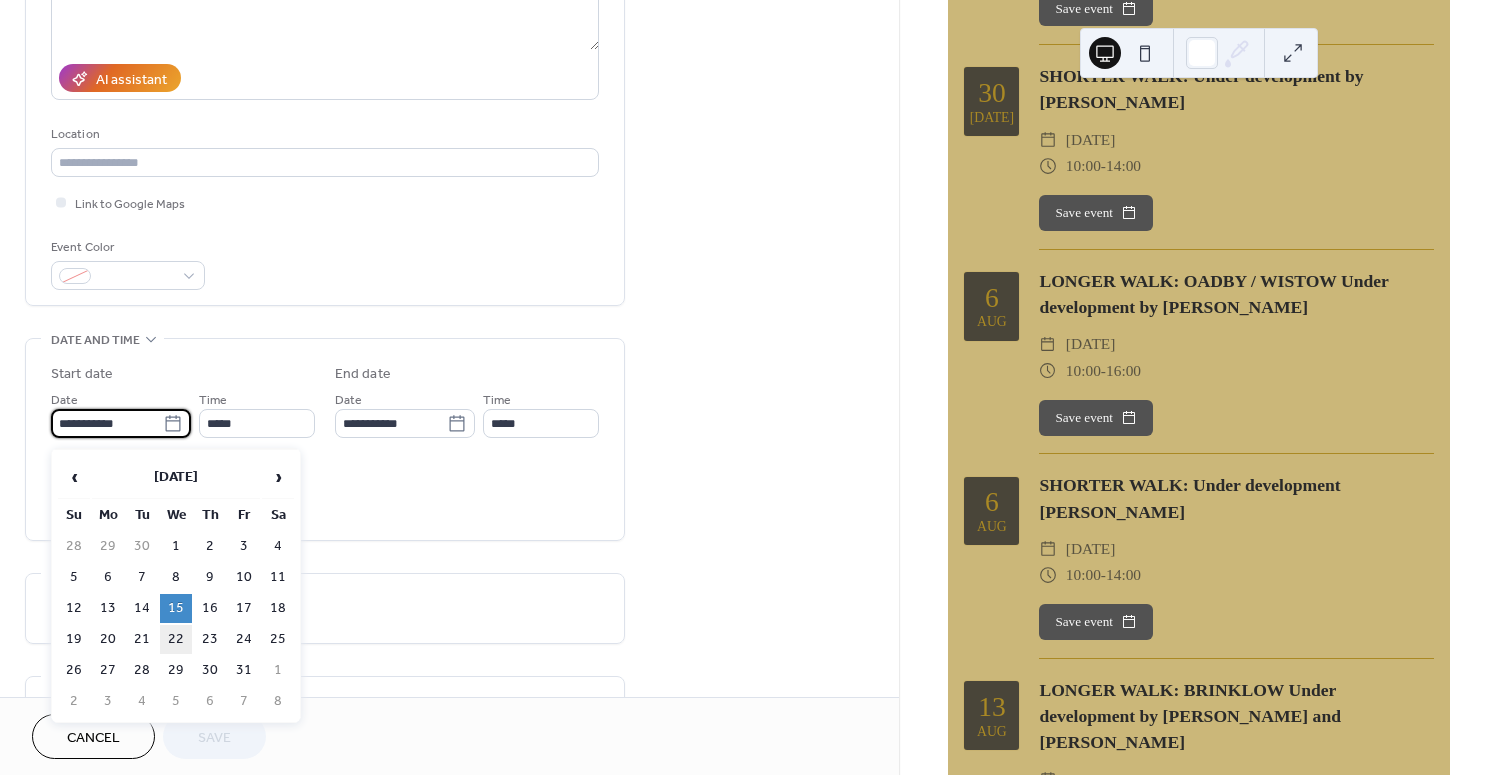 click on "22" at bounding box center (176, 639) 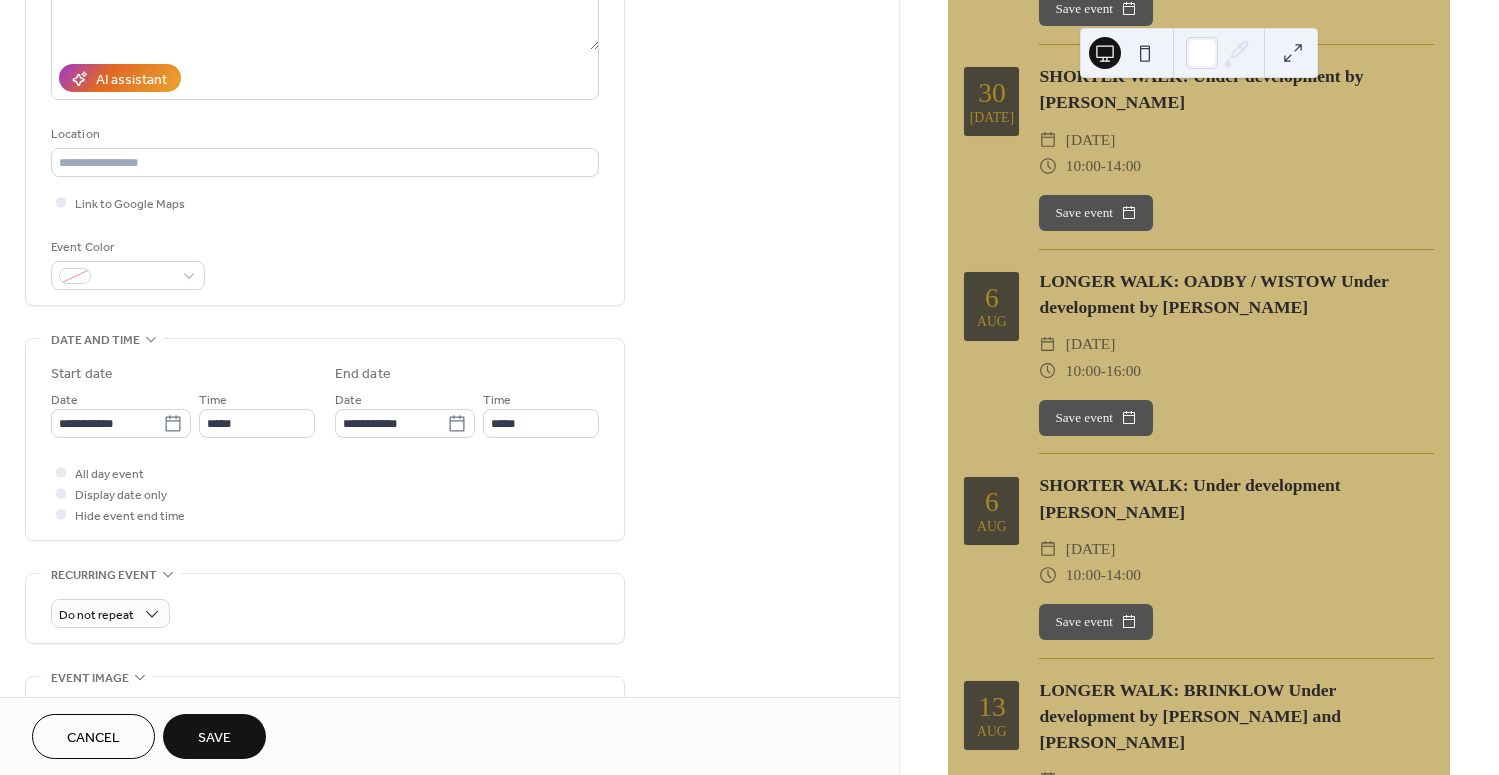 type on "**********" 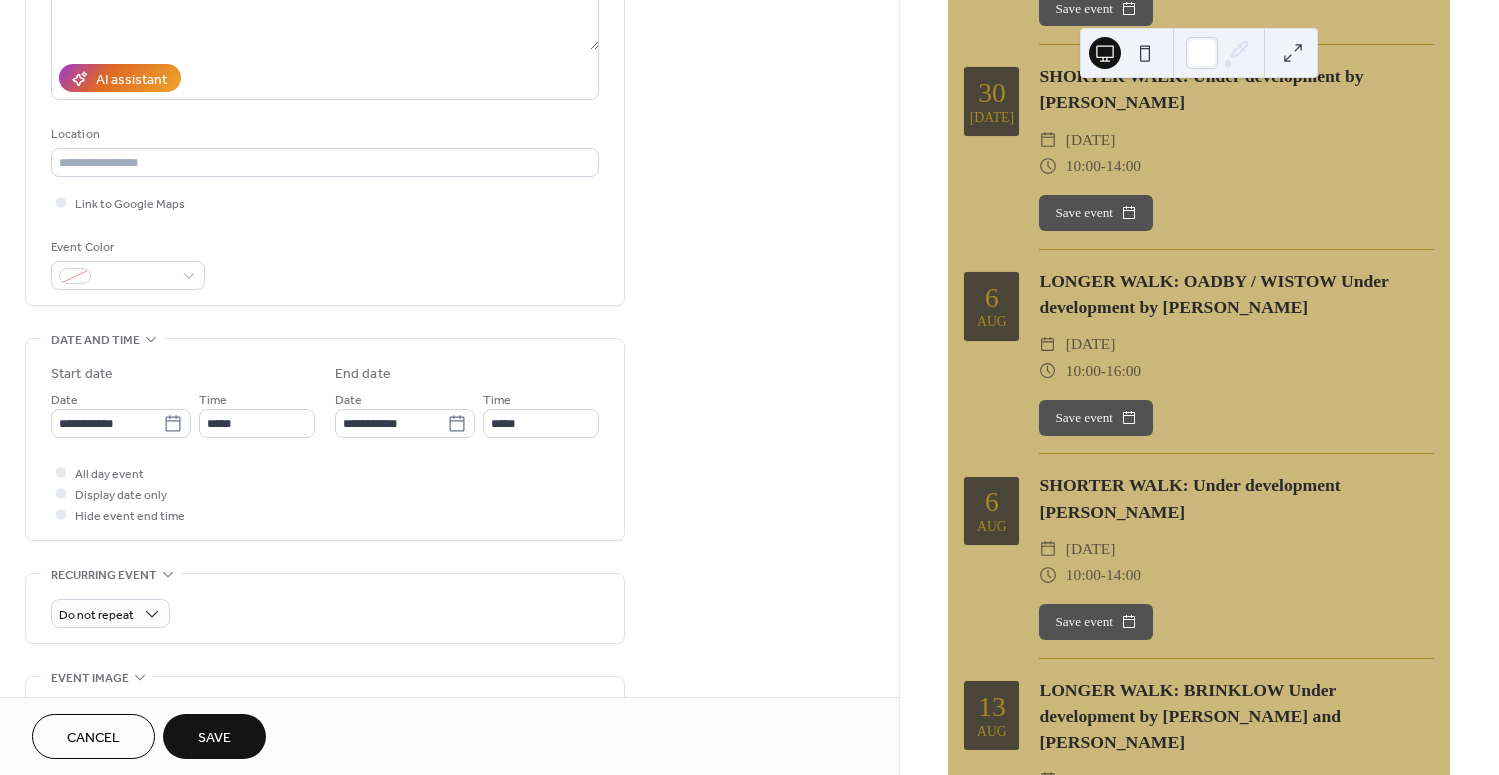 type on "**********" 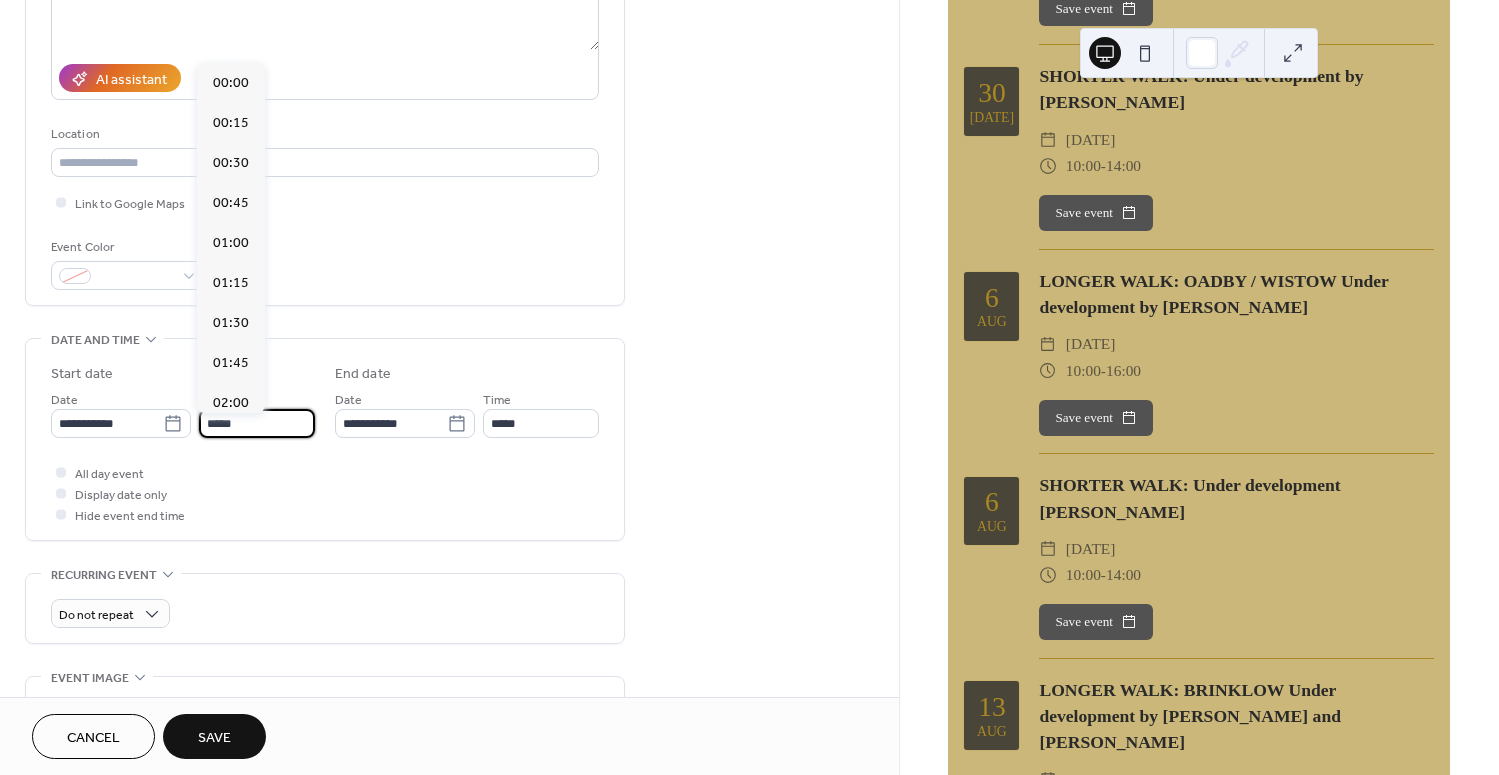 click on "*****" at bounding box center [257, 423] 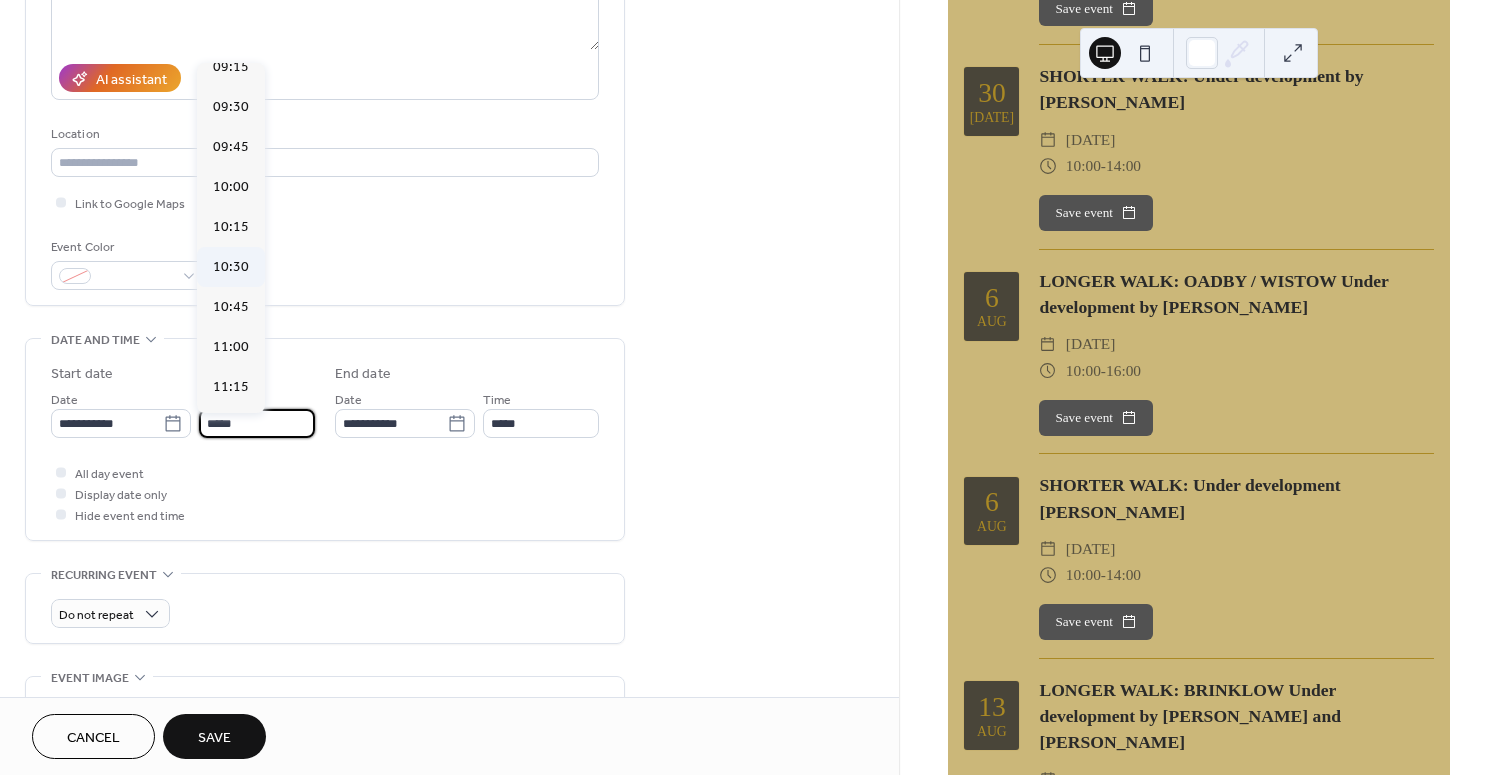 scroll, scrollTop: 1505, scrollLeft: 0, axis: vertical 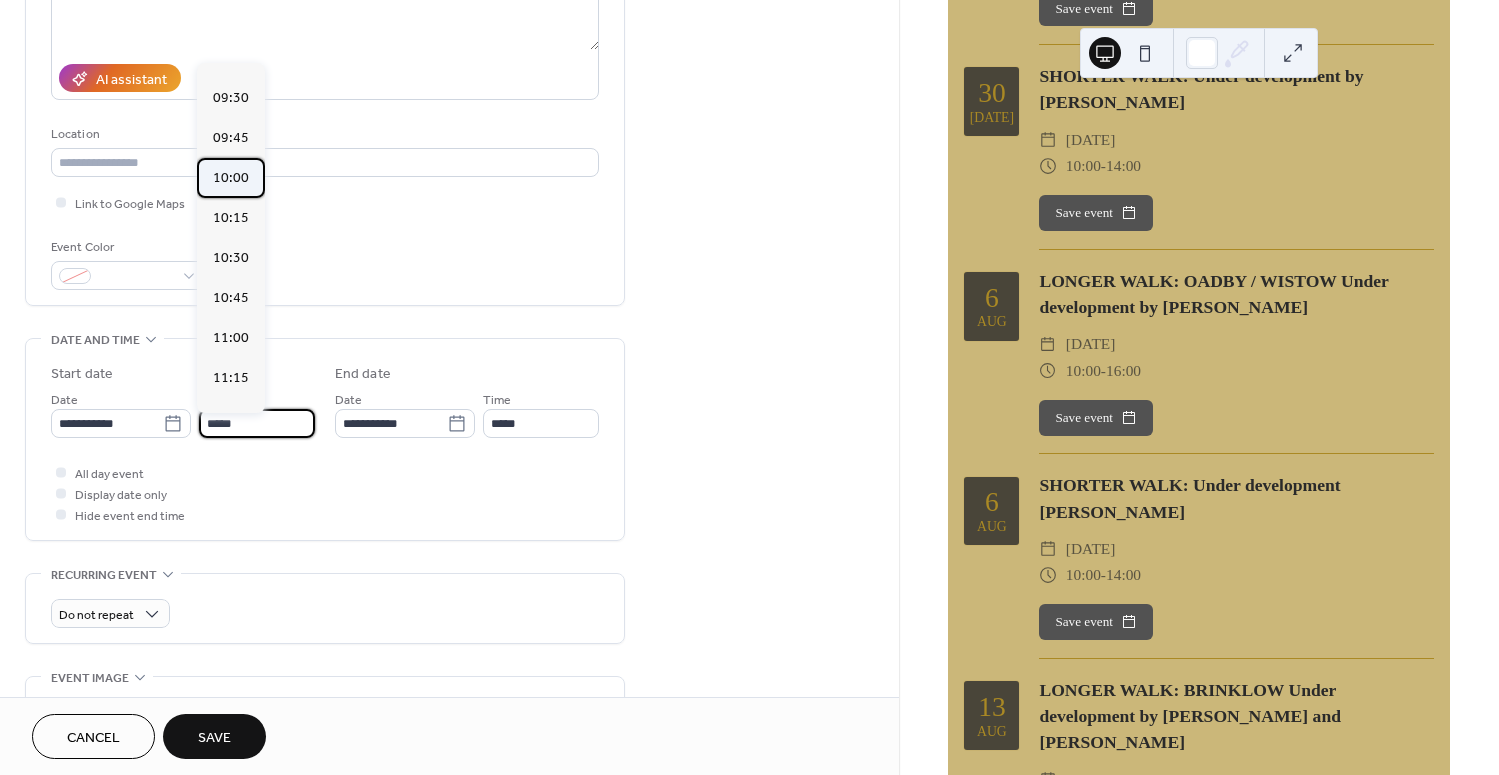 click on "10:00" at bounding box center (231, 178) 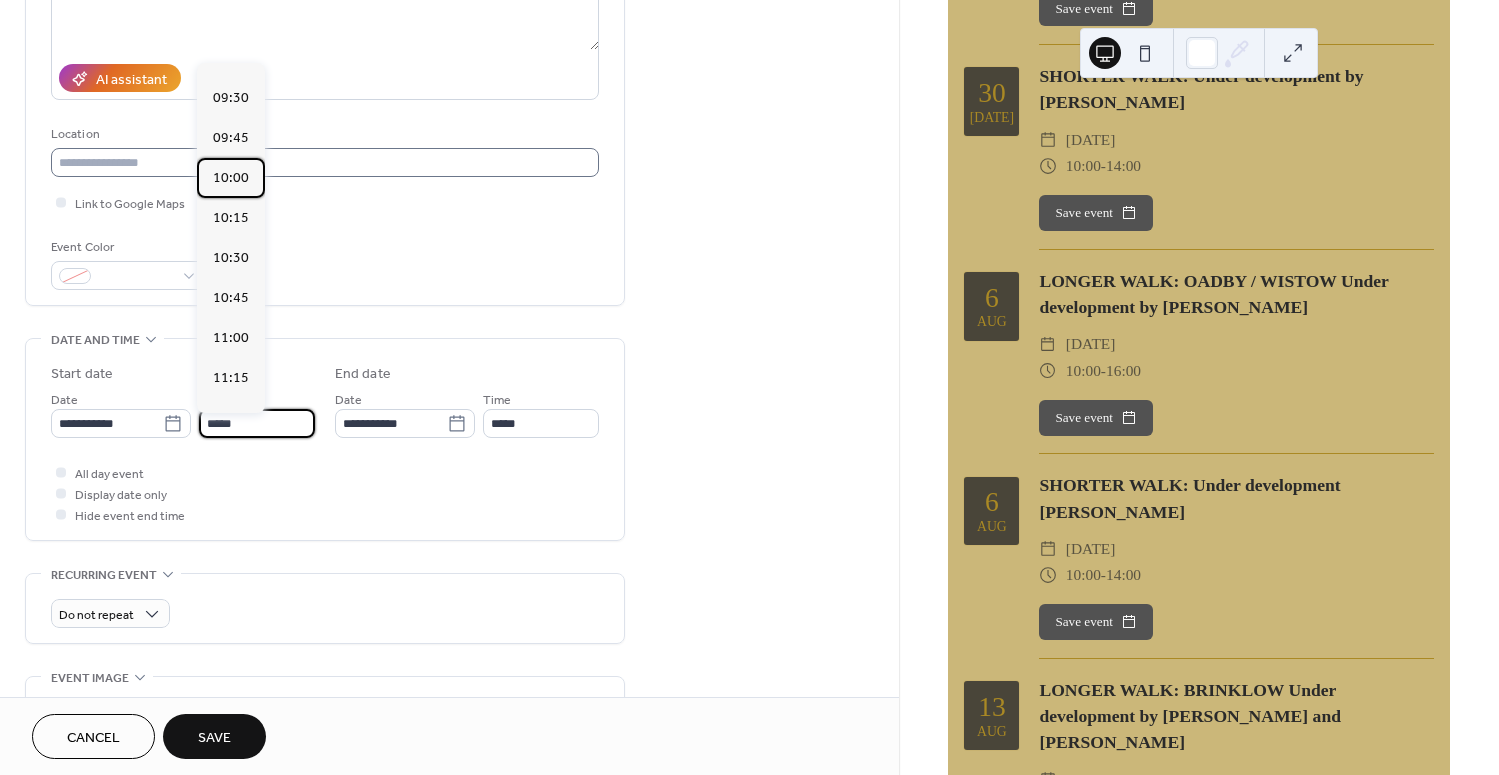 type on "*****" 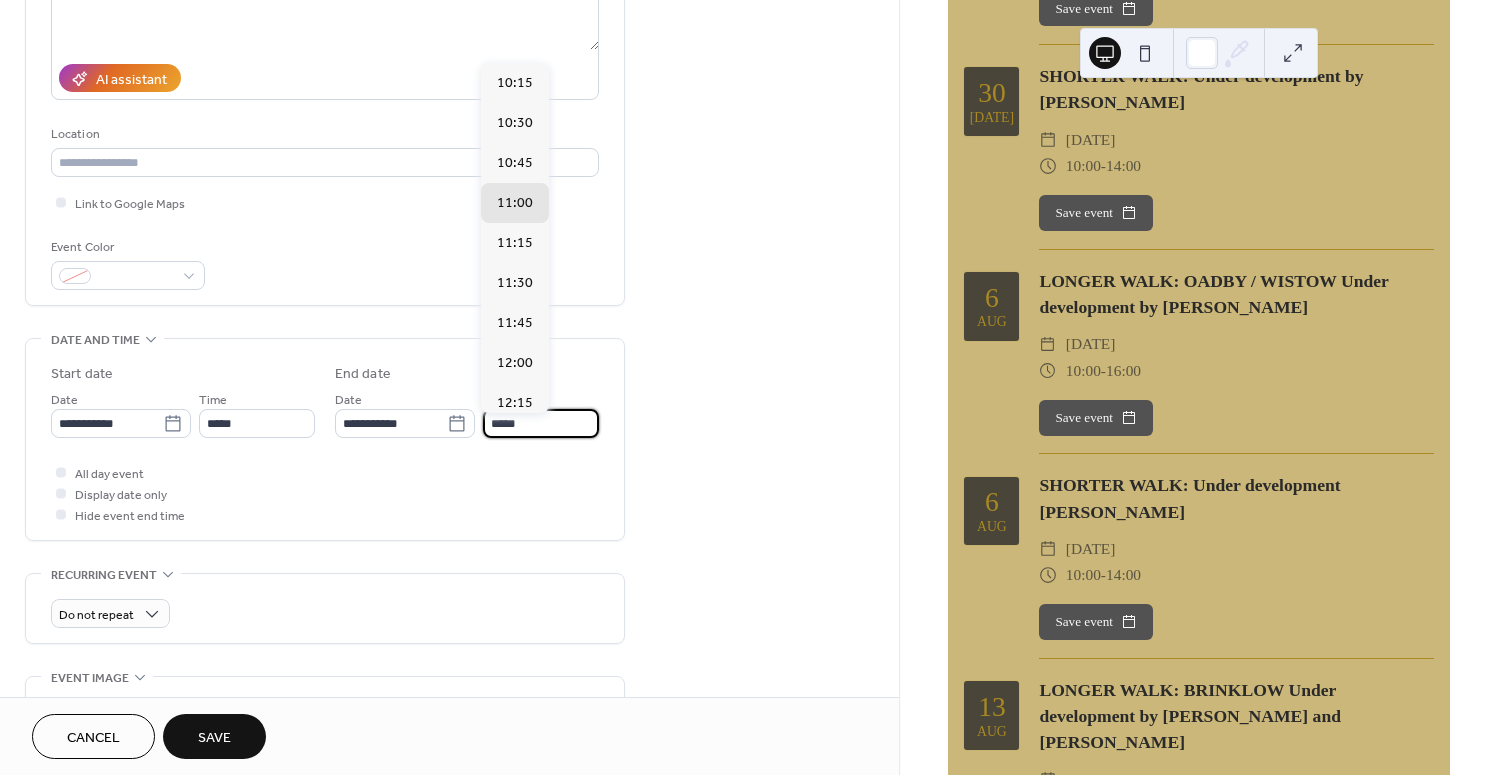 drag, startPoint x: 519, startPoint y: 431, endPoint x: 474, endPoint y: 432, distance: 45.01111 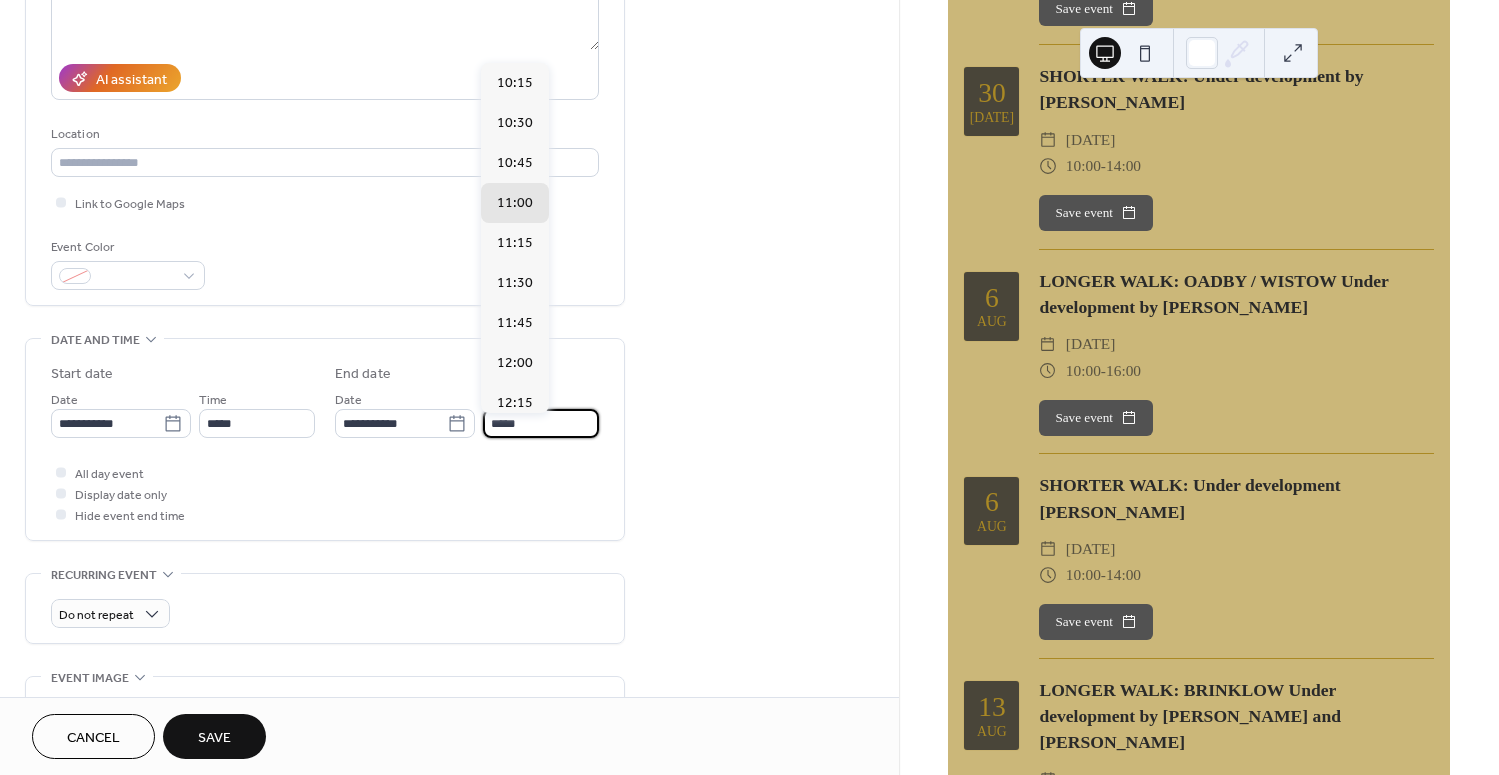 click on "**********" at bounding box center (467, 413) 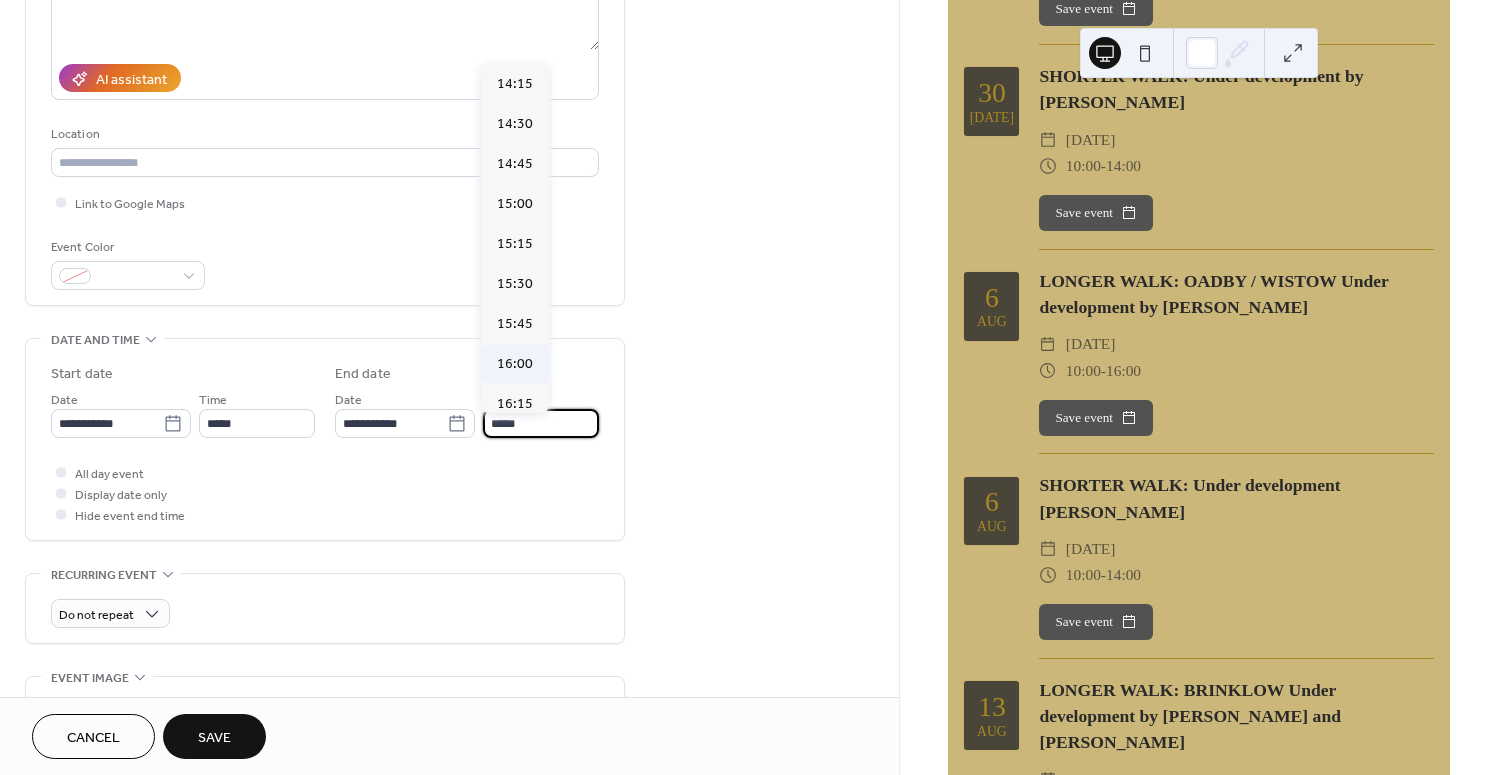 scroll, scrollTop: 640, scrollLeft: 0, axis: vertical 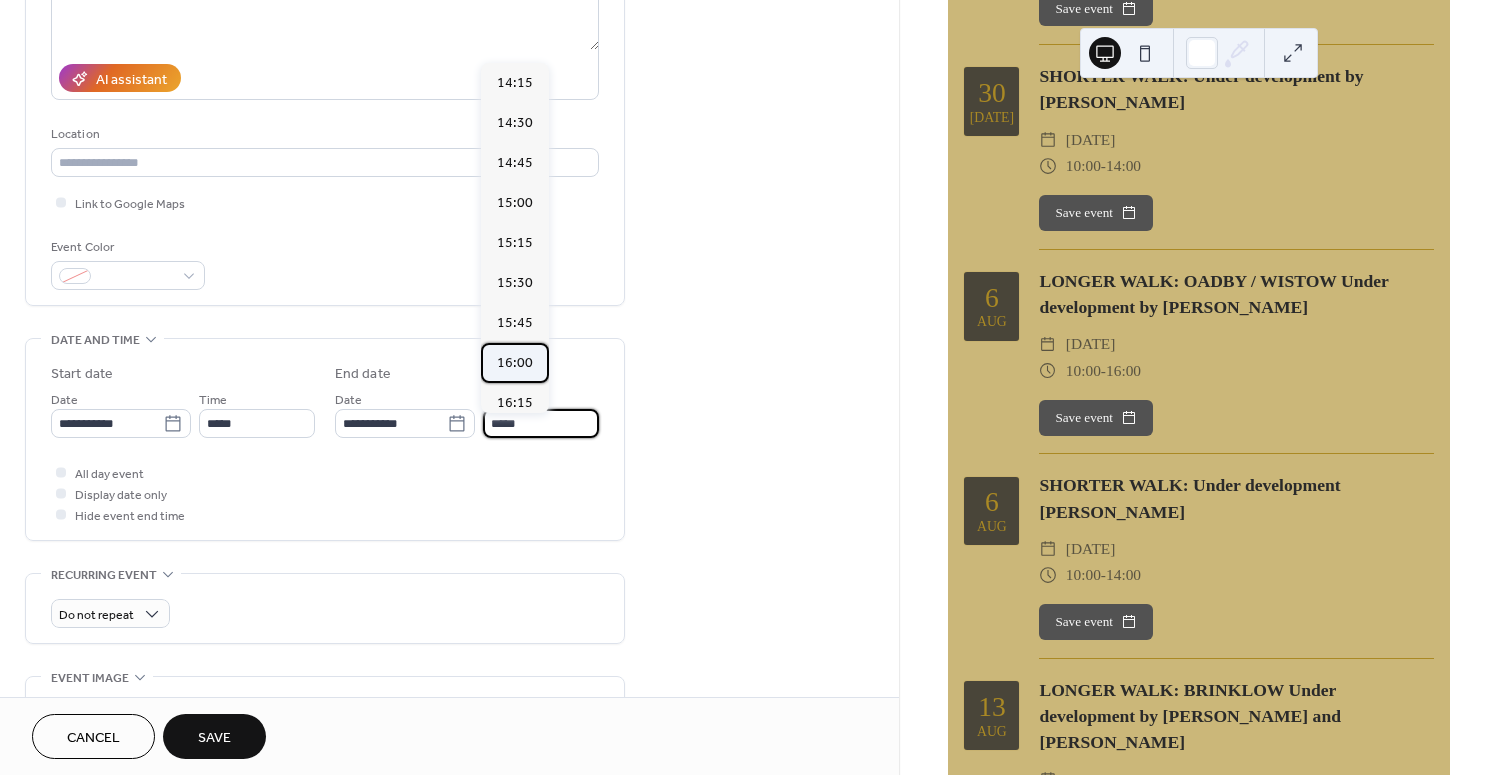 click on "16:00" at bounding box center [515, 363] 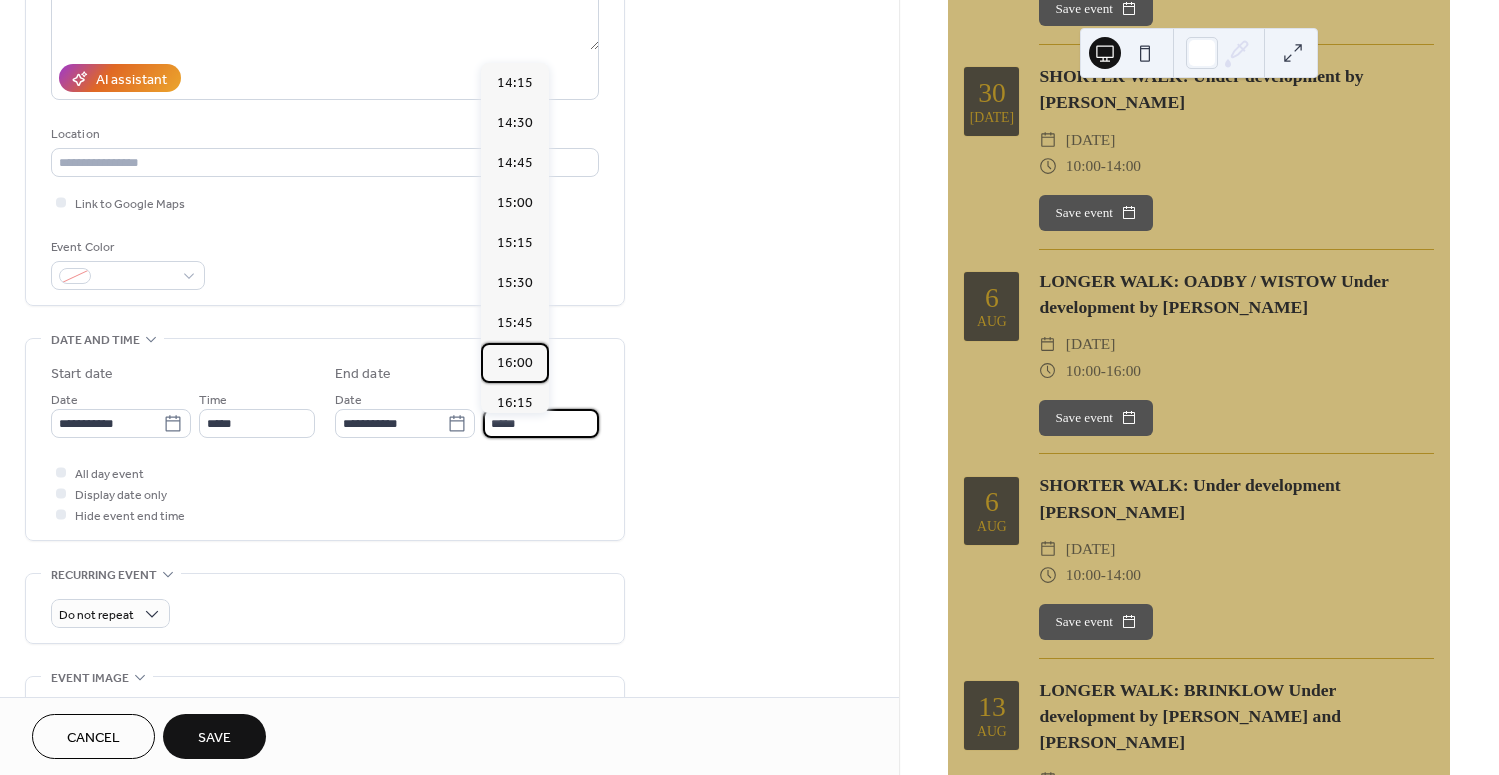 type on "*****" 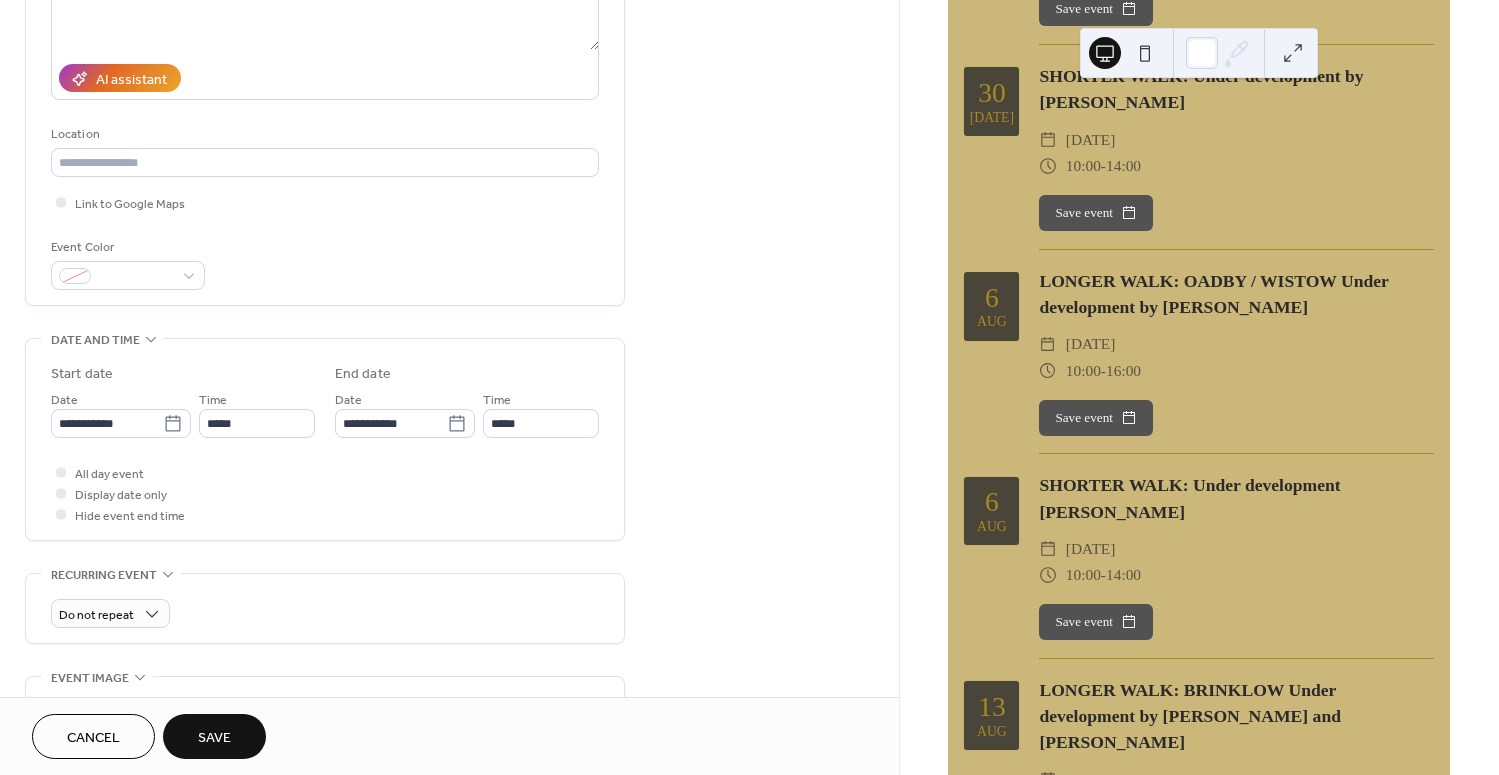 click on "Save" at bounding box center (214, 738) 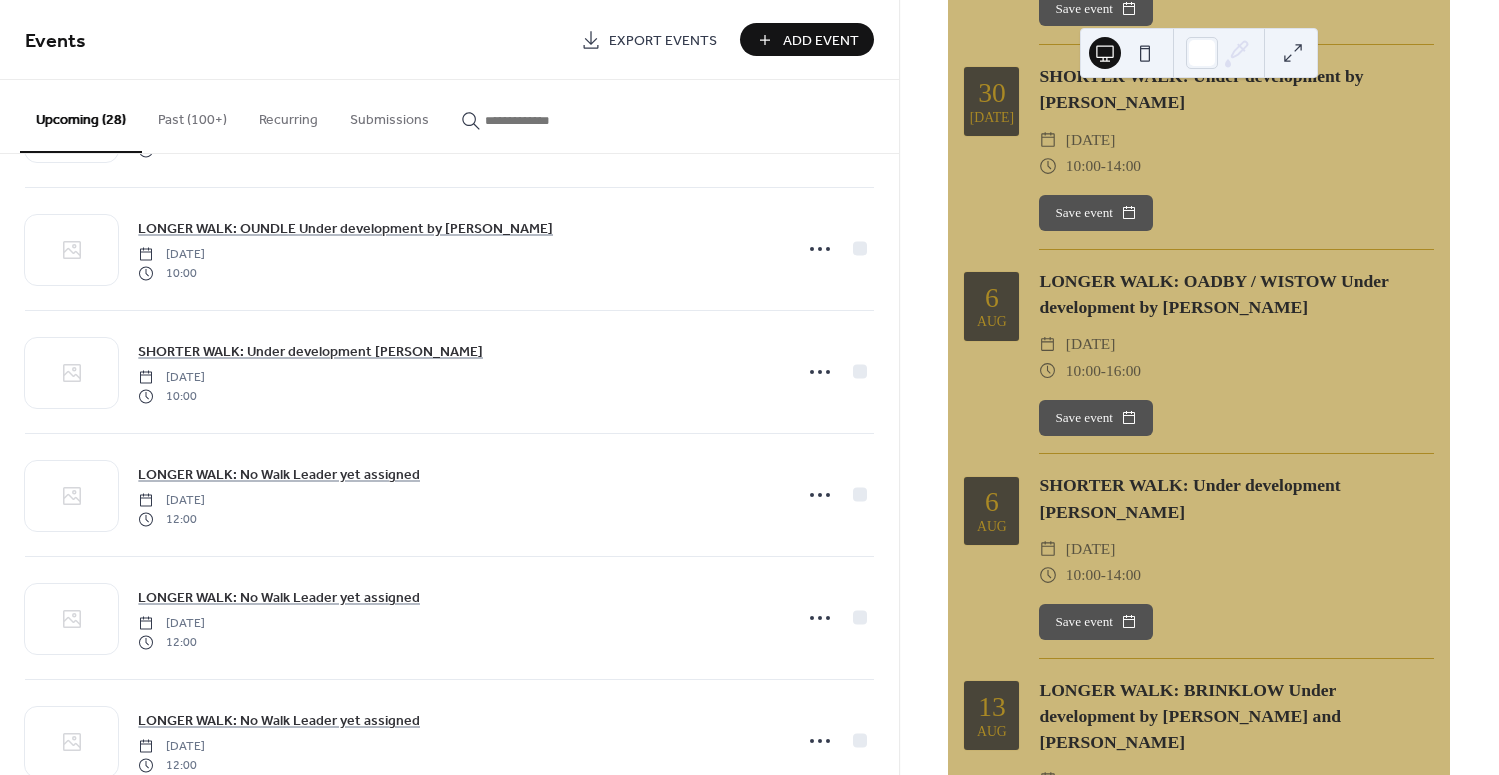 scroll, scrollTop: 2488, scrollLeft: 0, axis: vertical 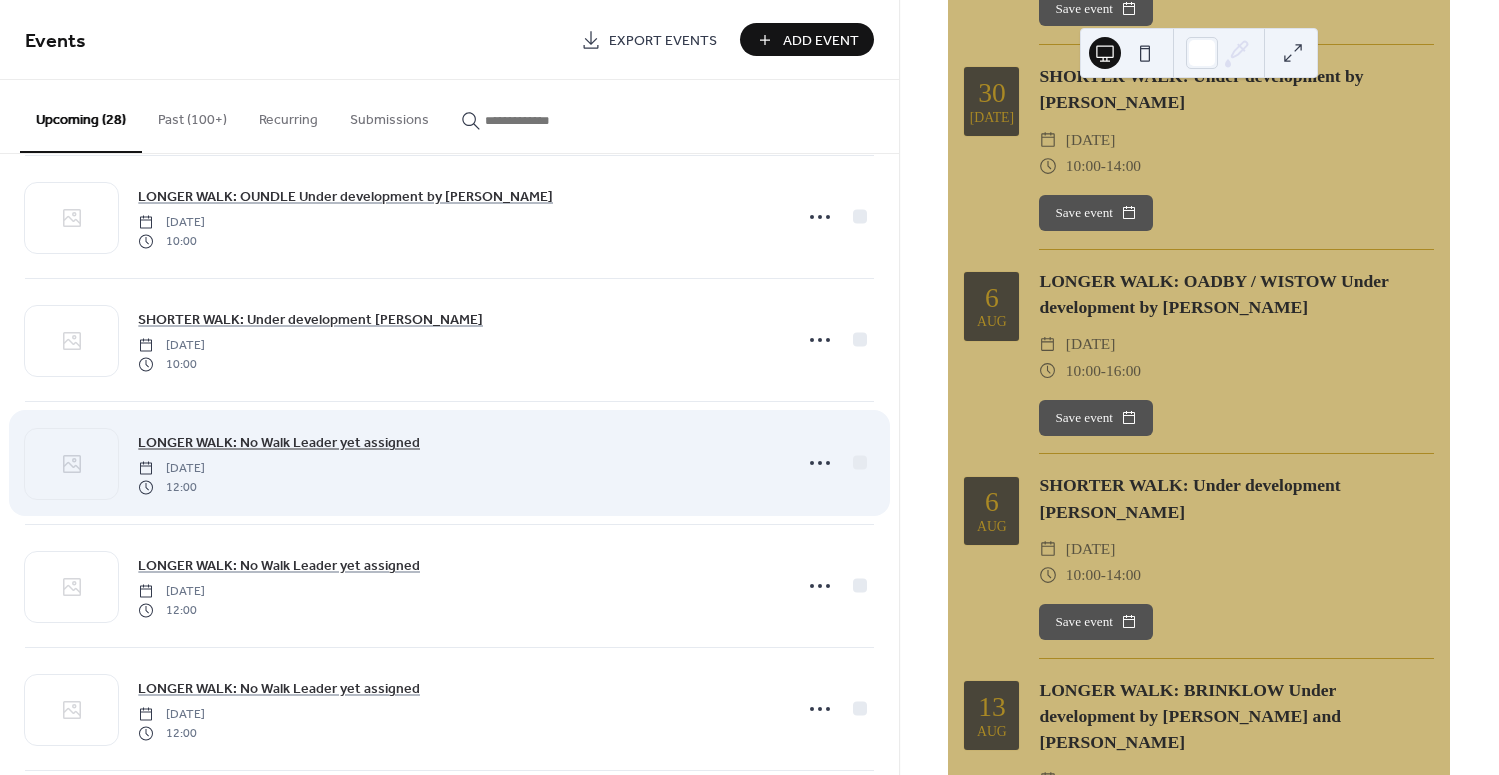 click on "LONGER WALK: No Walk Leader yet assigned" at bounding box center [279, 443] 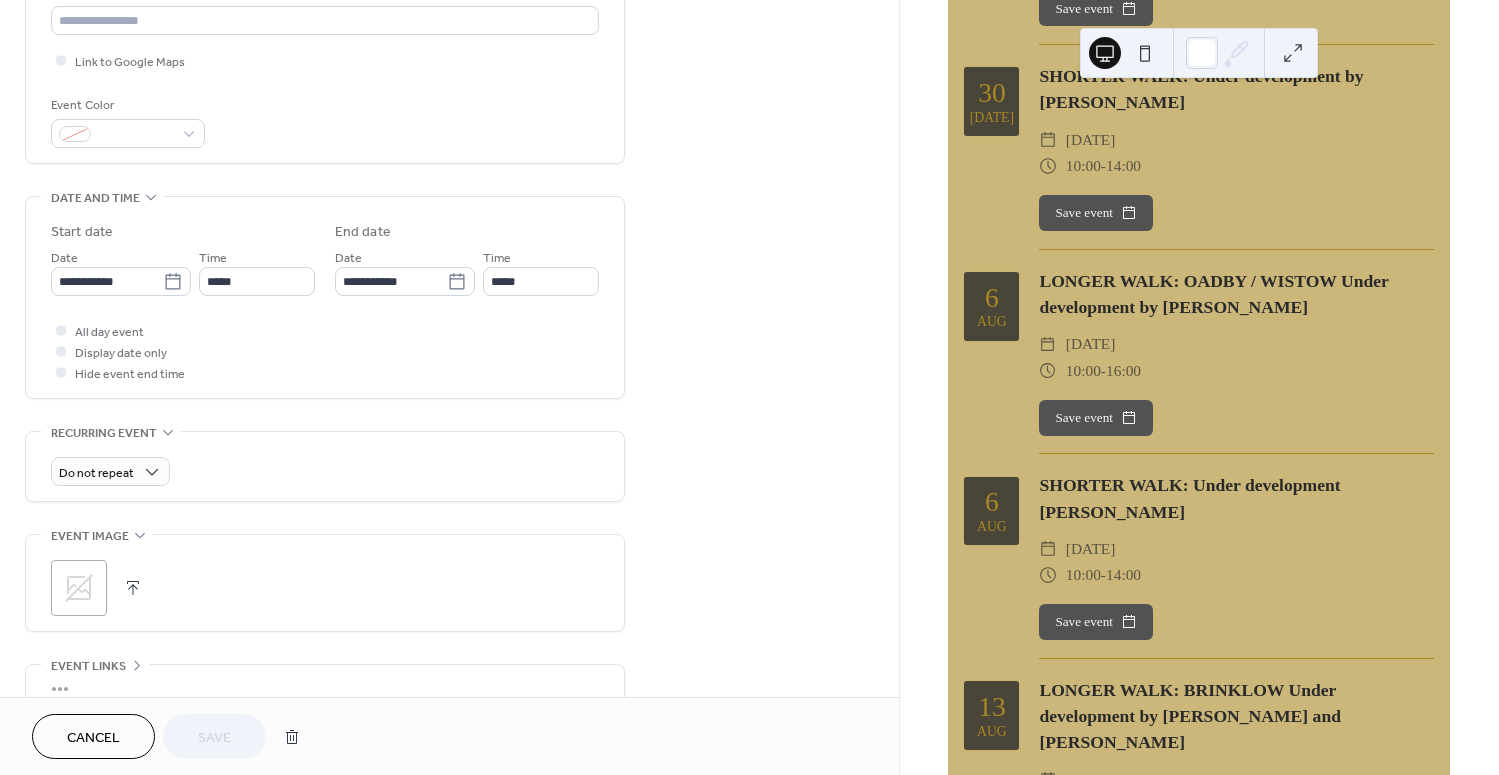 scroll, scrollTop: 442, scrollLeft: 0, axis: vertical 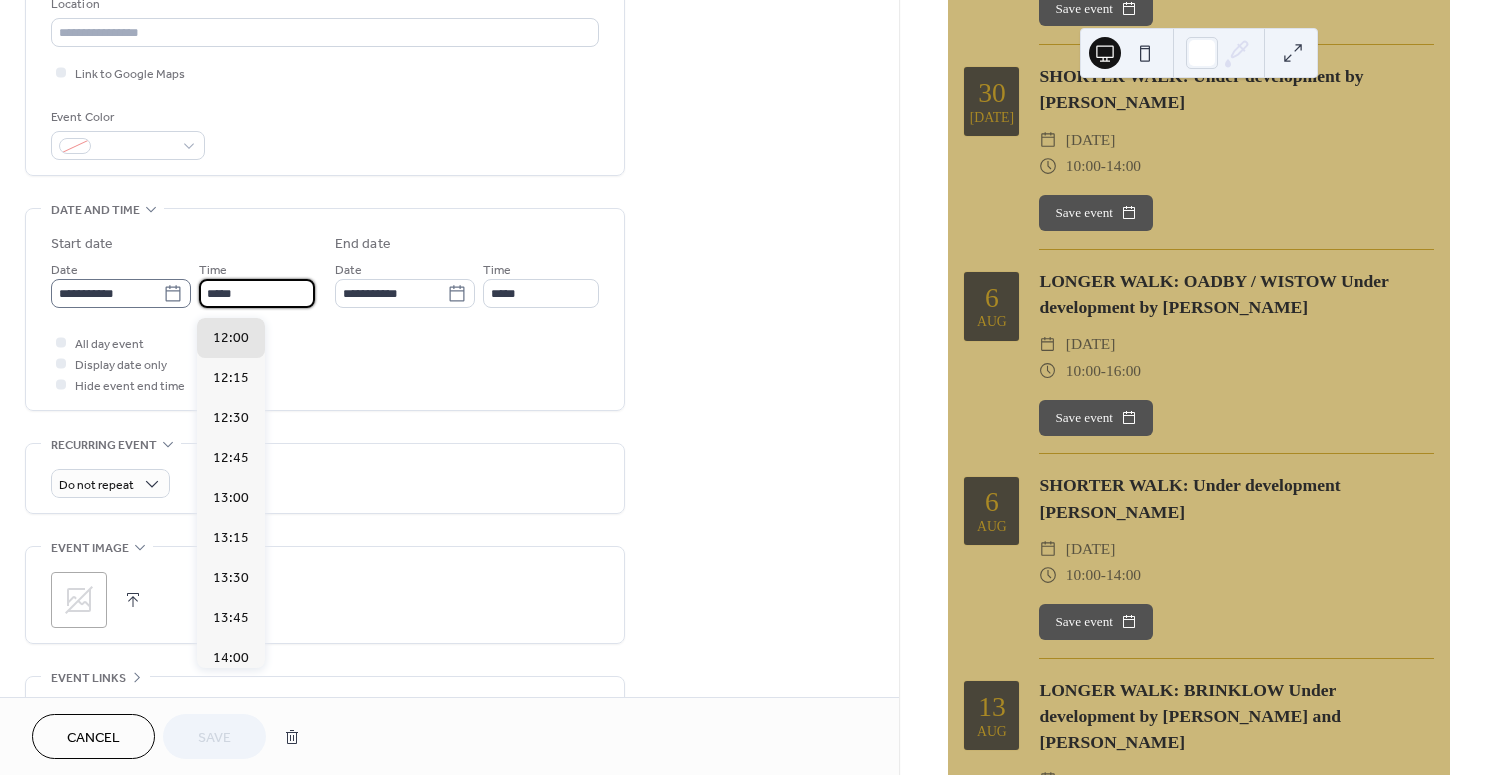 drag, startPoint x: 280, startPoint y: 296, endPoint x: 150, endPoint y: 288, distance: 130.24593 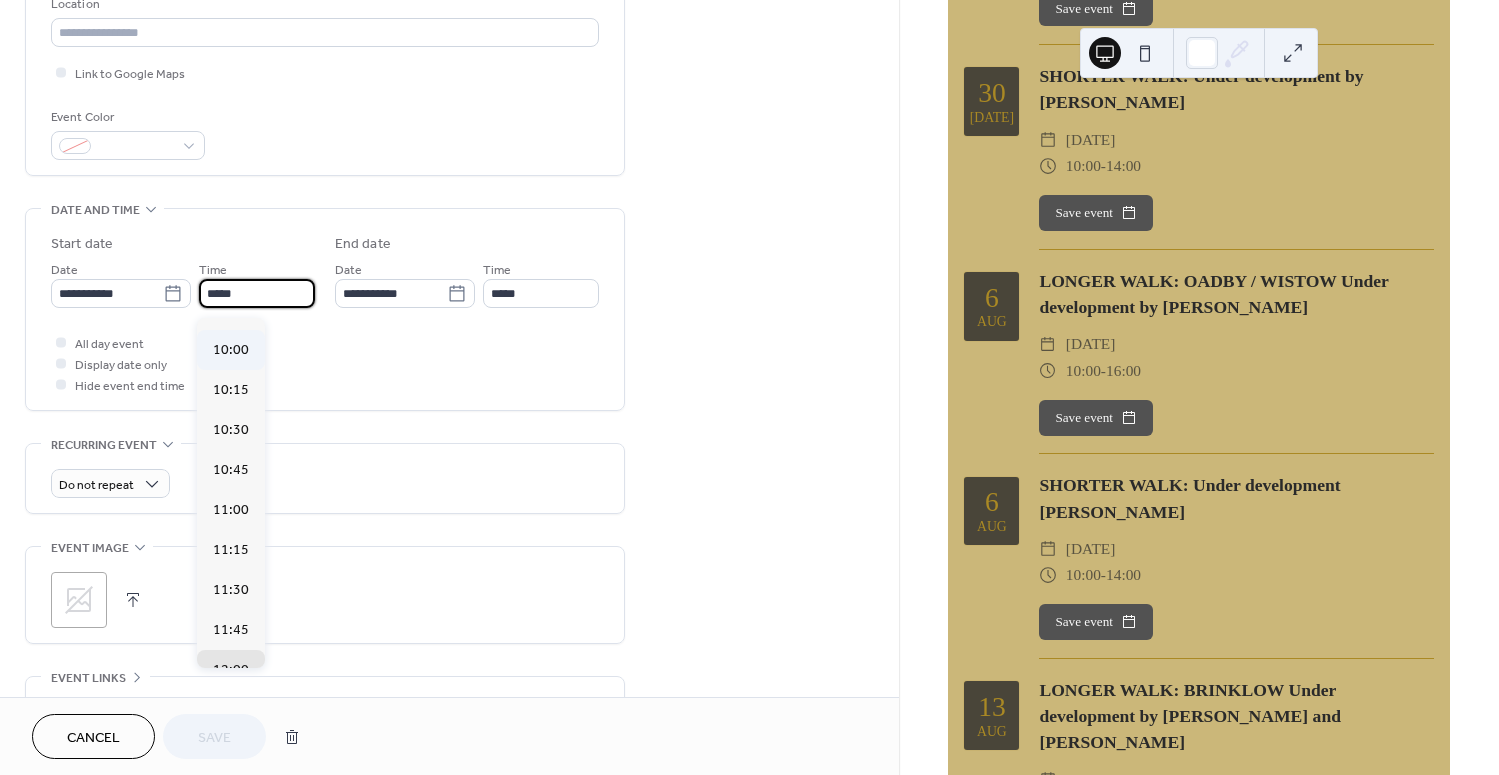 scroll, scrollTop: 1584, scrollLeft: 0, axis: vertical 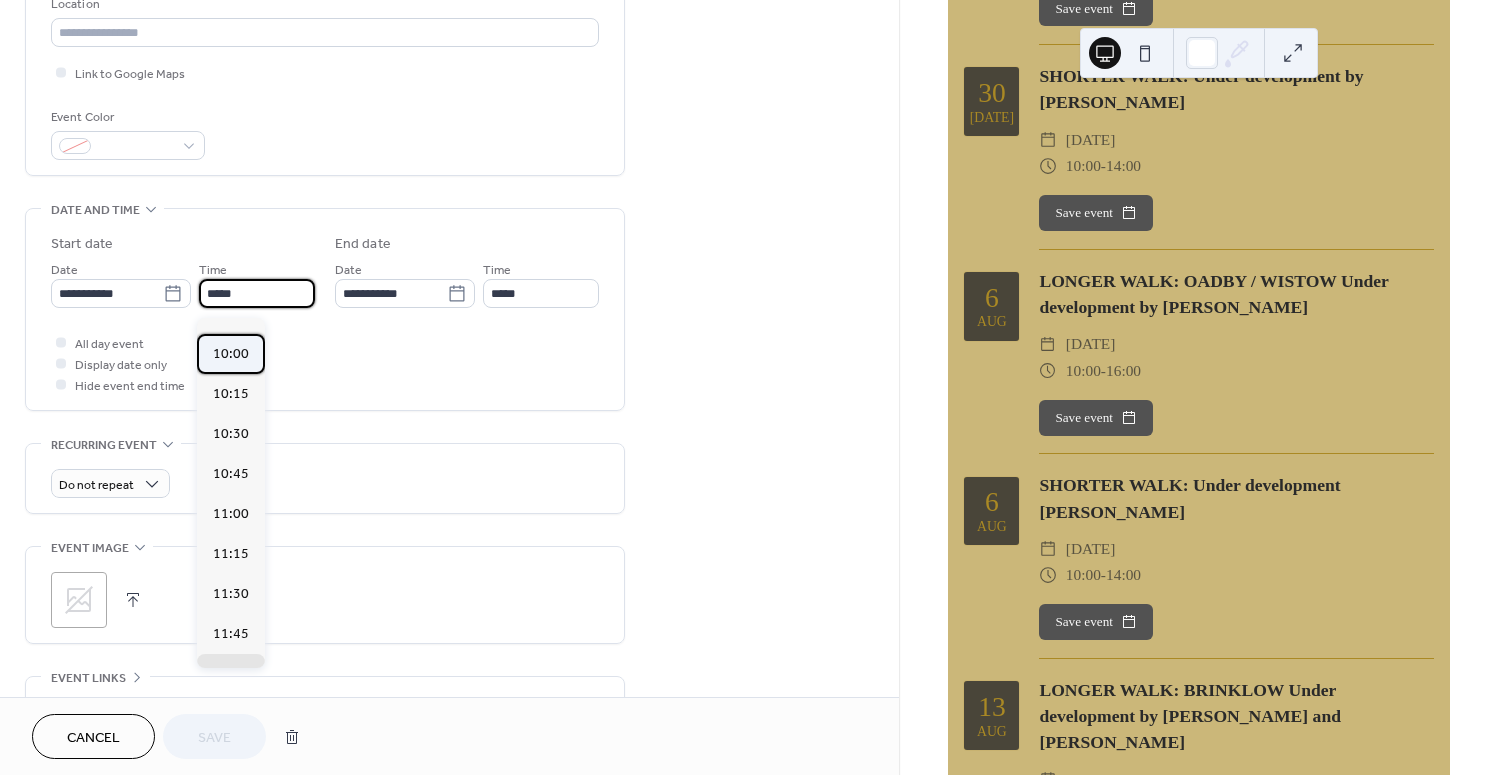 click on "10:00" at bounding box center (231, 354) 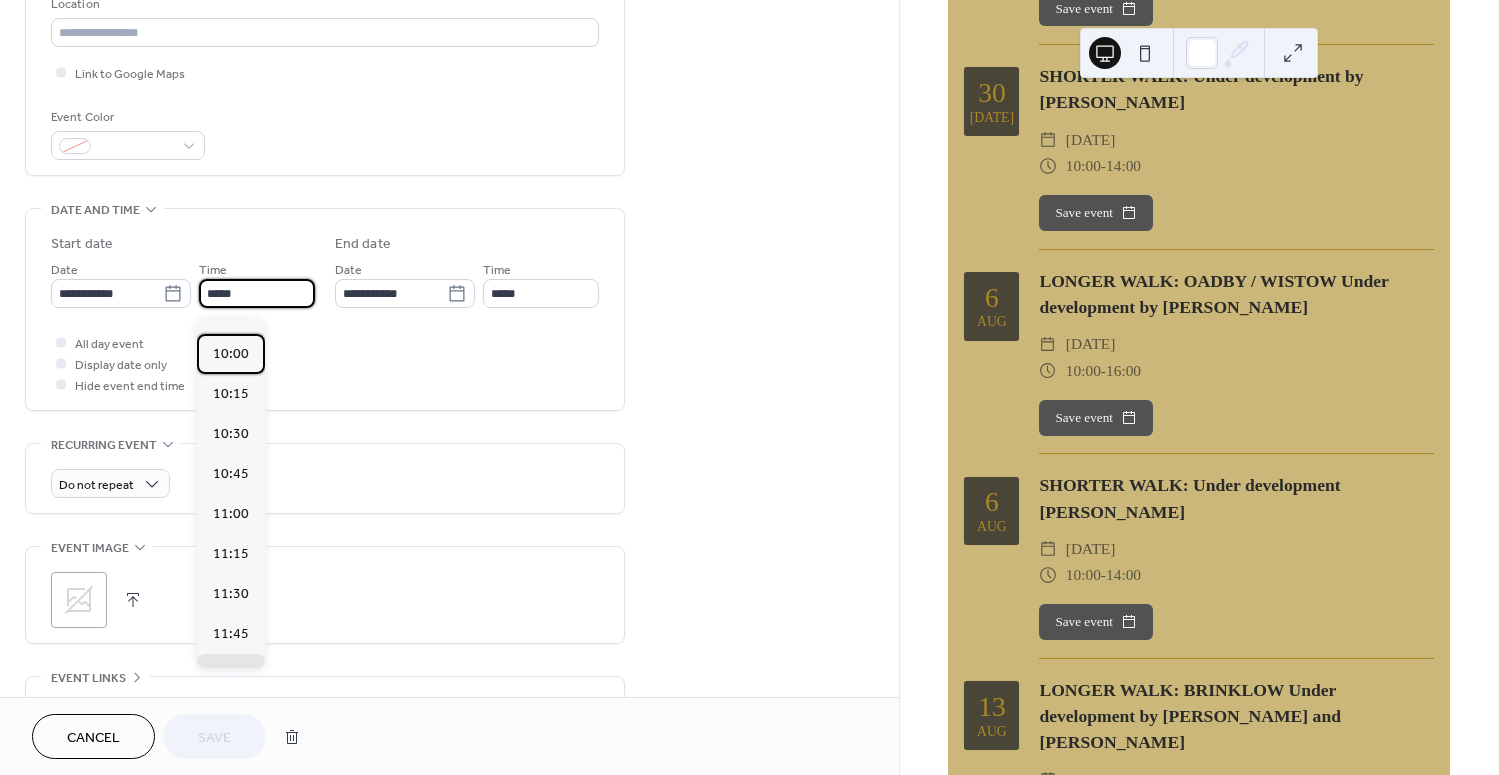 type on "*****" 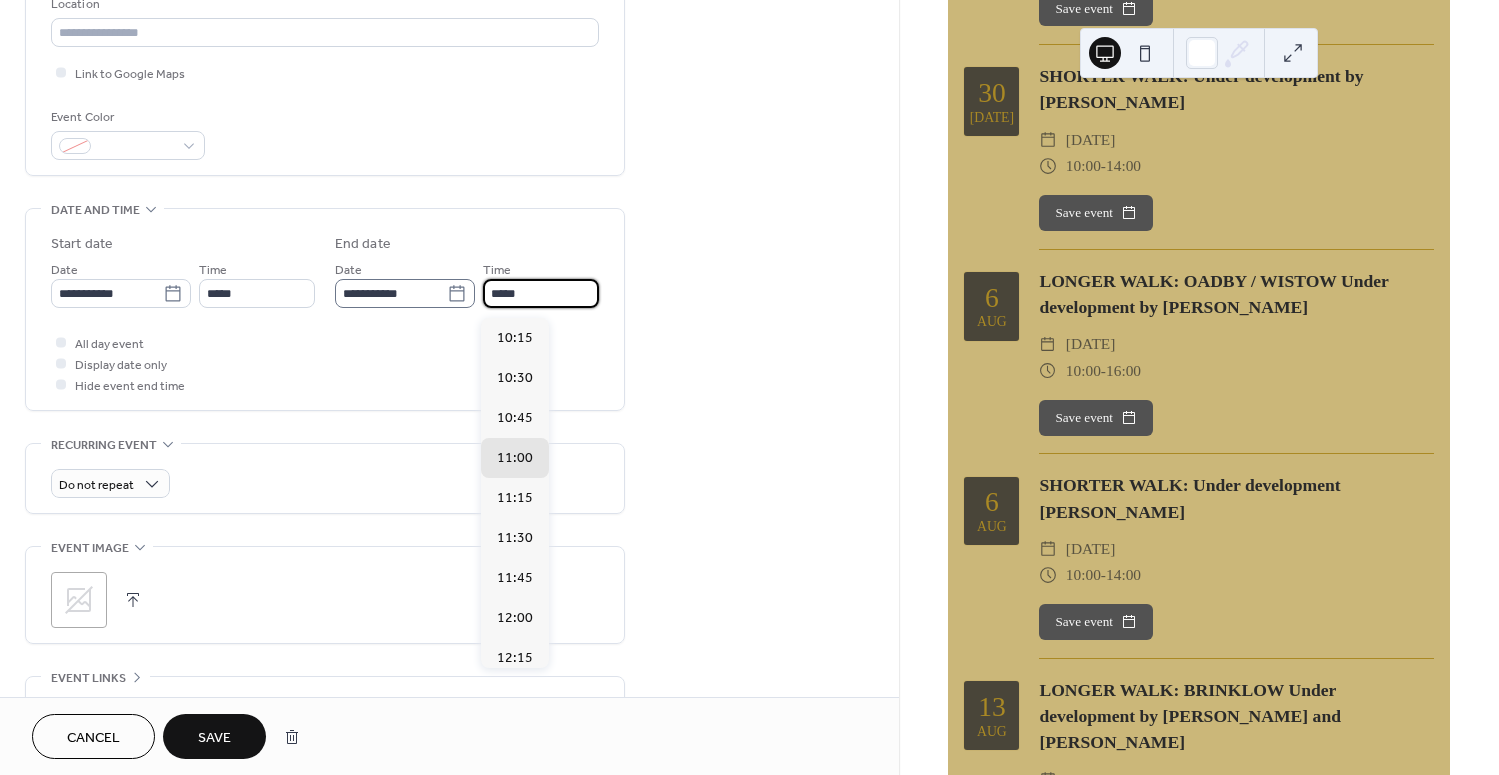 drag, startPoint x: 535, startPoint y: 296, endPoint x: 467, endPoint y: 299, distance: 68.06615 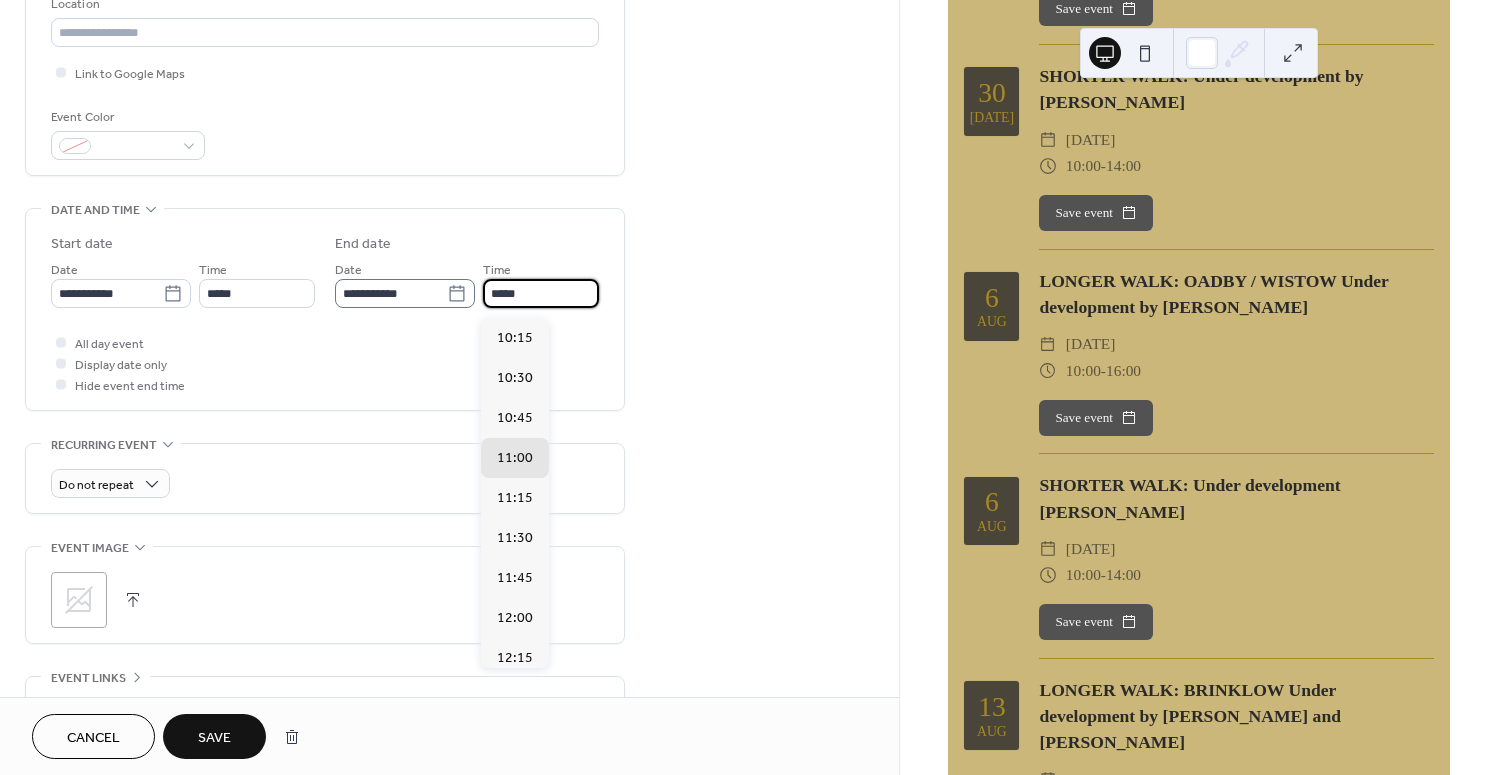 click on "**********" at bounding box center [467, 283] 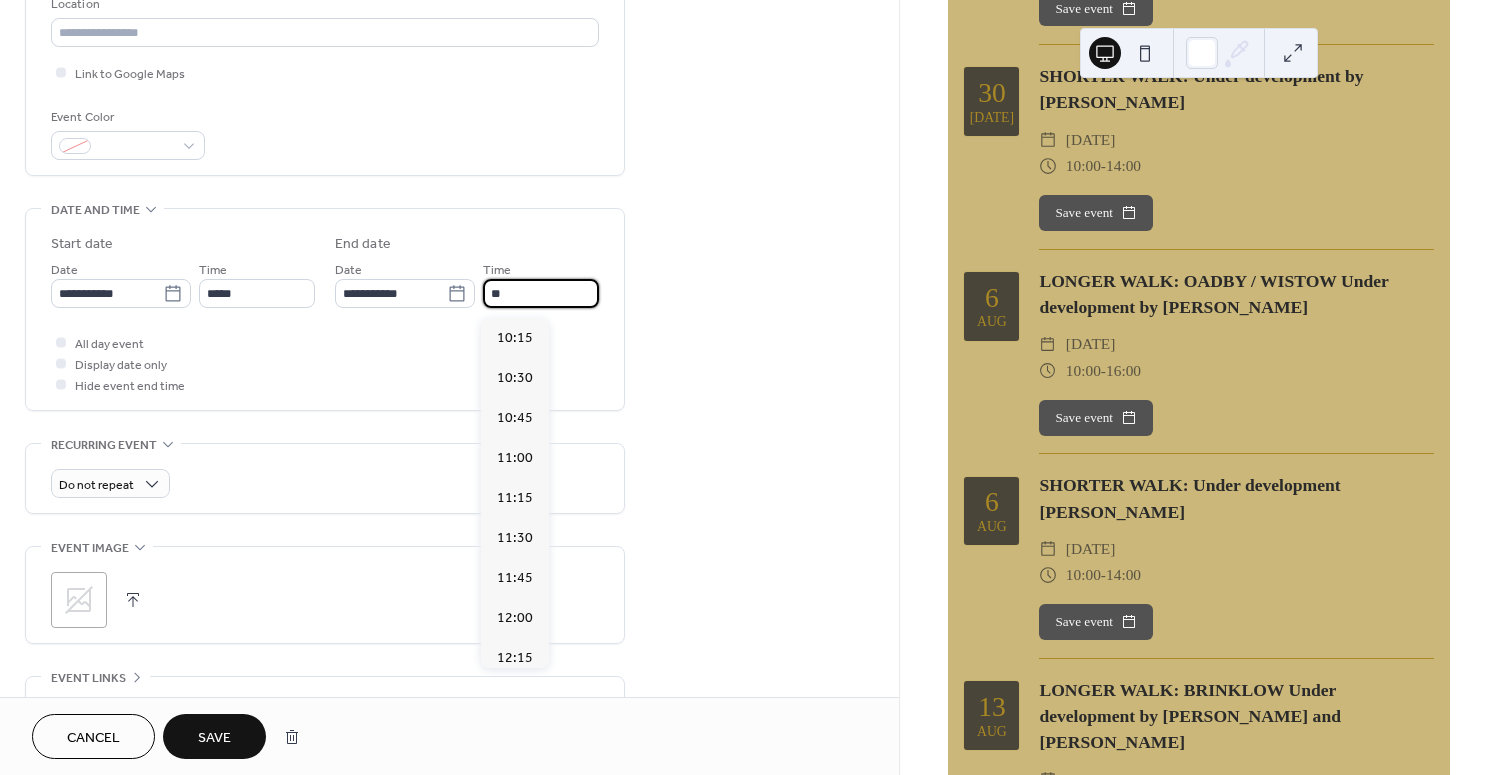 scroll, scrollTop: 920, scrollLeft: 0, axis: vertical 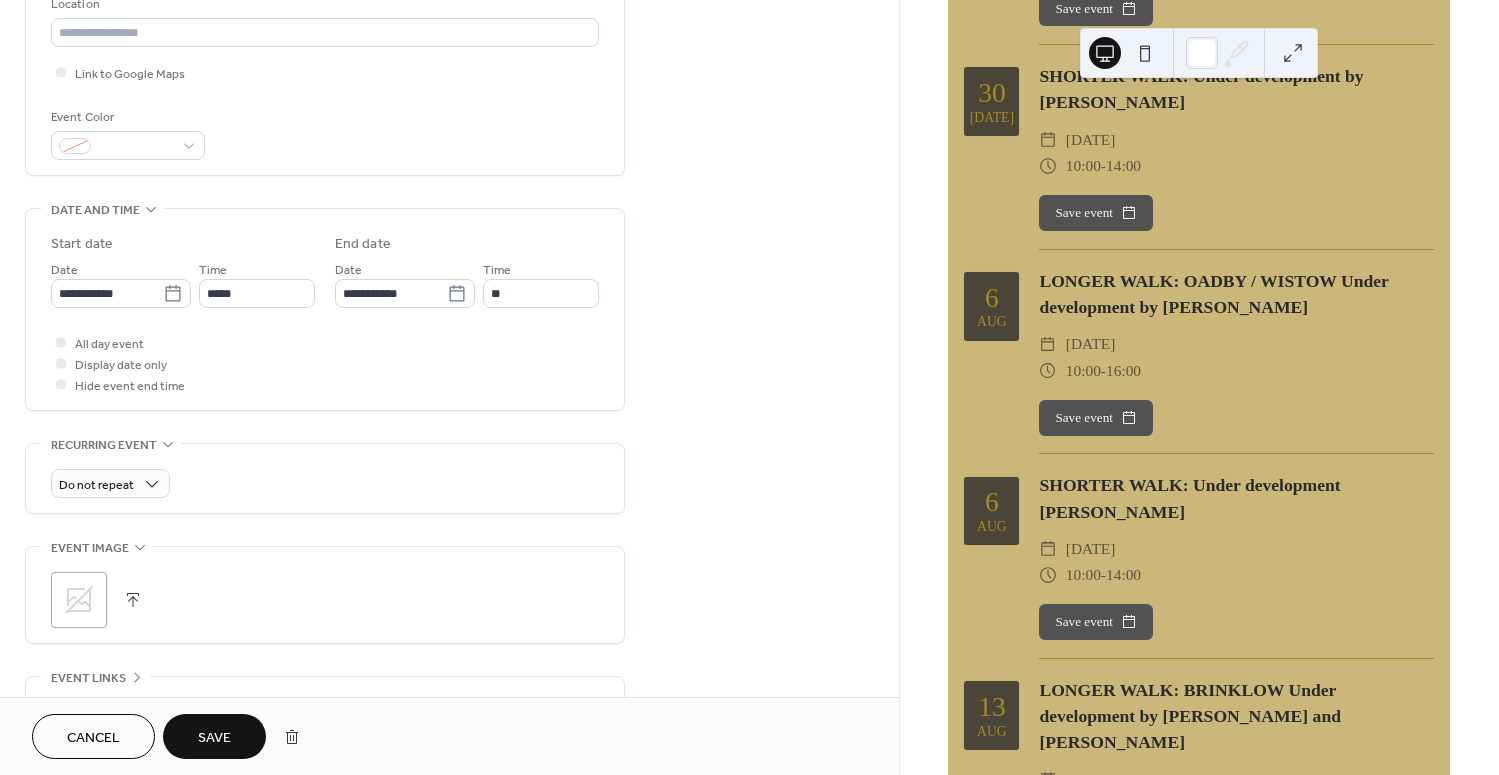 type on "*****" 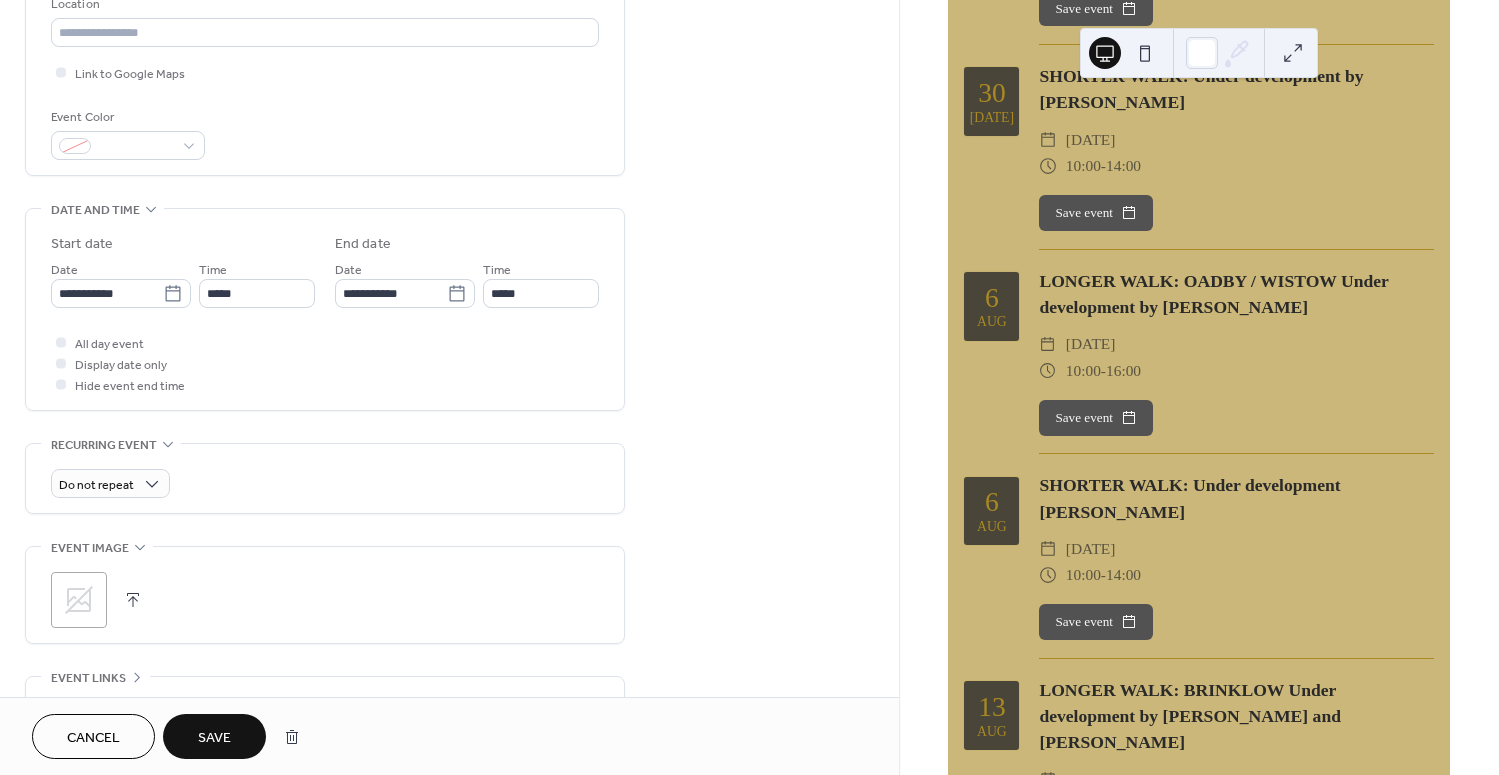 click on "**********" at bounding box center (325, 267) 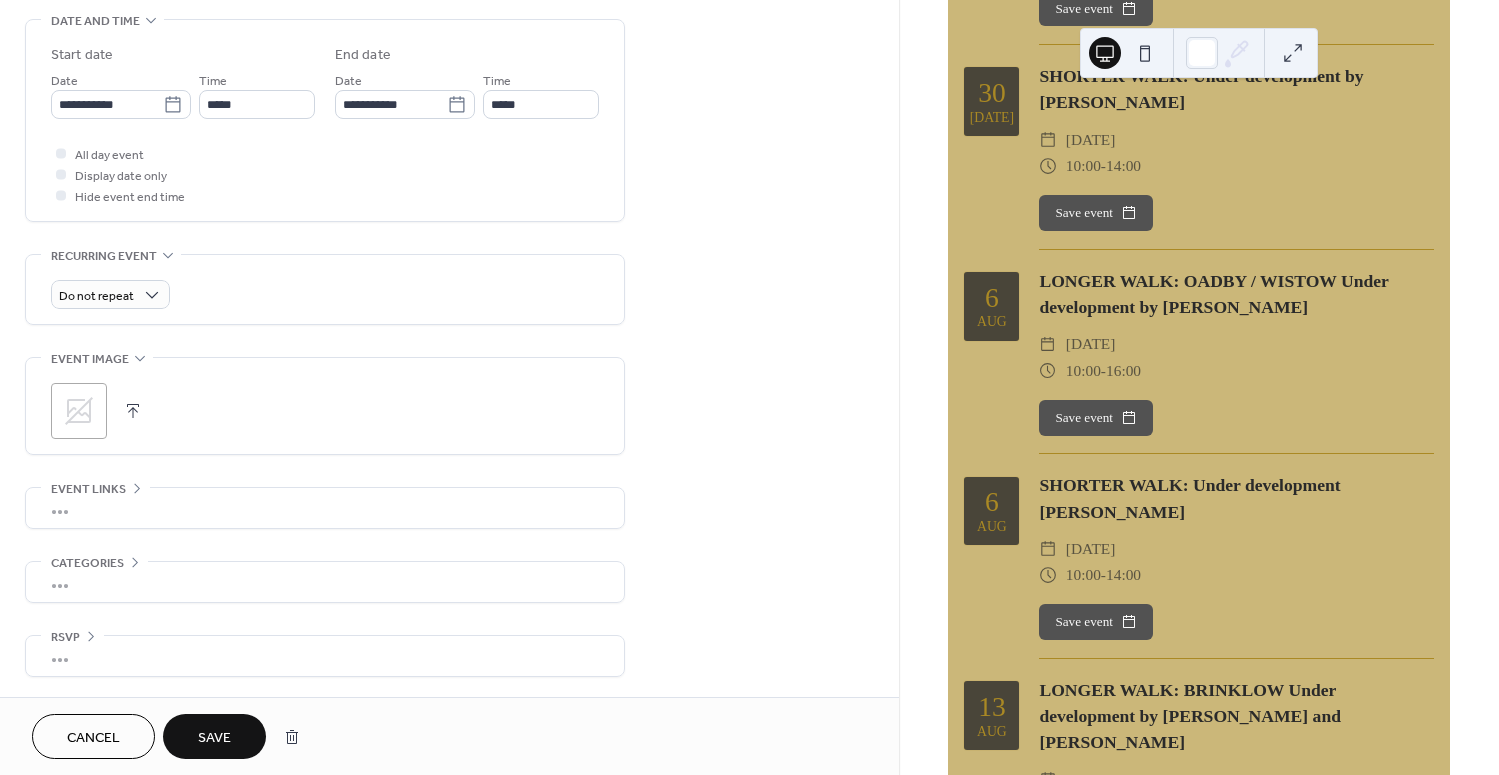 scroll, scrollTop: 637, scrollLeft: 0, axis: vertical 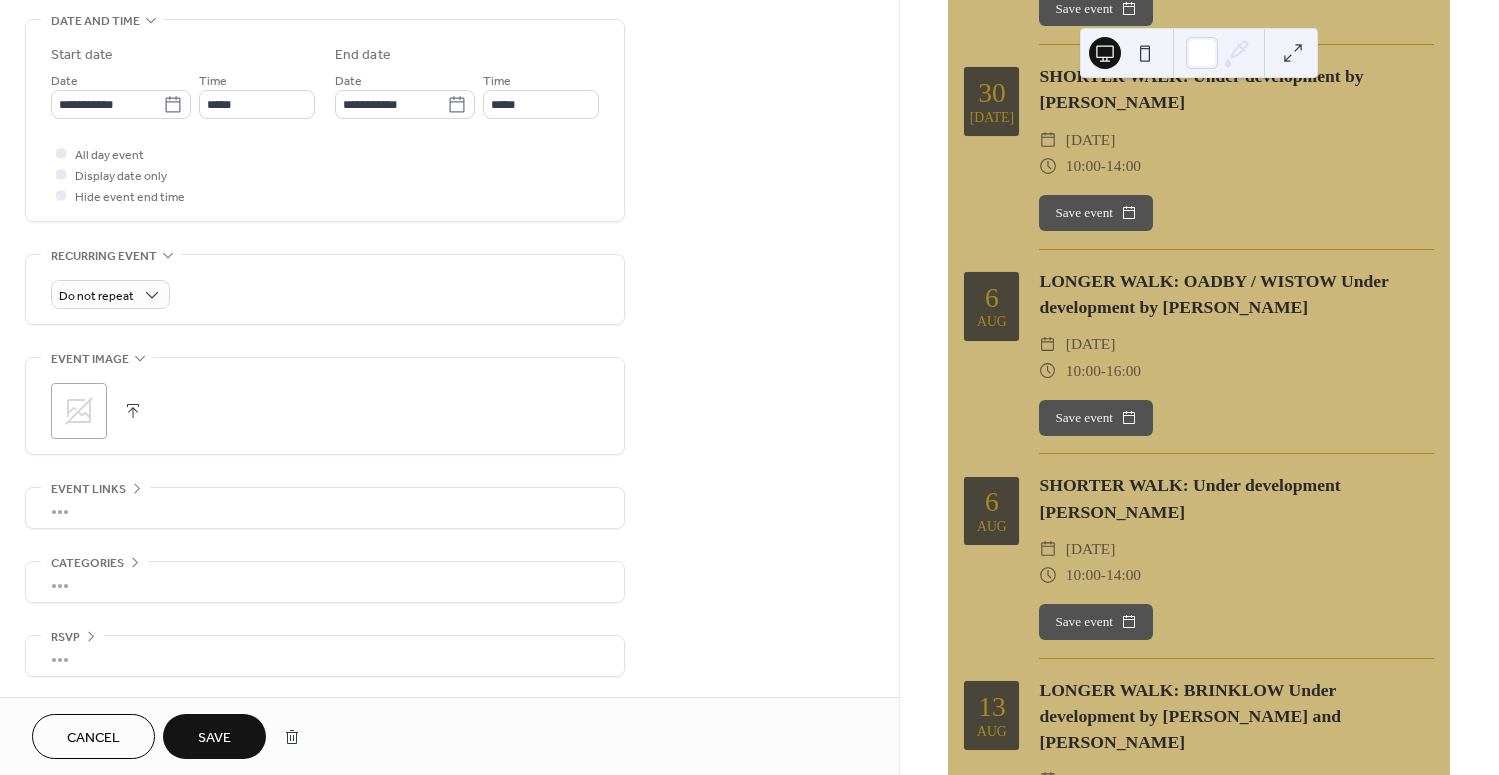 click on "Save" at bounding box center (214, 738) 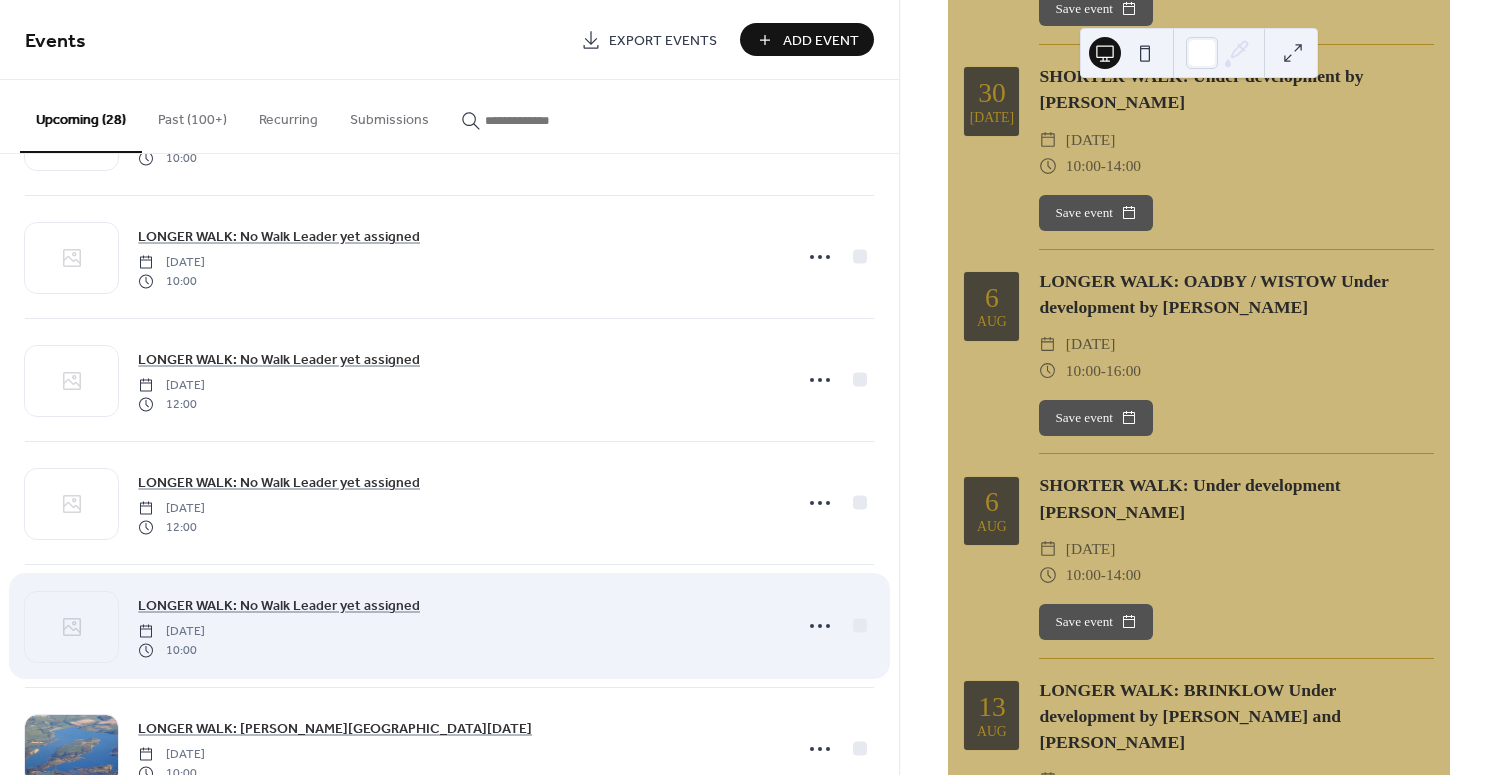scroll, scrollTop: 2672, scrollLeft: 0, axis: vertical 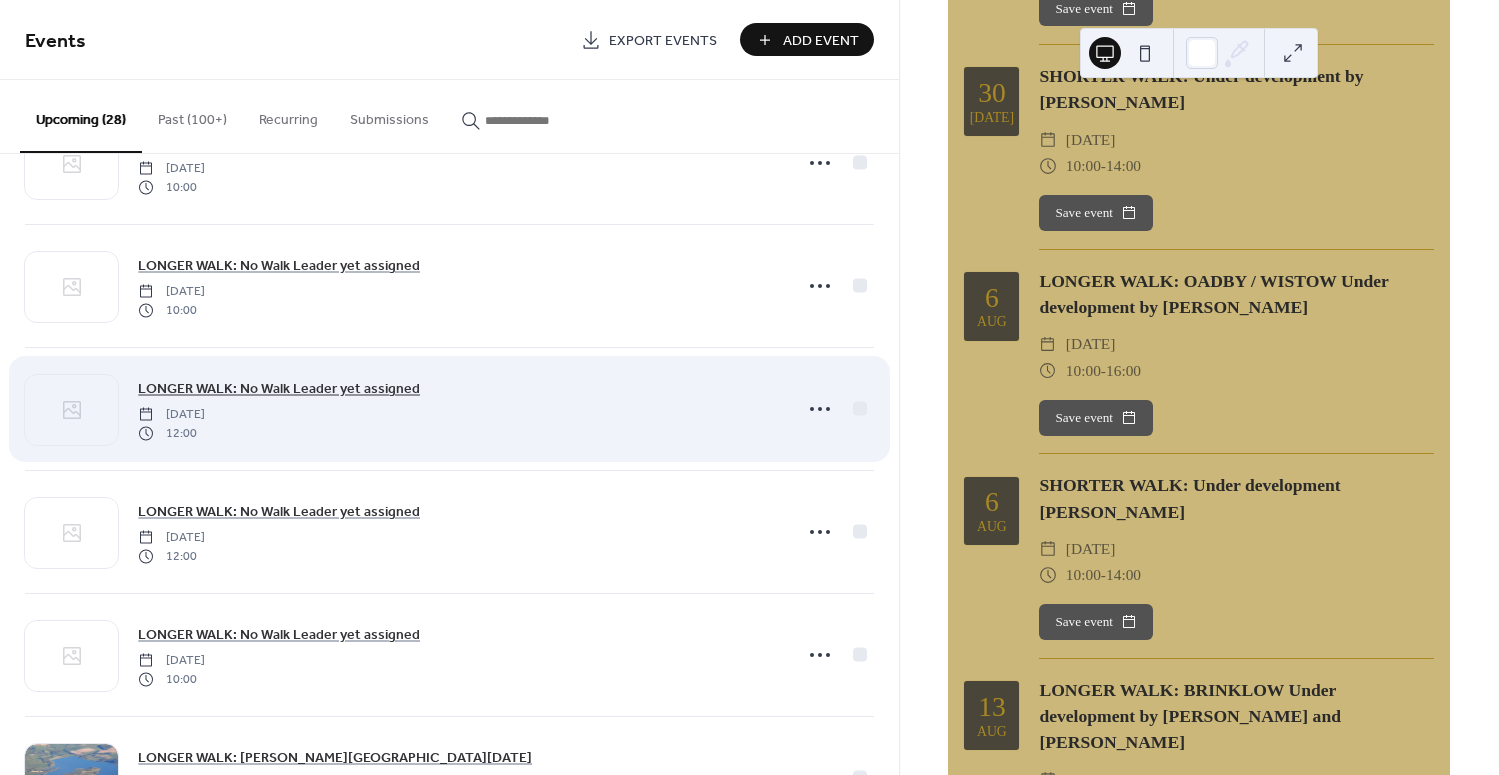 click on "LONGER WALK: No Walk Leader yet assigned" at bounding box center [279, 389] 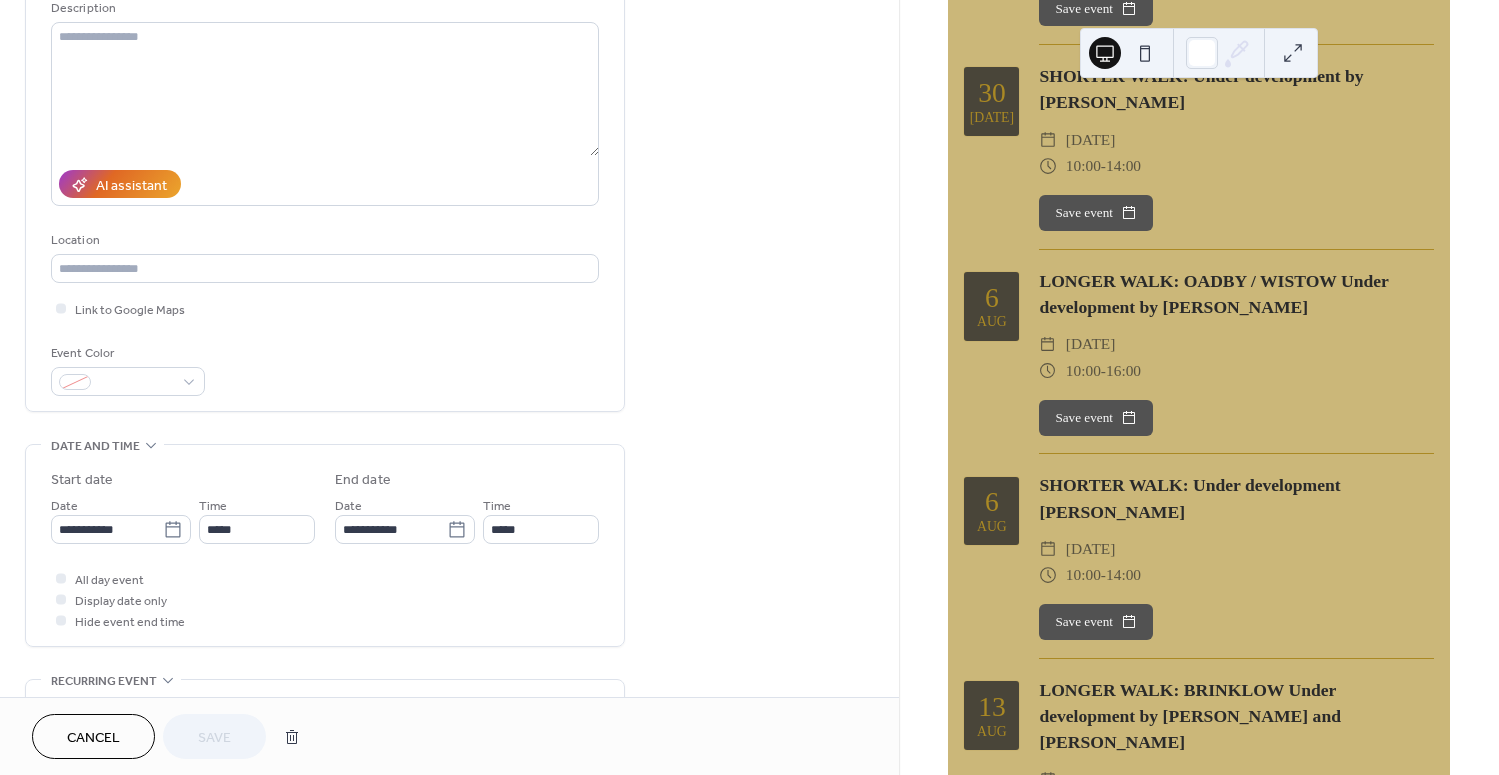 scroll, scrollTop: 230, scrollLeft: 0, axis: vertical 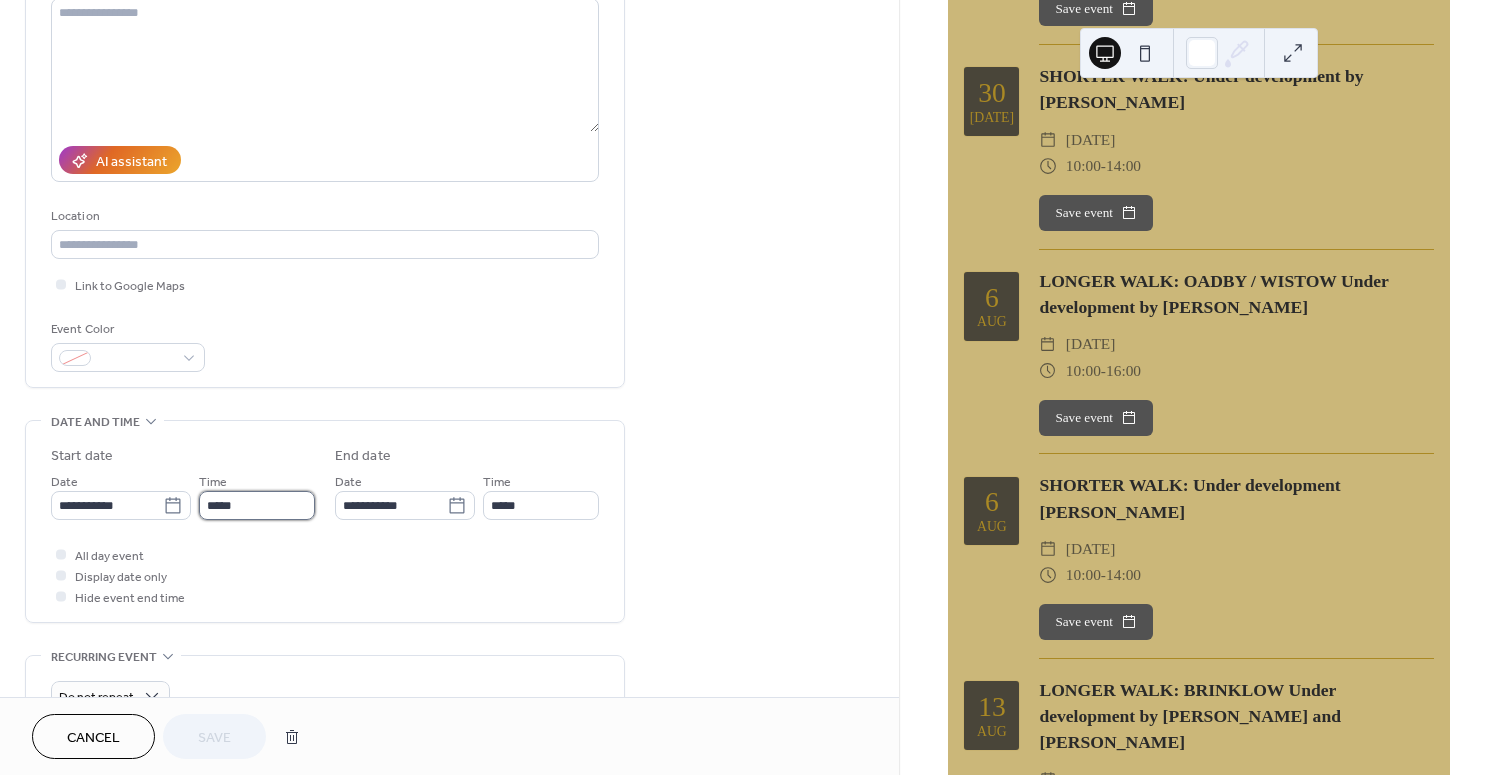 click on "*****" at bounding box center (257, 505) 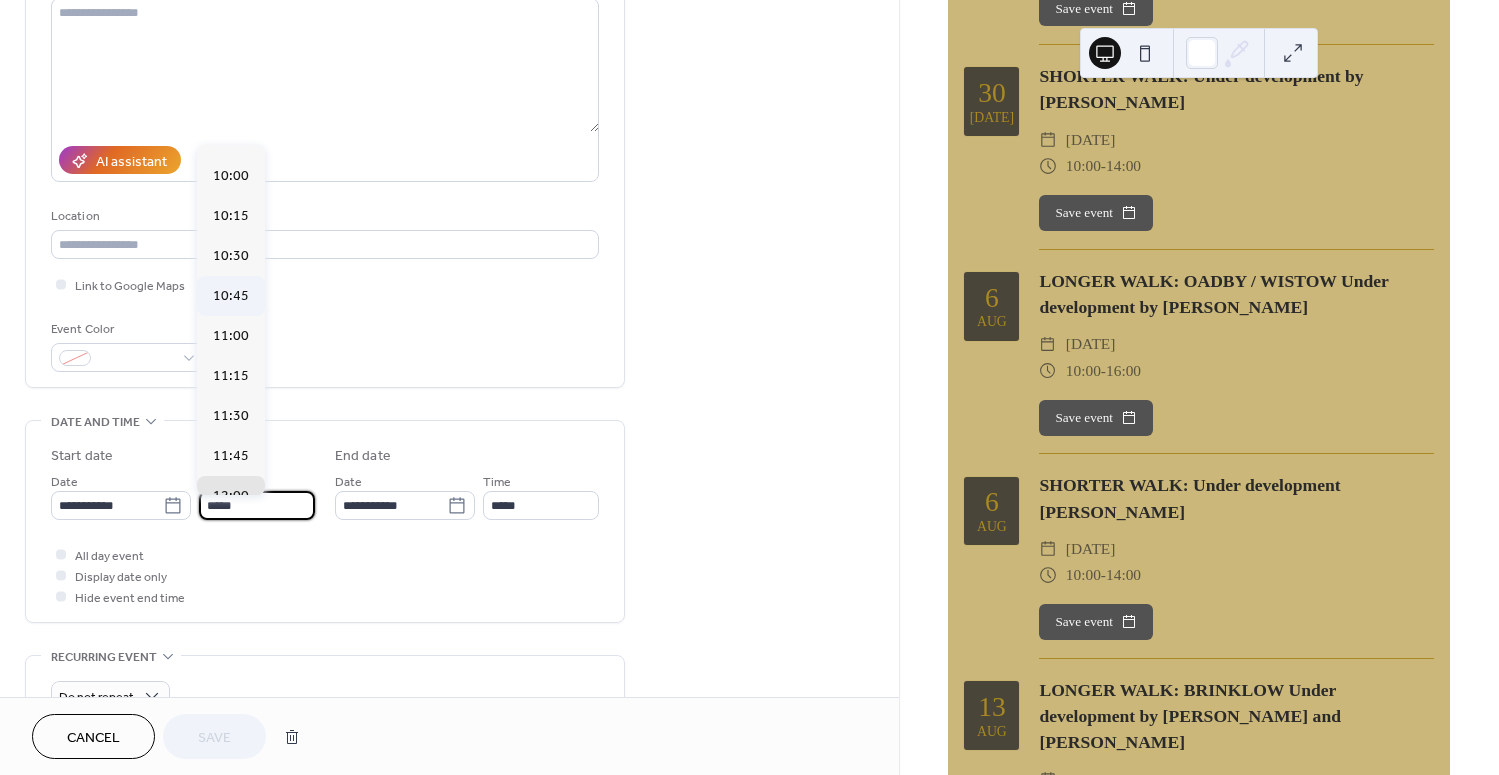 scroll, scrollTop: 1584, scrollLeft: 0, axis: vertical 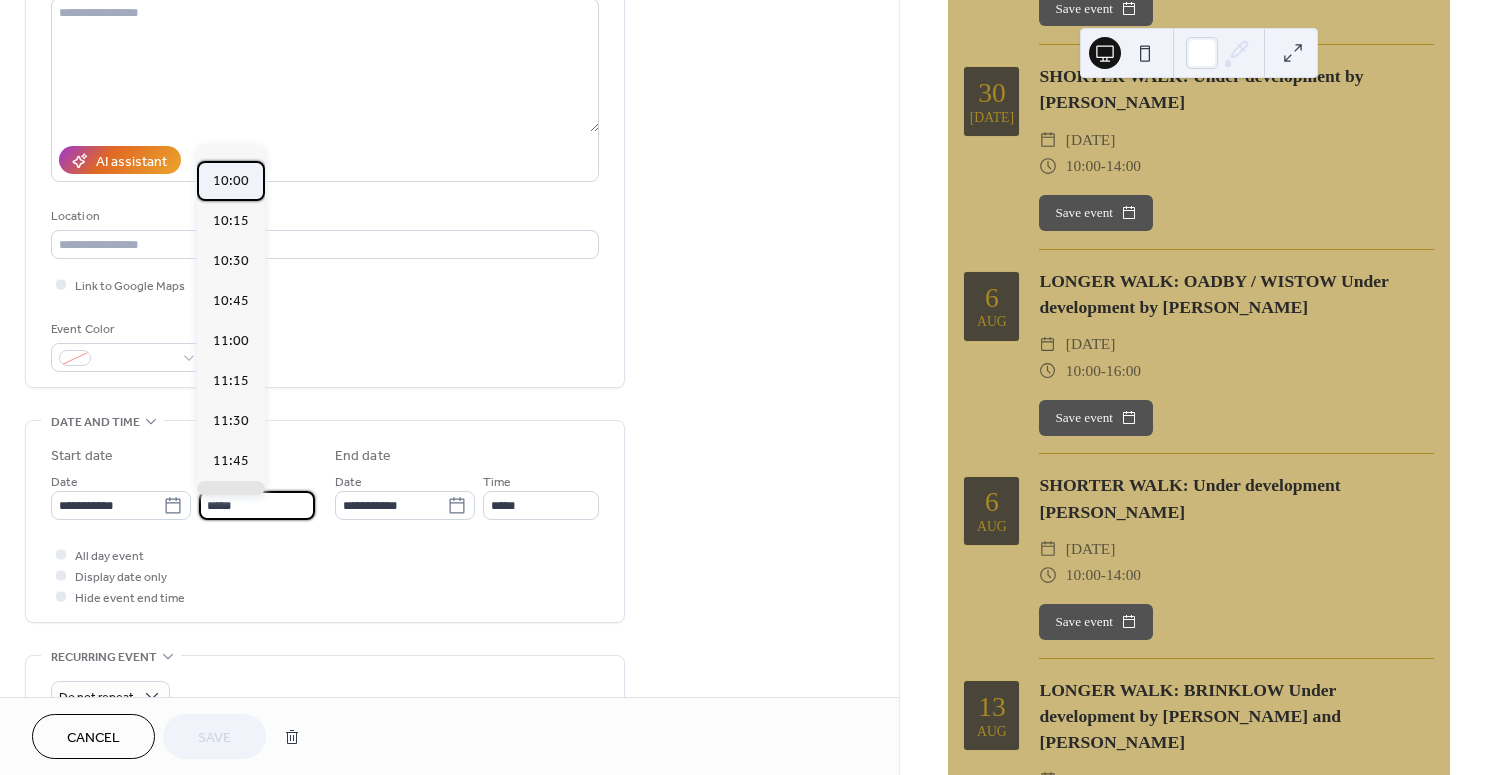 click on "10:00" at bounding box center (231, 181) 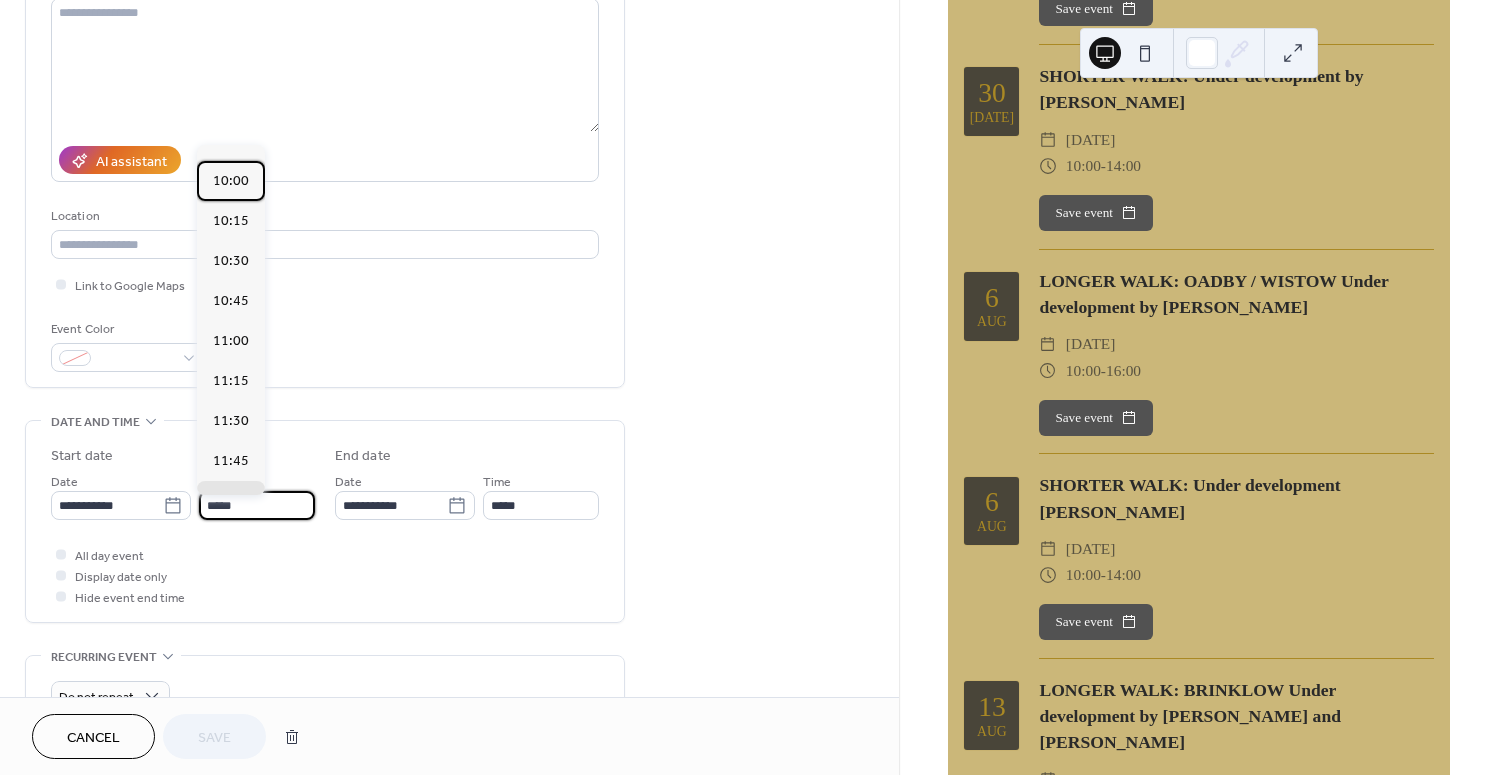 type on "*****" 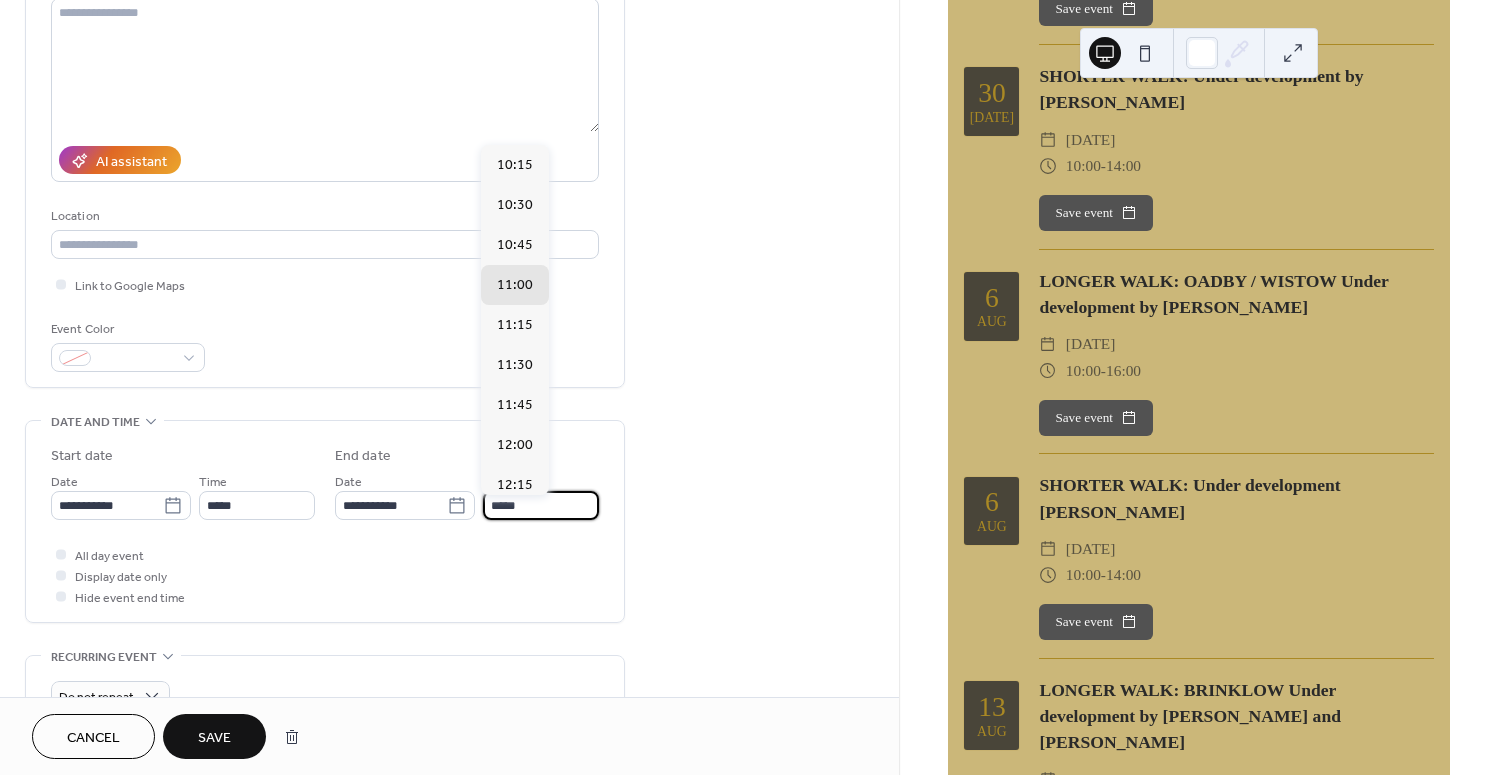 click on "*****" at bounding box center (541, 505) 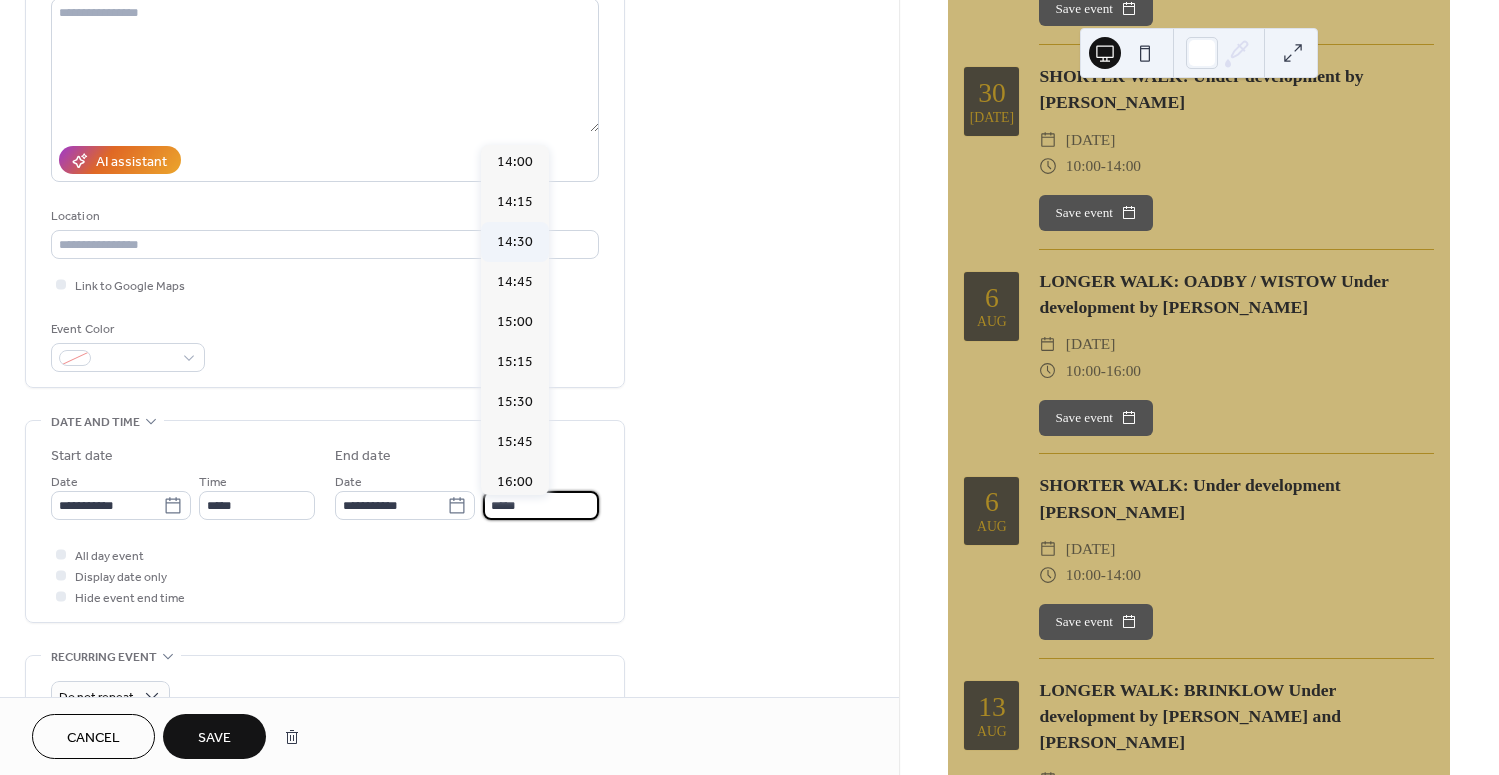 scroll, scrollTop: 613, scrollLeft: 0, axis: vertical 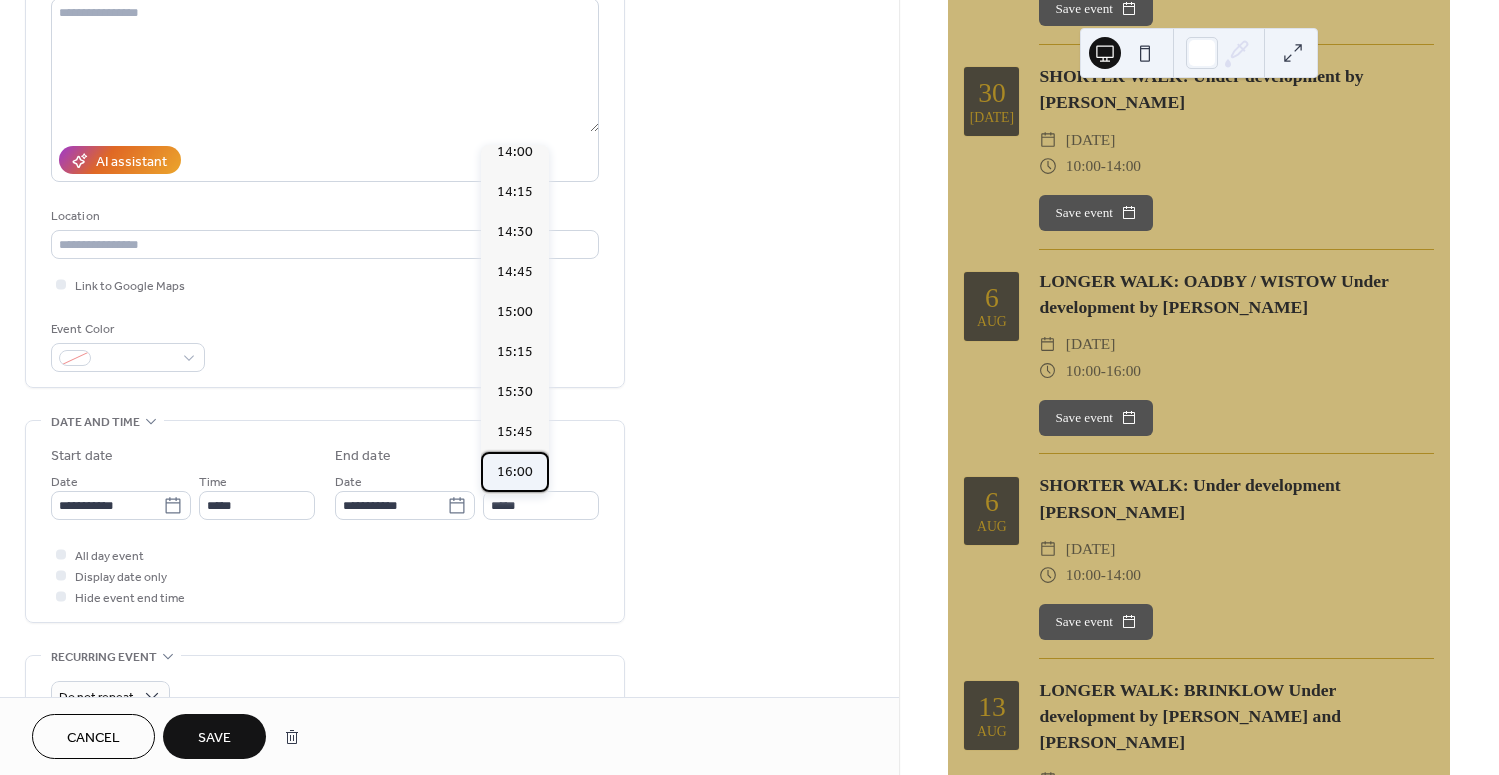 click on "16:00" at bounding box center [515, 472] 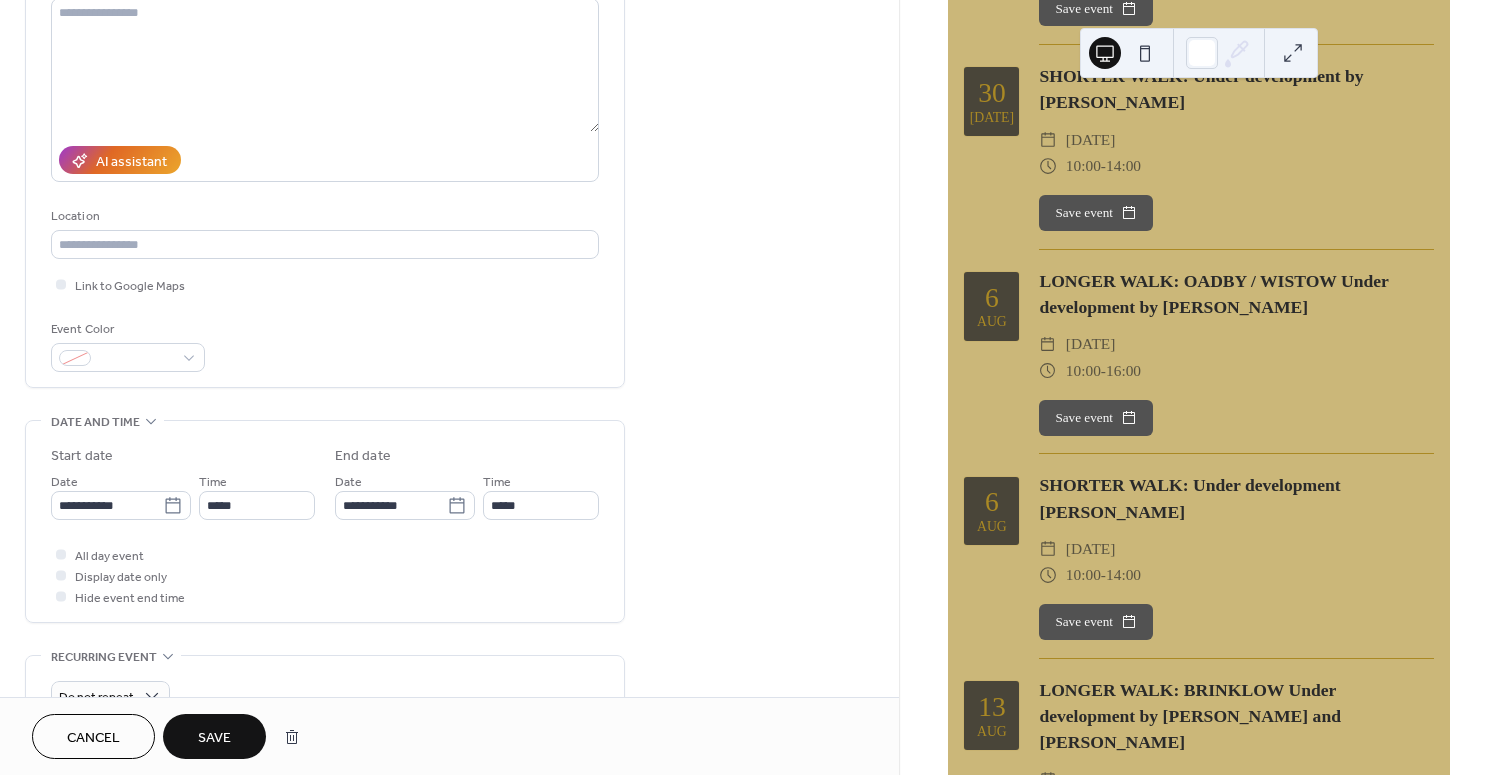 click on "Save" at bounding box center (214, 736) 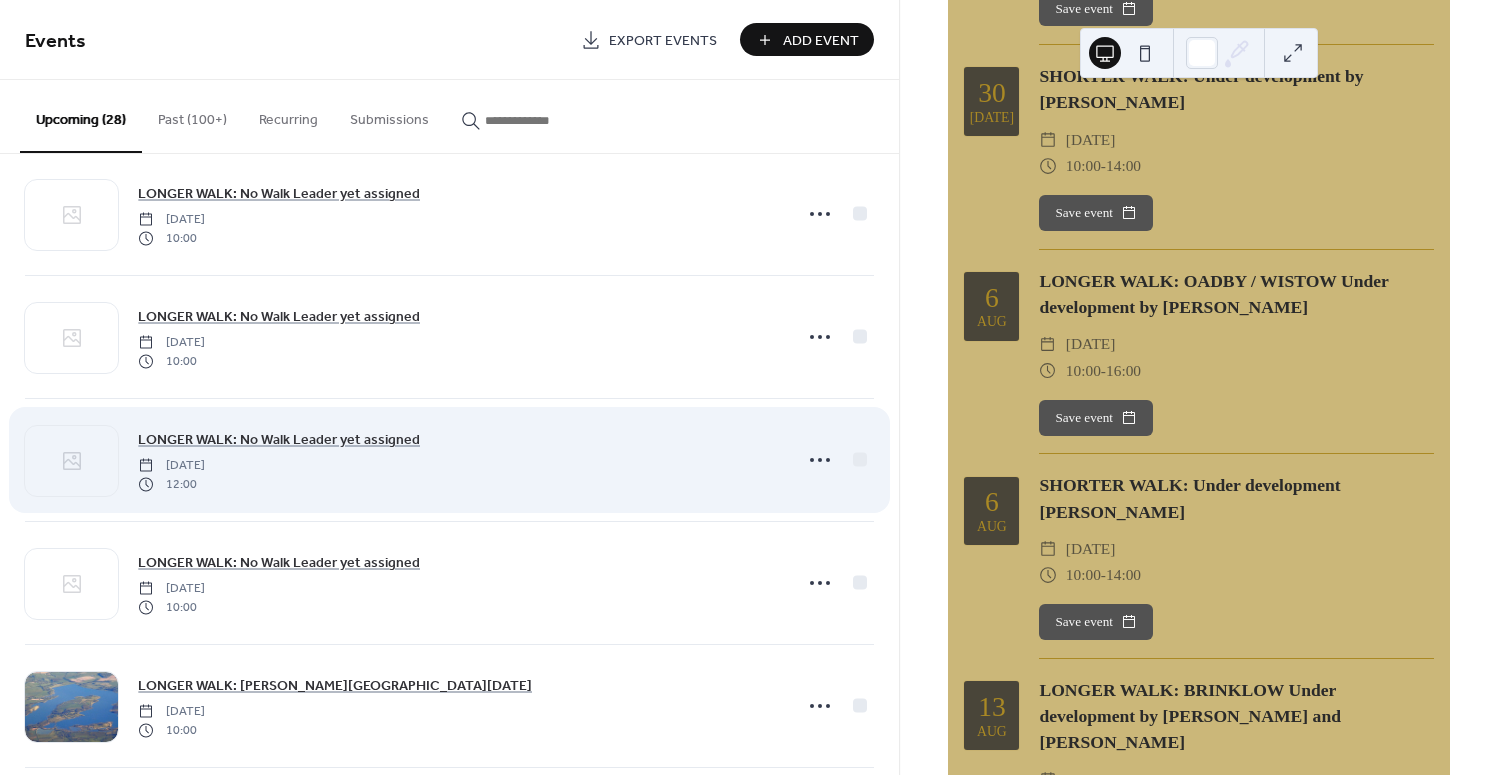 scroll, scrollTop: 2739, scrollLeft: 0, axis: vertical 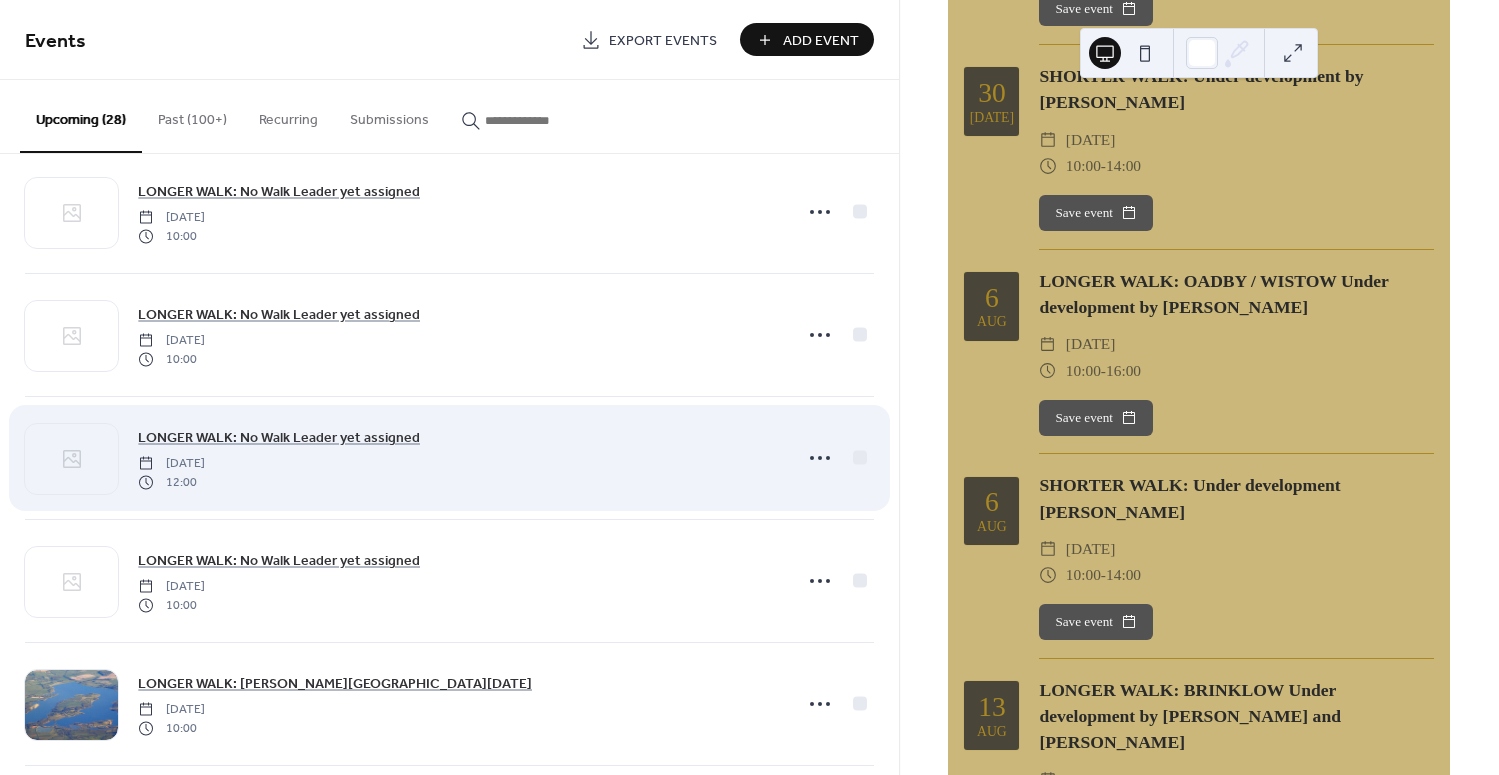 click on "[DATE]" at bounding box center [171, 464] 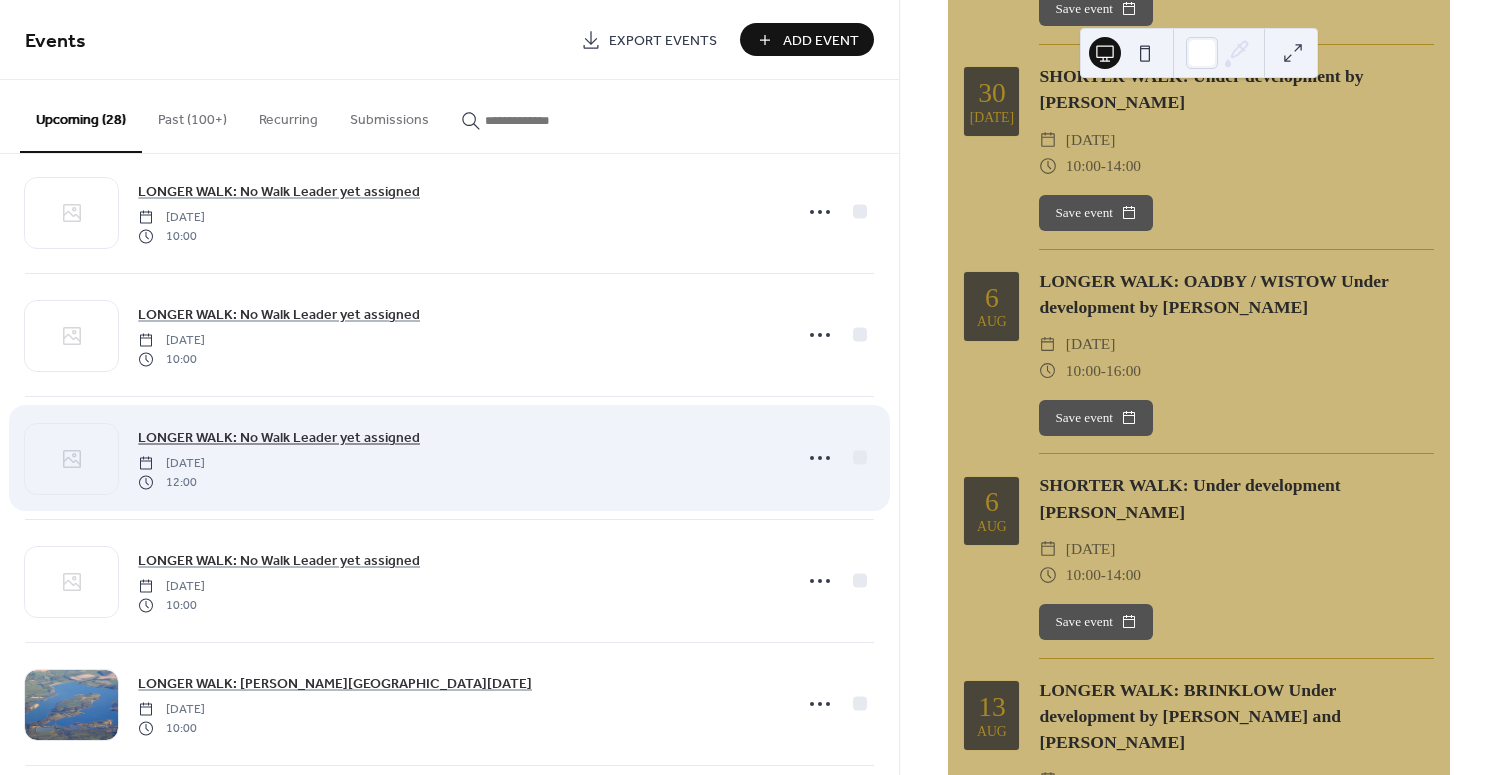 click on "LONGER WALK: No Walk Leader yet assigned" at bounding box center [279, 438] 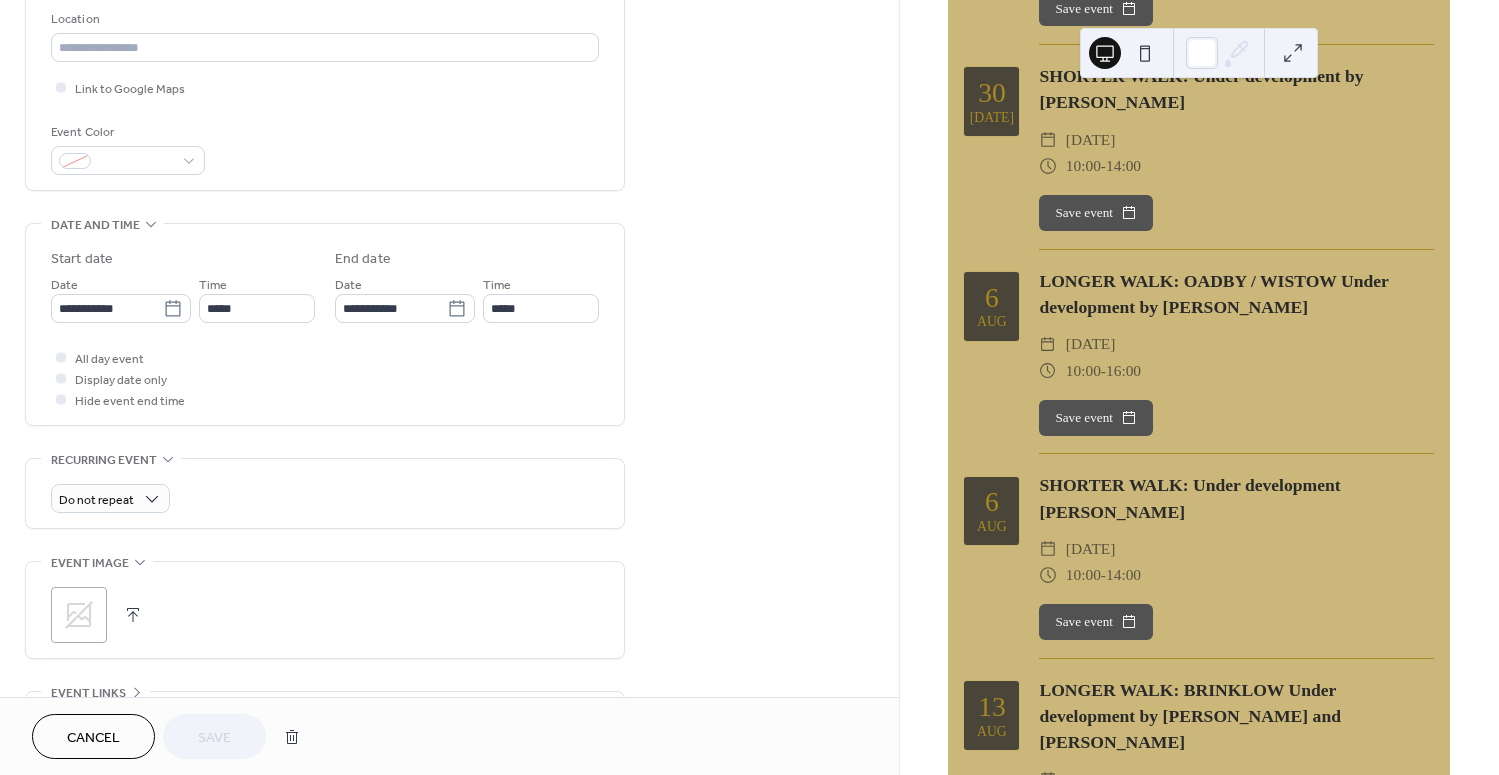 scroll, scrollTop: 426, scrollLeft: 0, axis: vertical 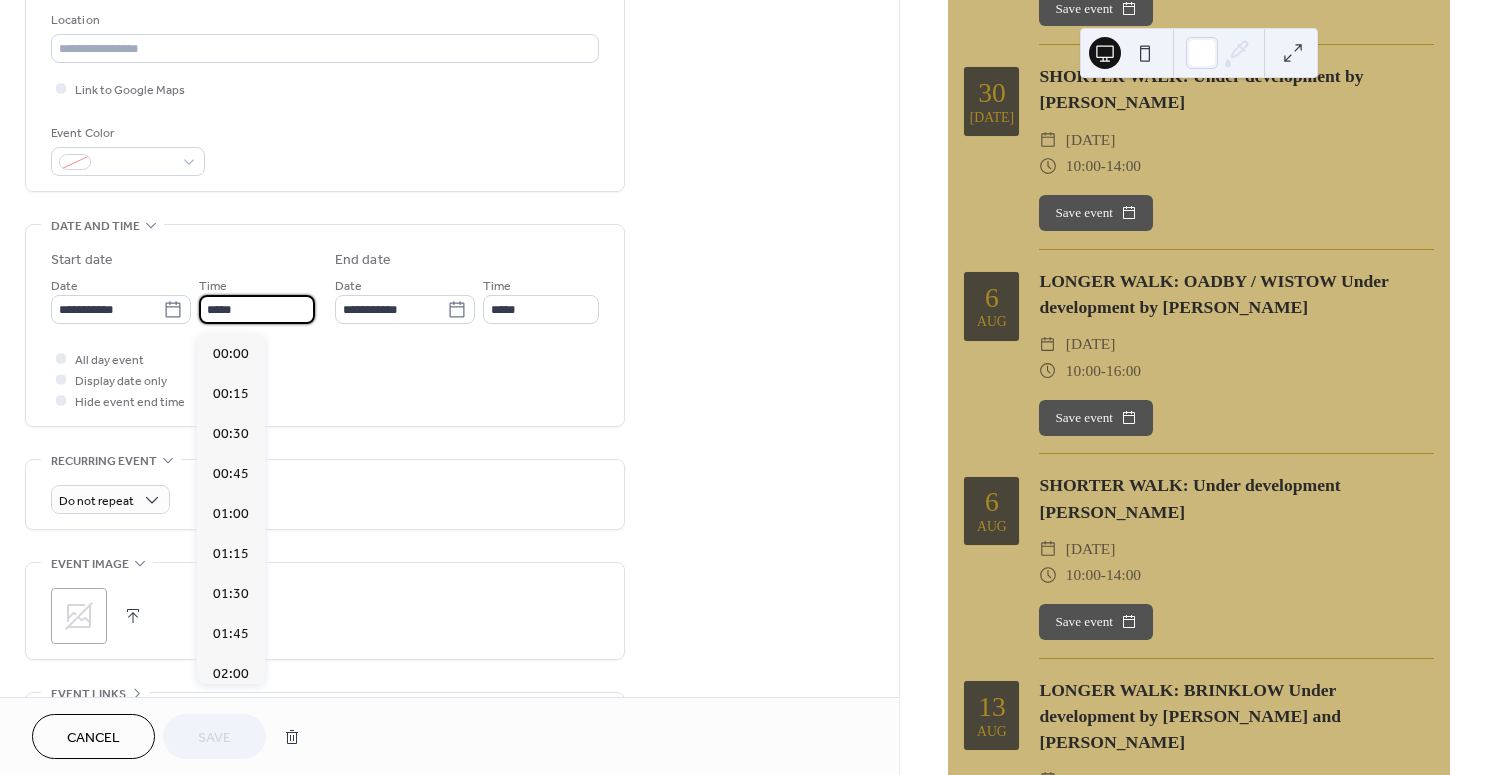 click on "*****" at bounding box center (257, 309) 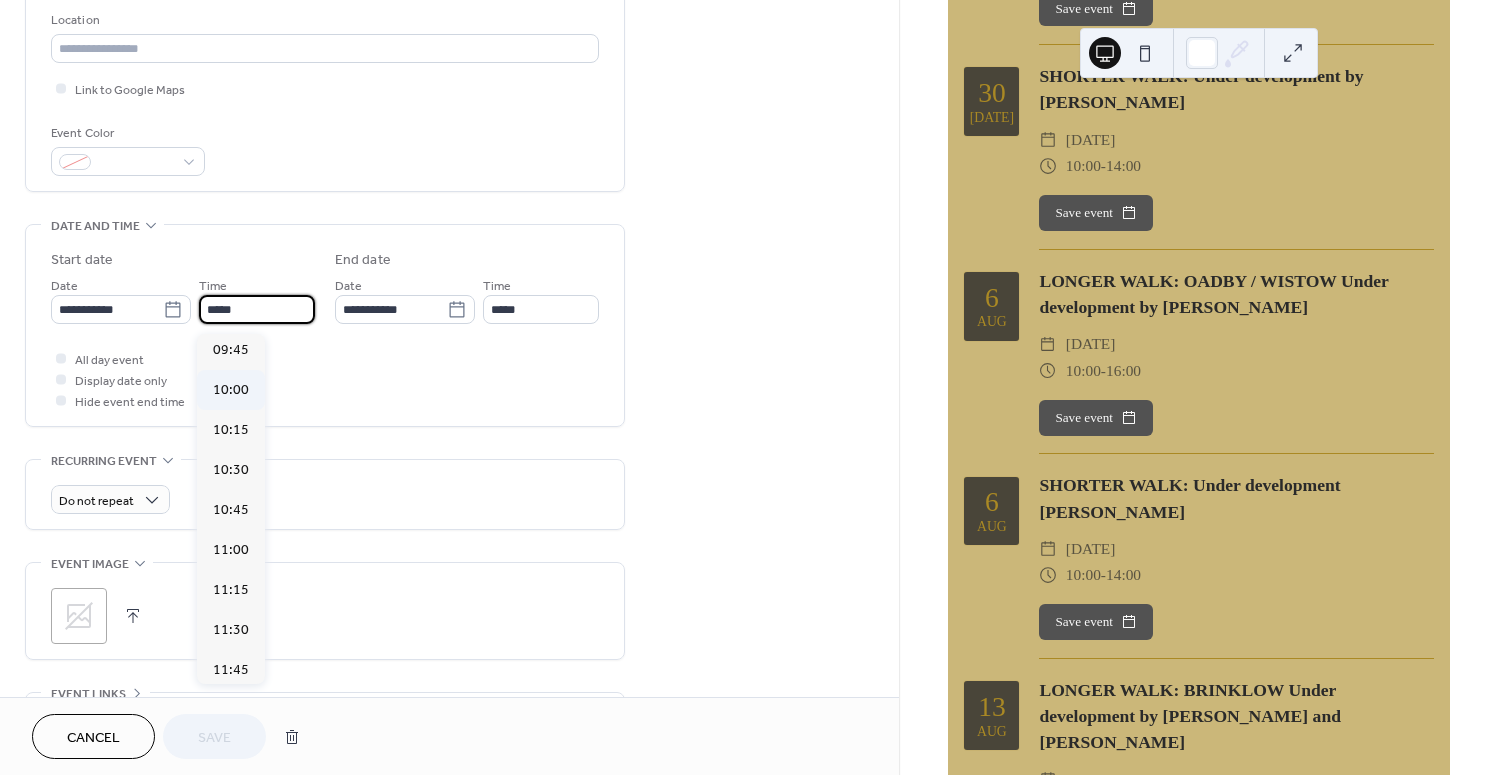 scroll, scrollTop: 1562, scrollLeft: 0, axis: vertical 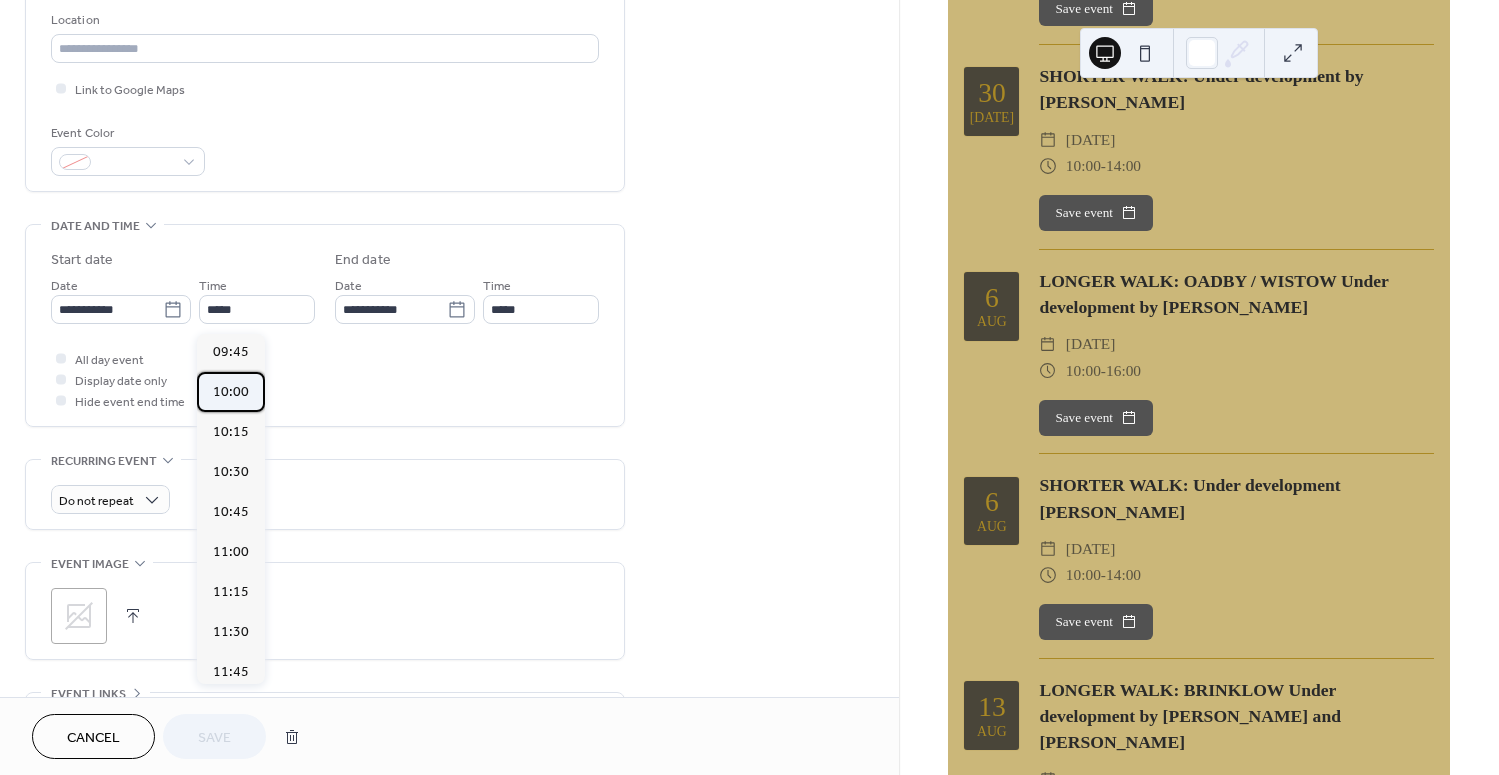 click on "10:00" at bounding box center (231, 392) 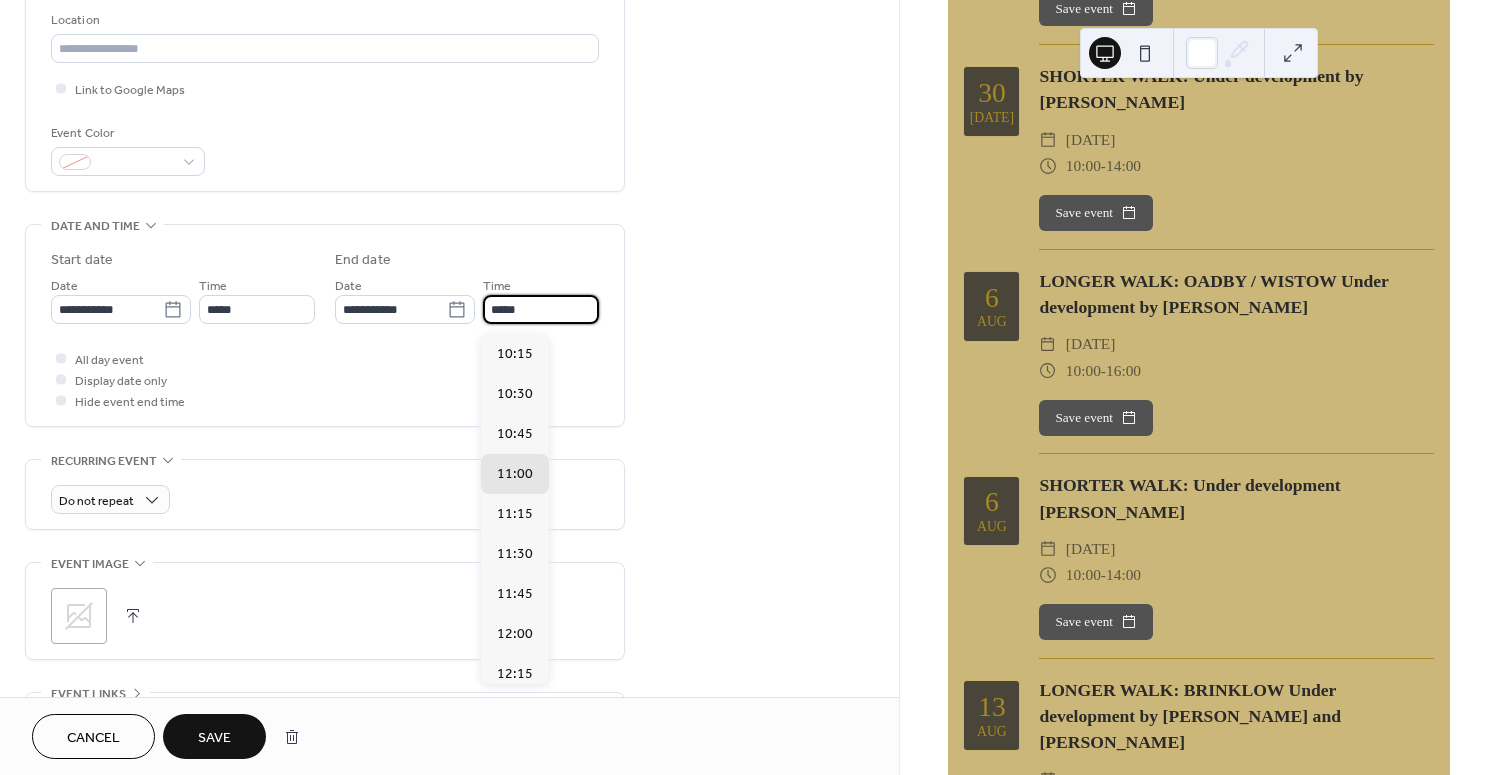 click on "*****" at bounding box center [541, 309] 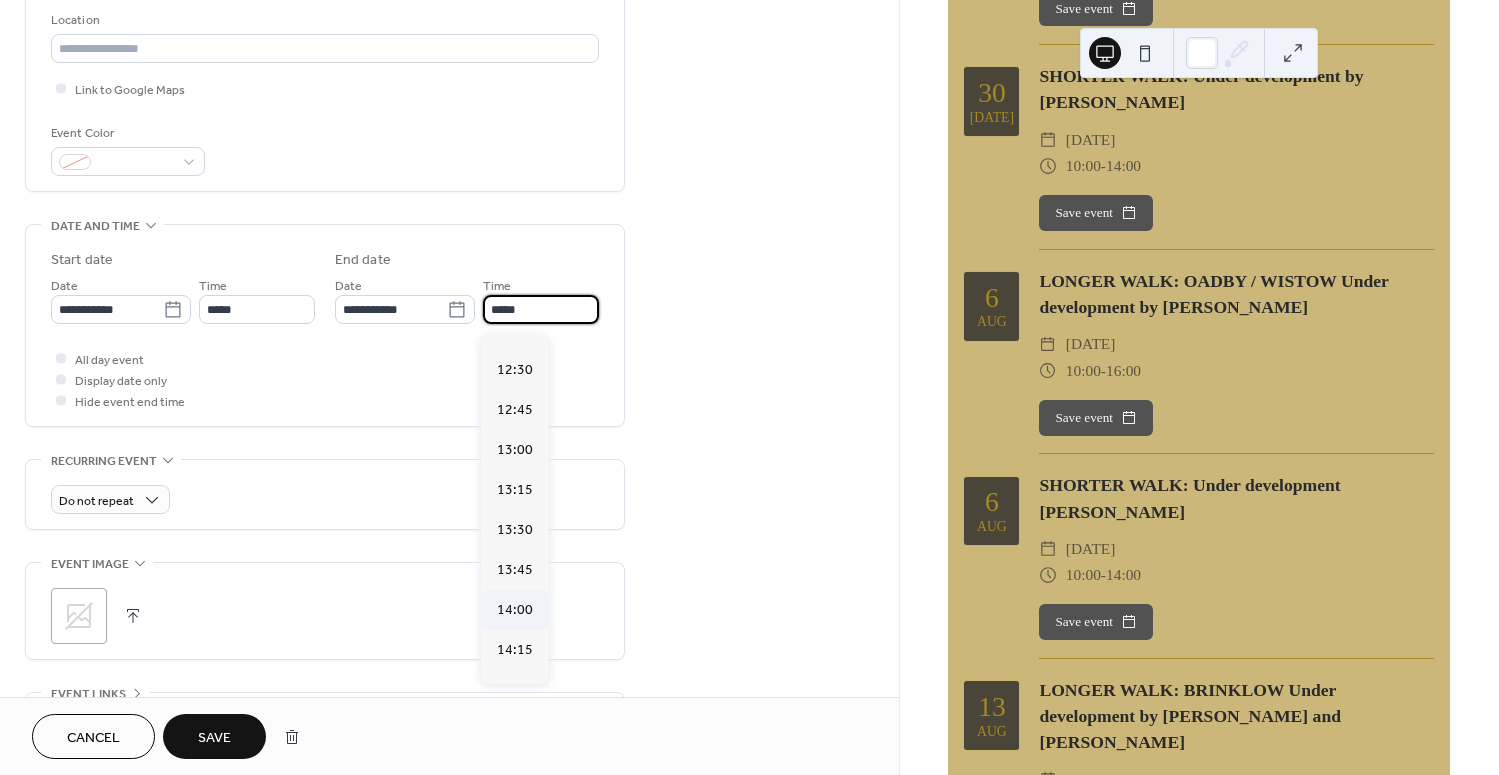 scroll, scrollTop: 339, scrollLeft: 0, axis: vertical 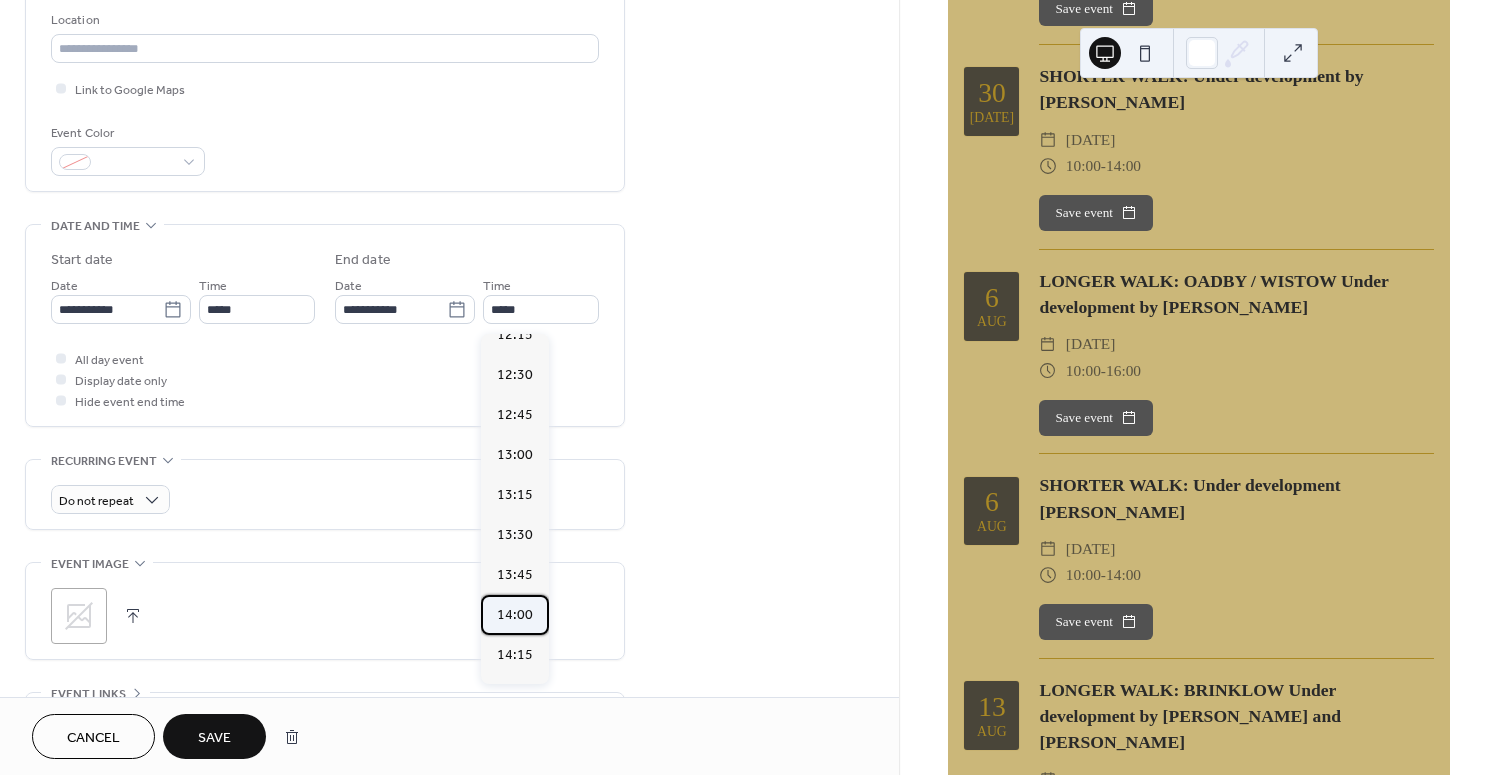 click on "14:00" at bounding box center (515, 615) 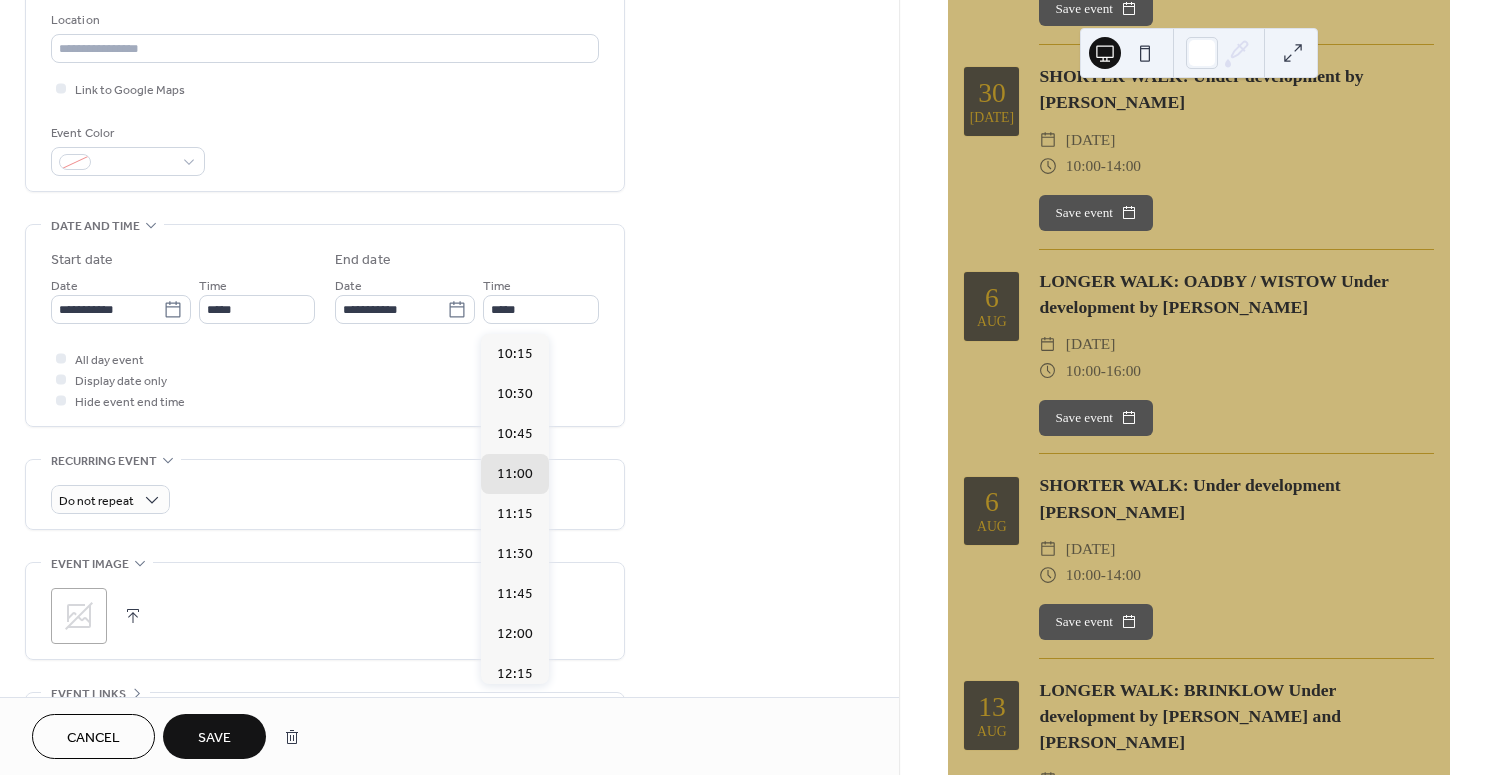 type on "*****" 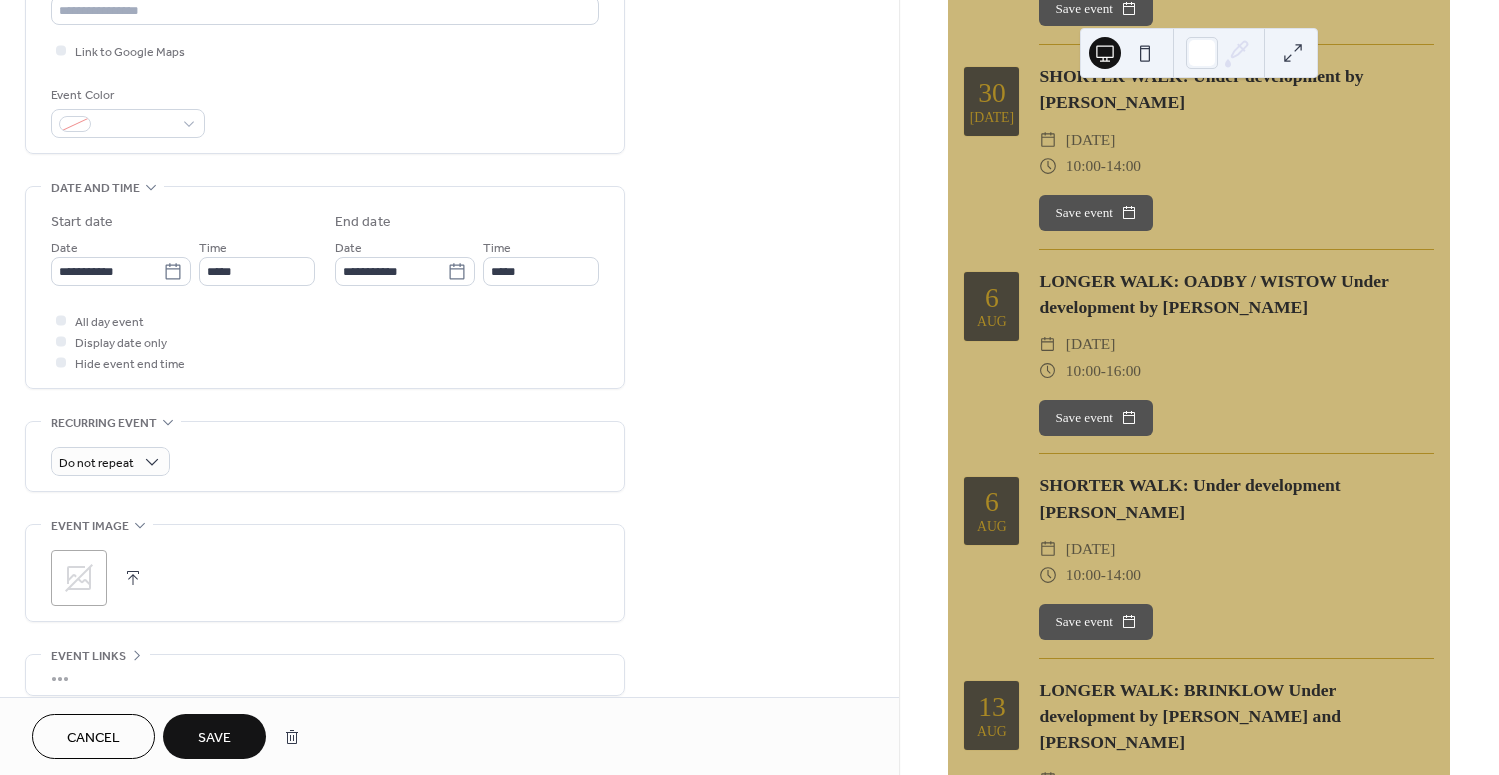 scroll, scrollTop: 499, scrollLeft: 0, axis: vertical 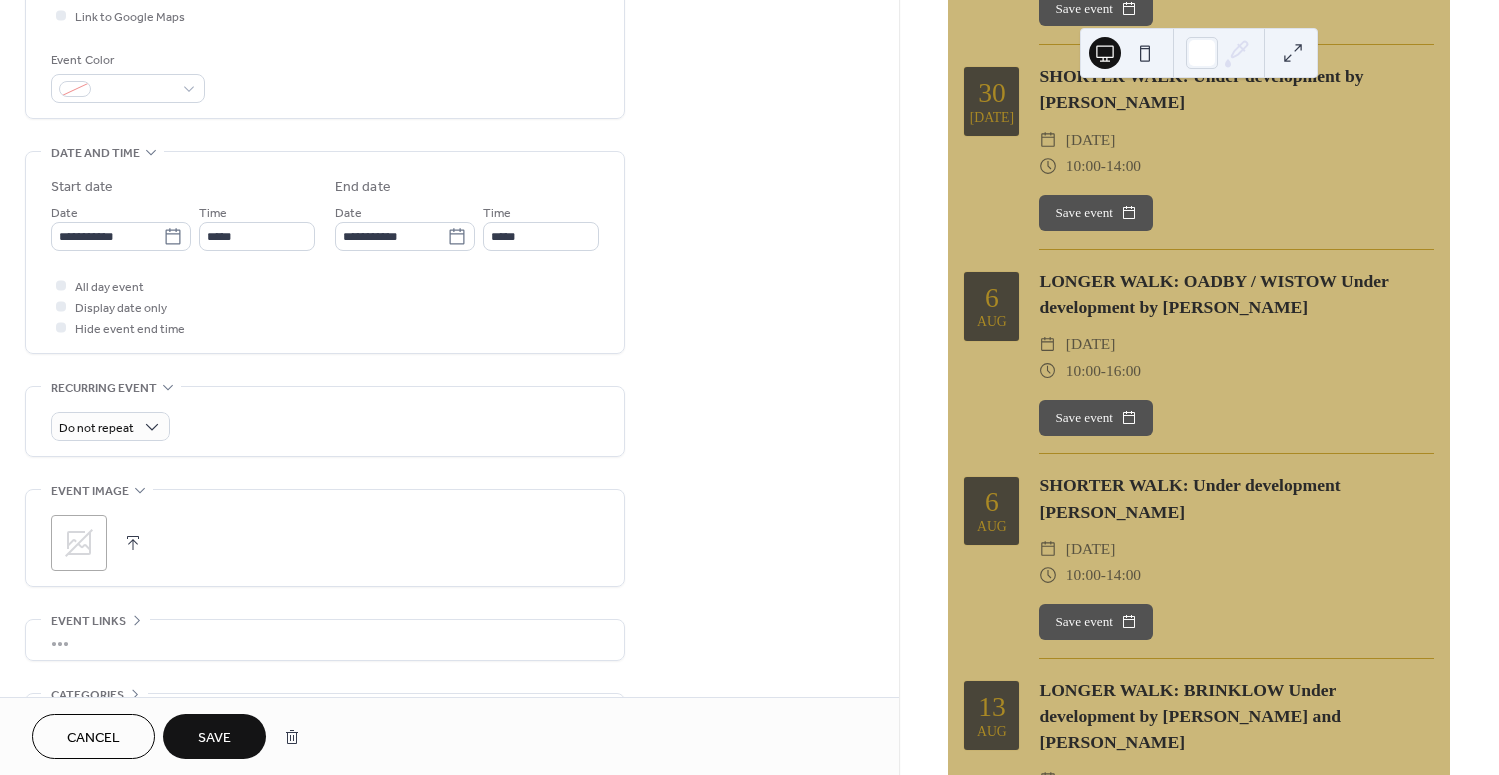 click on "Save" at bounding box center [214, 738] 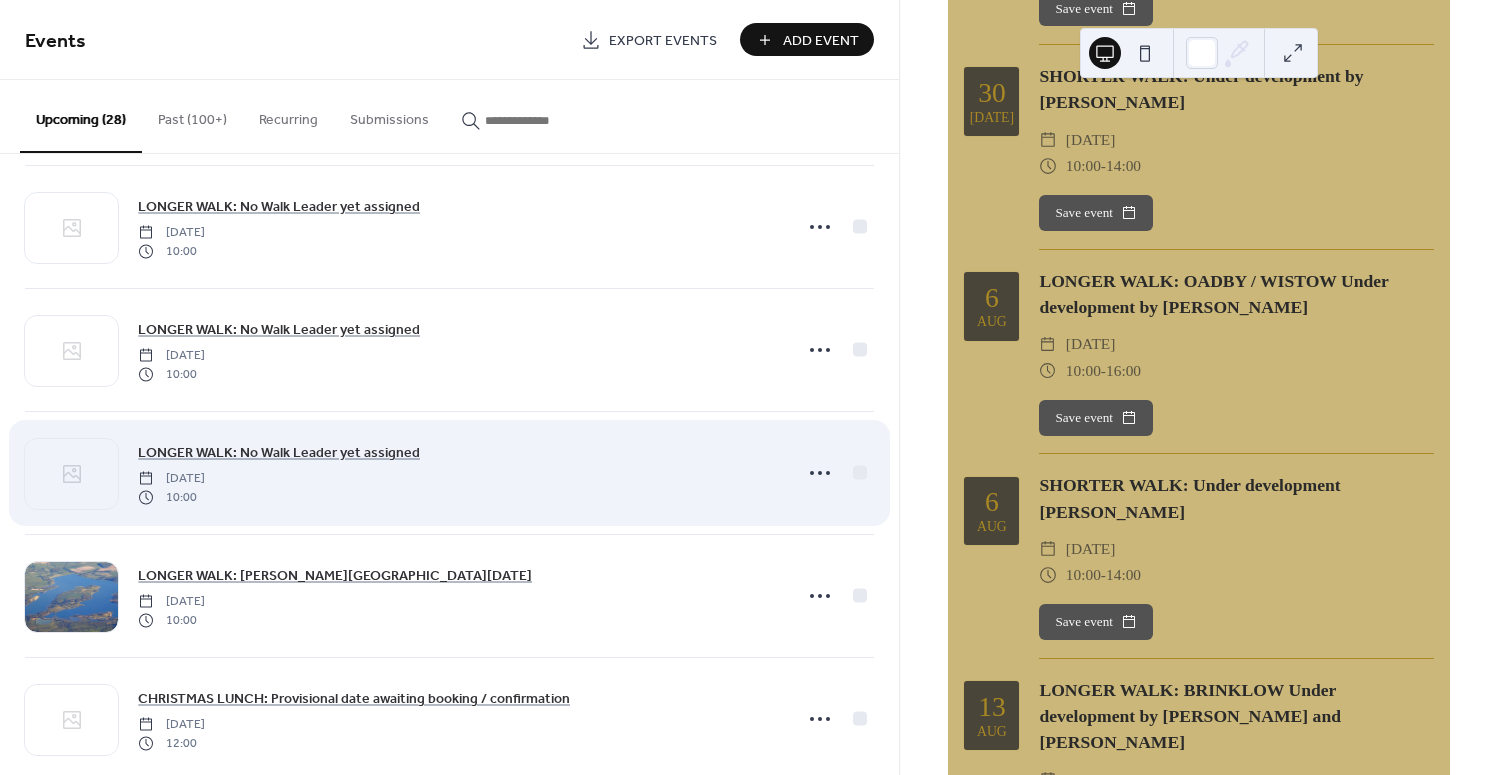 scroll, scrollTop: 2849, scrollLeft: 0, axis: vertical 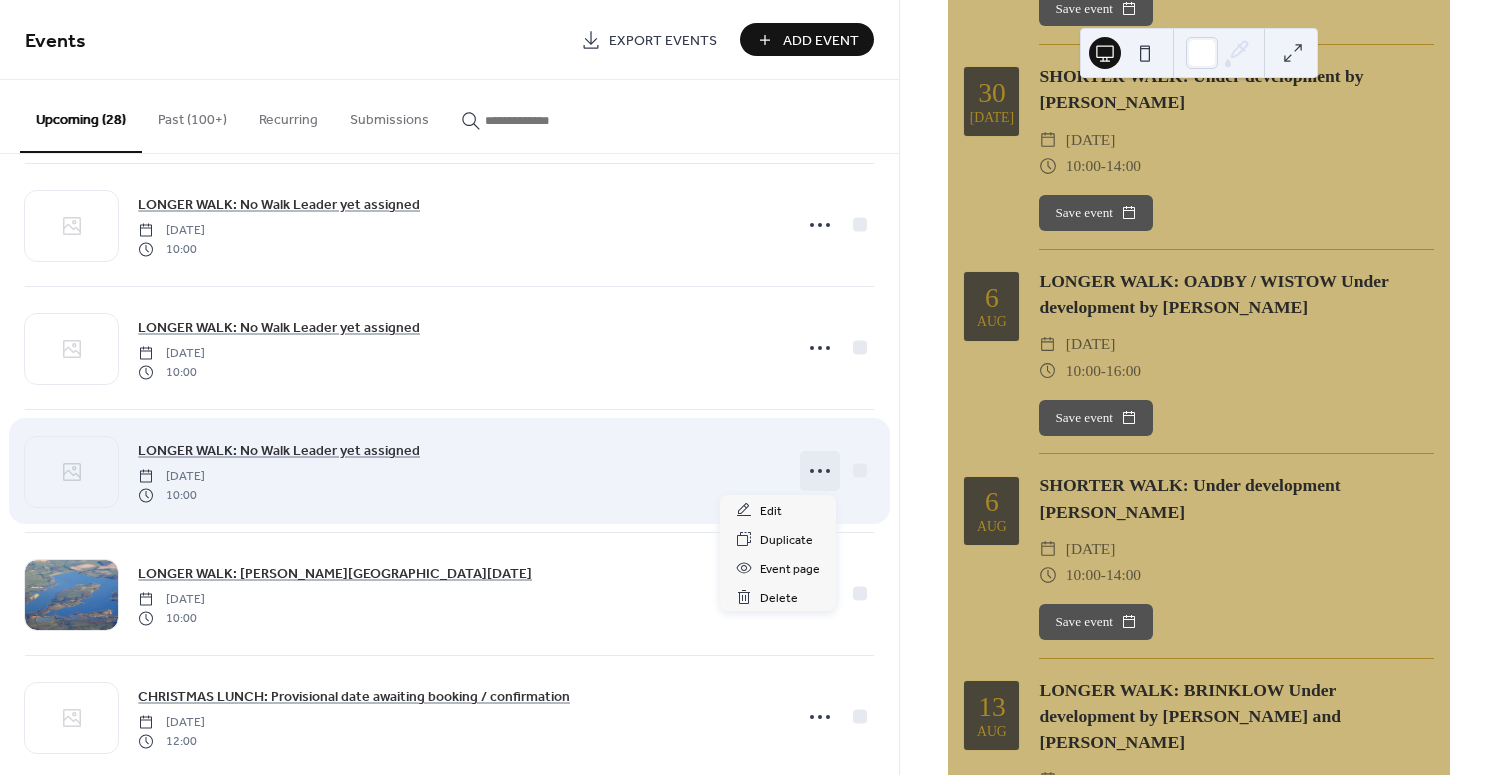 click 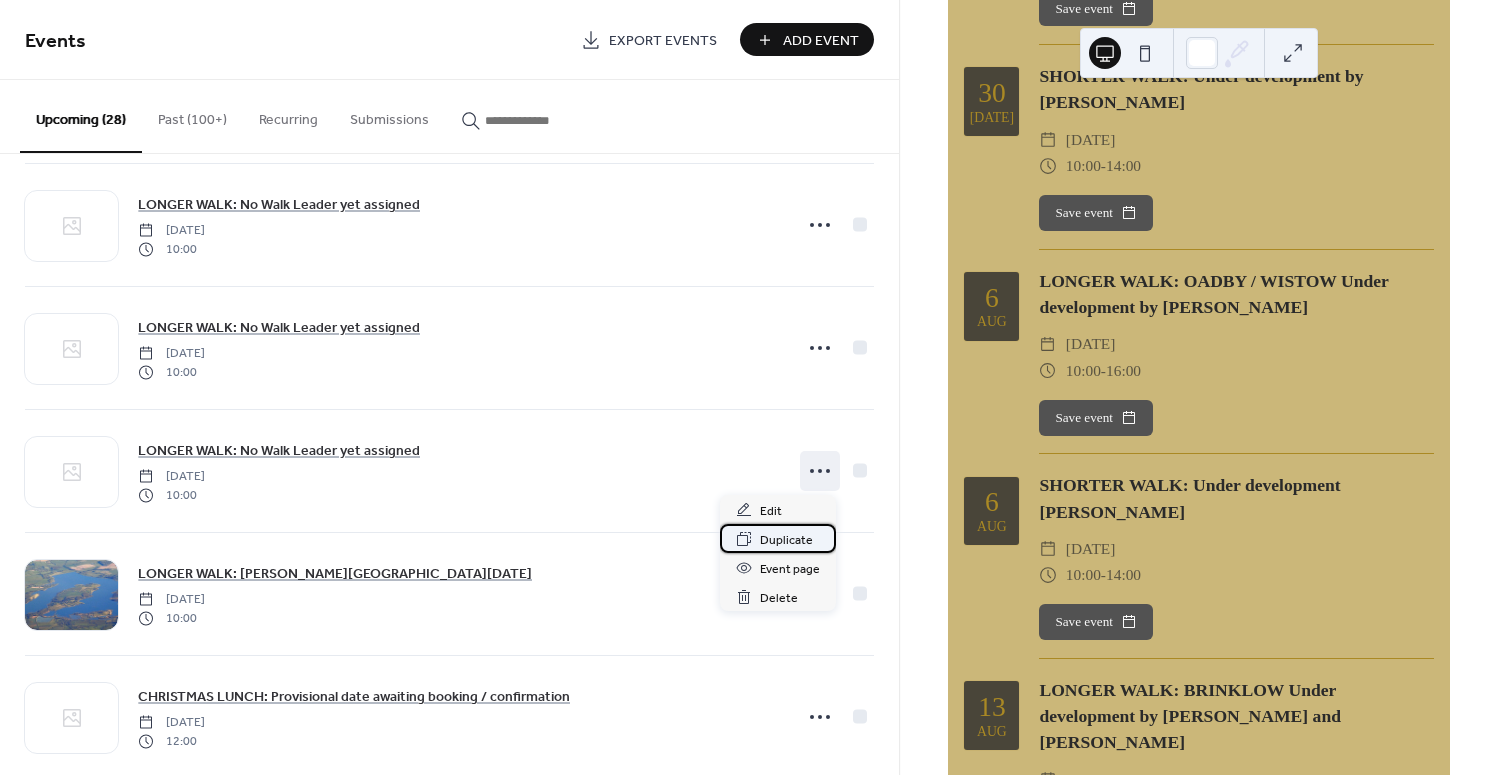 click on "Duplicate" at bounding box center [786, 540] 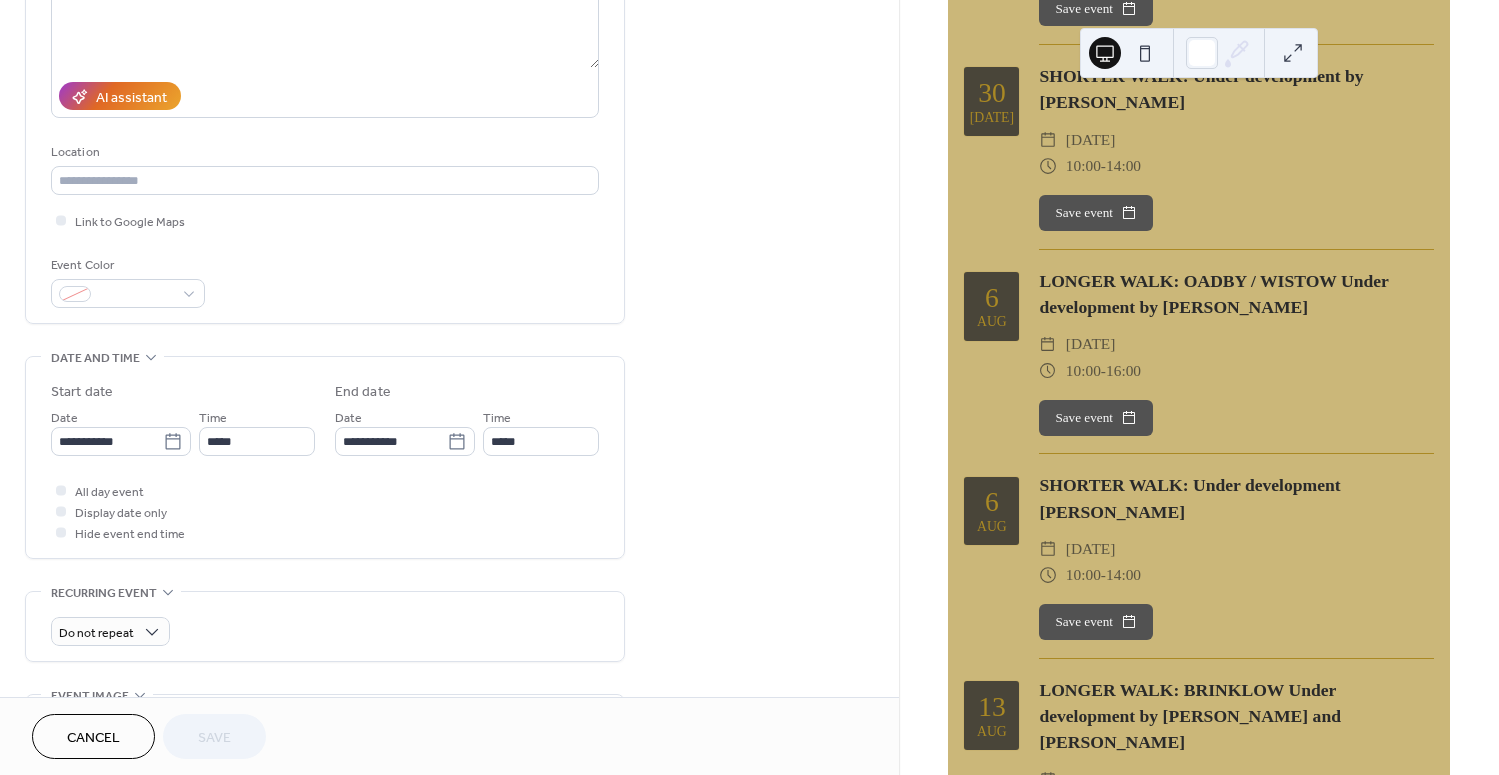 scroll, scrollTop: 325, scrollLeft: 0, axis: vertical 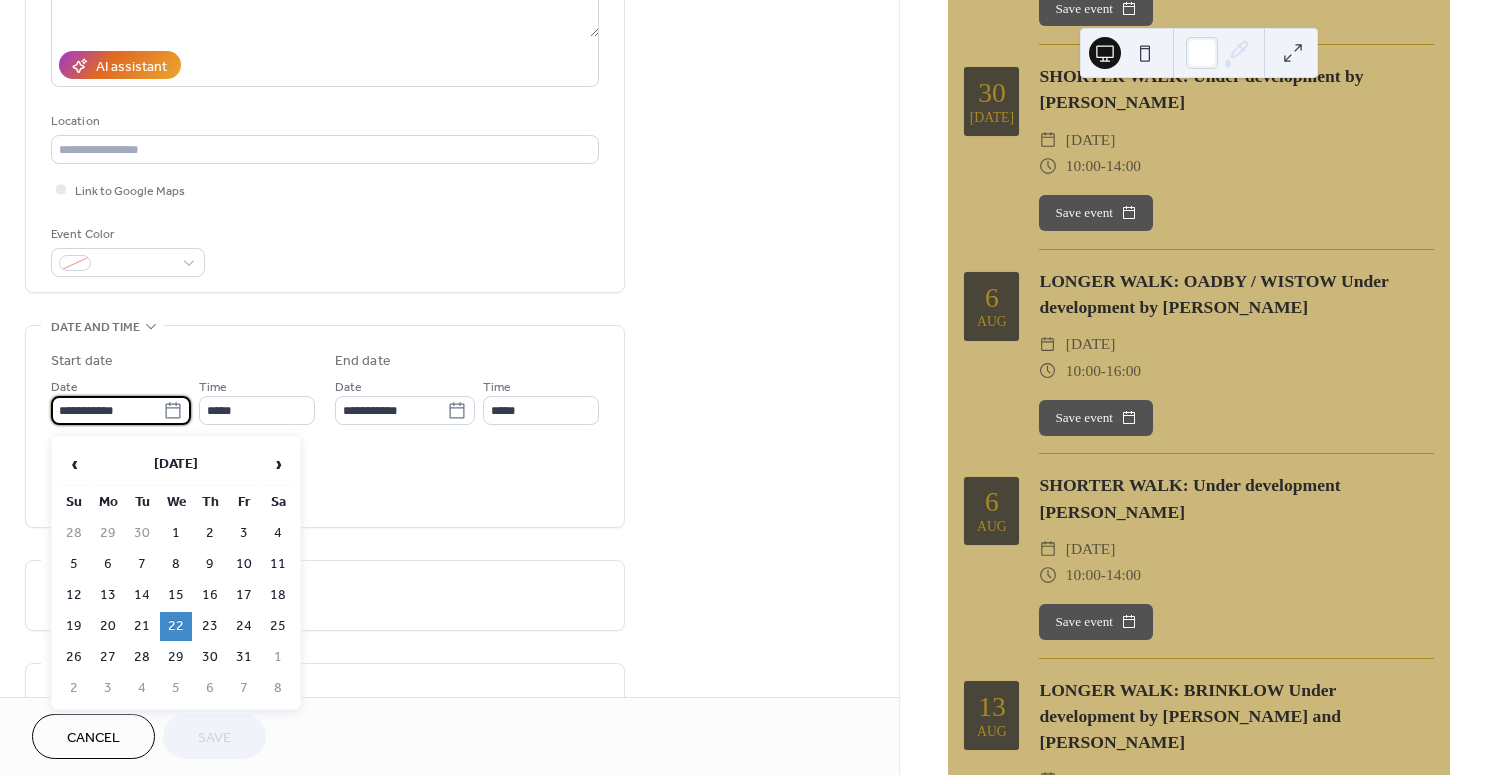 click on "**********" at bounding box center [107, 410] 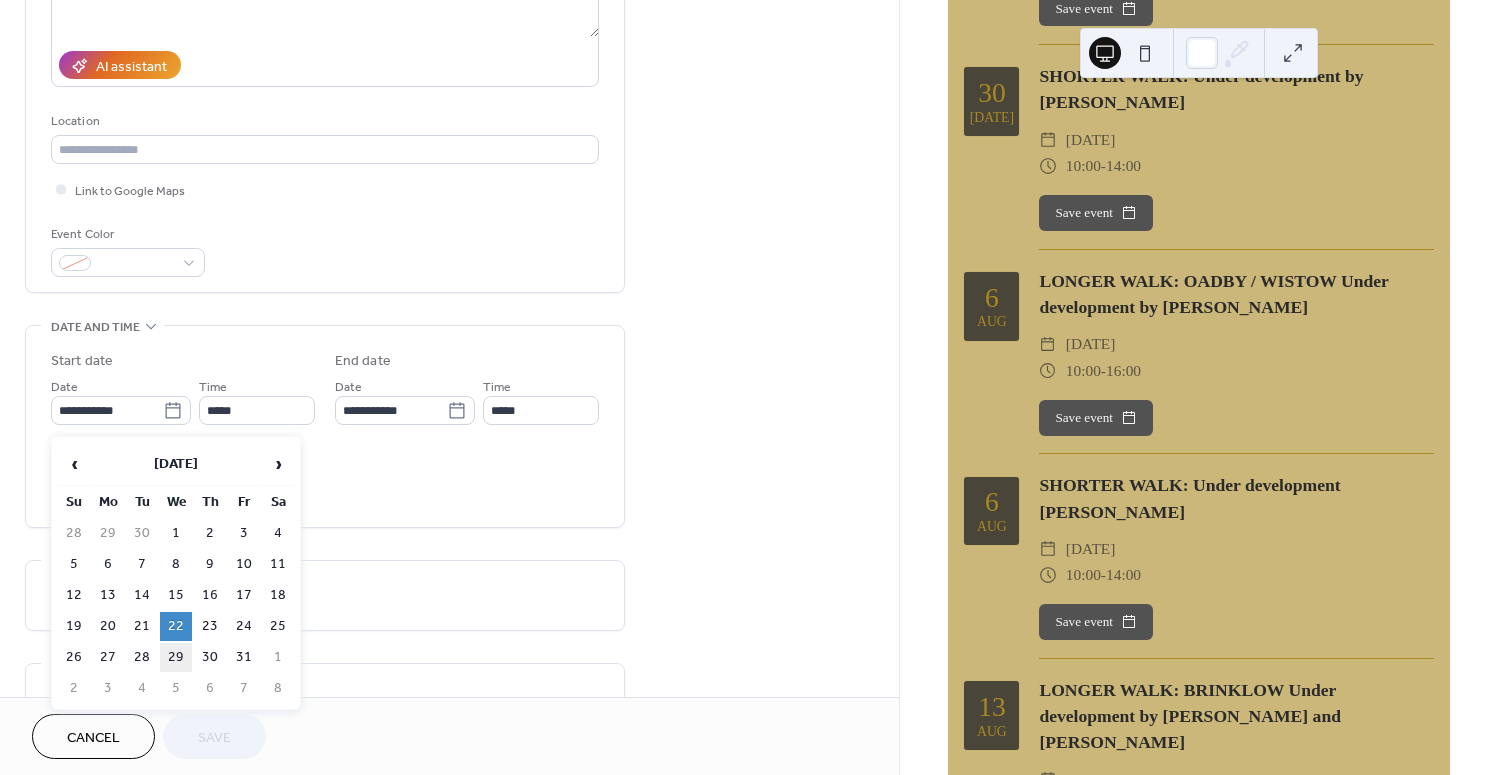 click on "29" at bounding box center [176, 657] 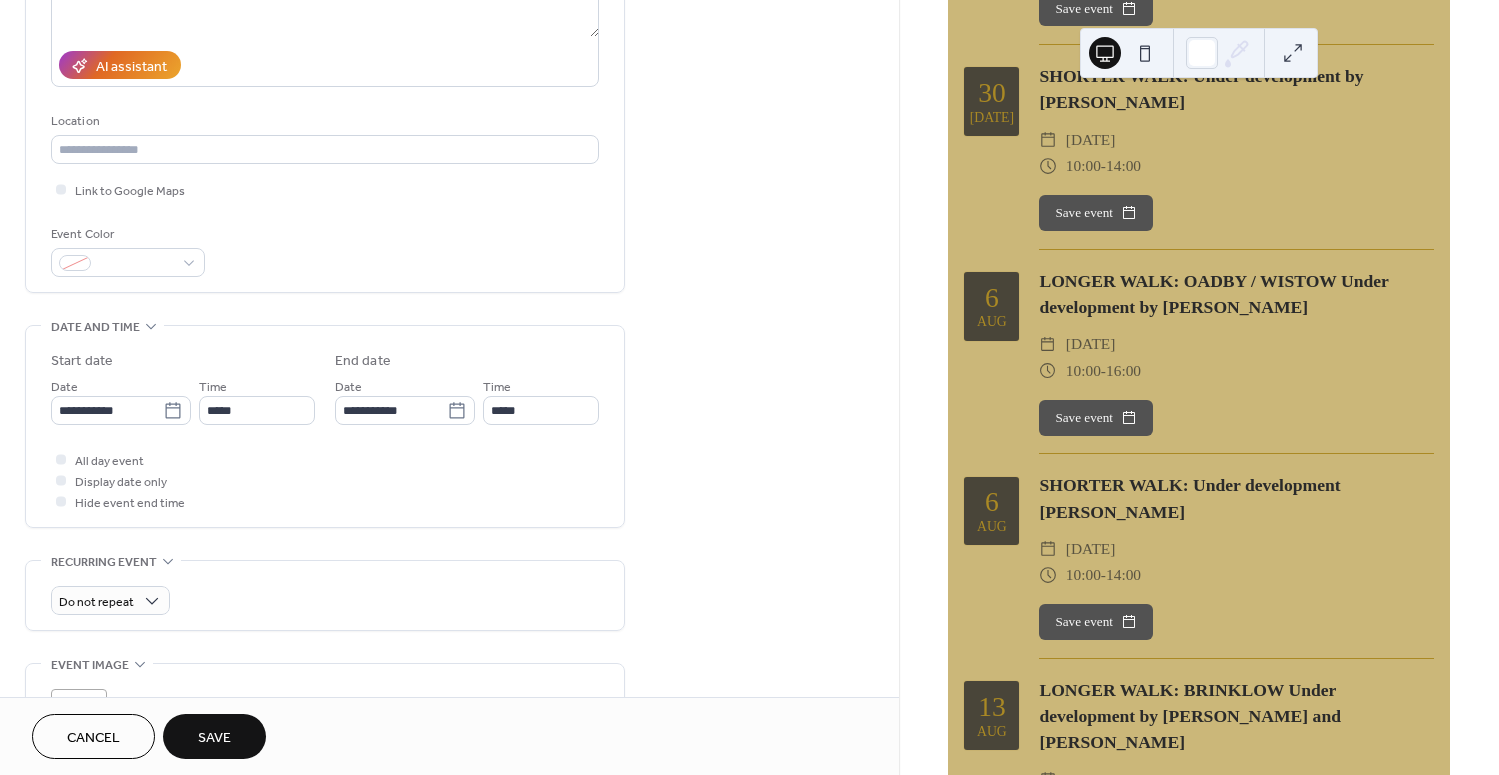 click on "Save" at bounding box center [214, 738] 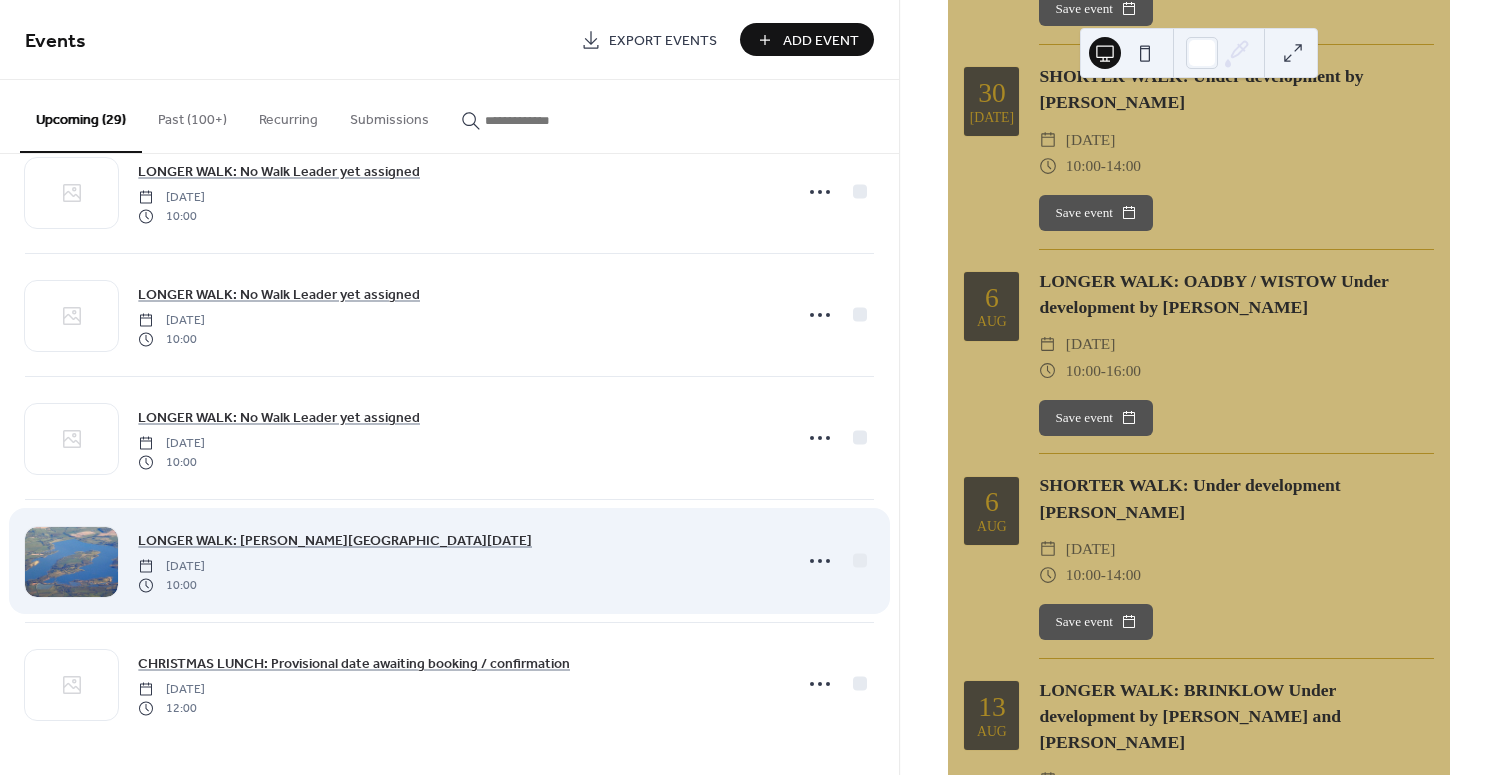 scroll, scrollTop: 3005, scrollLeft: 0, axis: vertical 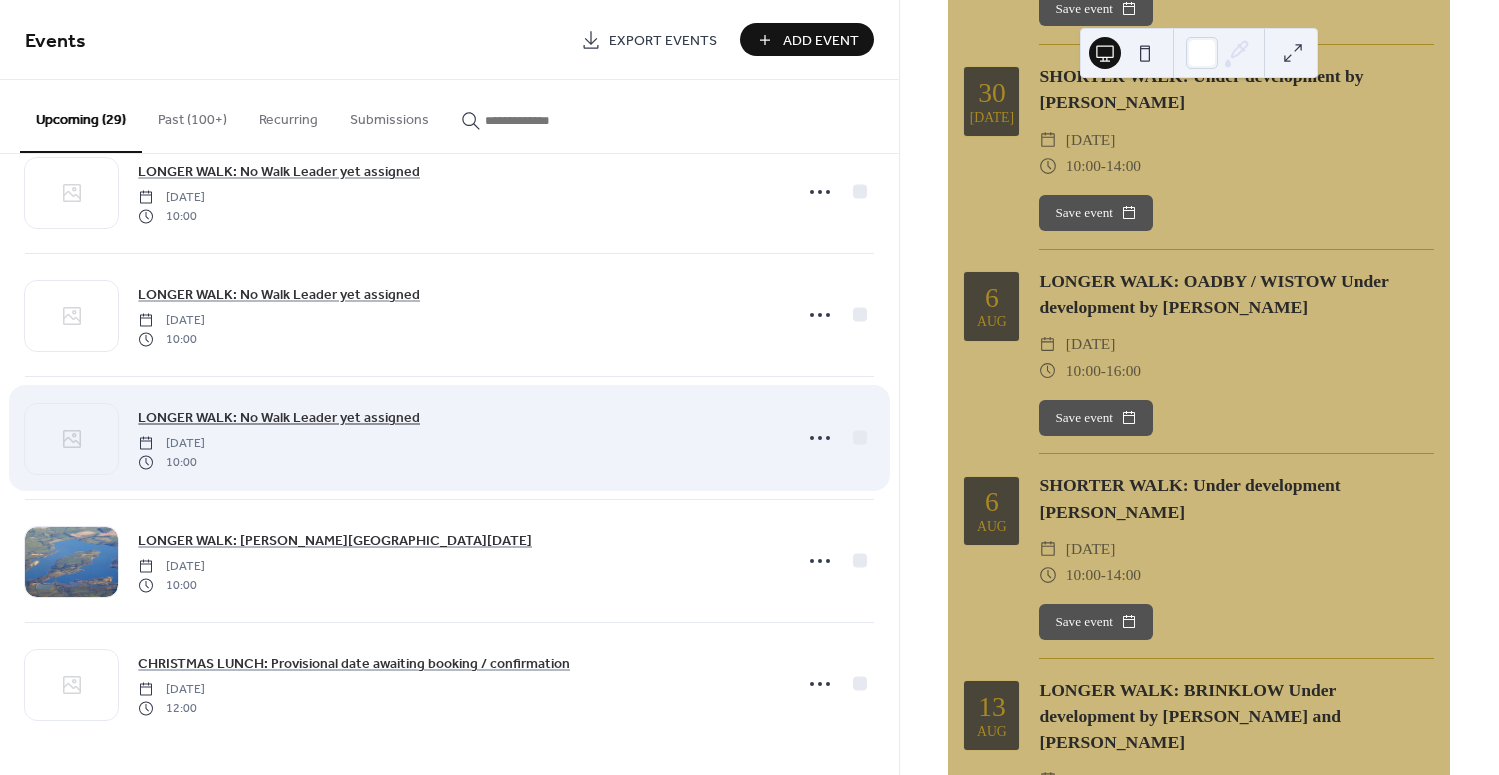 click on "LONGER WALK: No Walk Leader yet assigned" at bounding box center (279, 418) 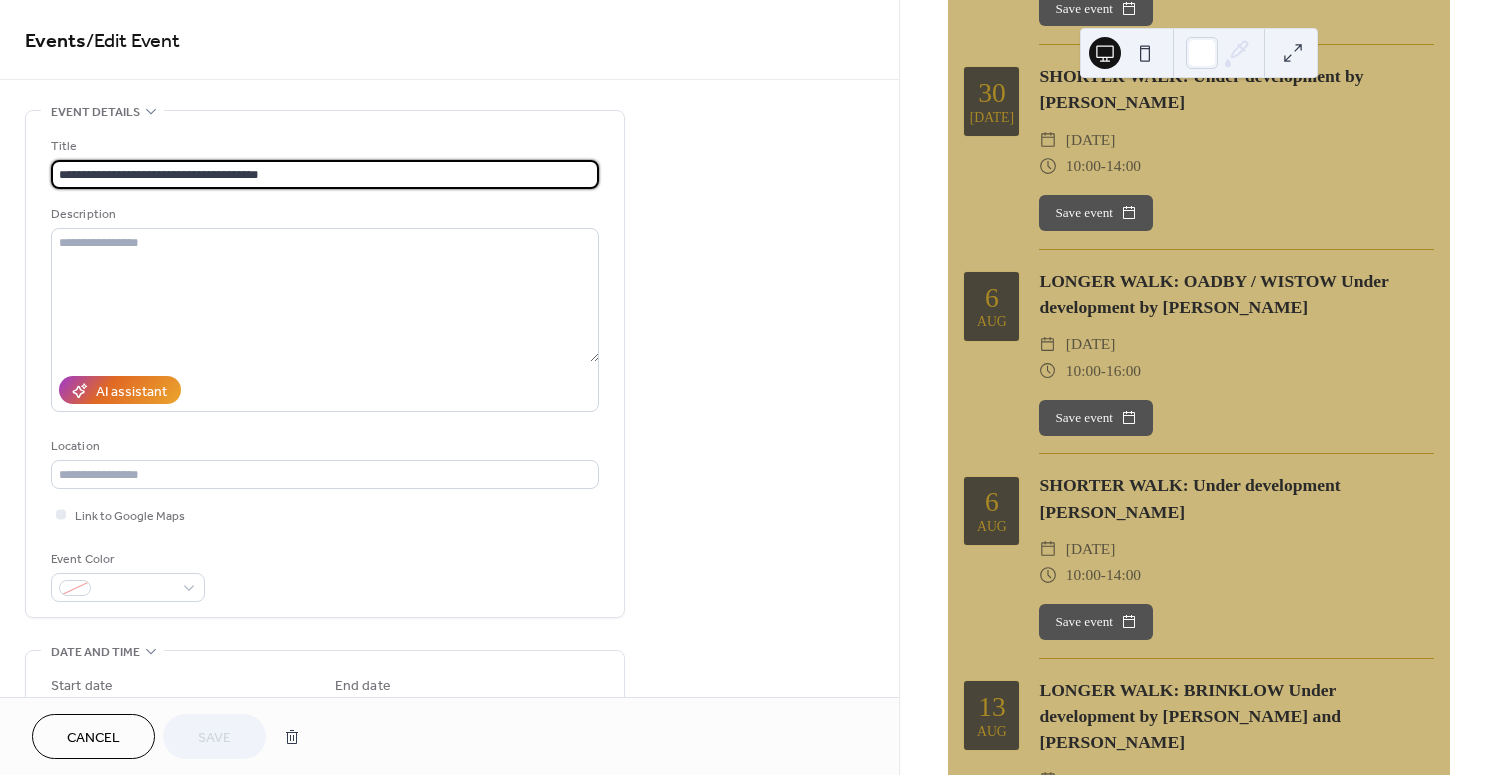 scroll, scrollTop: -1, scrollLeft: 0, axis: vertical 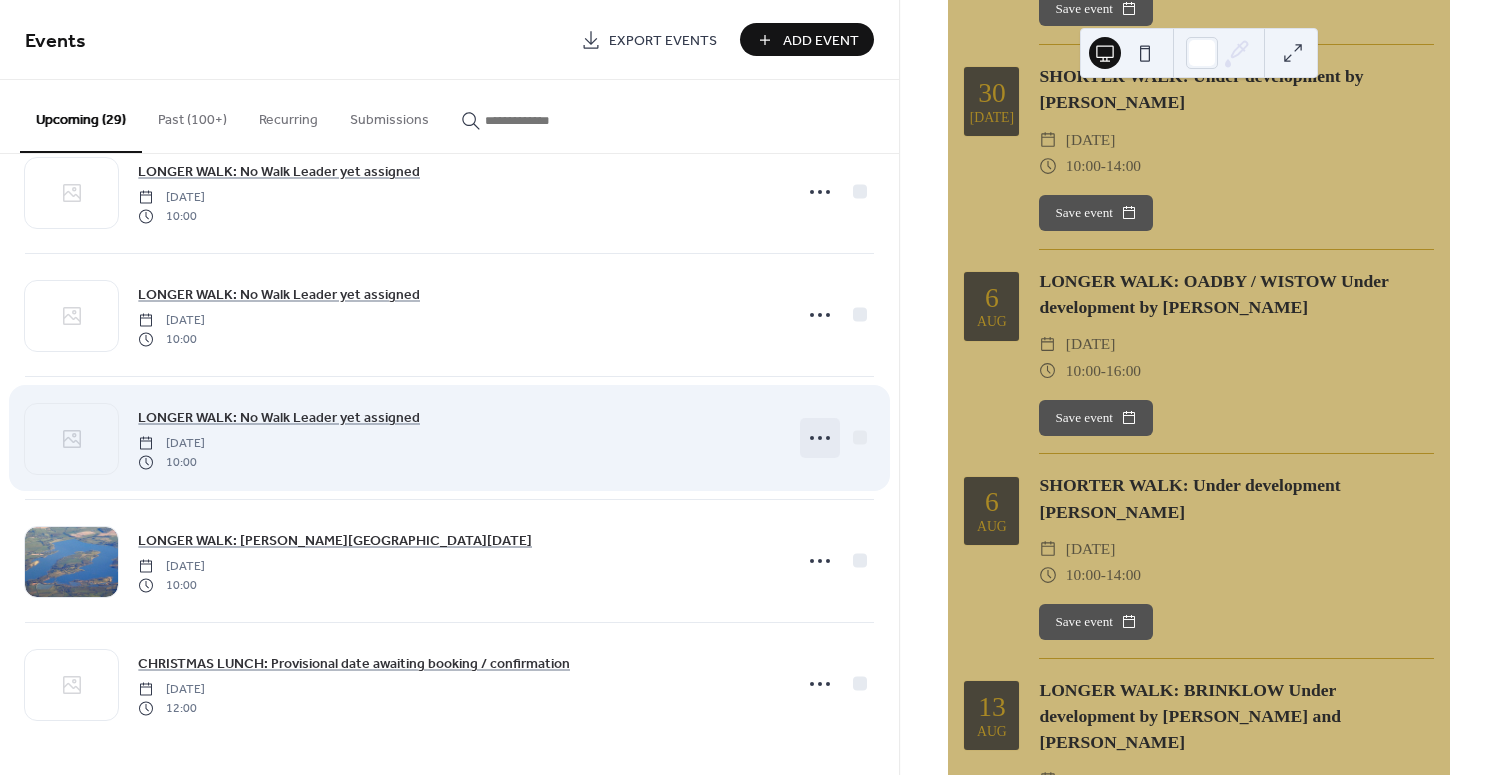 click 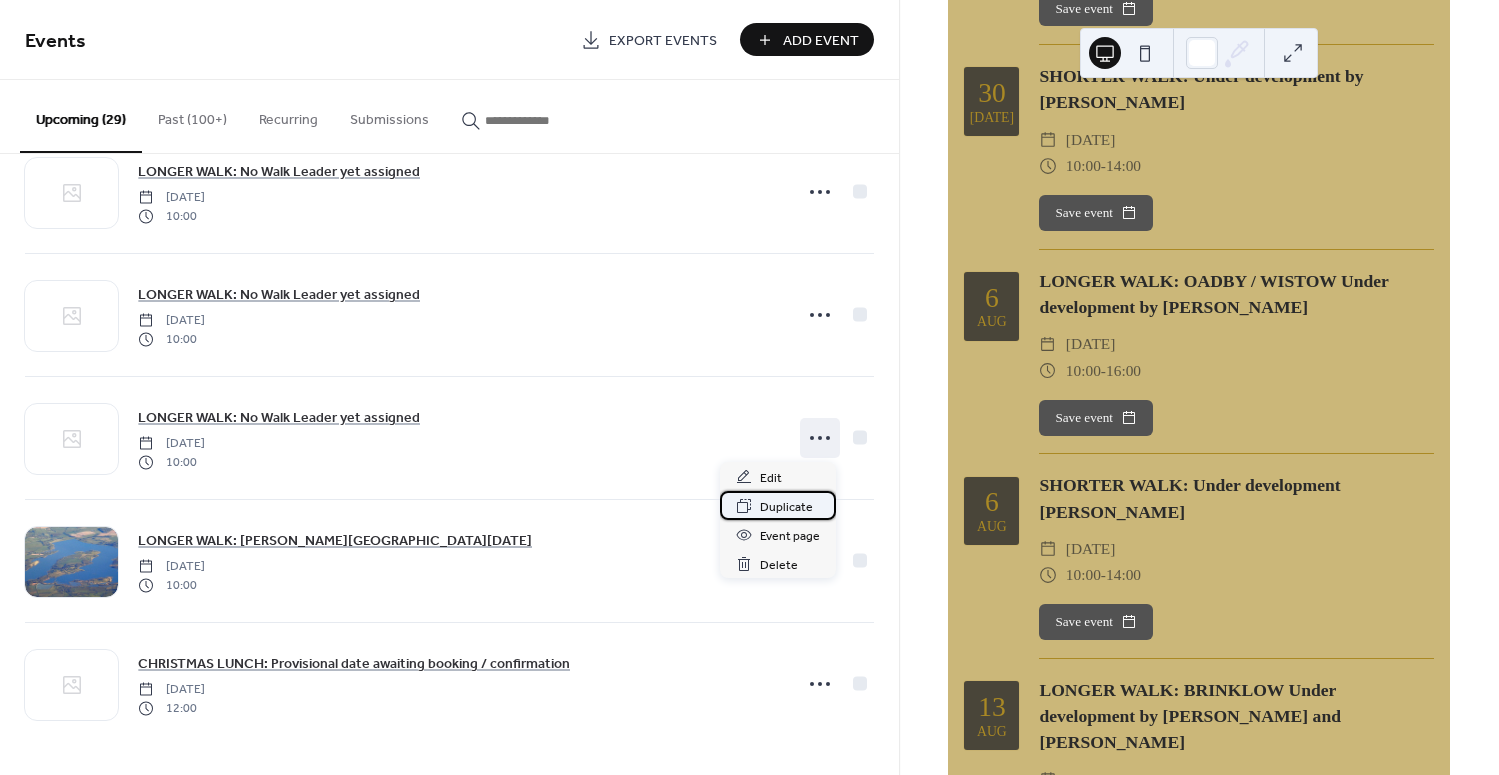 click on "Duplicate" at bounding box center [778, 505] 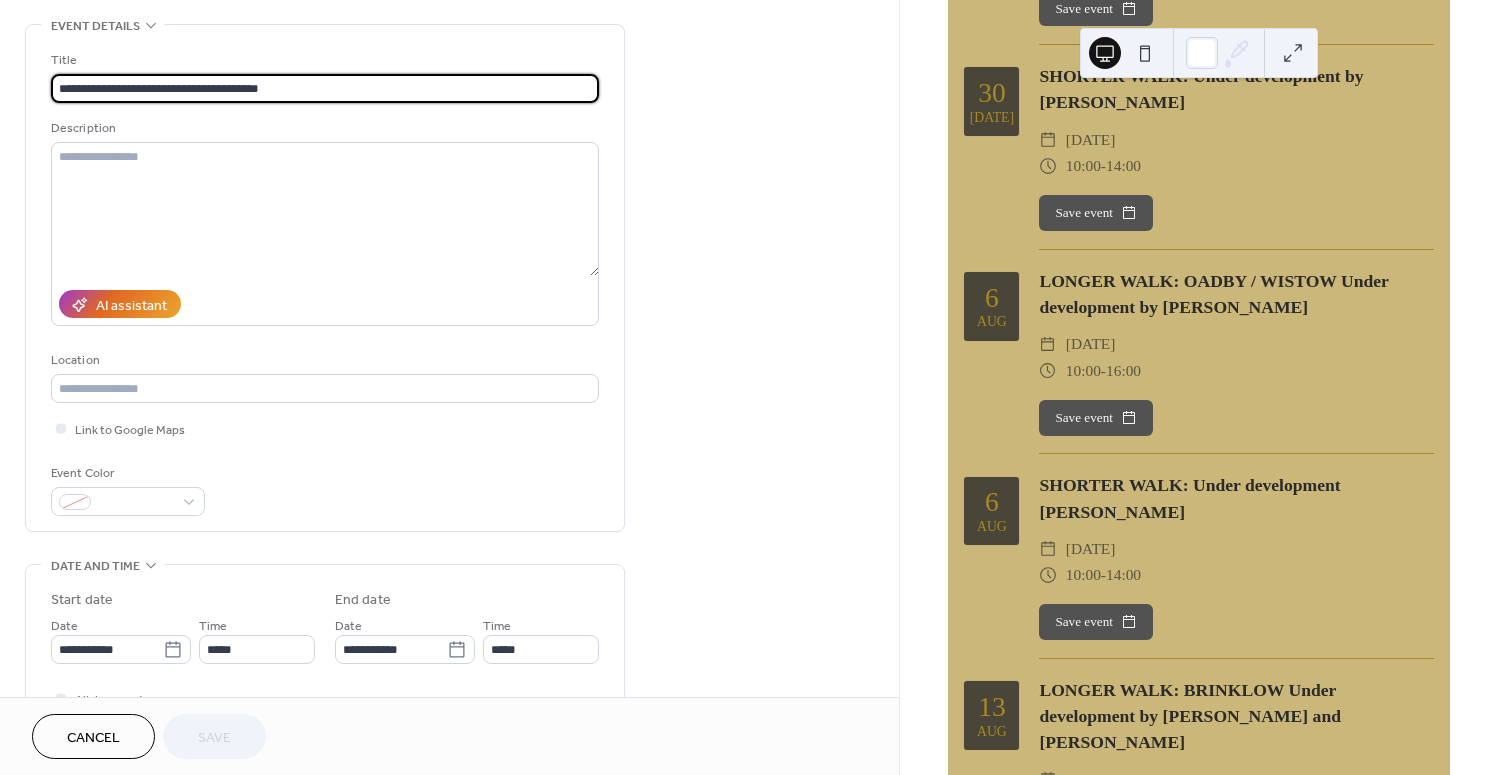 scroll, scrollTop: 87, scrollLeft: 0, axis: vertical 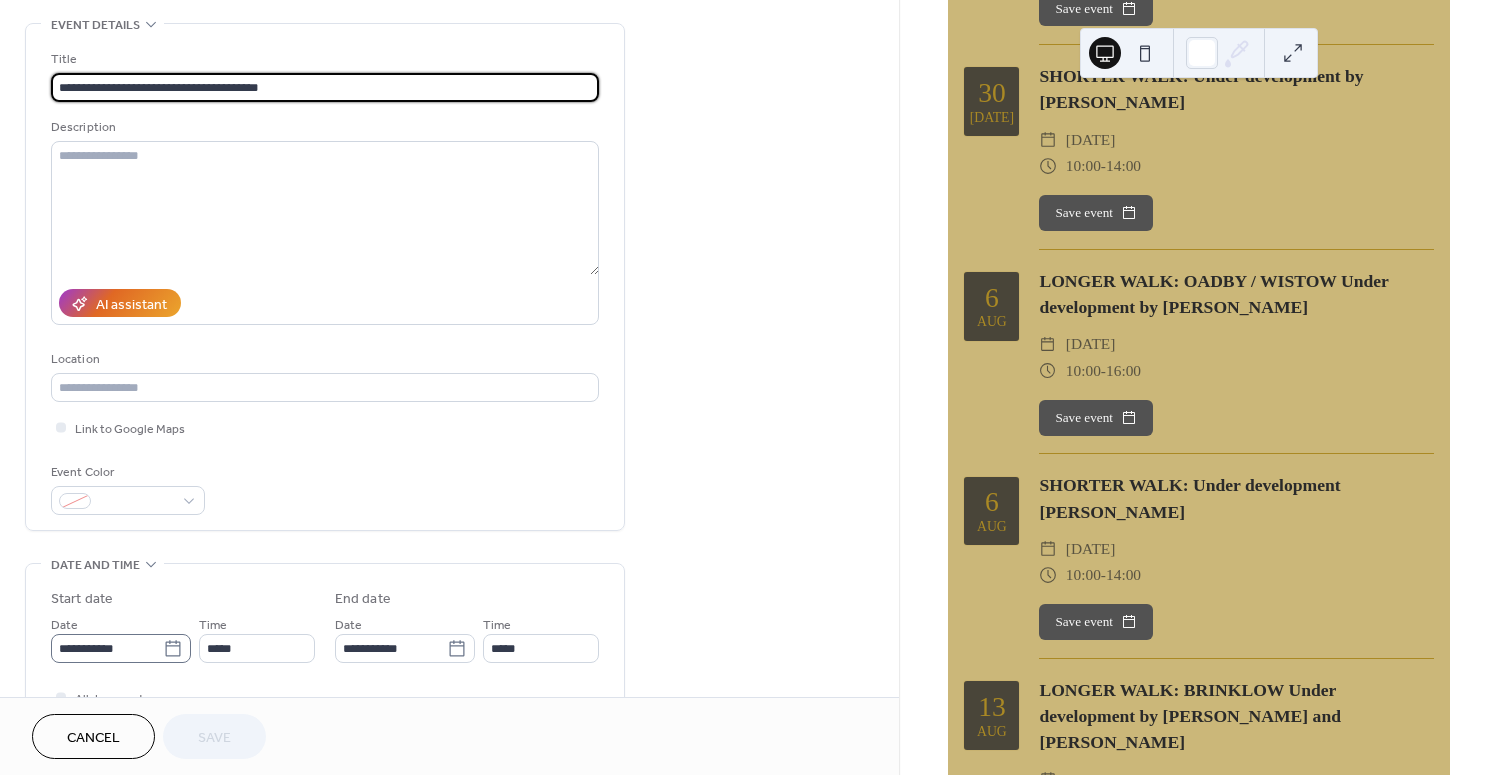 click 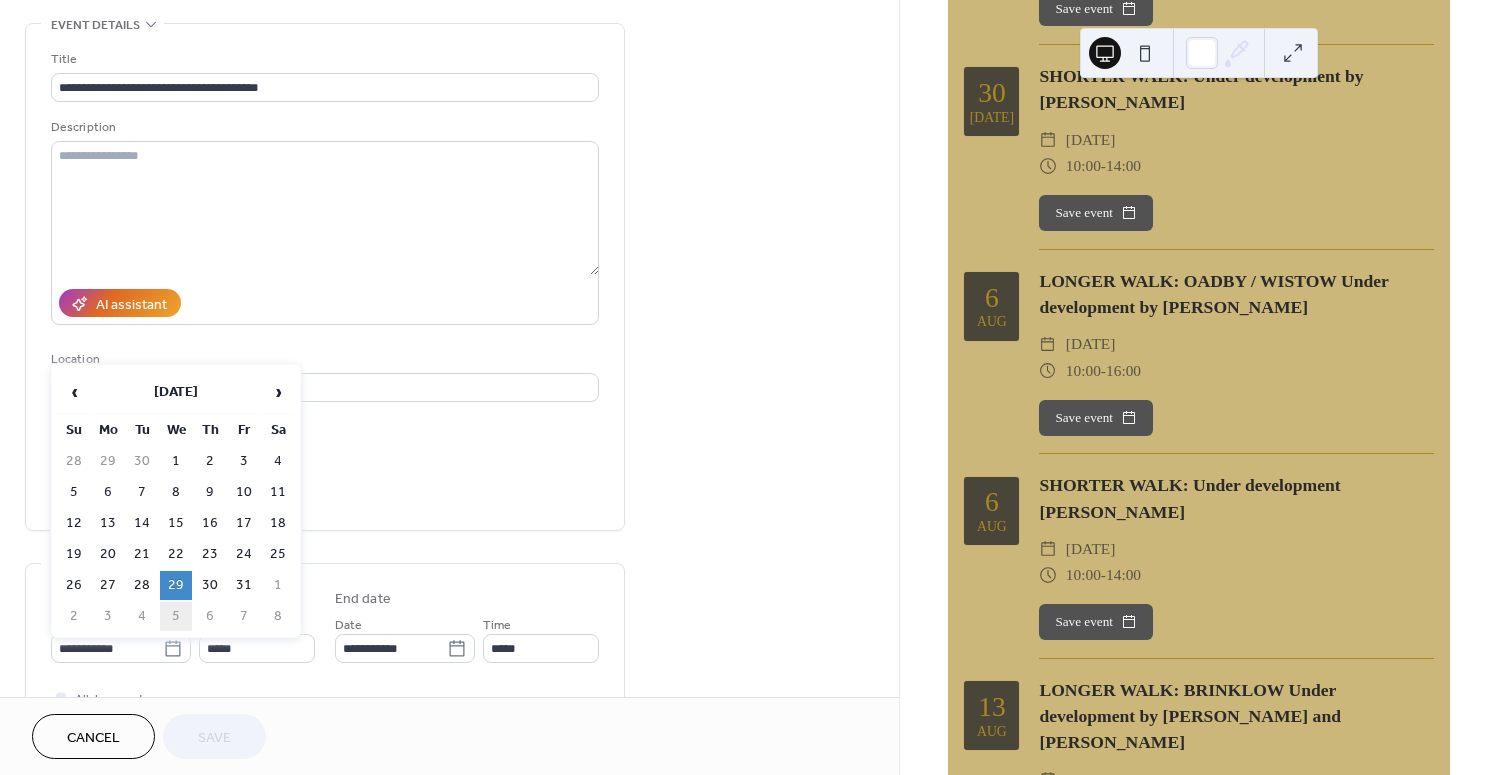 click on "5" at bounding box center [176, 616] 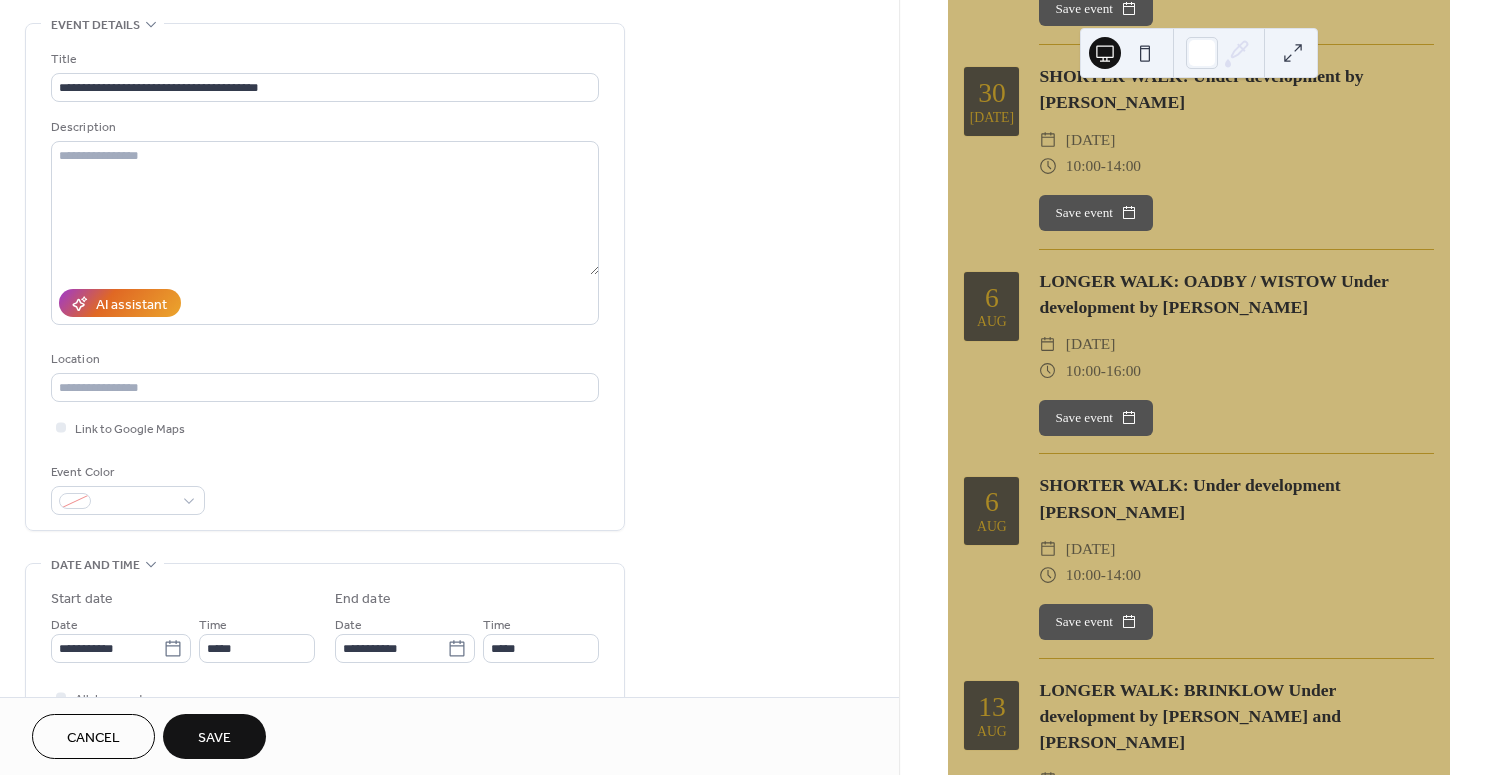 click on "Save" at bounding box center [214, 738] 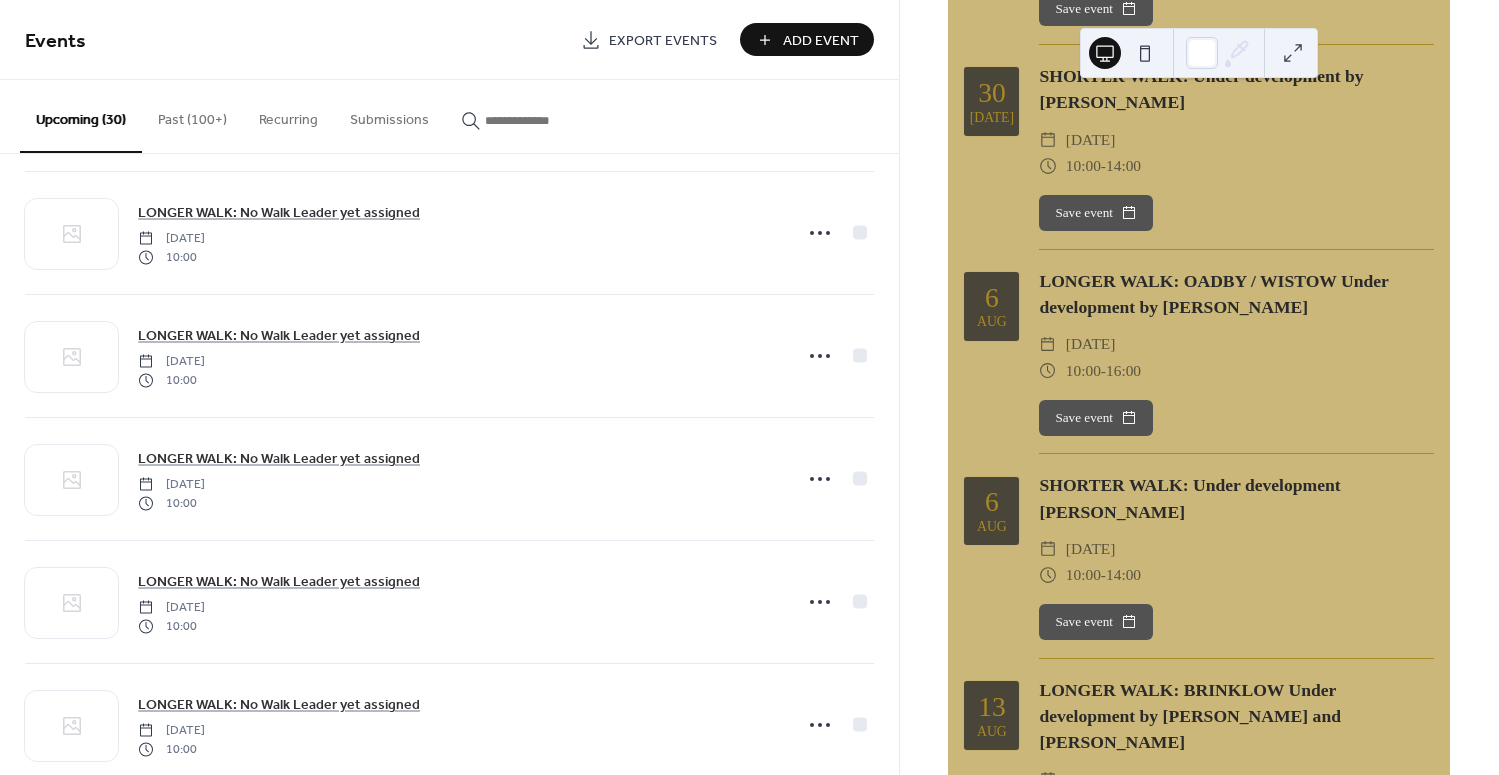 scroll, scrollTop: 3128, scrollLeft: 0, axis: vertical 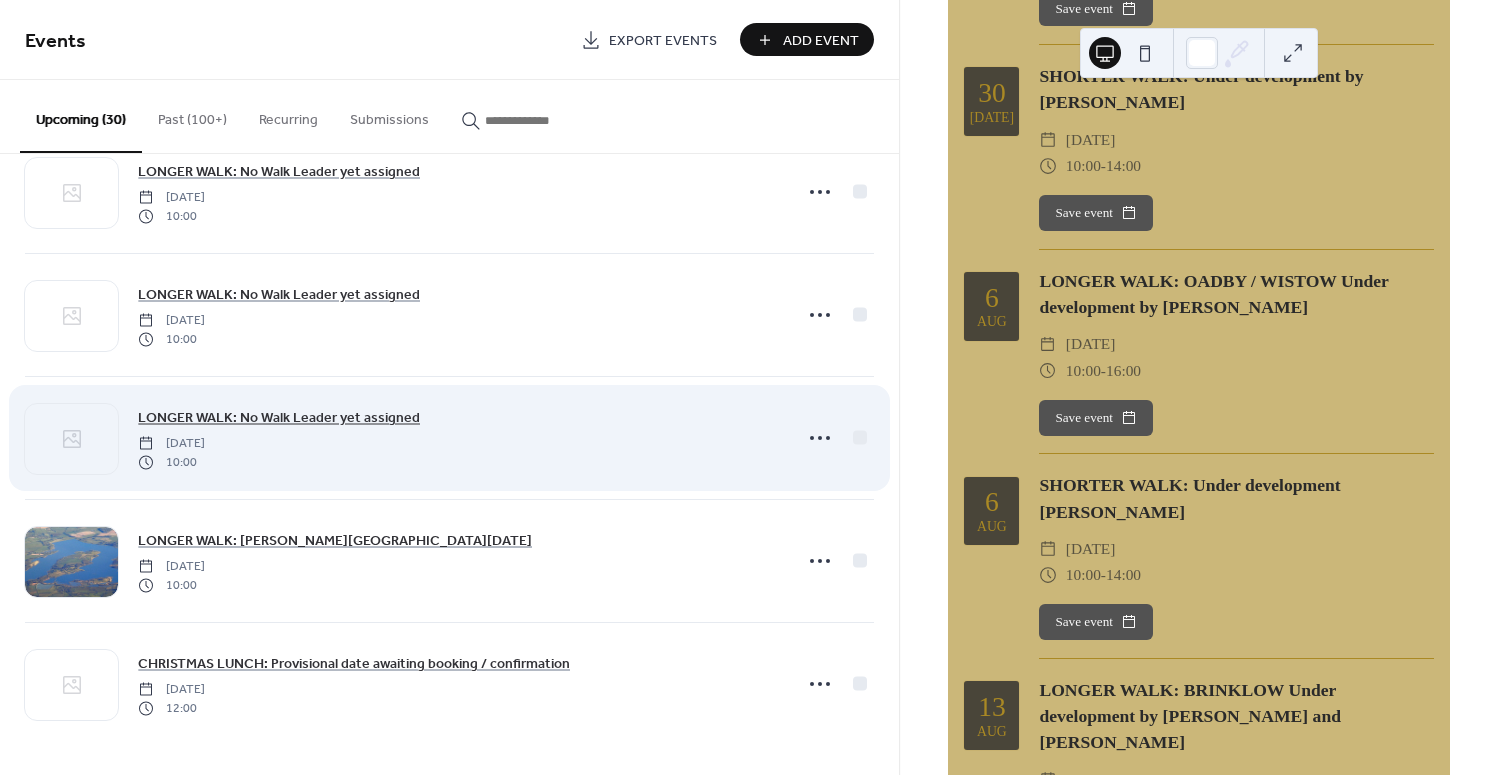 click on "LONGER WALK: No Walk Leader yet assigned" at bounding box center [279, 418] 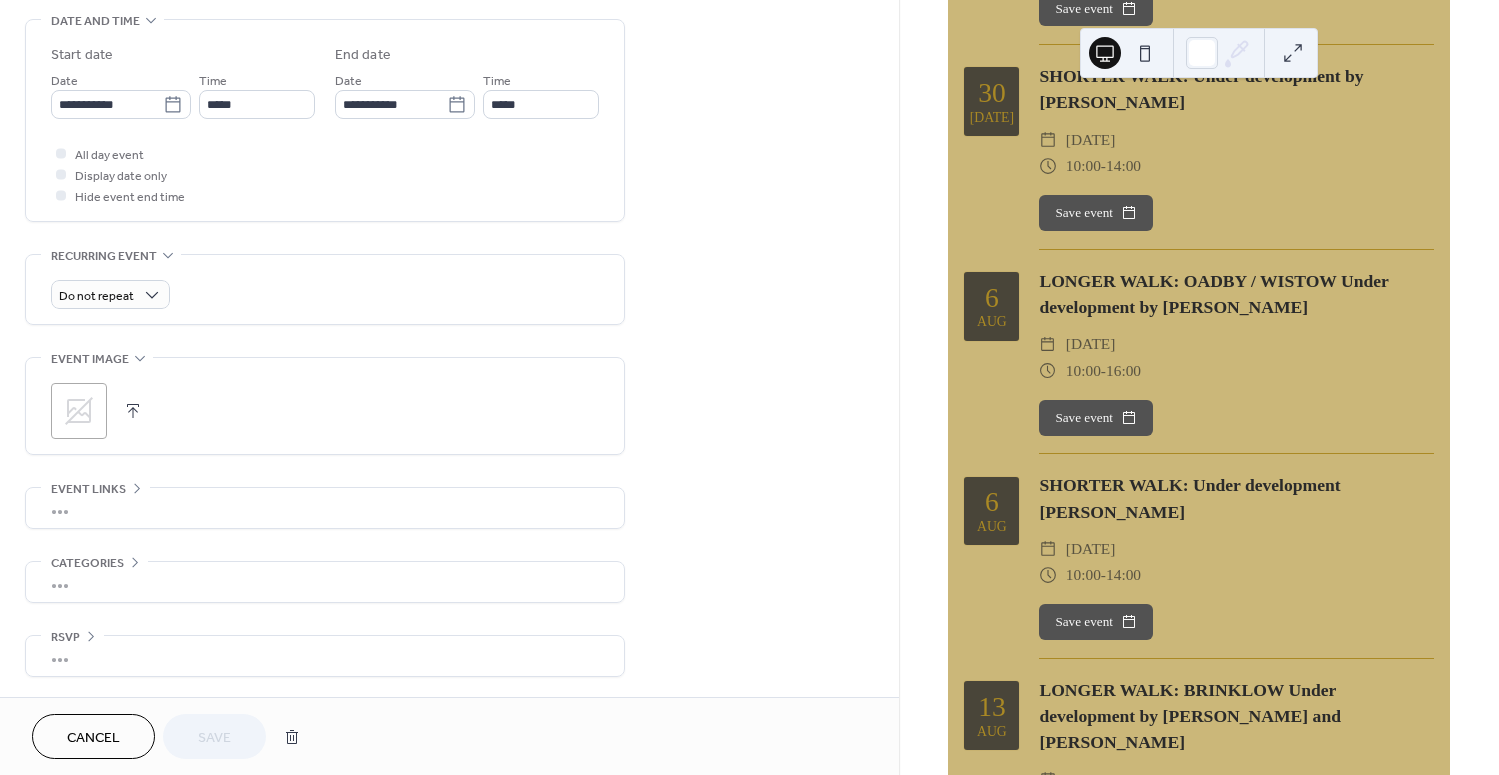 scroll, scrollTop: 637, scrollLeft: 0, axis: vertical 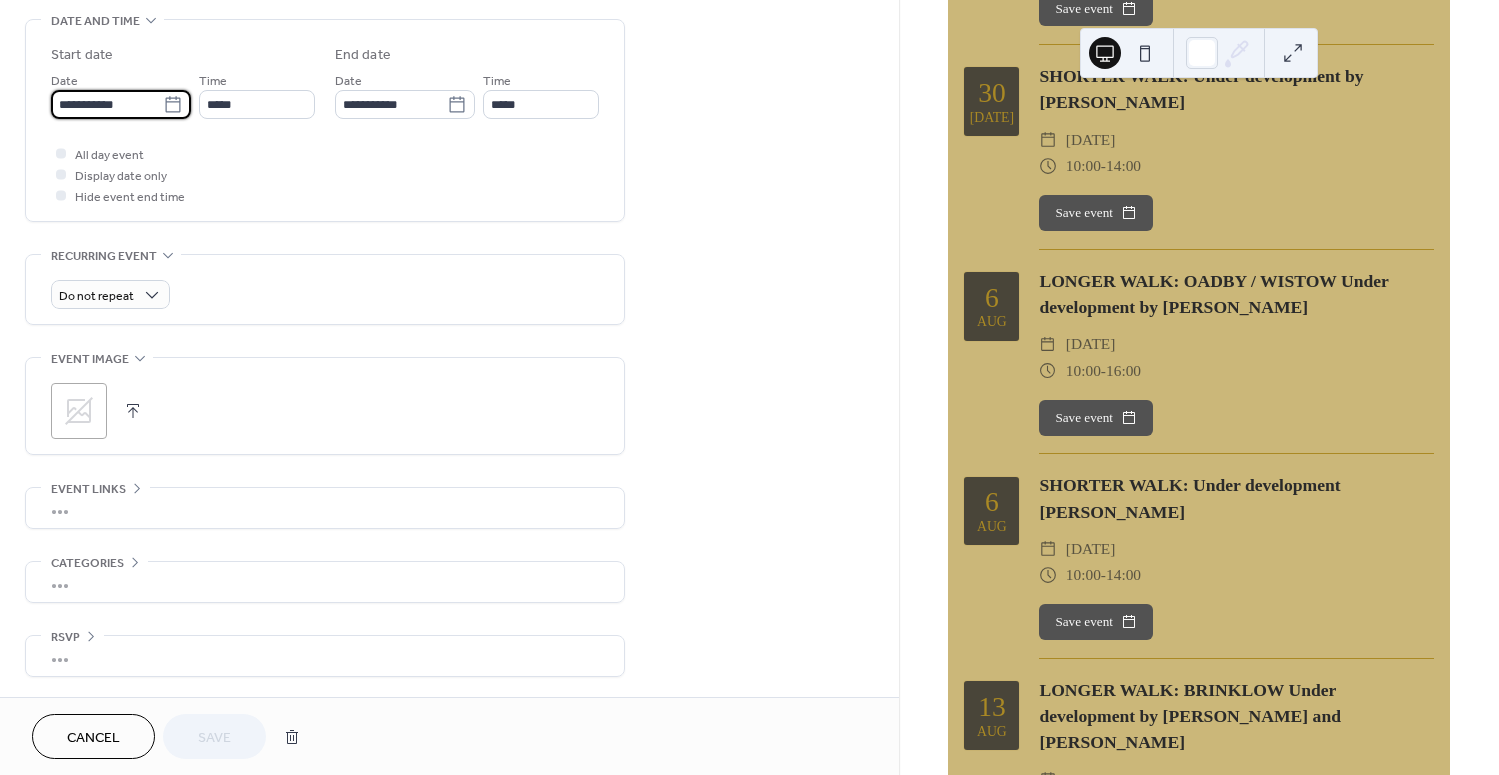 click on "**********" at bounding box center [107, 104] 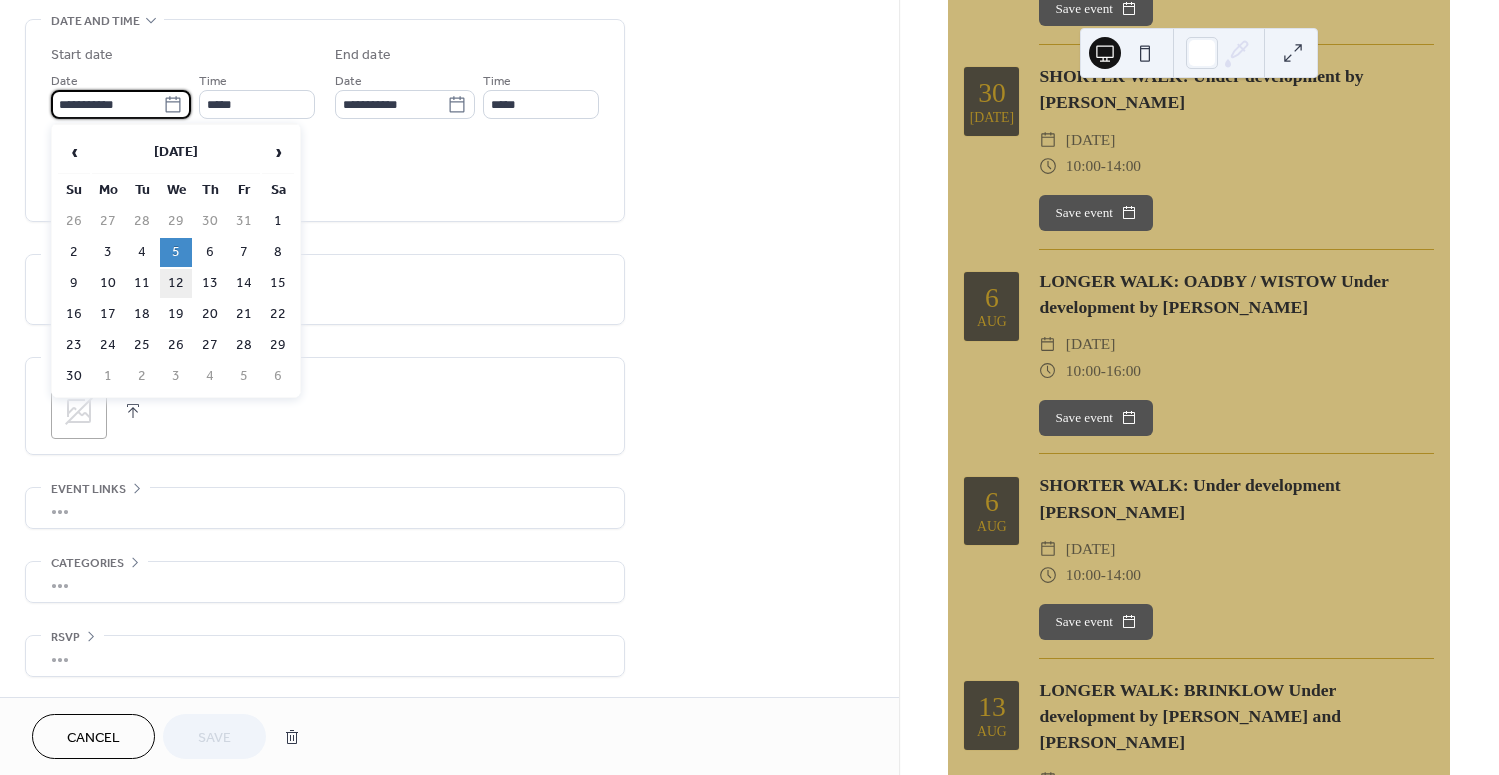 click on "12" at bounding box center (176, 283) 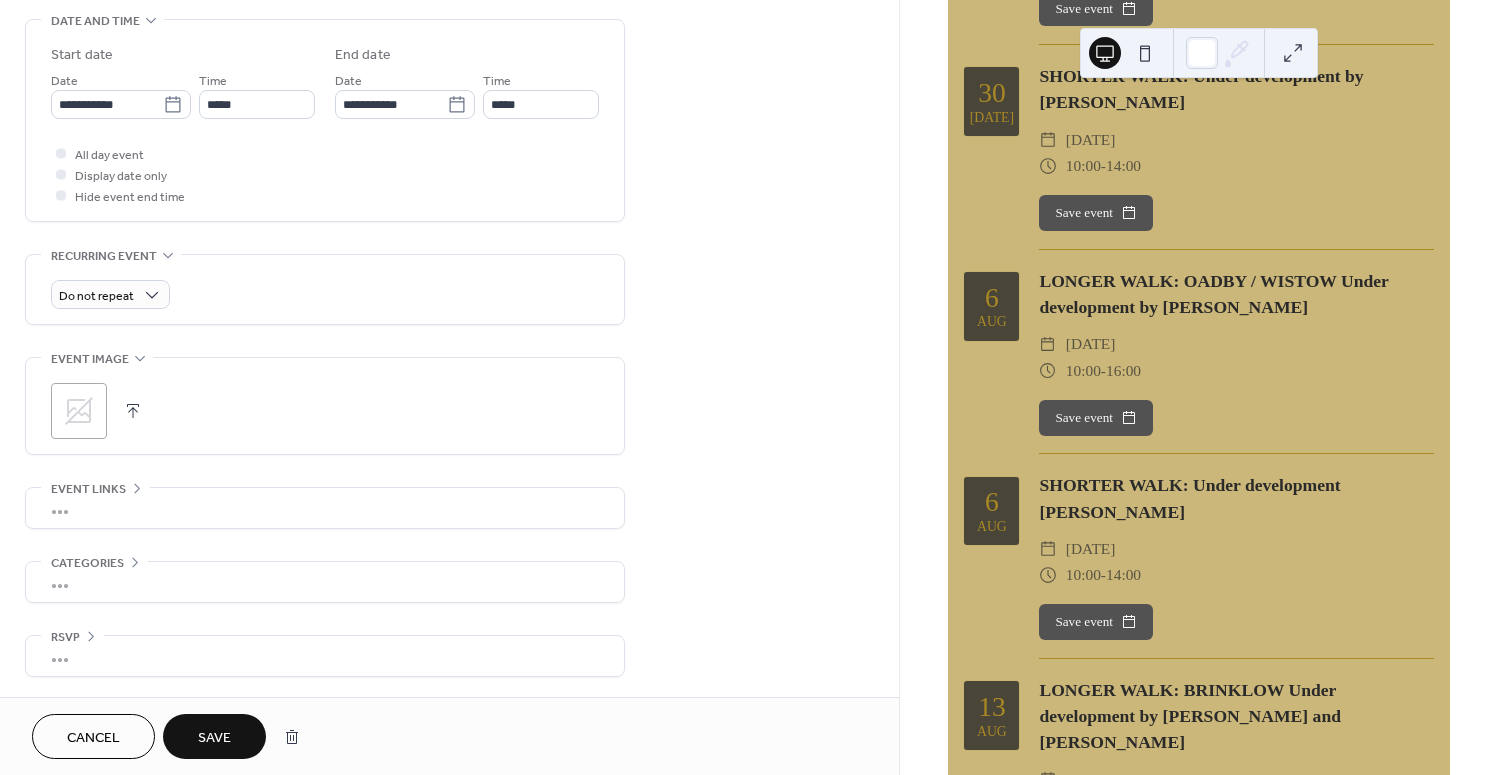 type on "**********" 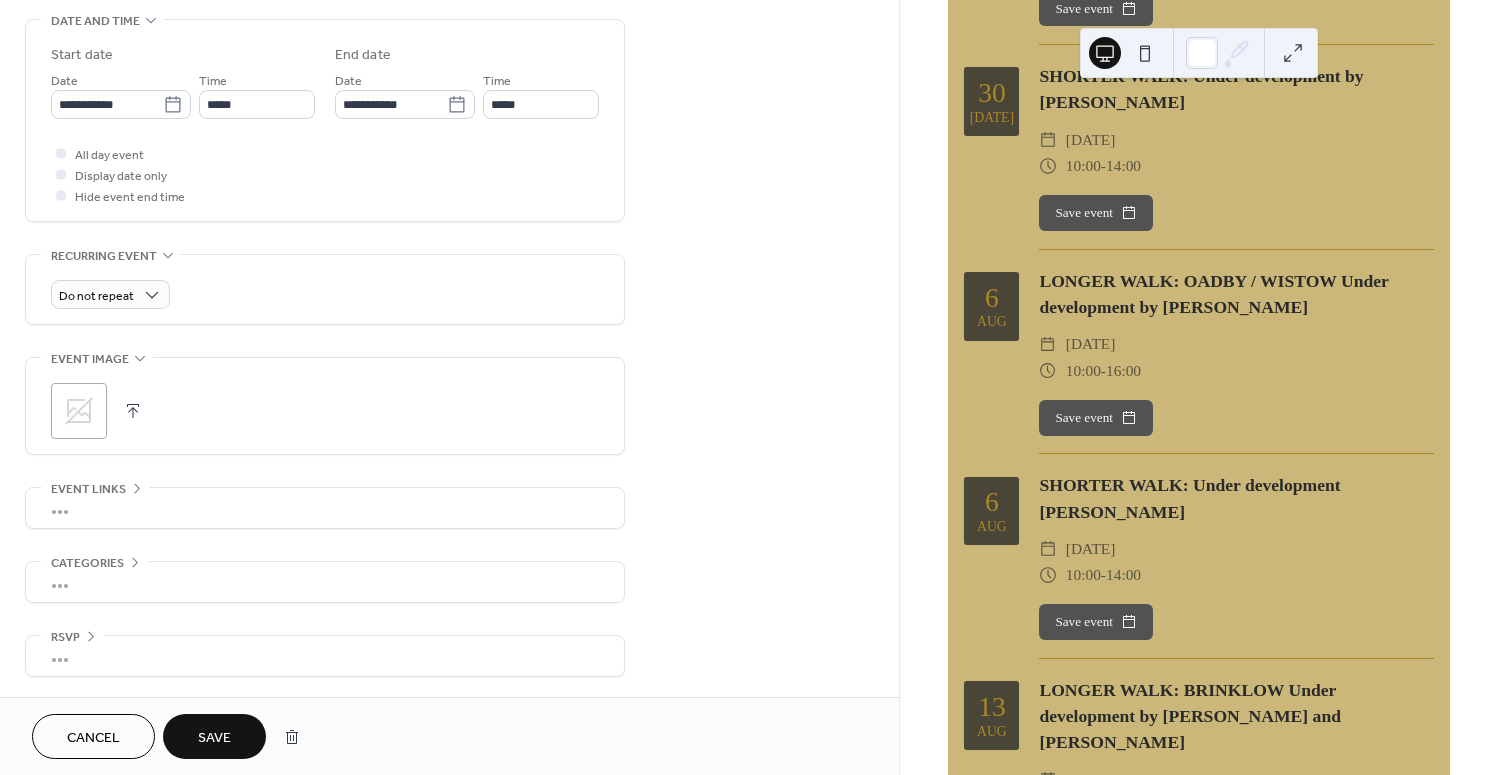 type on "**********" 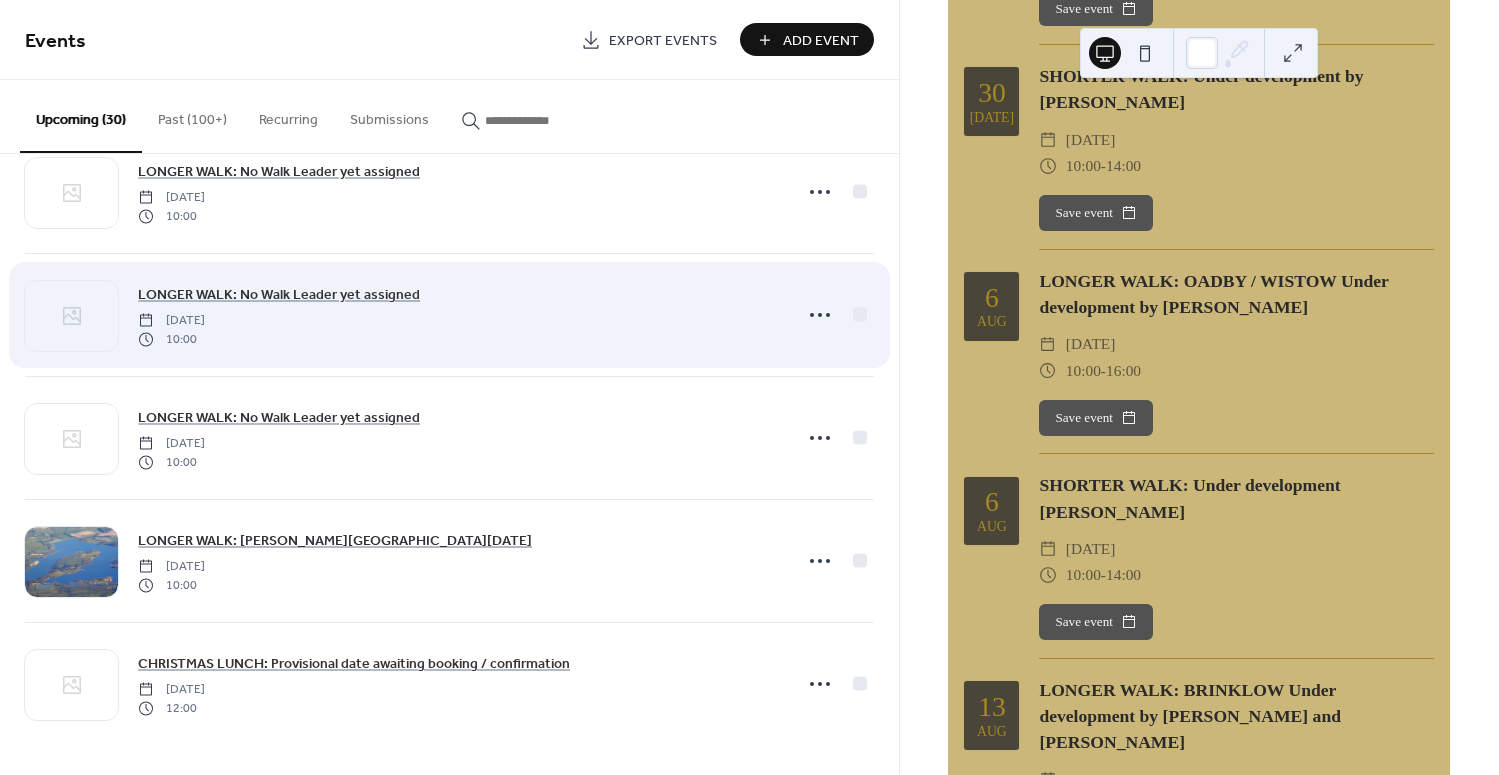scroll, scrollTop: 3128, scrollLeft: 0, axis: vertical 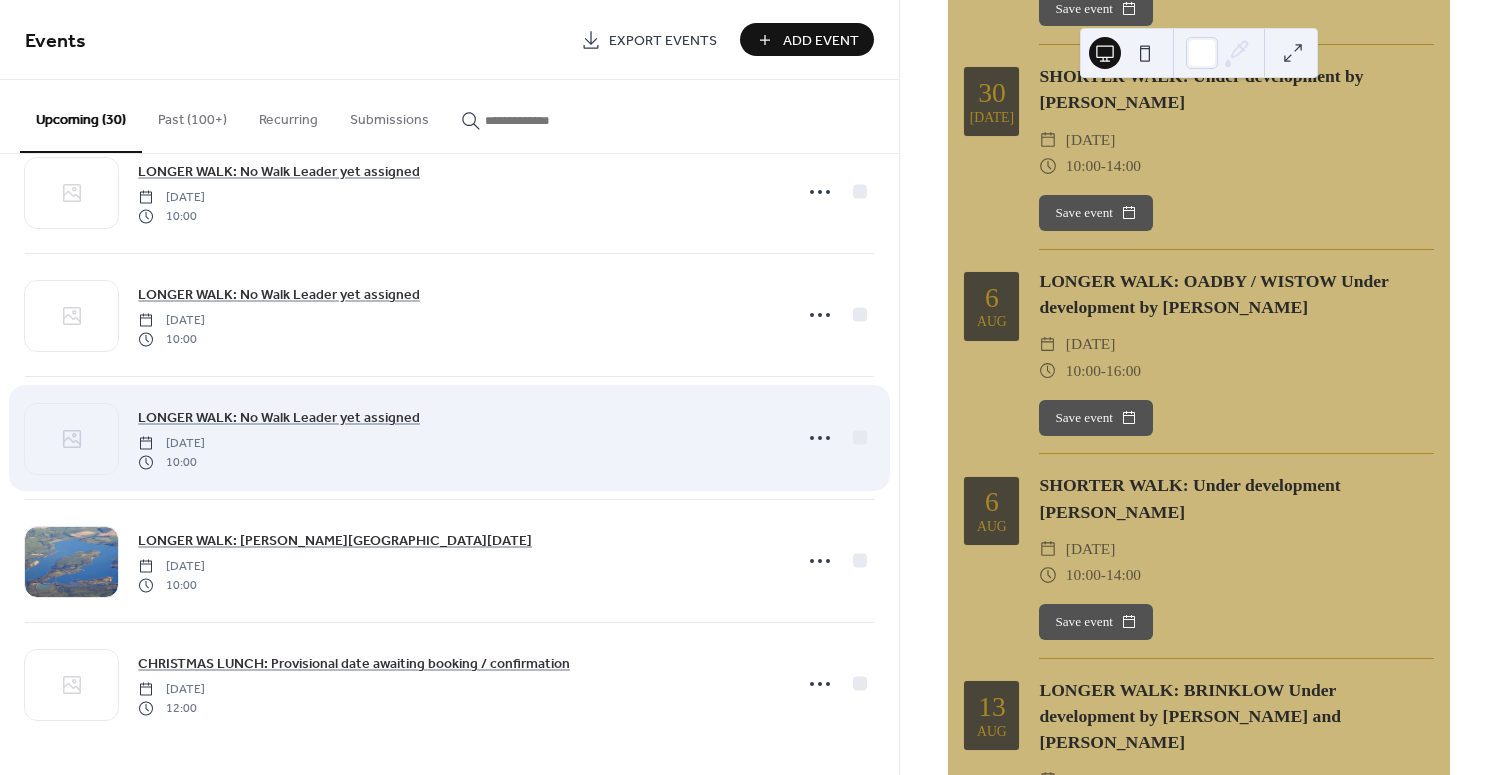 click on "[DATE]" at bounding box center [171, 444] 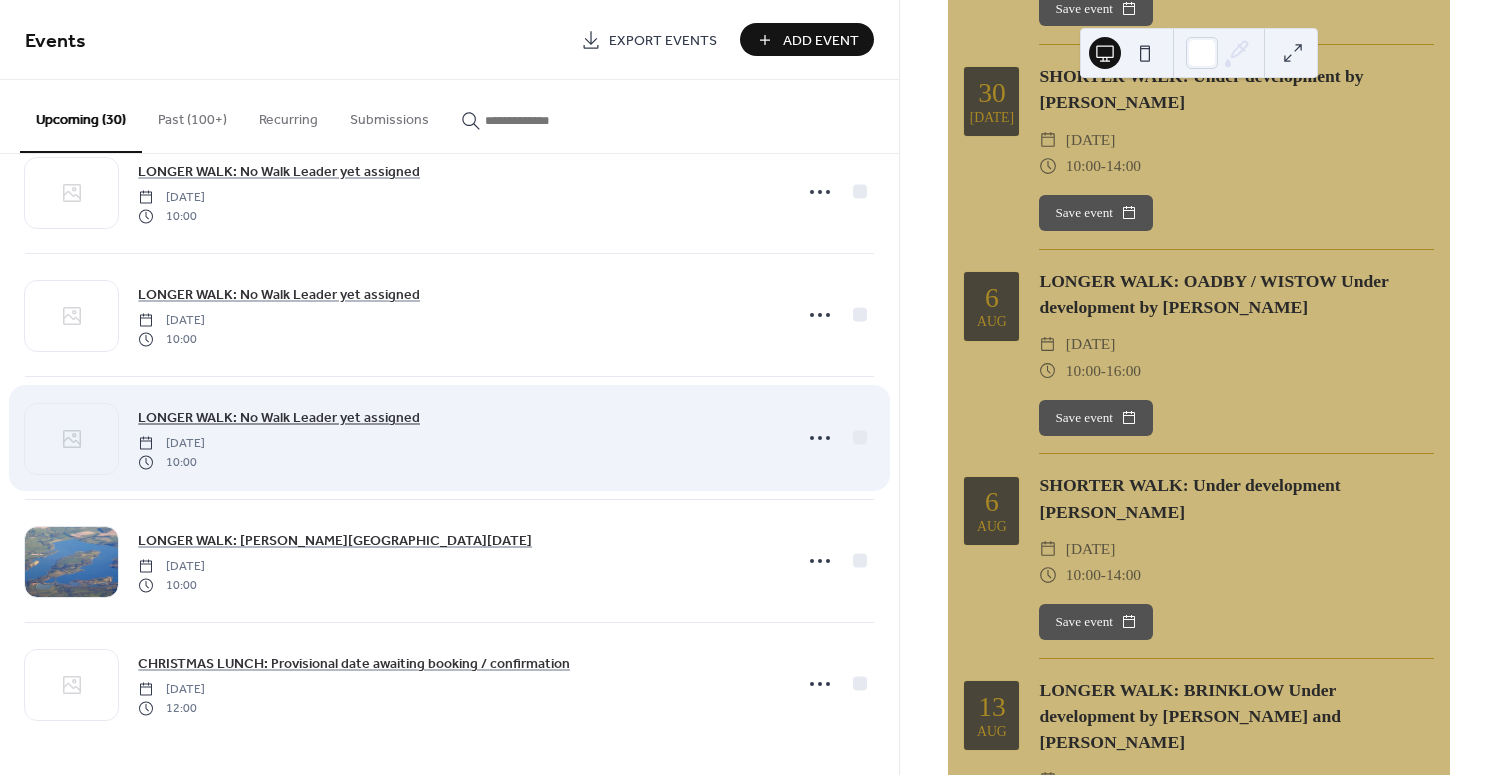 click on "LONGER WALK: No Walk Leader yet assigned" at bounding box center [279, 418] 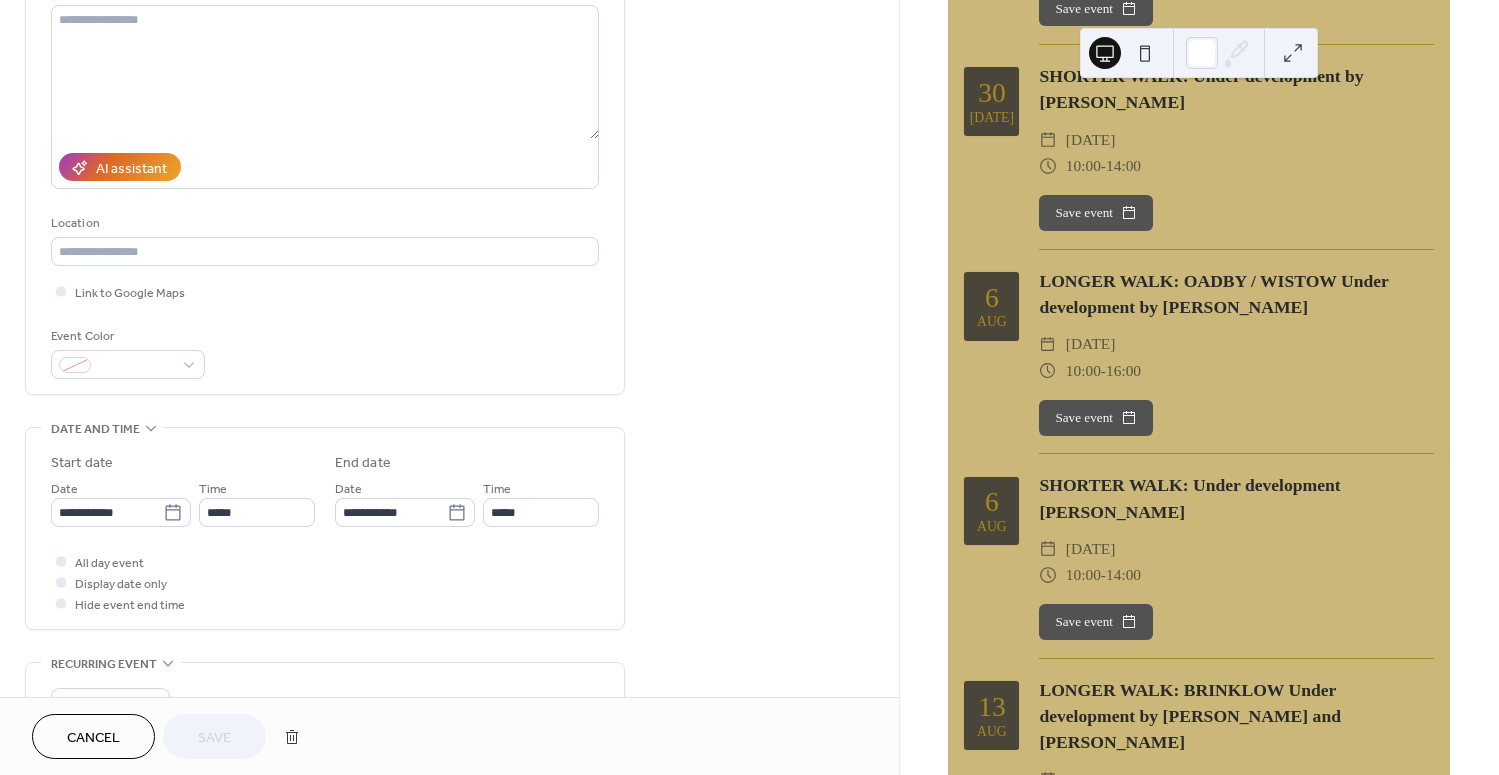 scroll, scrollTop: 249, scrollLeft: 0, axis: vertical 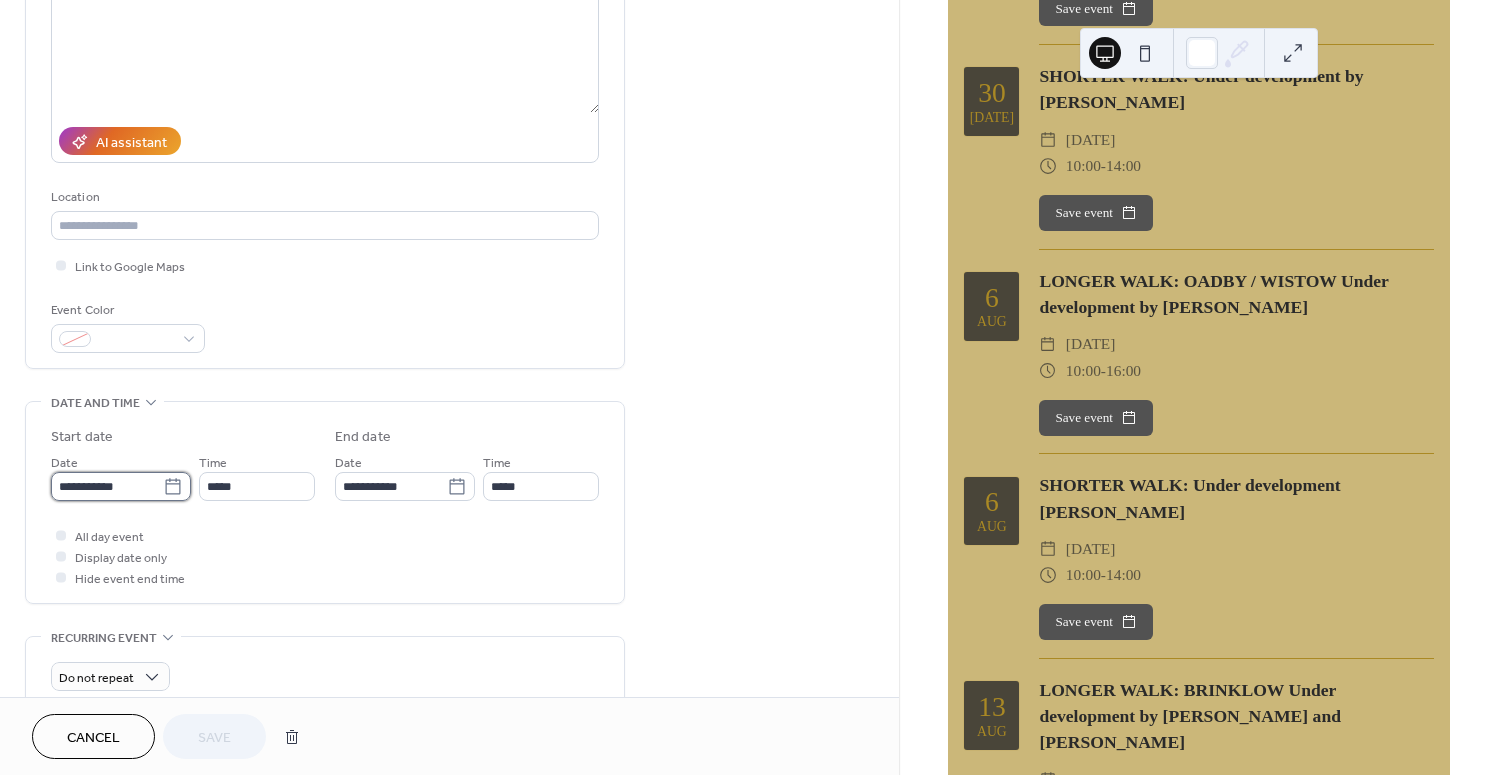 click on "**********" at bounding box center [107, 486] 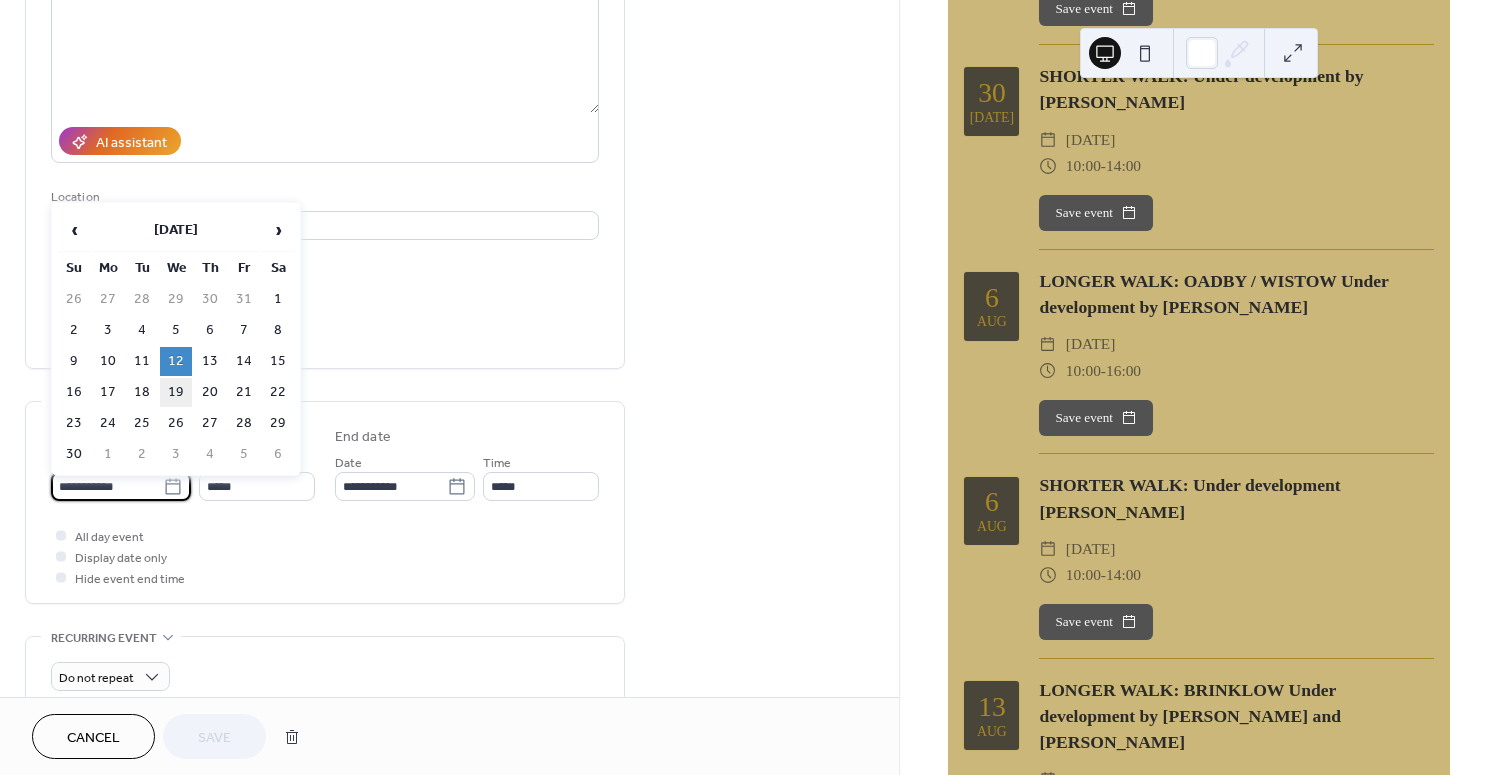 click on "19" at bounding box center (176, 392) 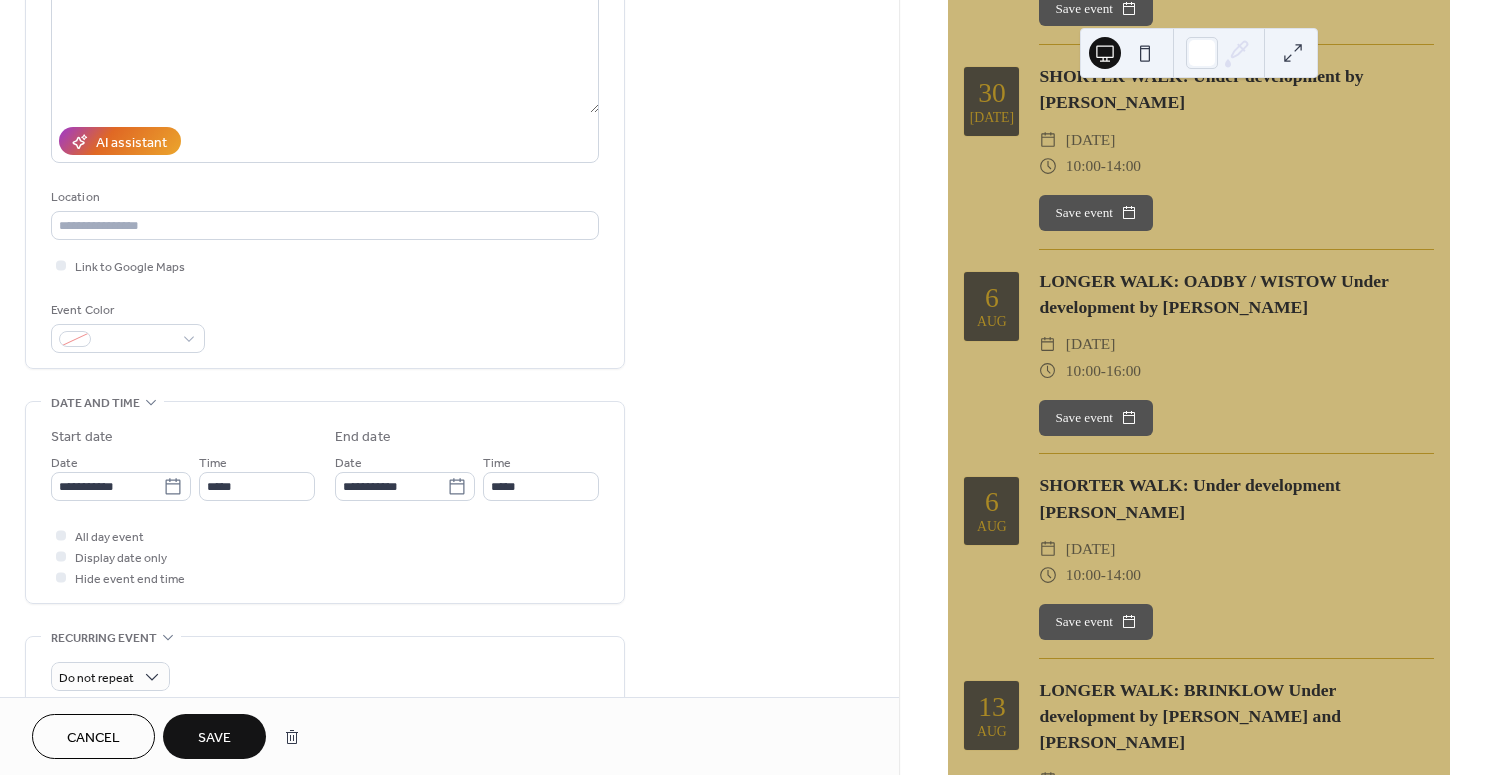type on "**********" 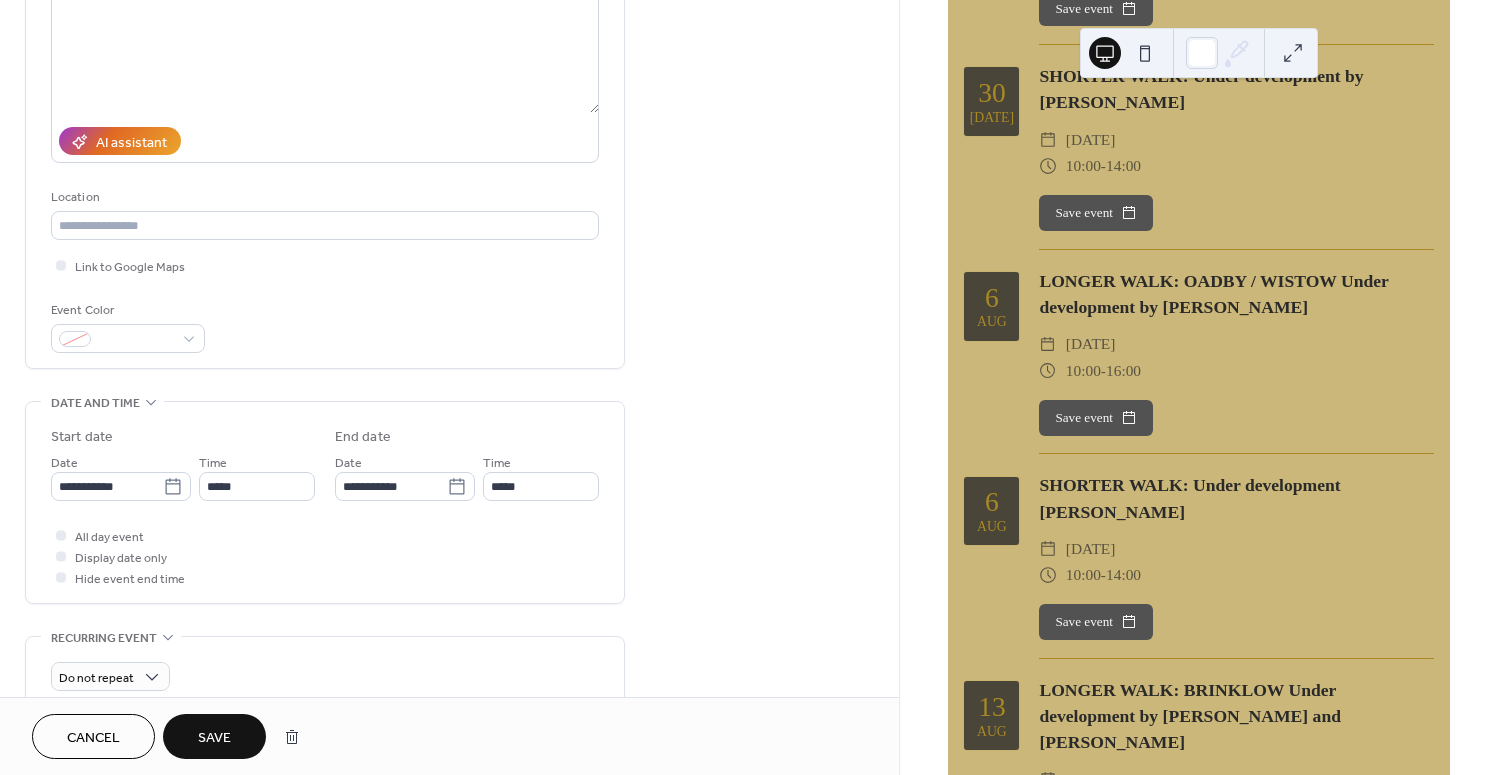 type on "**********" 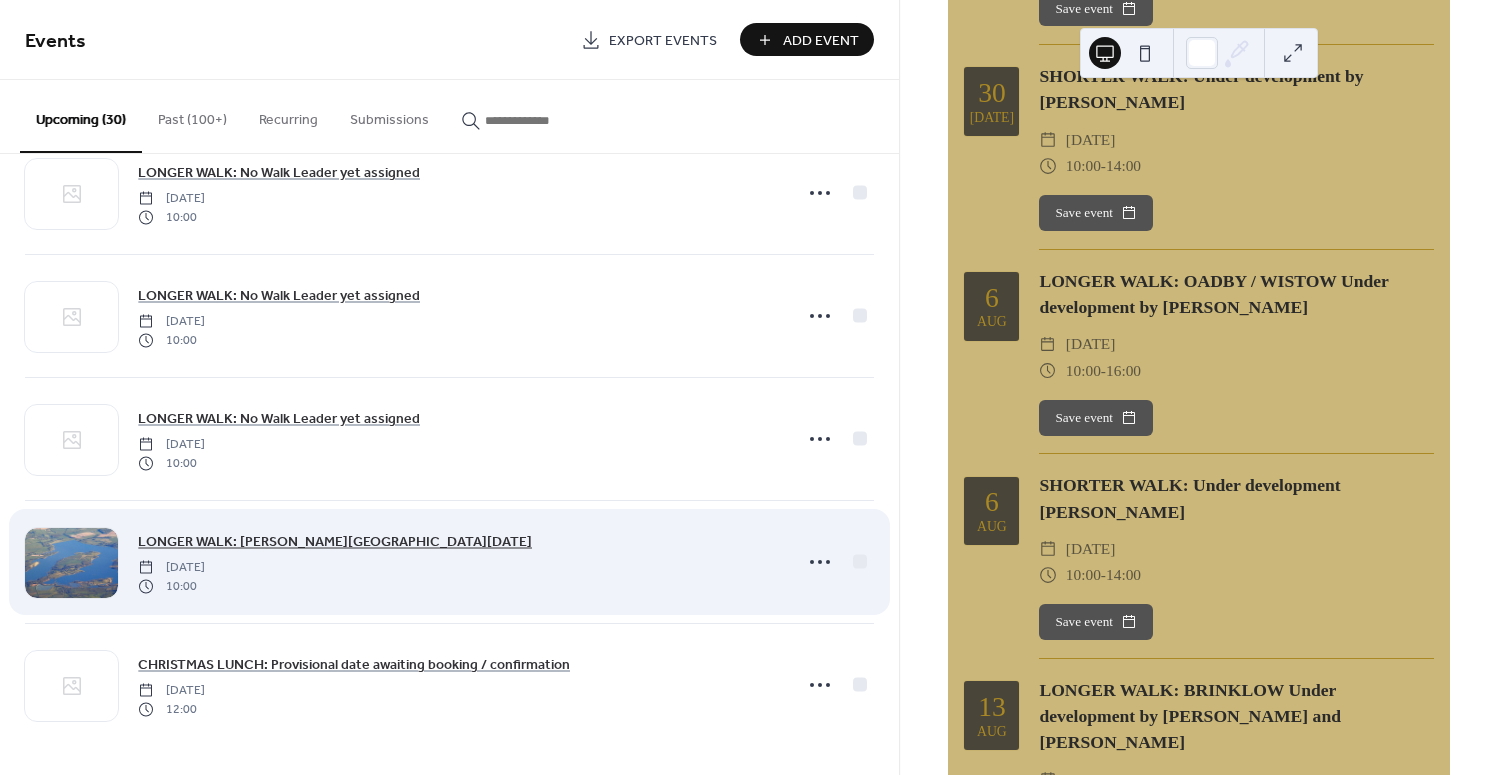 scroll, scrollTop: 3123, scrollLeft: 0, axis: vertical 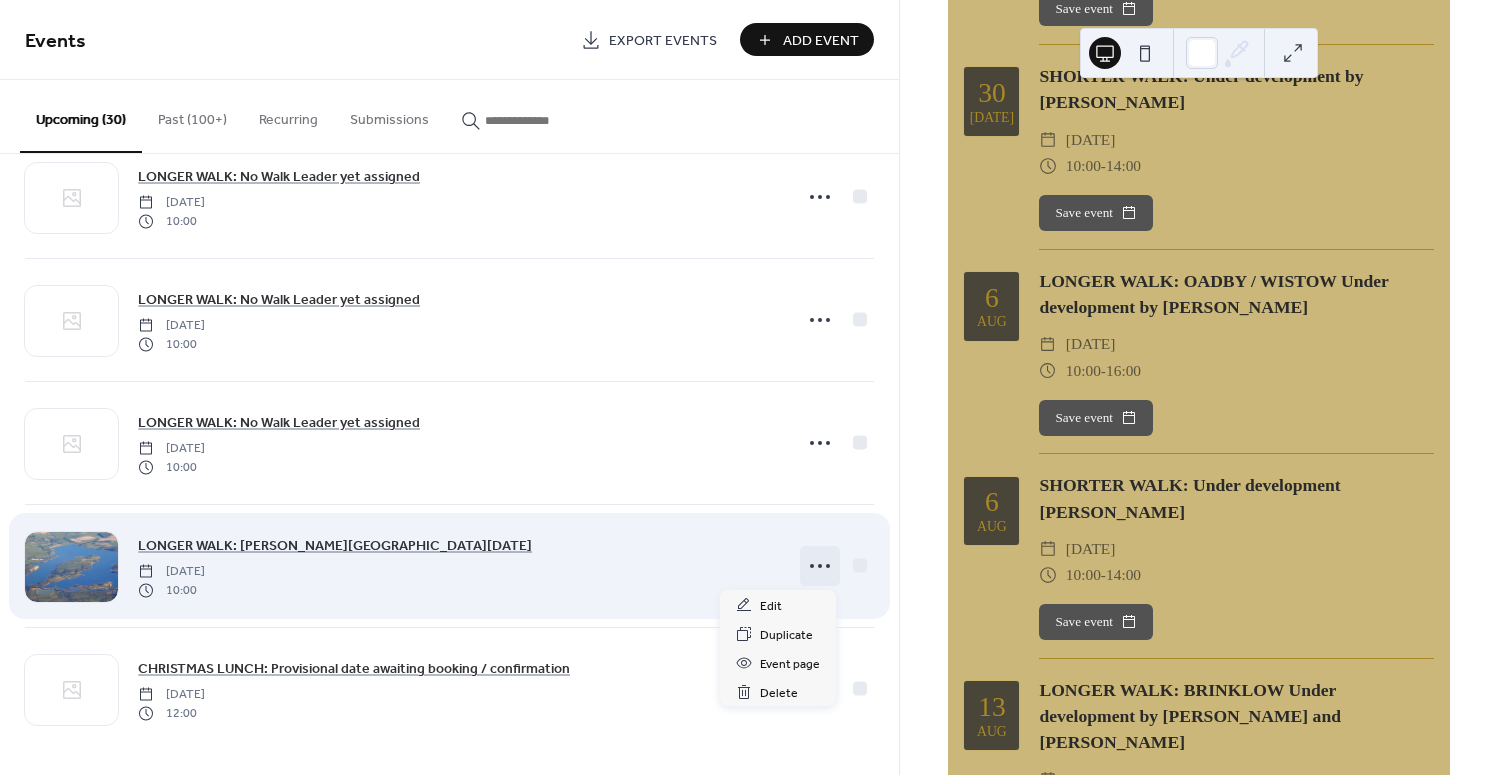 click 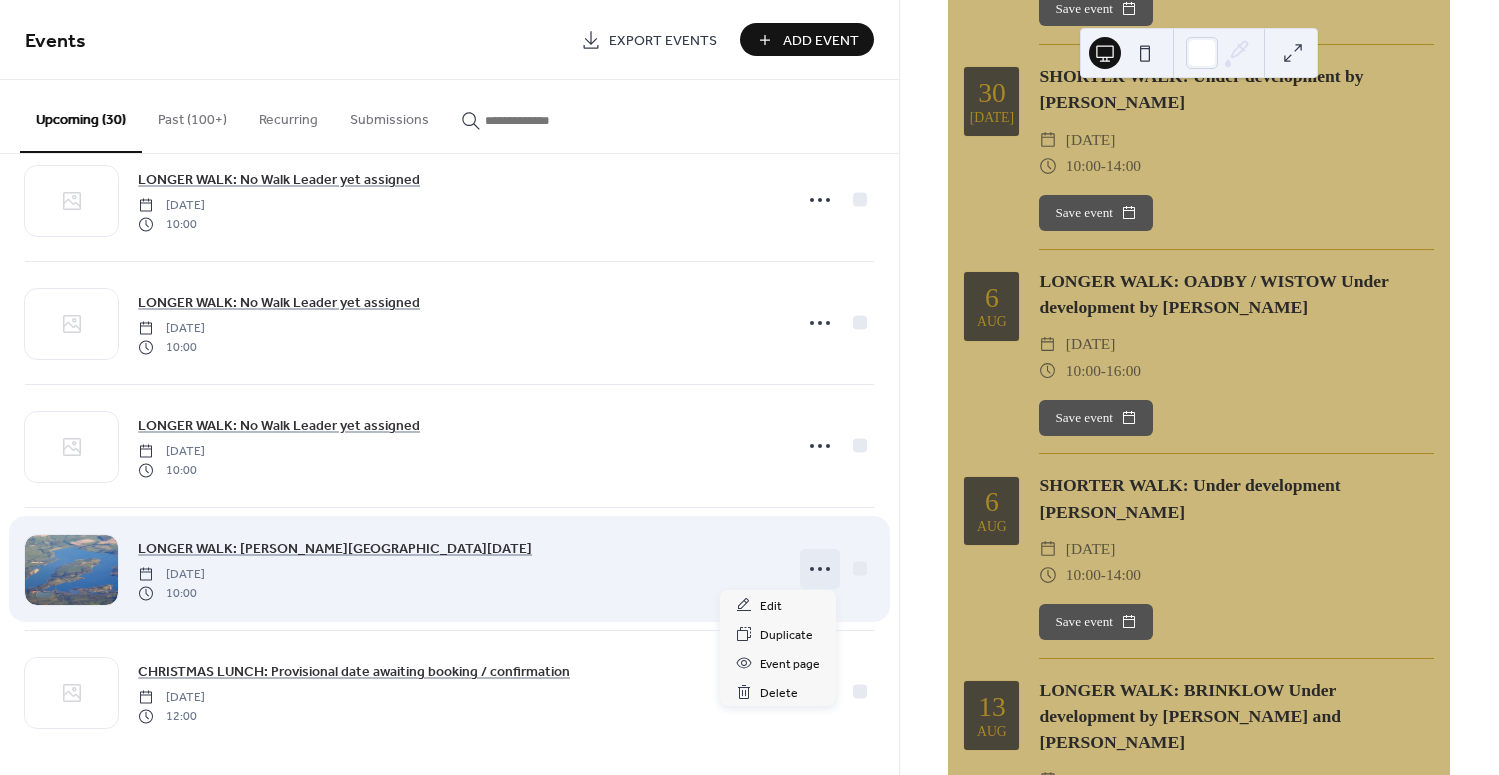 scroll, scrollTop: 3122, scrollLeft: 0, axis: vertical 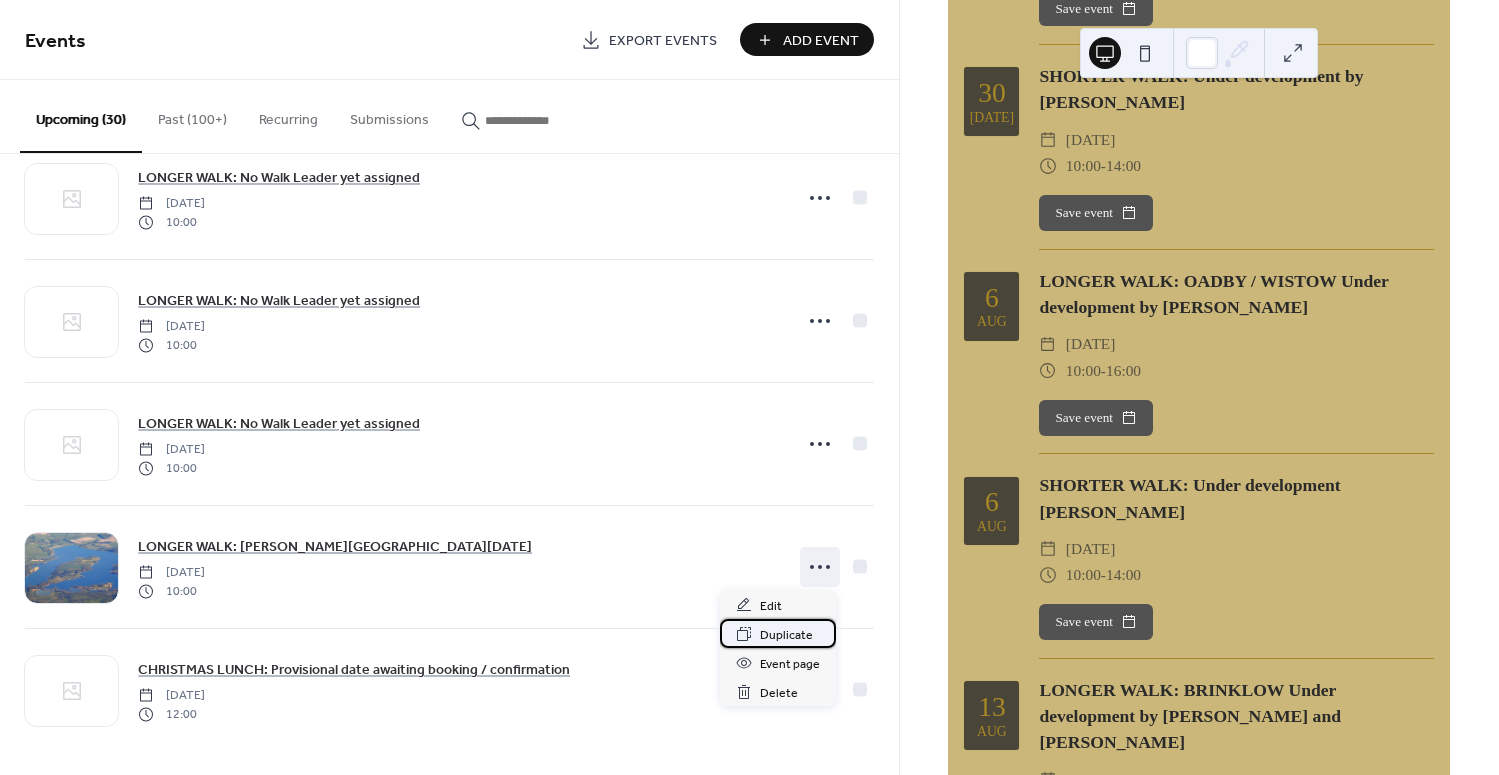click on "Duplicate" at bounding box center [786, 635] 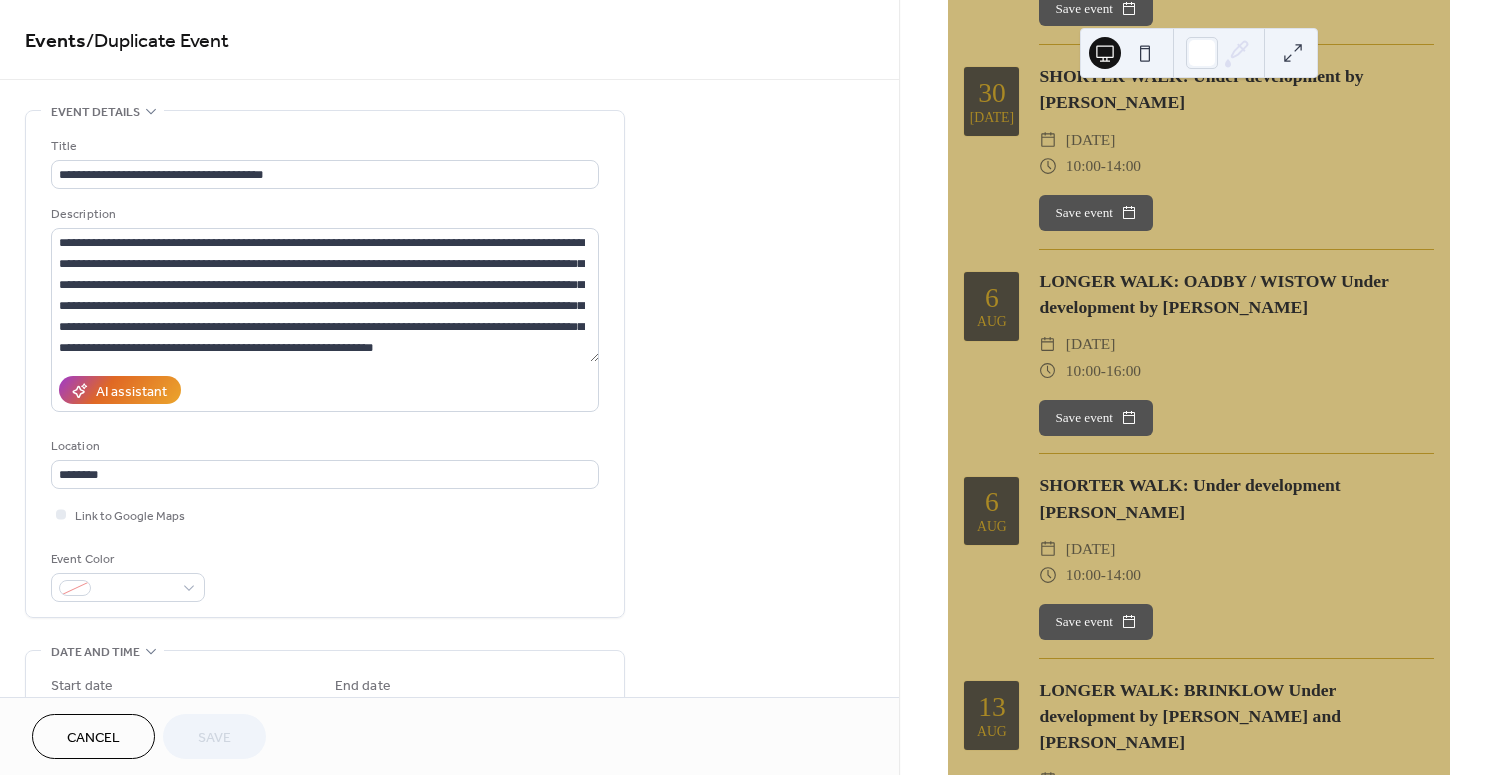 click on "Cancel" at bounding box center [93, 736] 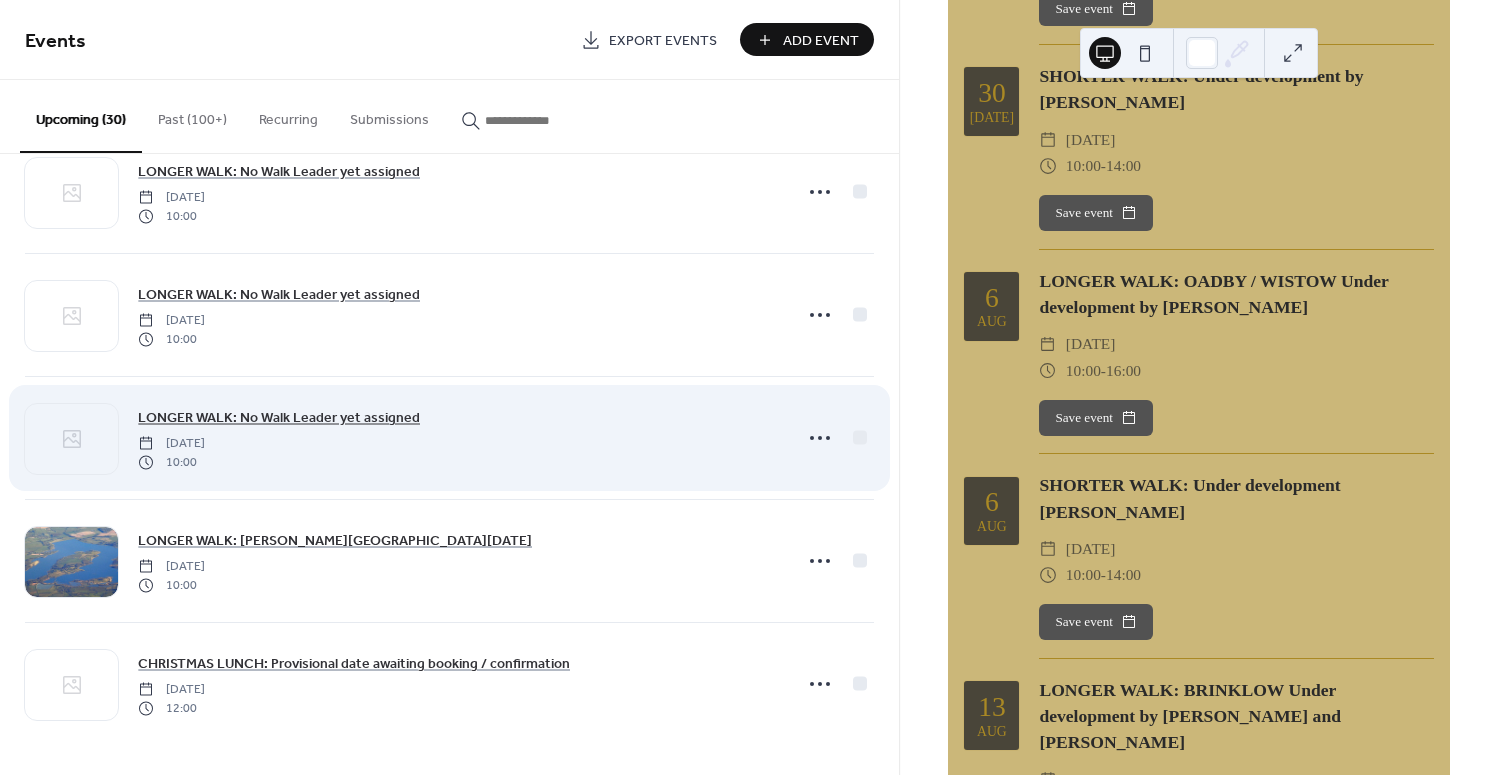 scroll, scrollTop: 3128, scrollLeft: 0, axis: vertical 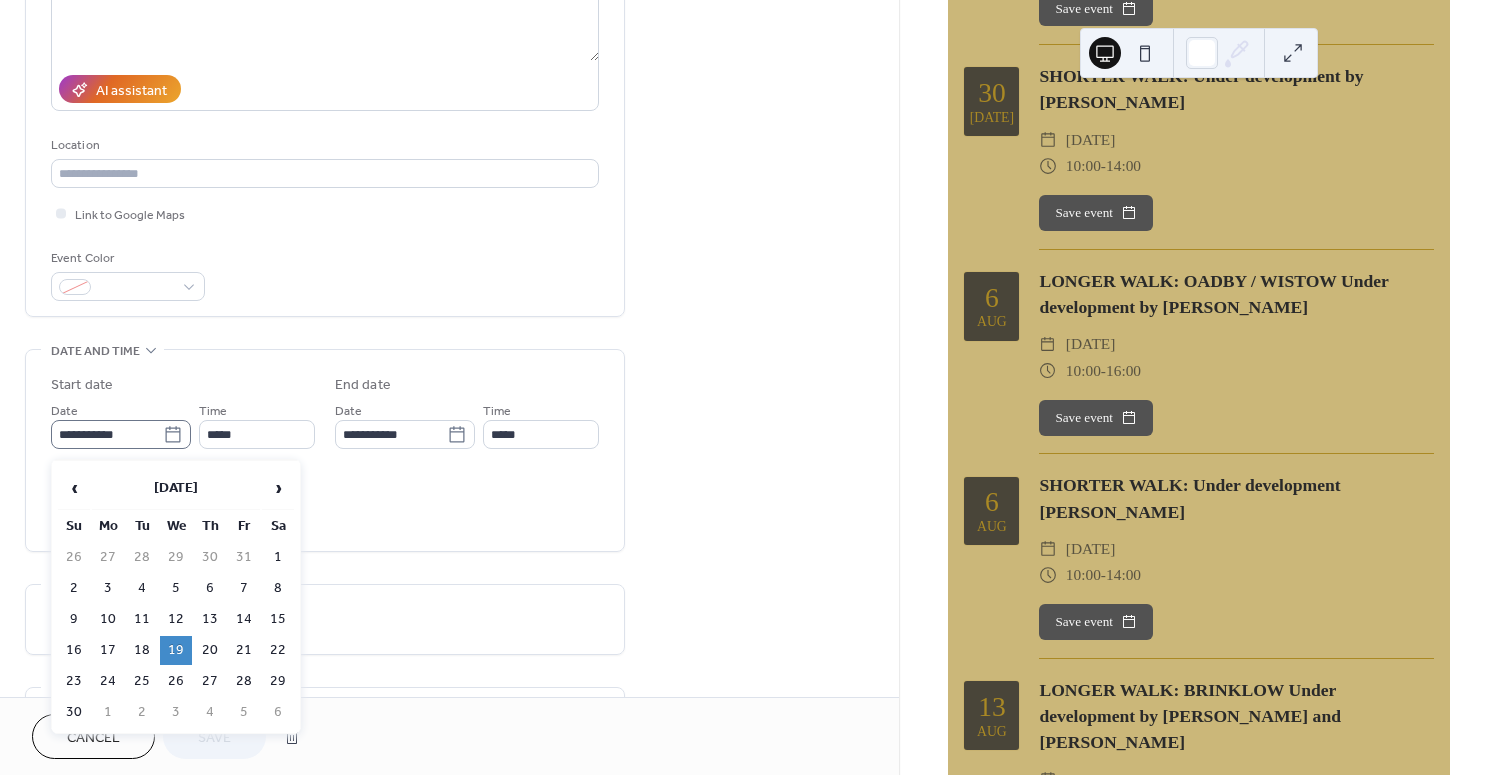 click 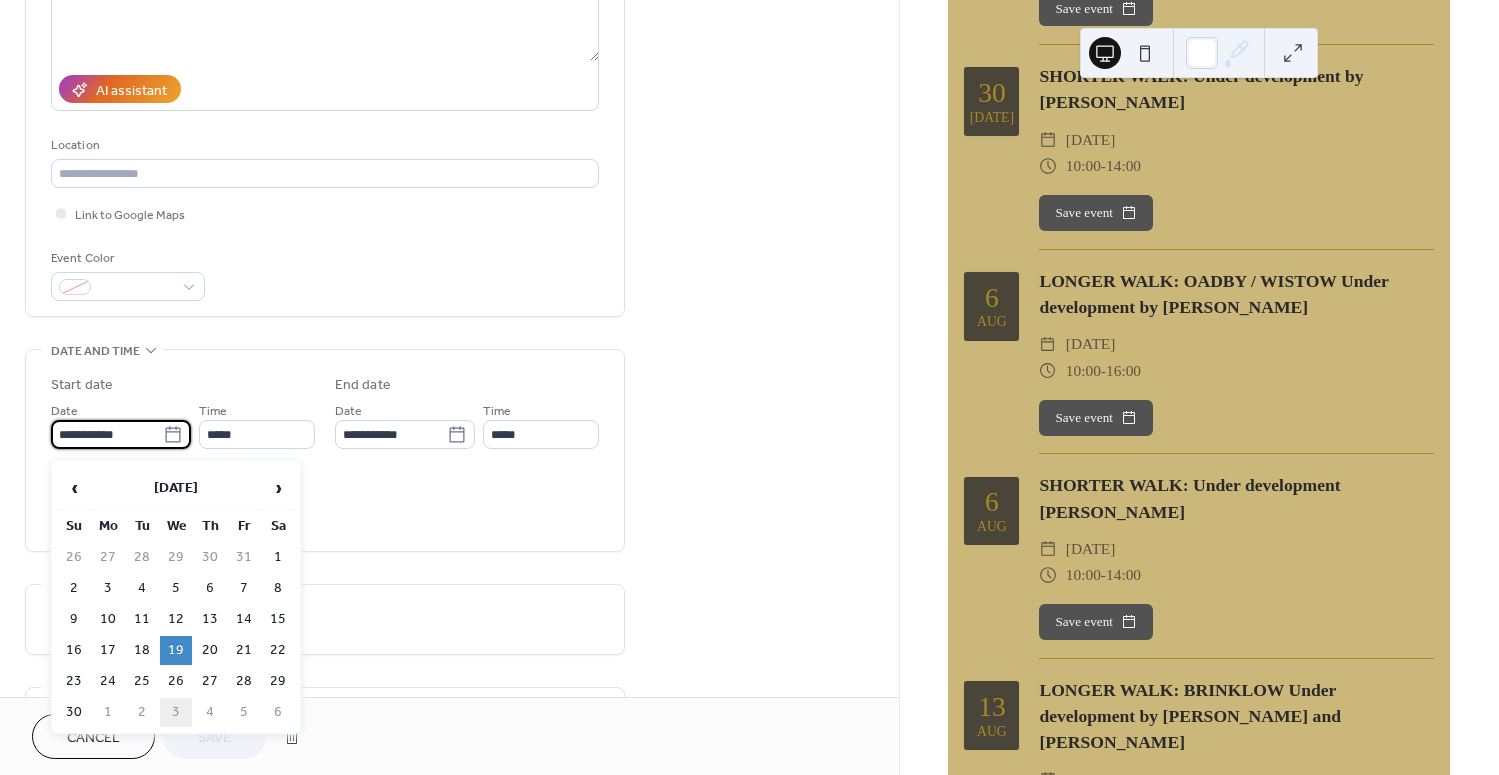 click on "3" at bounding box center [176, 712] 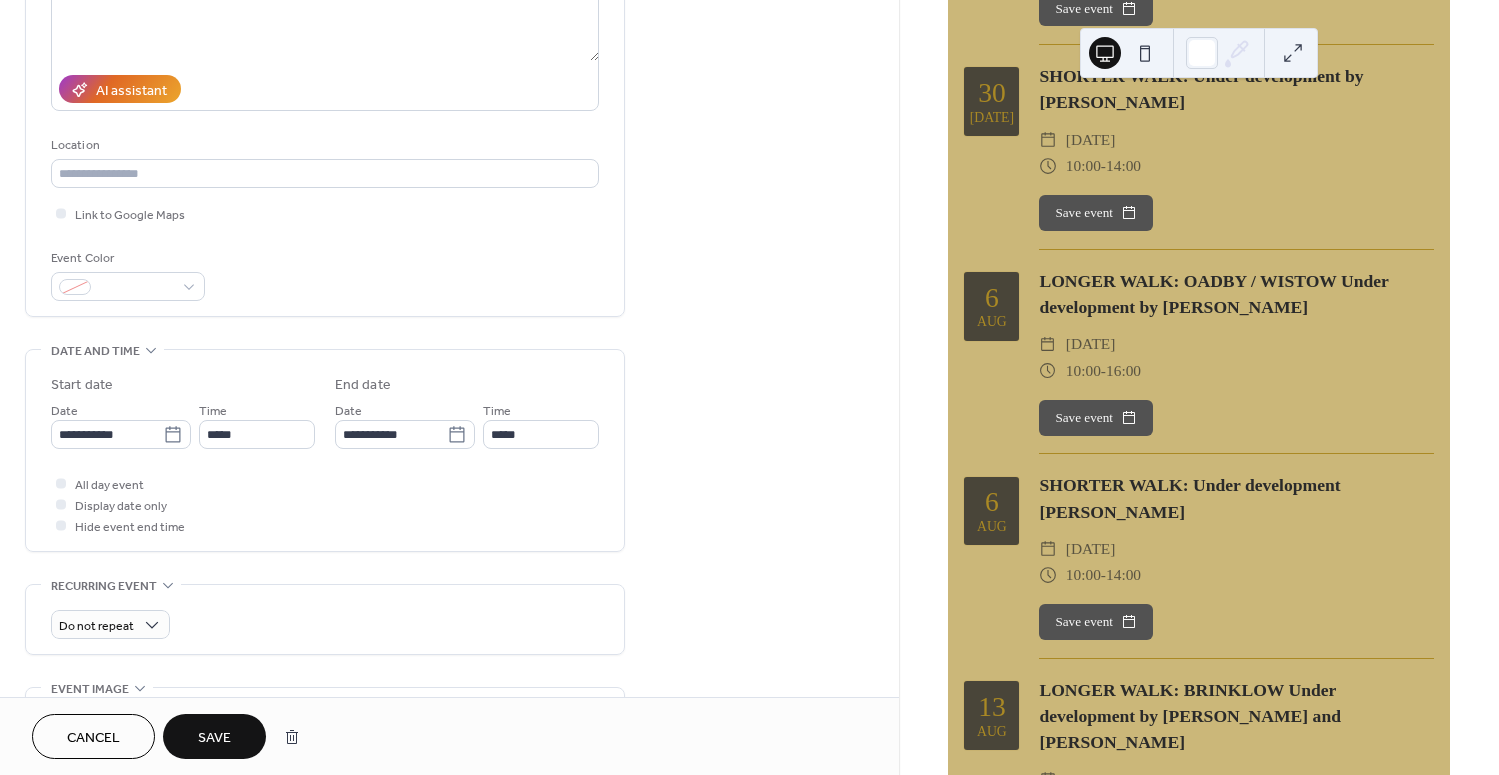 type on "**********" 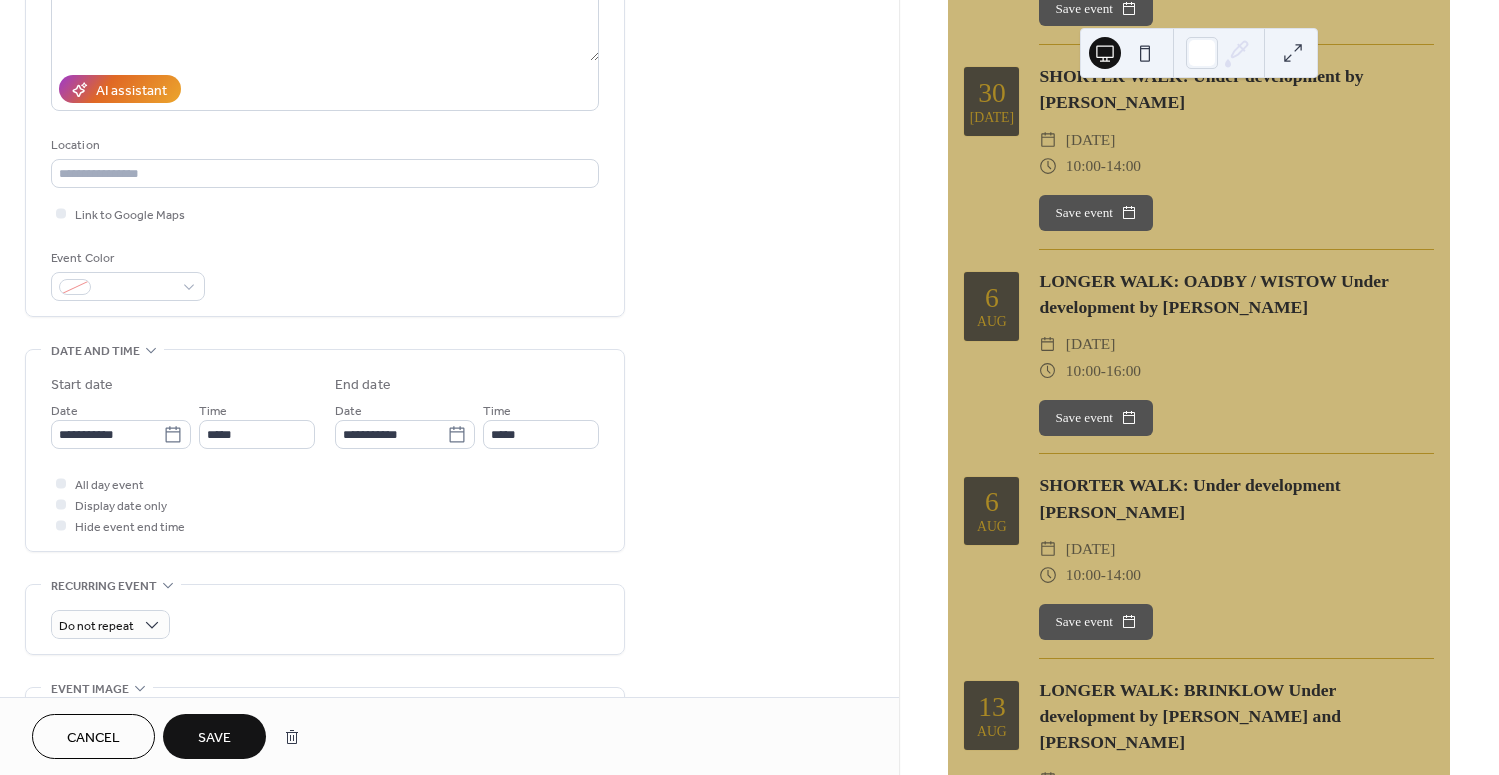 type on "**********" 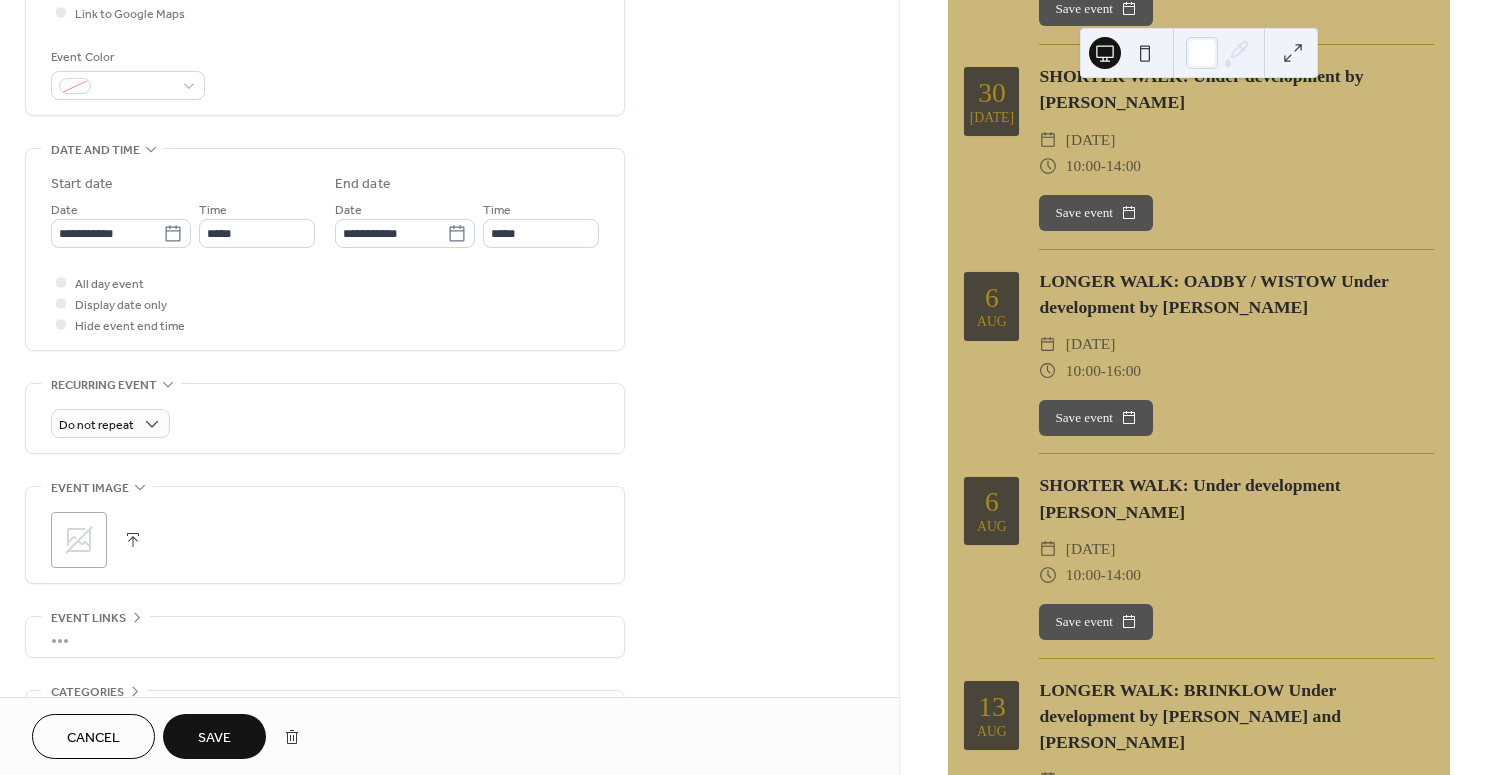 scroll, scrollTop: 503, scrollLeft: 0, axis: vertical 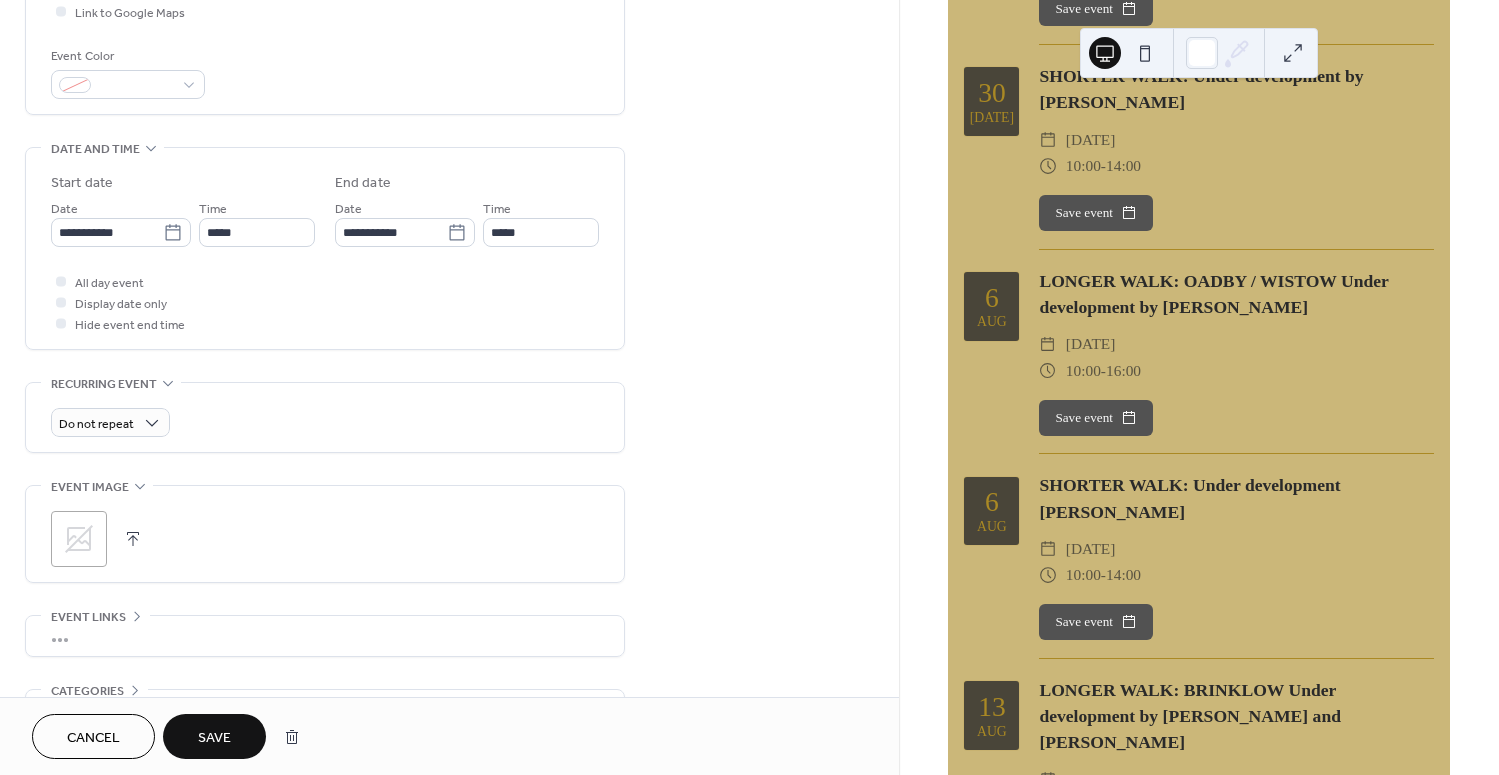 click on "Save" at bounding box center [214, 738] 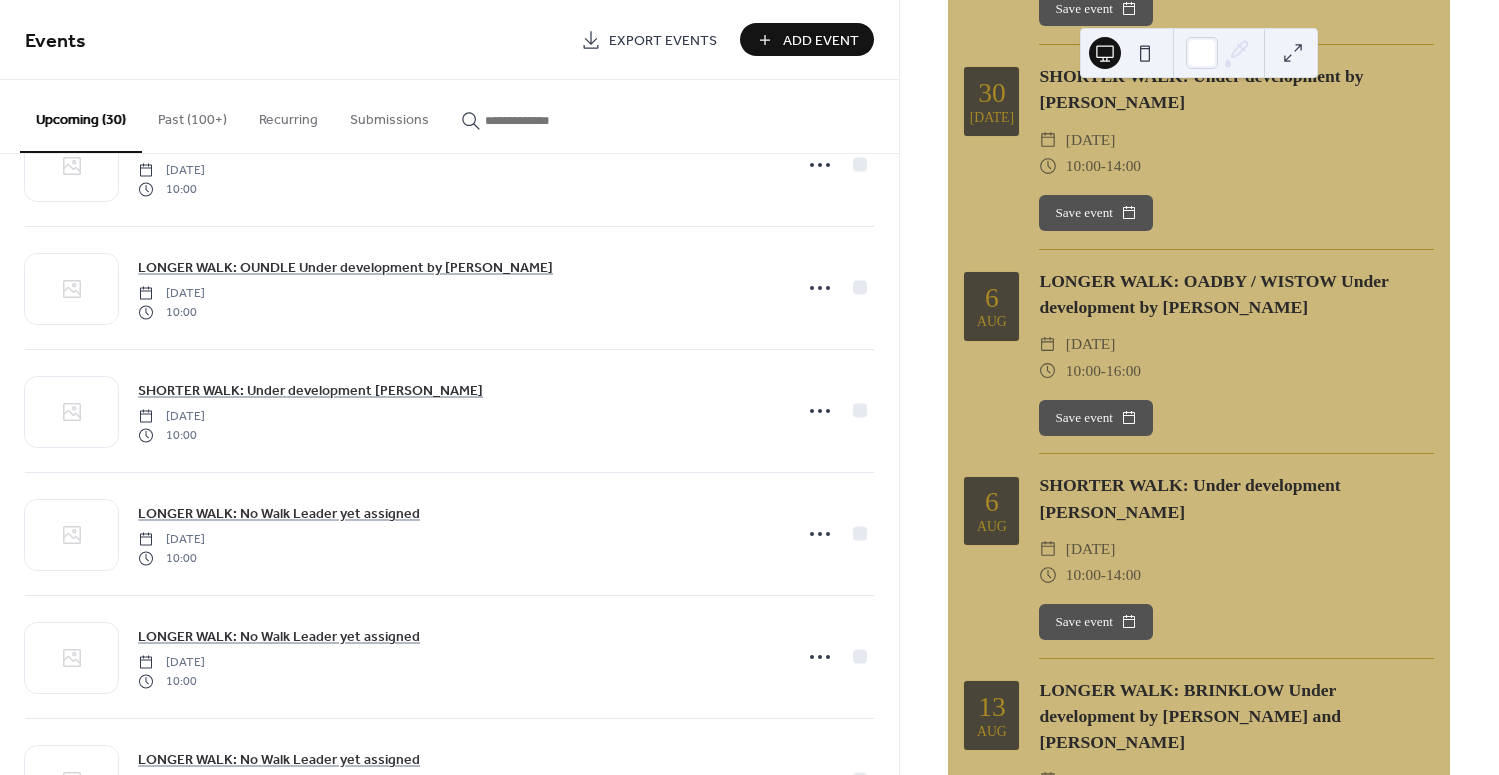 scroll, scrollTop: 2413, scrollLeft: 0, axis: vertical 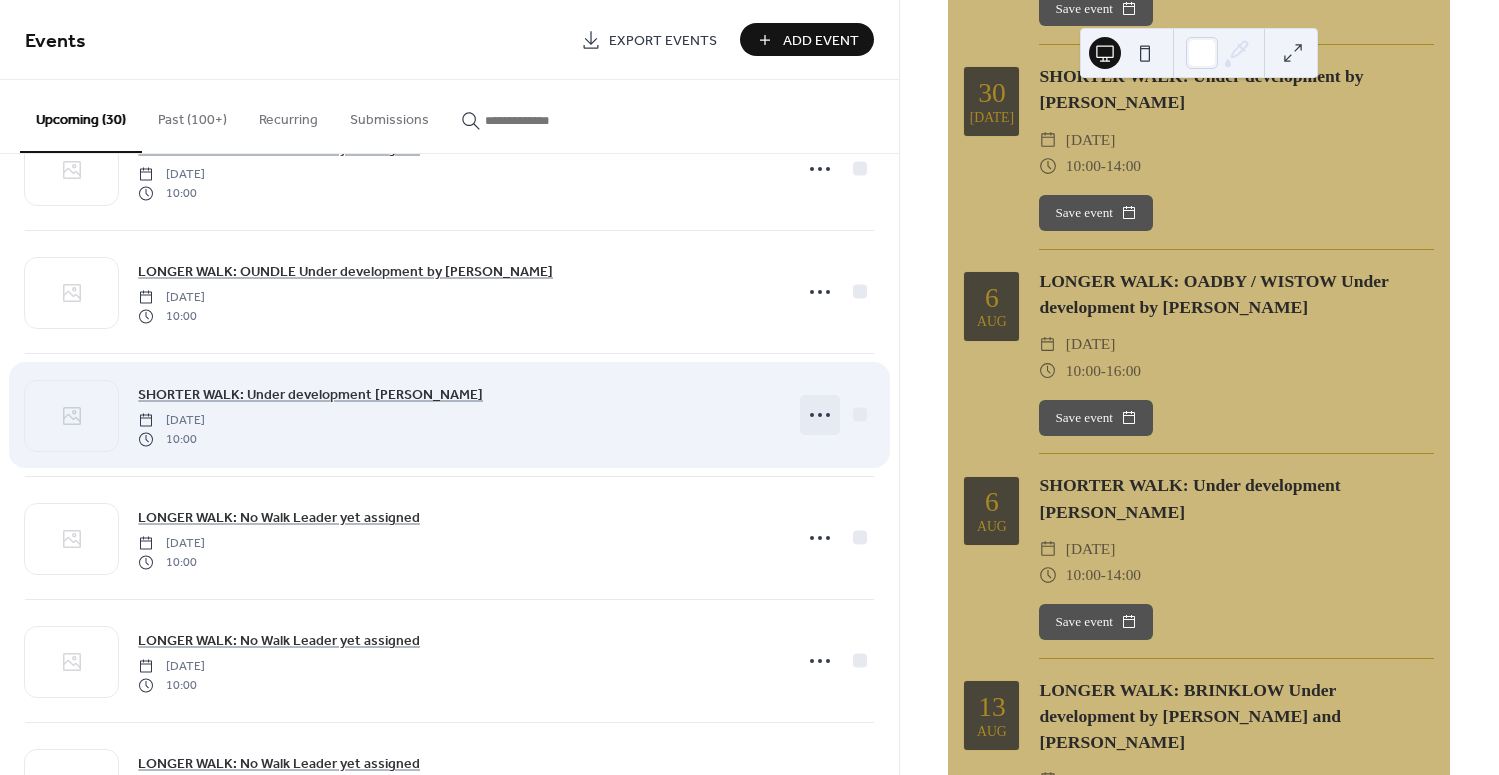 click 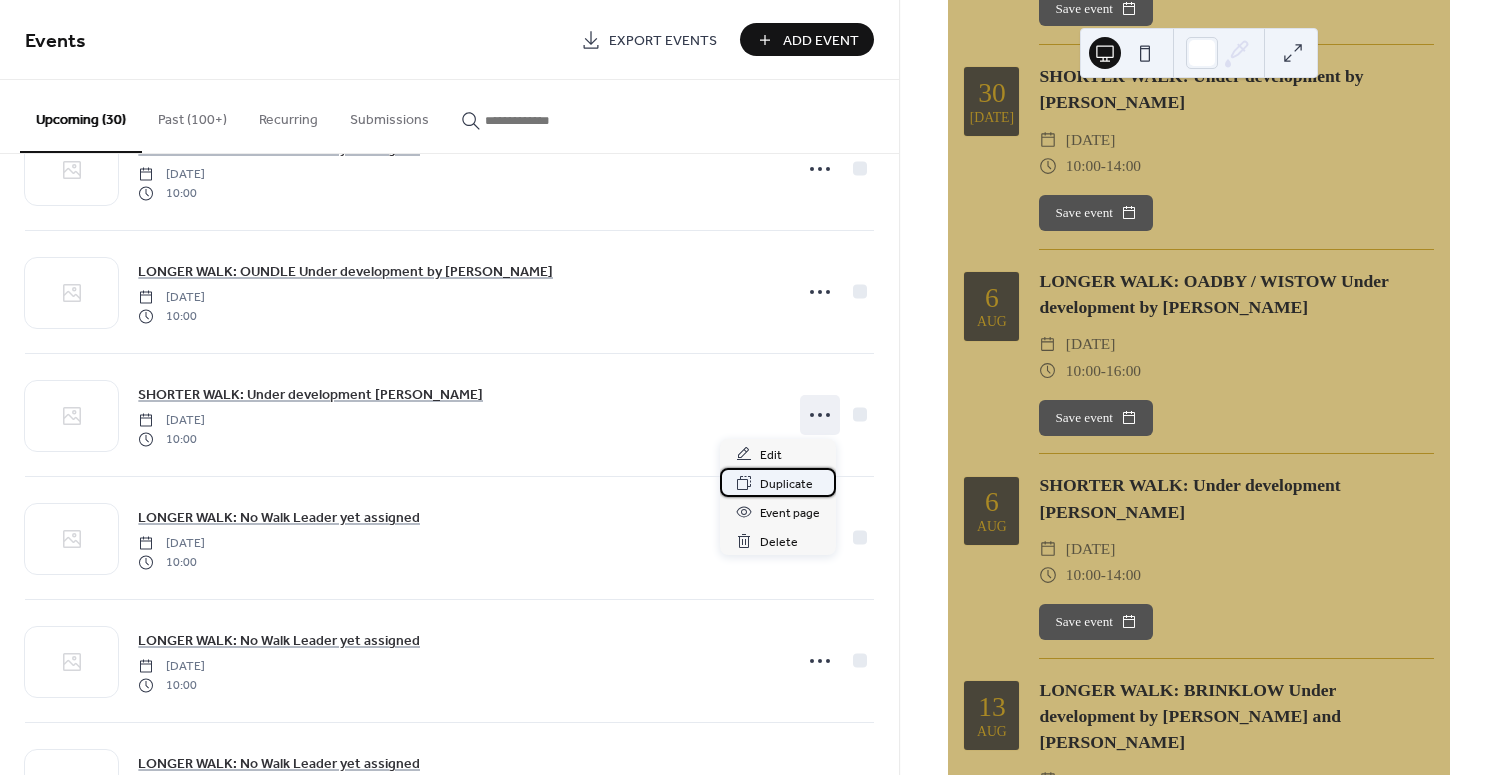 click on "Duplicate" at bounding box center [786, 484] 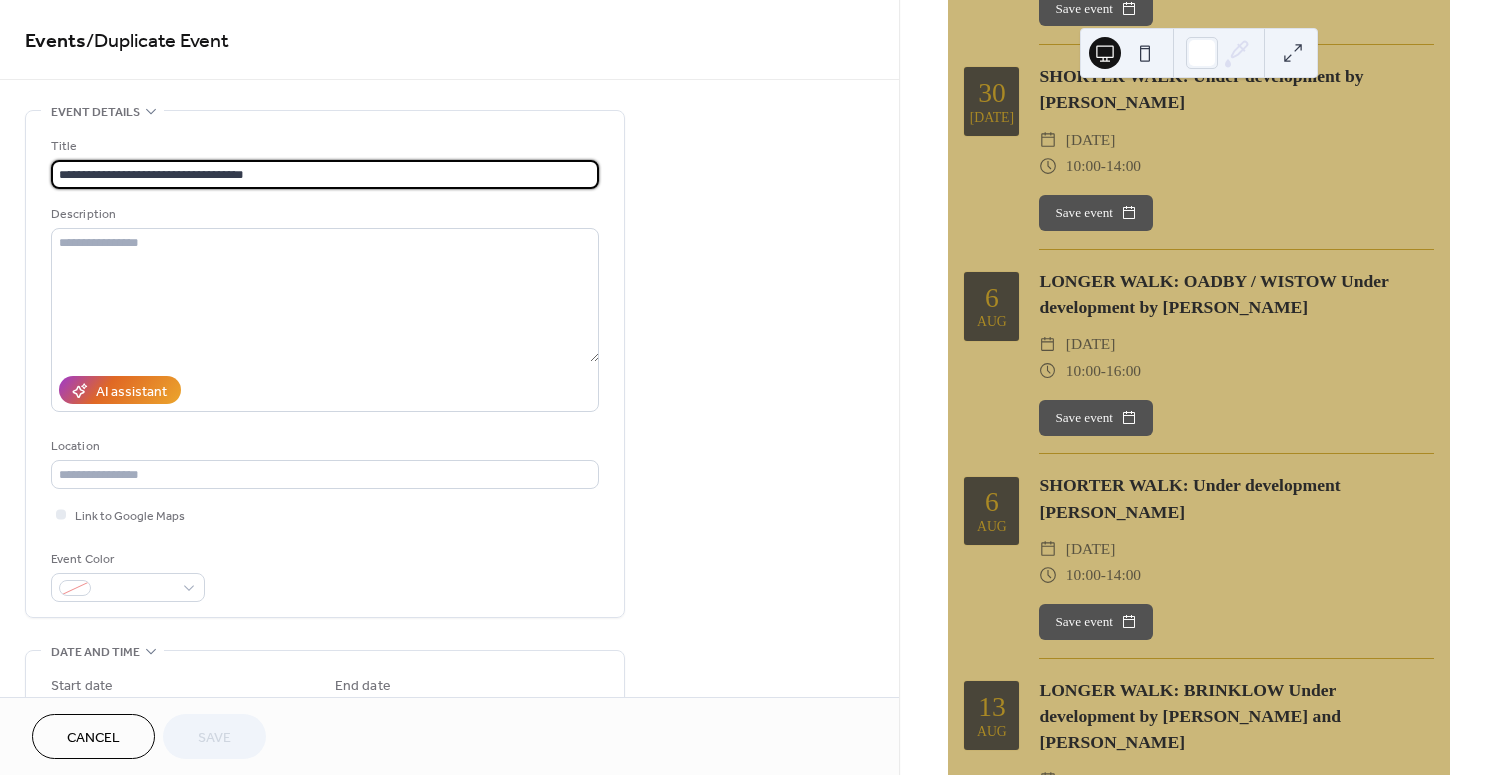 drag, startPoint x: 153, startPoint y: 175, endPoint x: 383, endPoint y: 176, distance: 230.00217 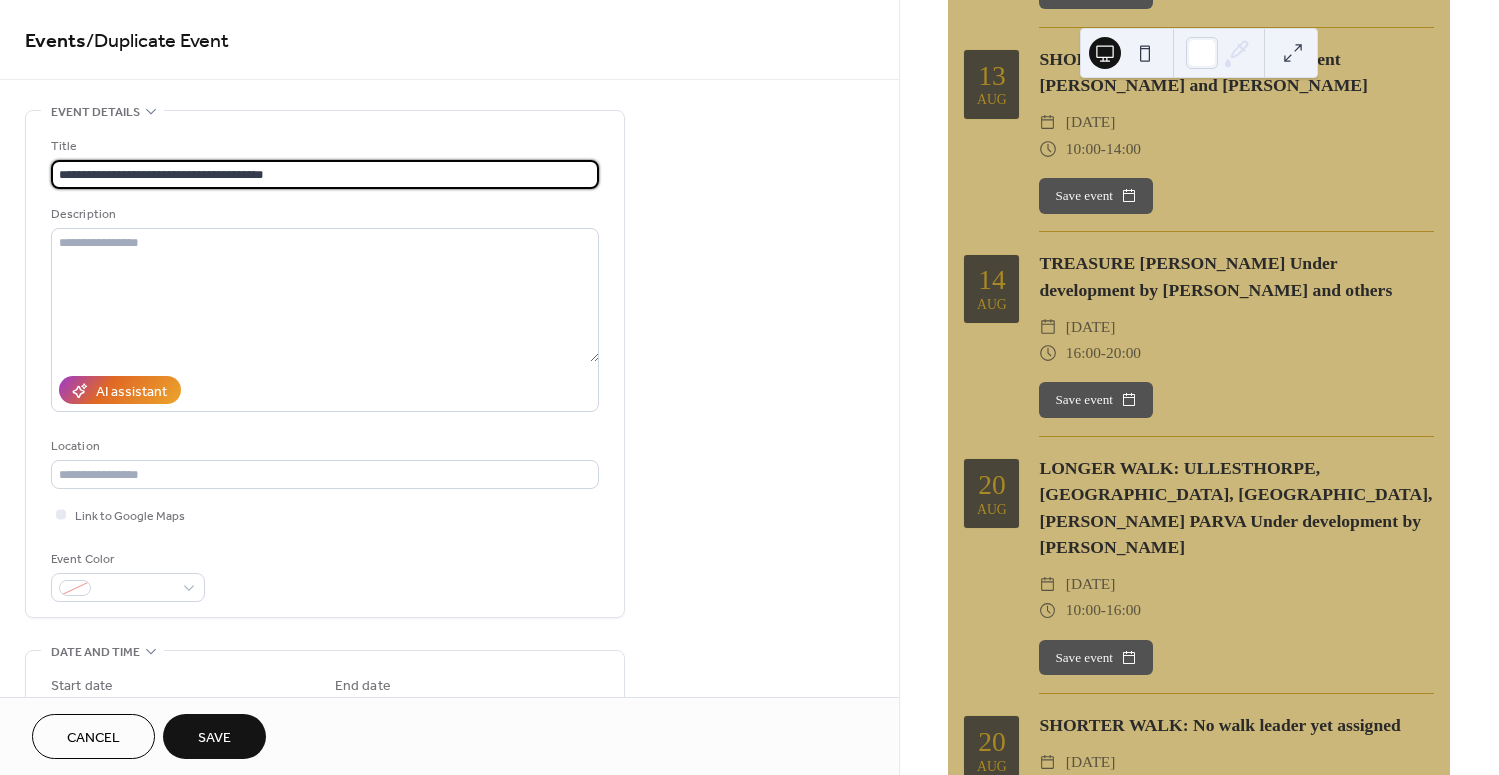 scroll, scrollTop: 1911, scrollLeft: 0, axis: vertical 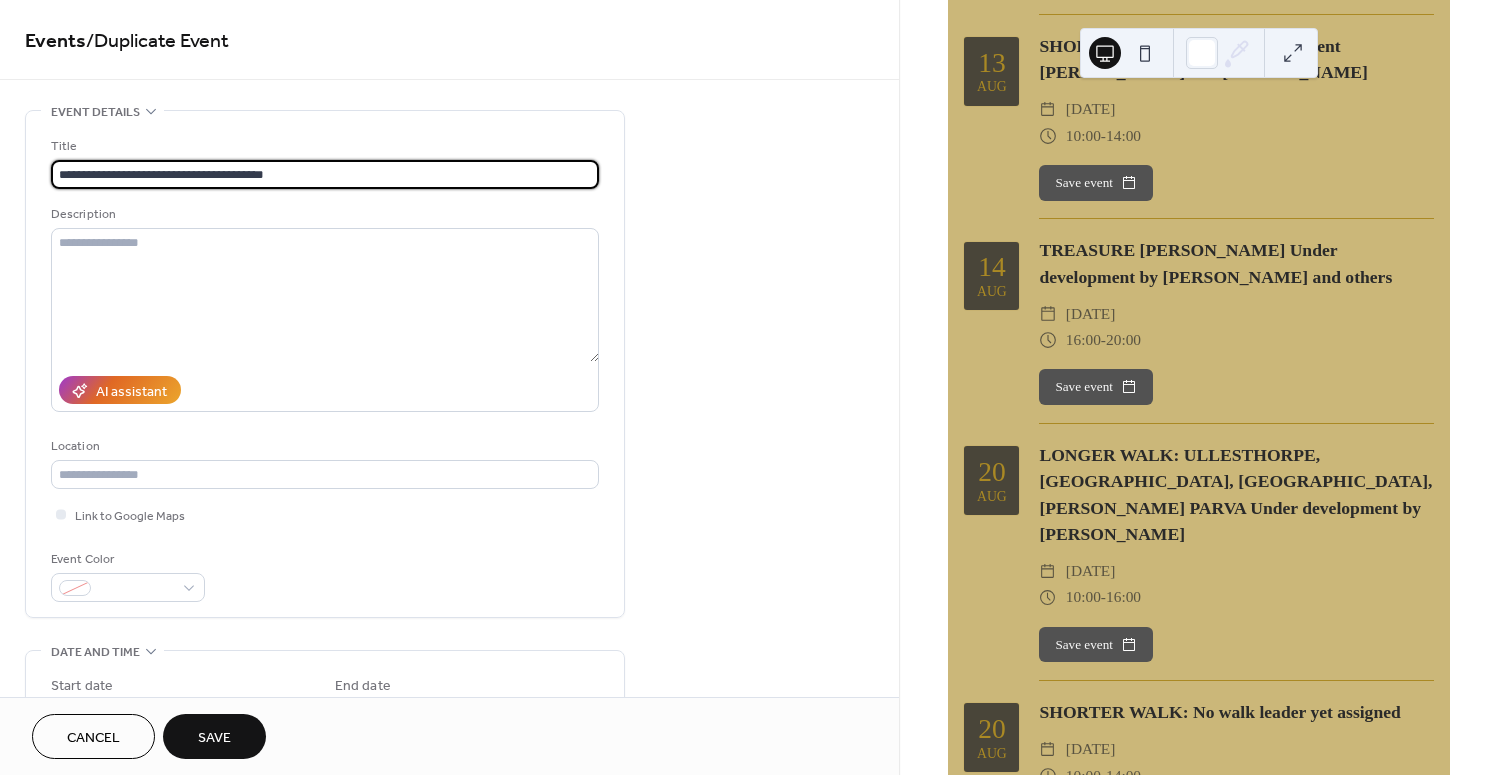 click on "**********" at bounding box center [325, 174] 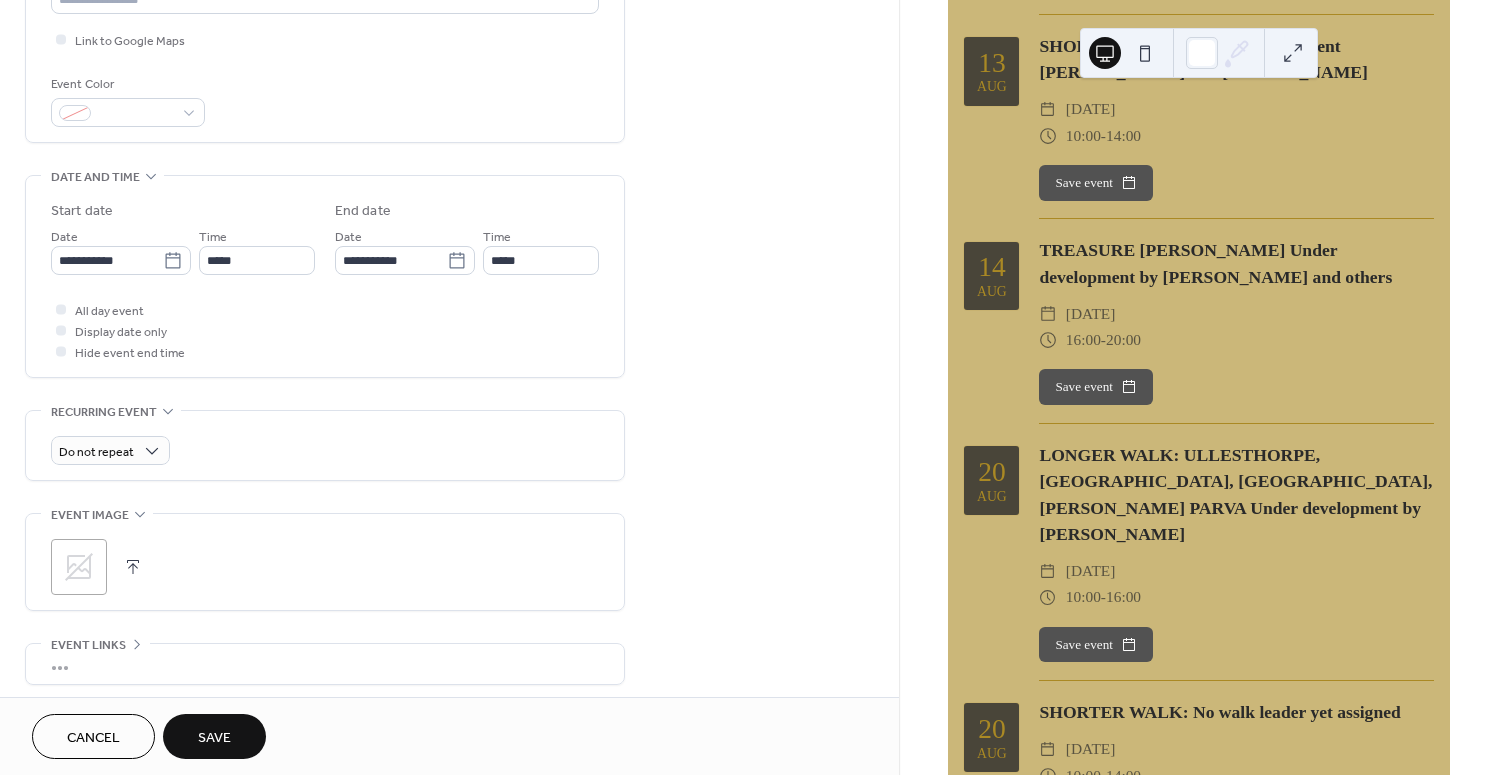 scroll, scrollTop: 482, scrollLeft: 0, axis: vertical 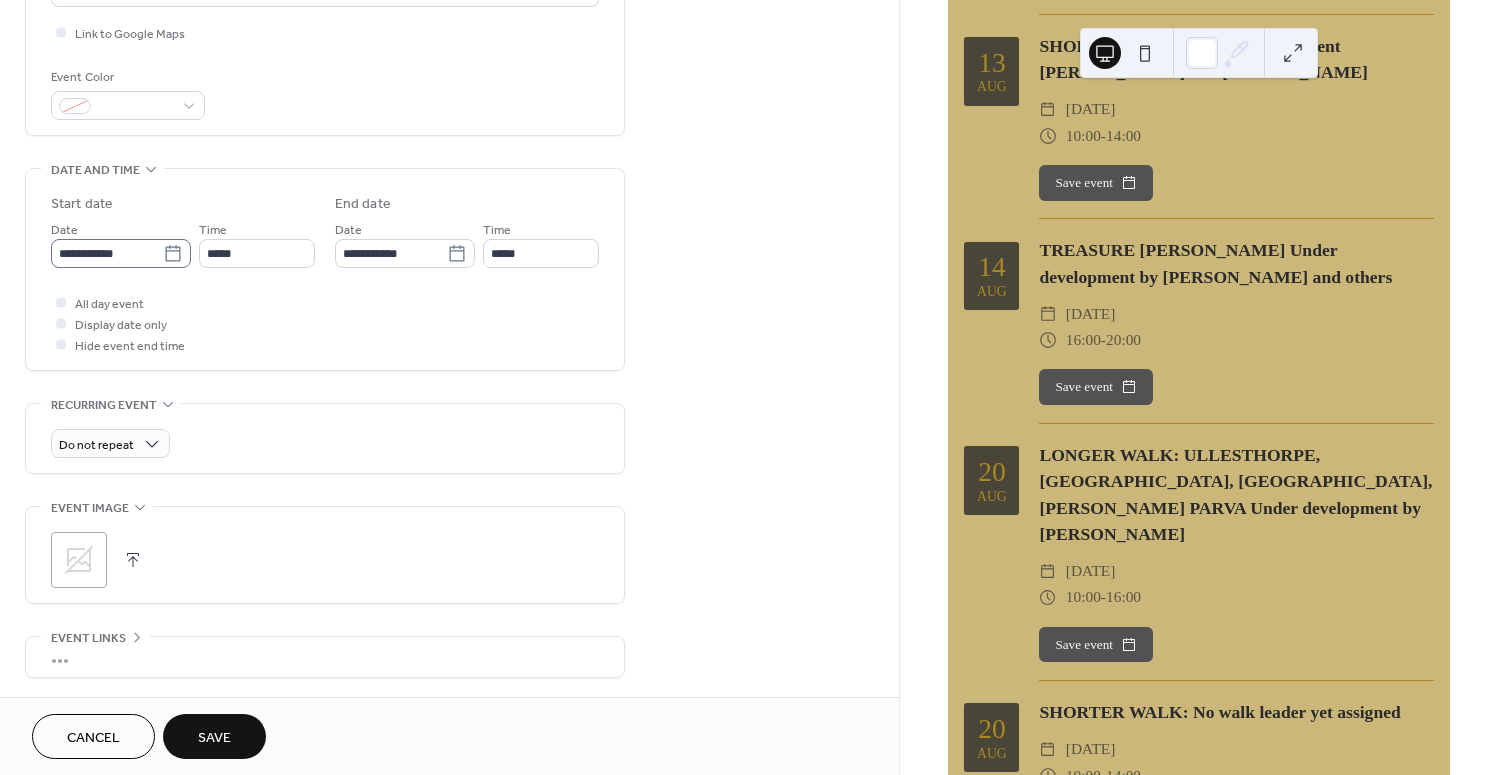 type on "**********" 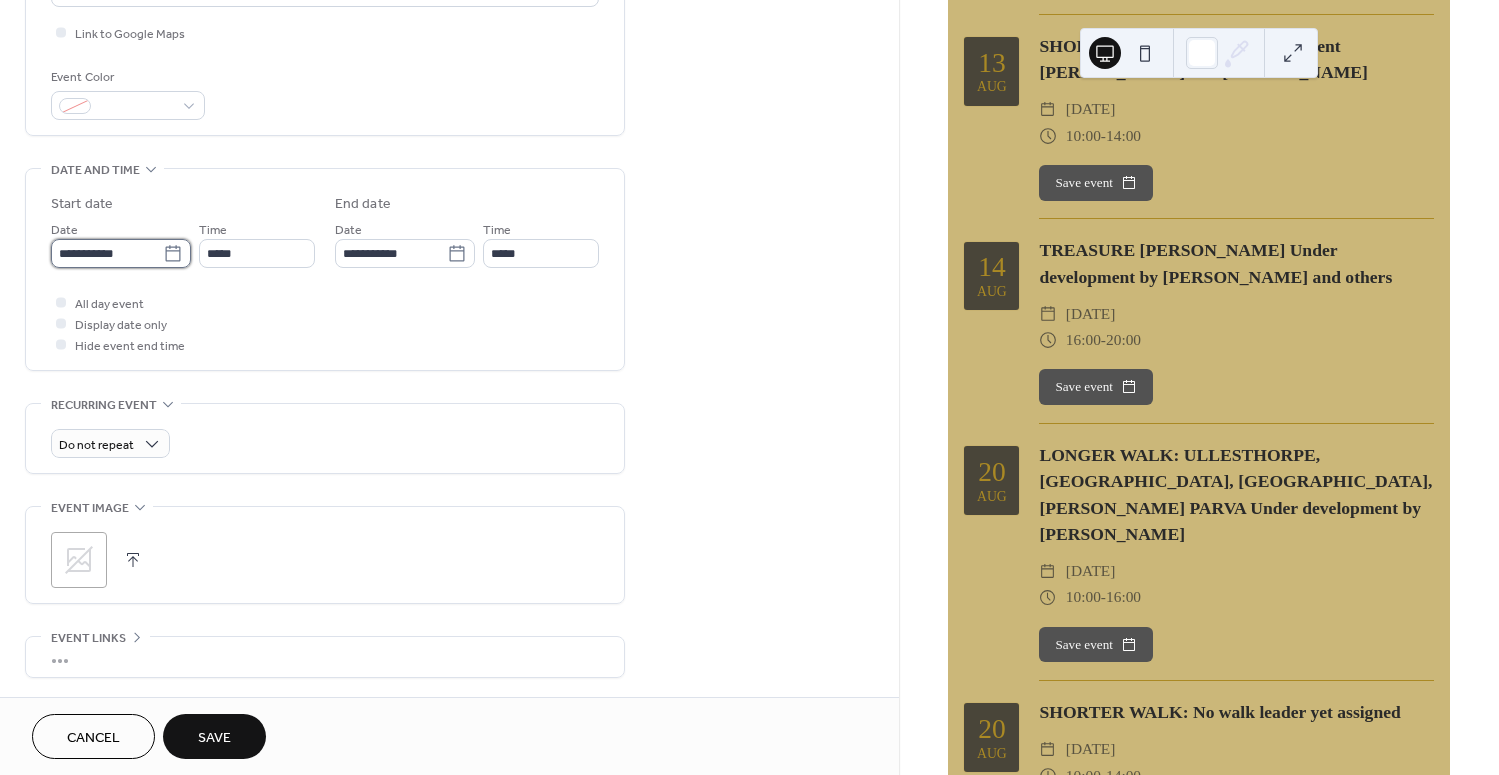 click on "**********" at bounding box center [107, 253] 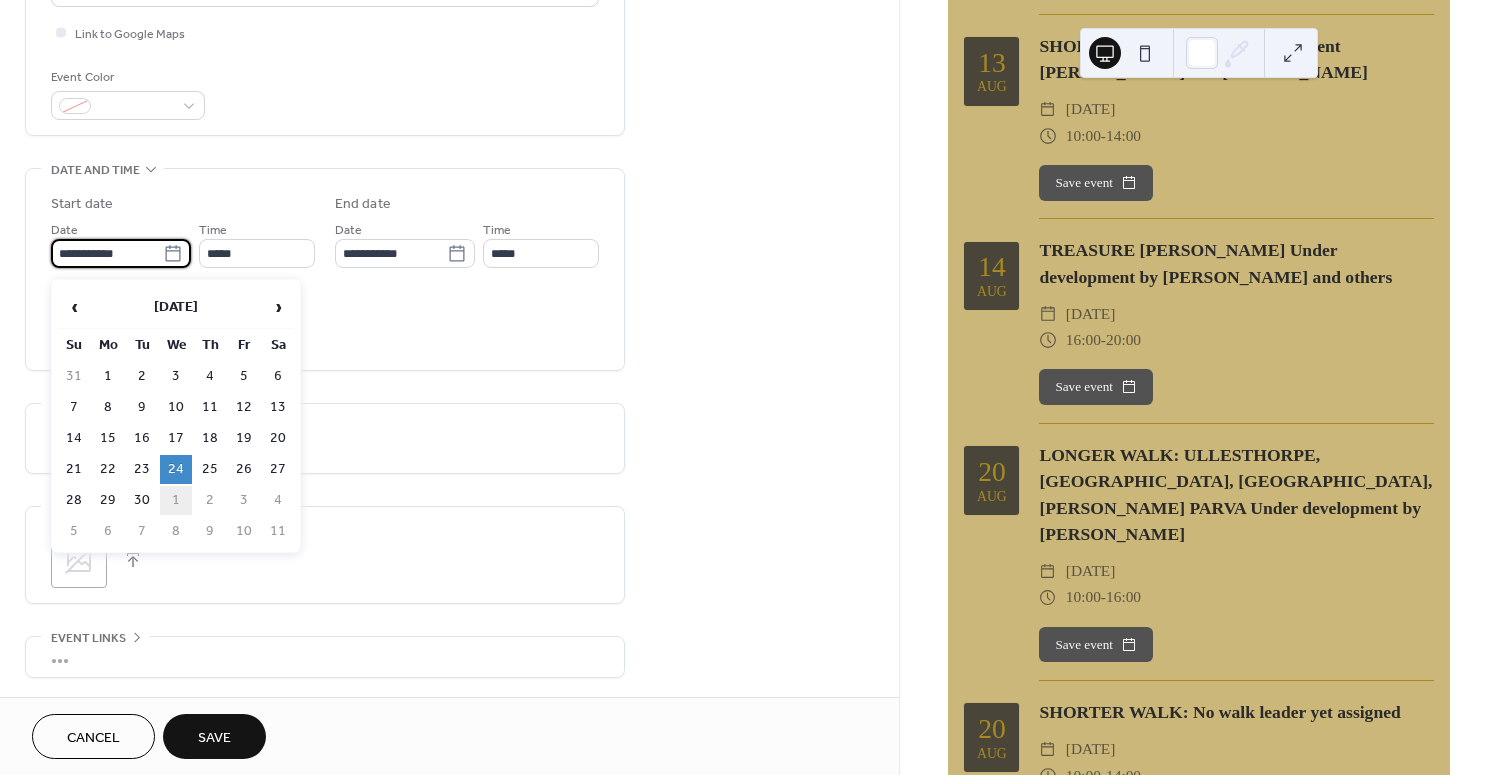 click on "1" at bounding box center [176, 500] 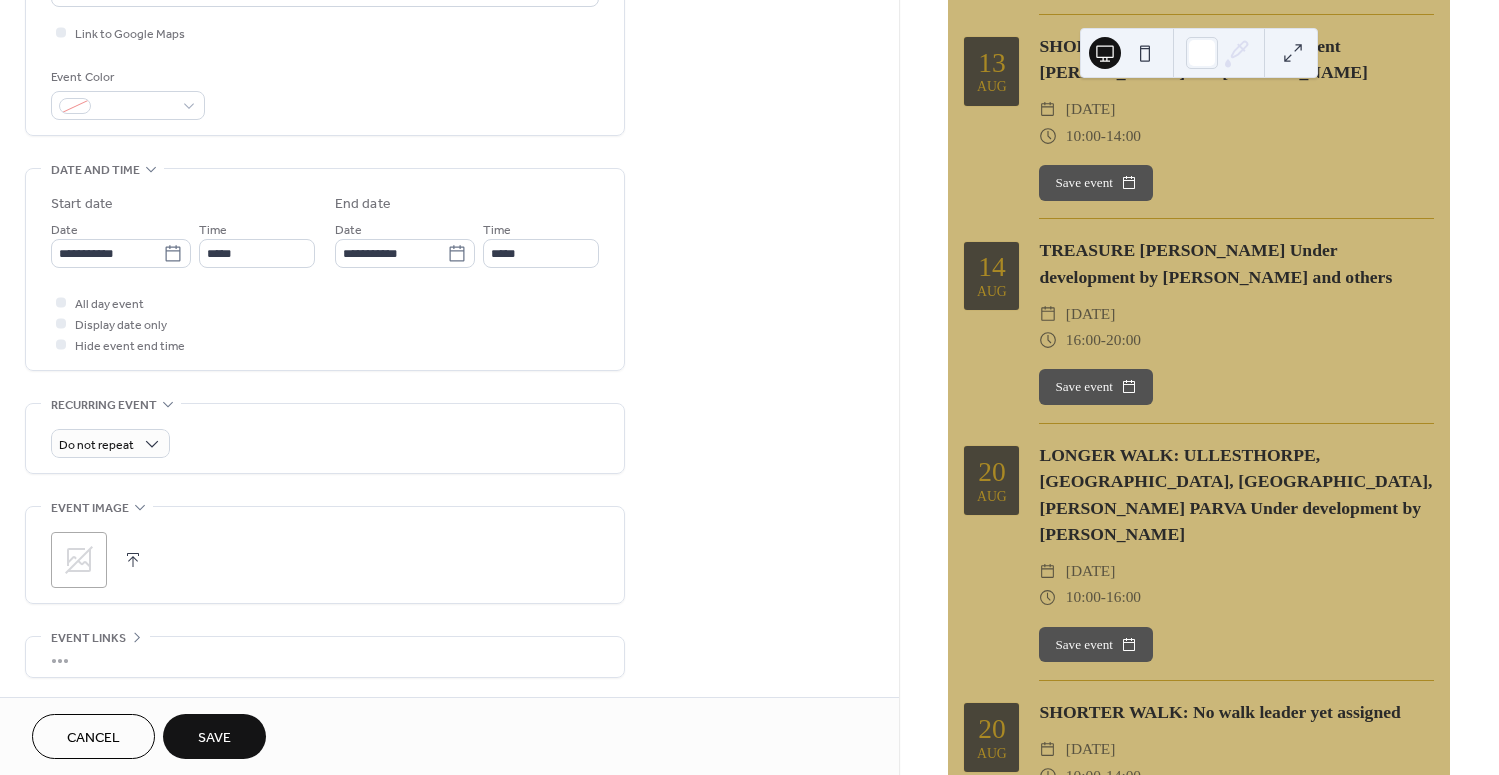type on "**********" 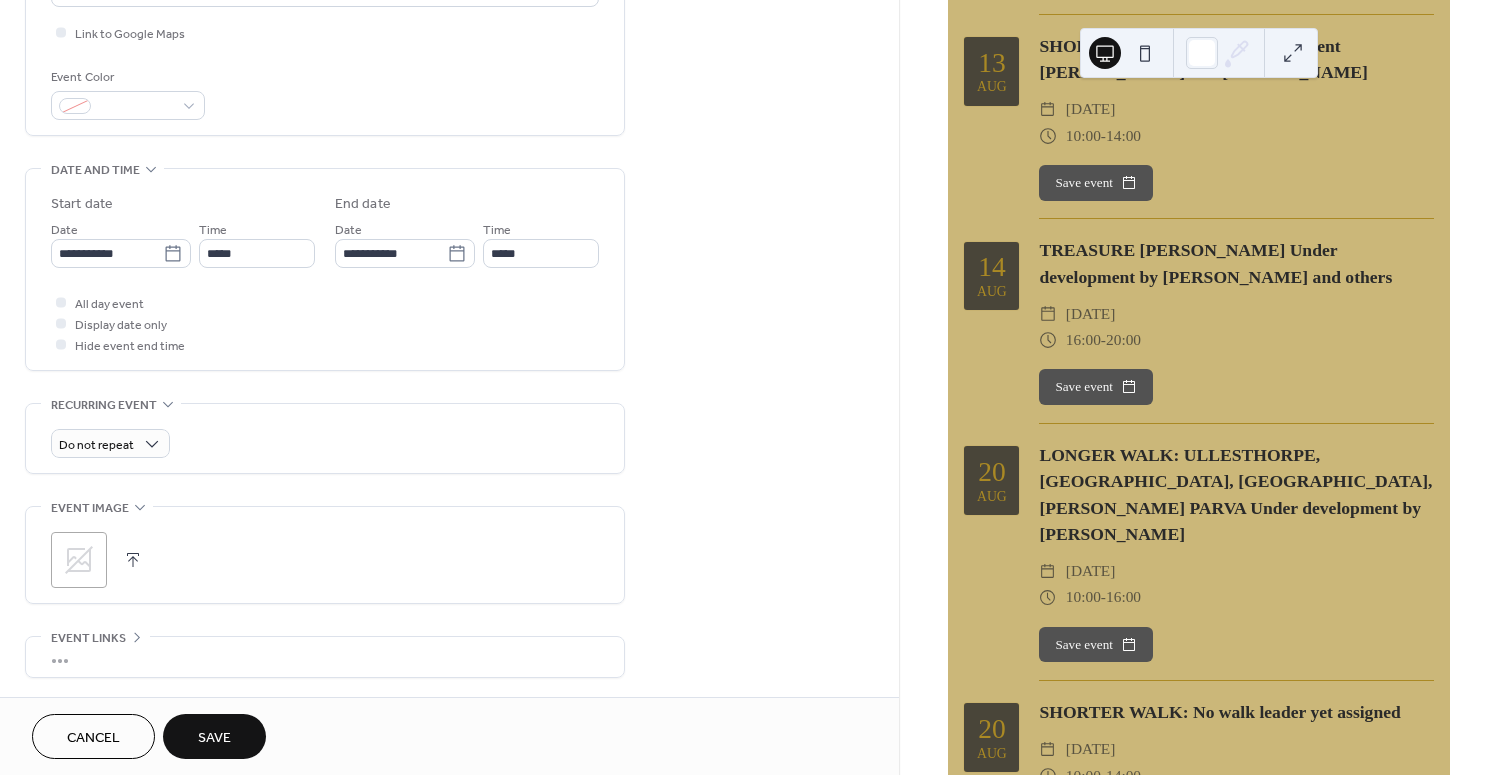 type on "**********" 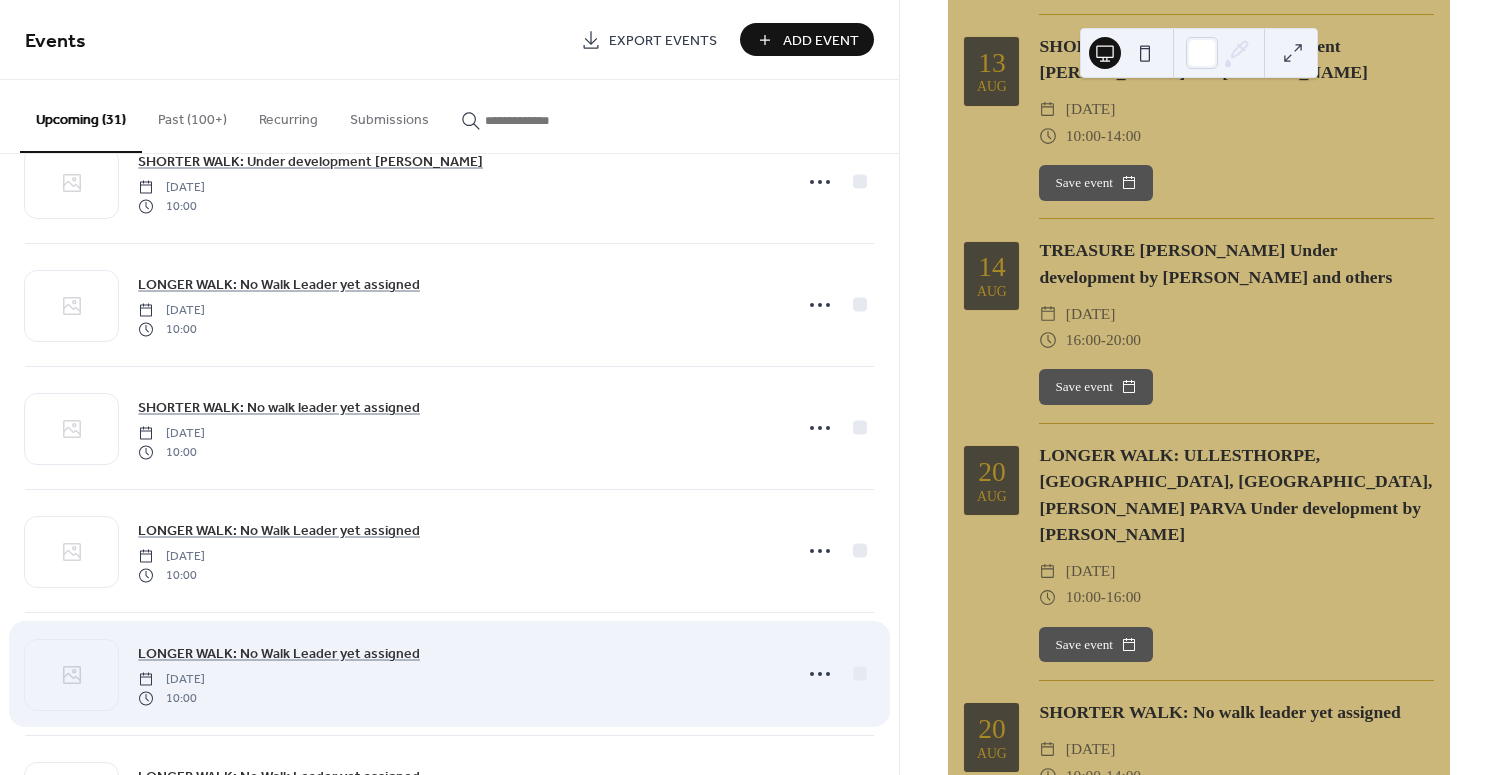 scroll, scrollTop: 2648, scrollLeft: 0, axis: vertical 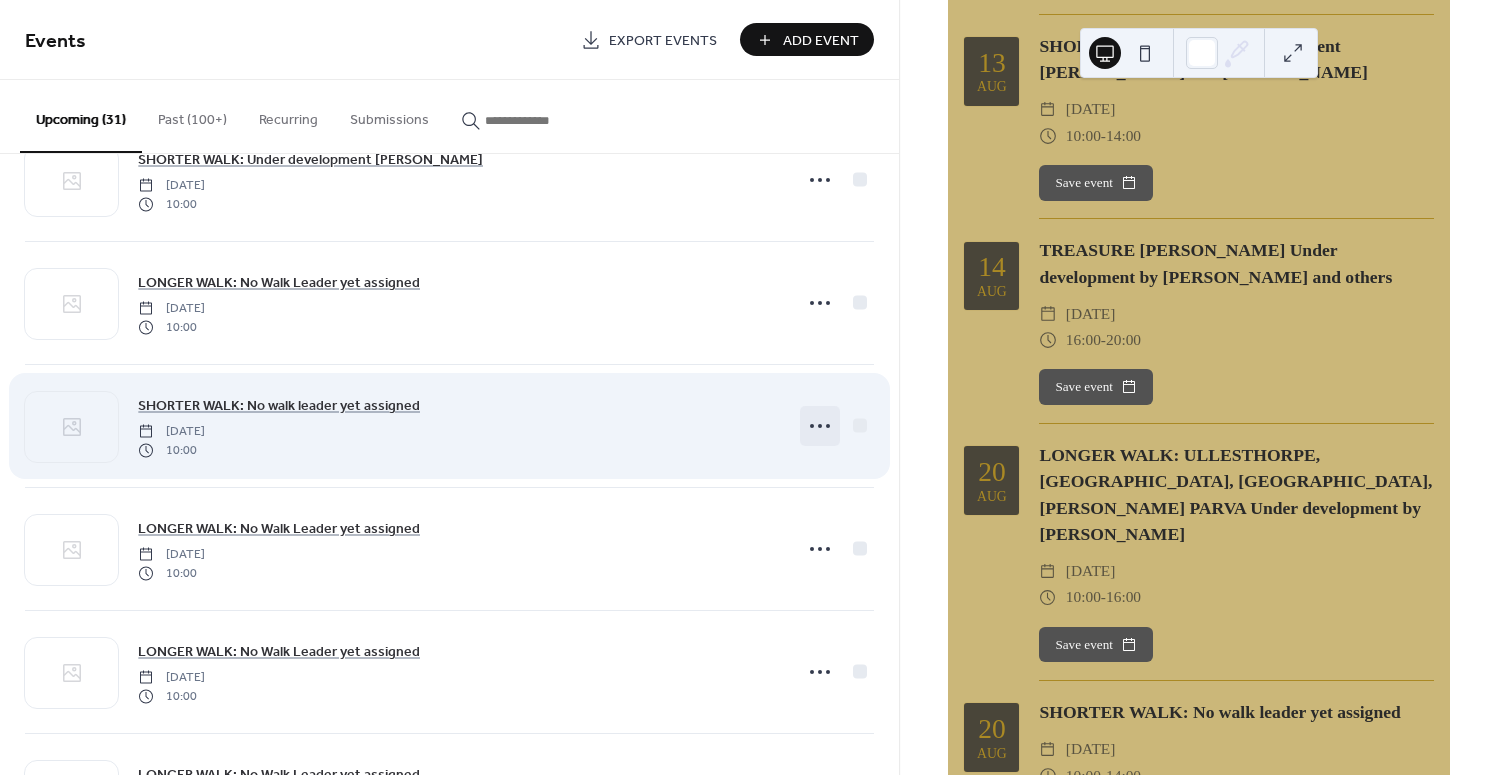 click 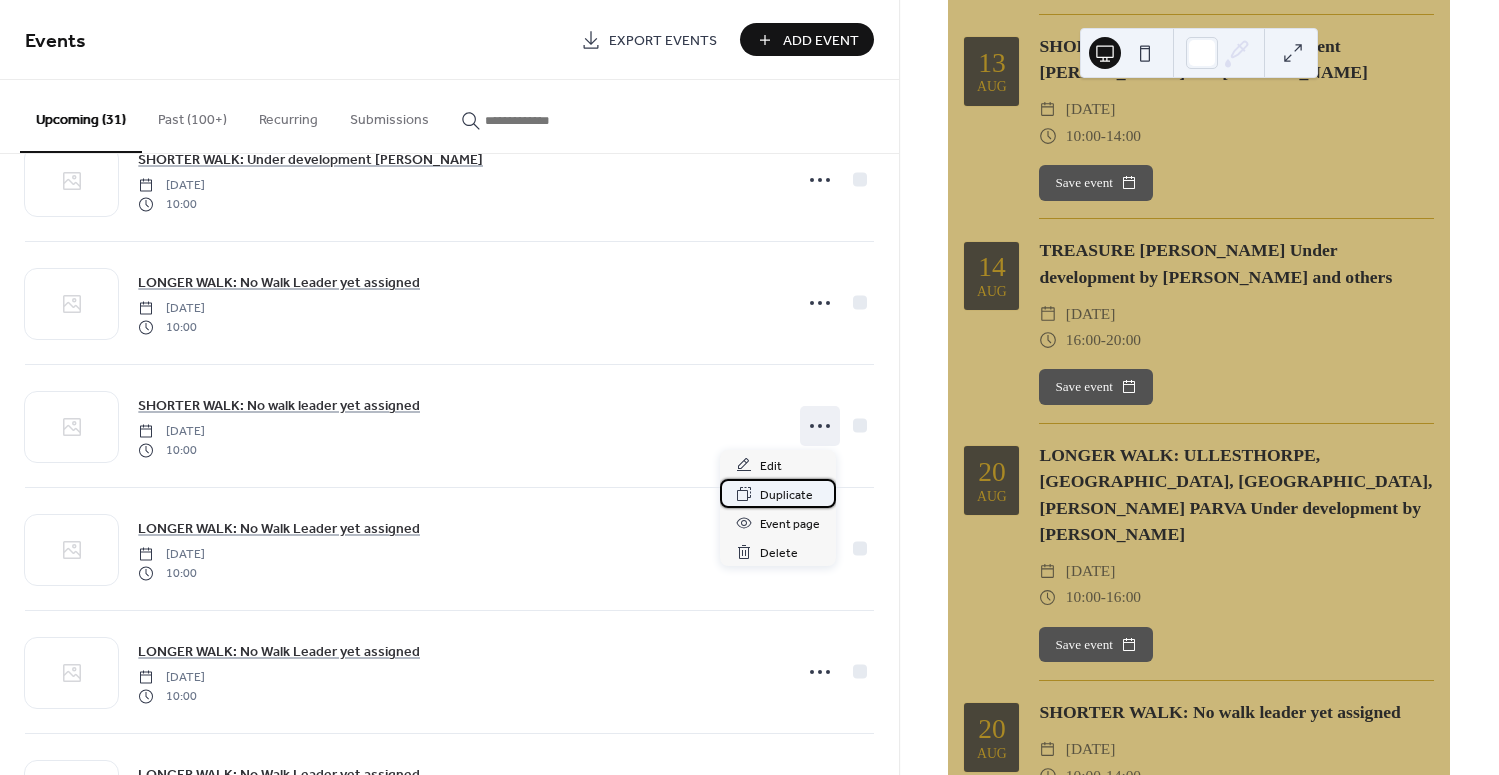 click on "Duplicate" at bounding box center [786, 495] 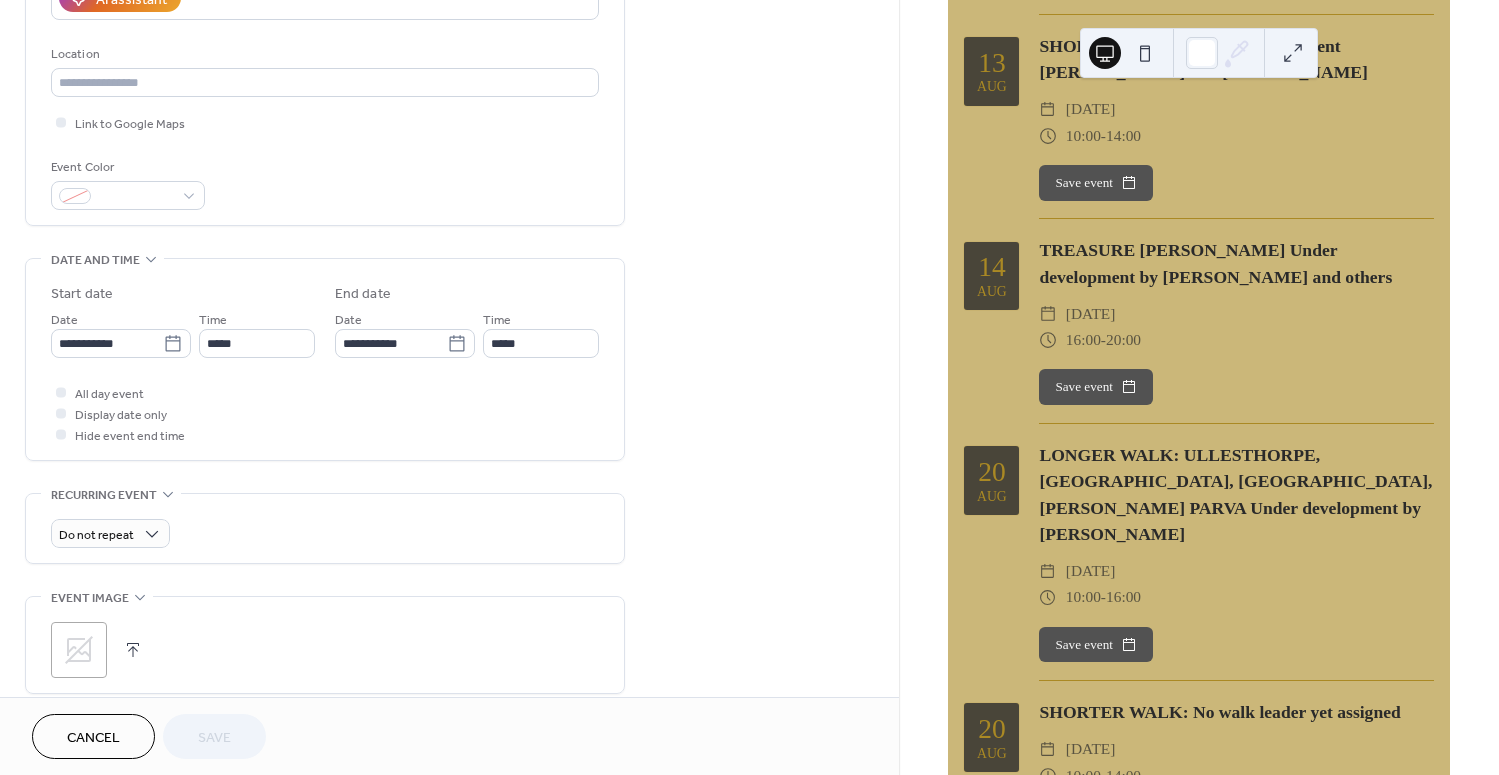 scroll, scrollTop: 521, scrollLeft: 0, axis: vertical 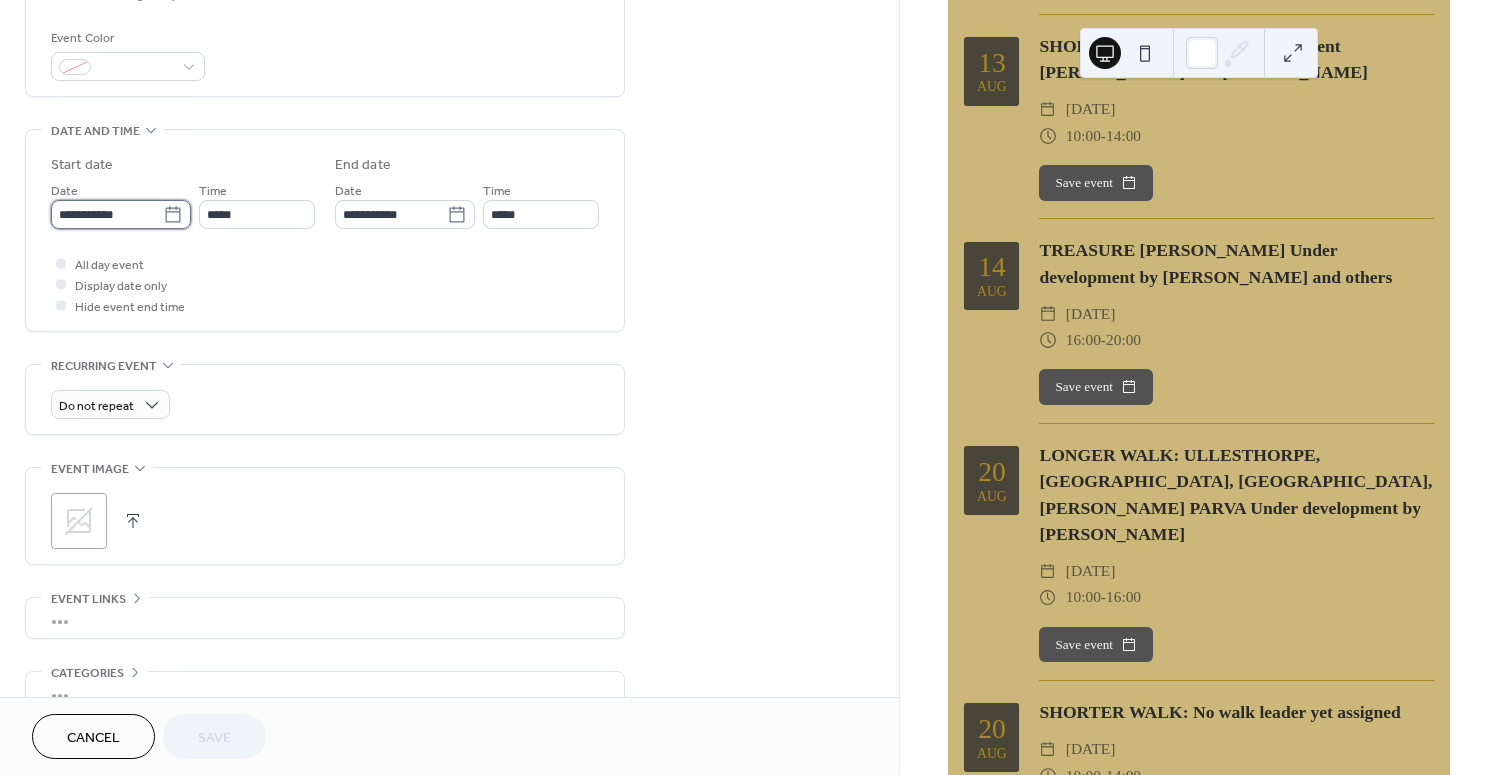 click on "**********" at bounding box center (107, 214) 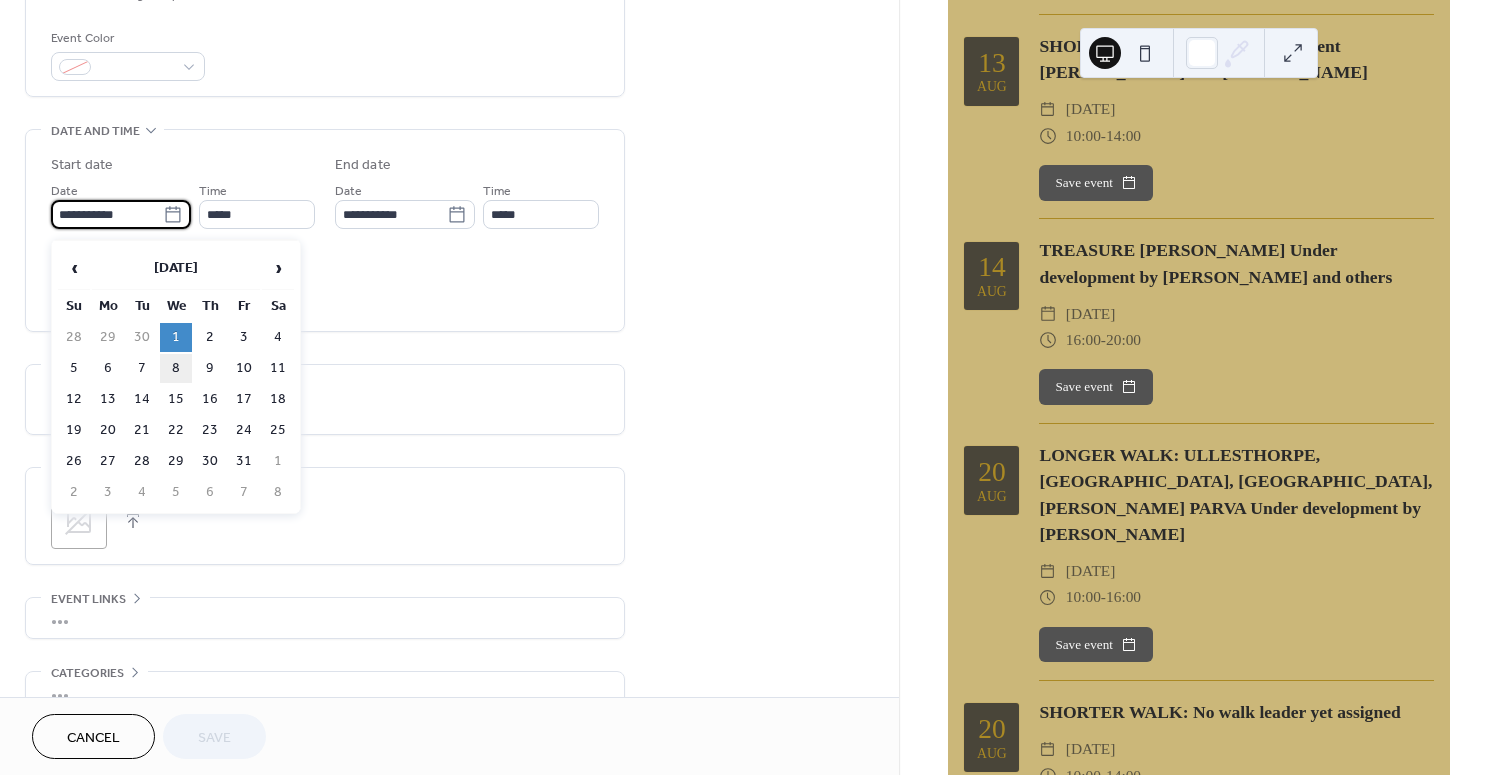 click on "8" at bounding box center (176, 368) 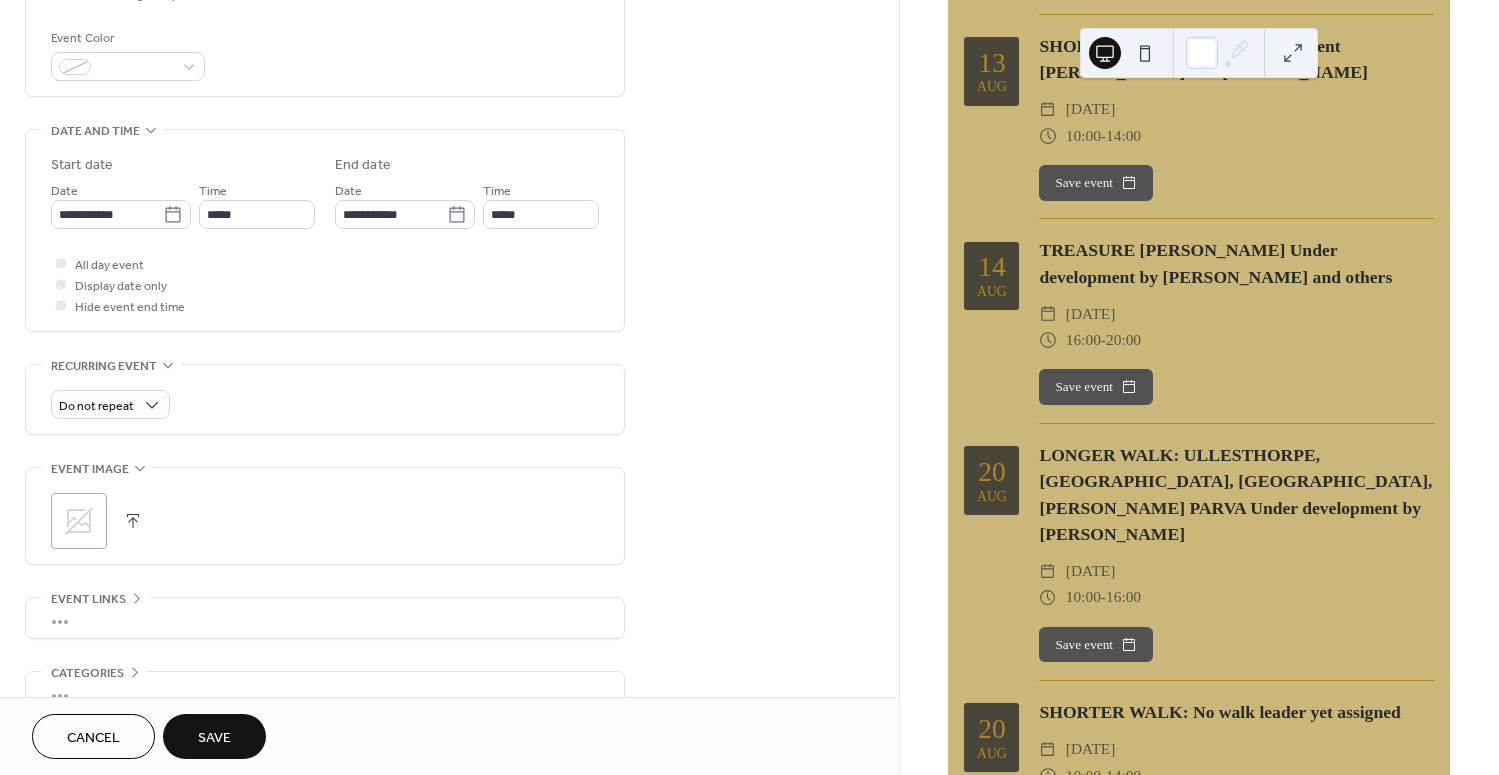 type on "**********" 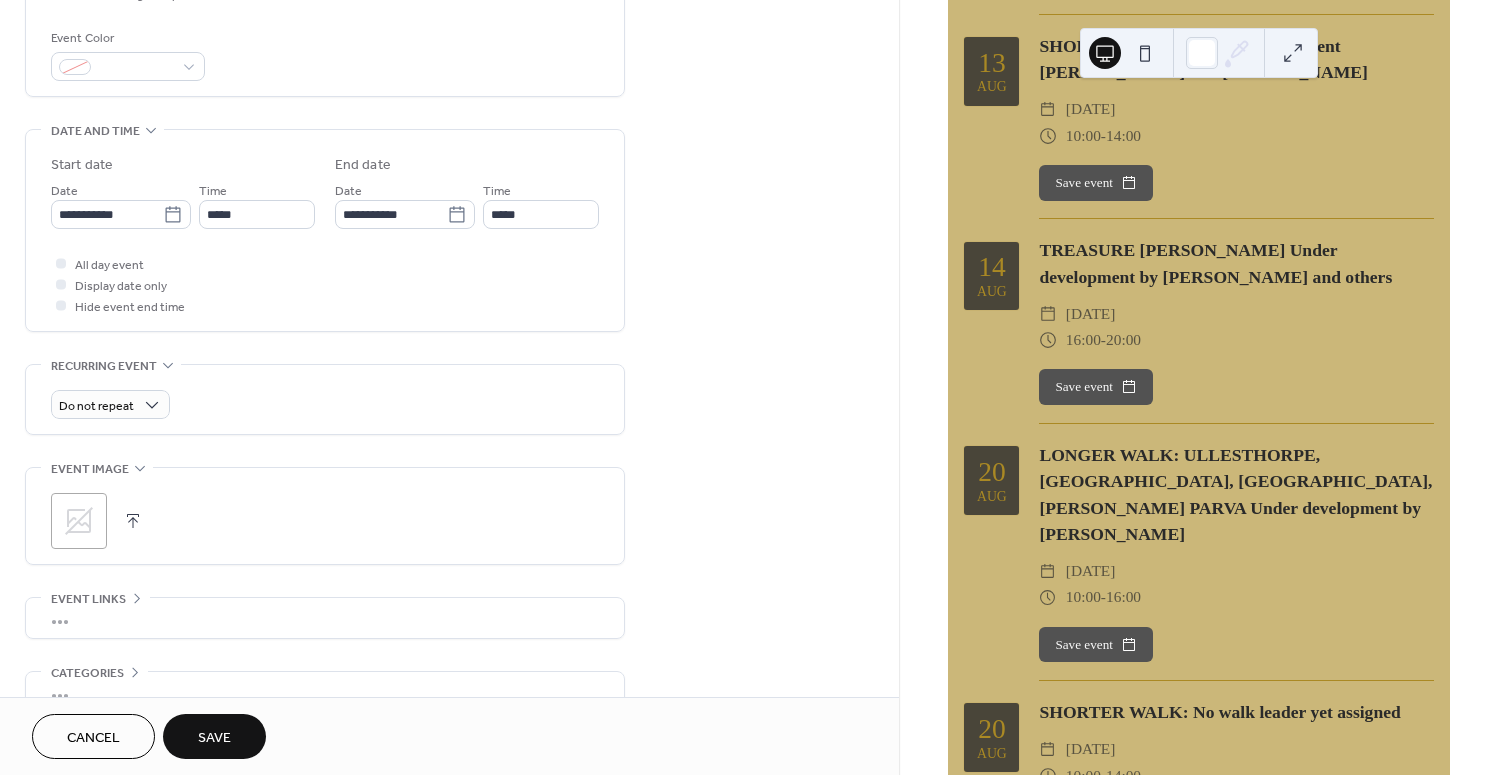 type on "**********" 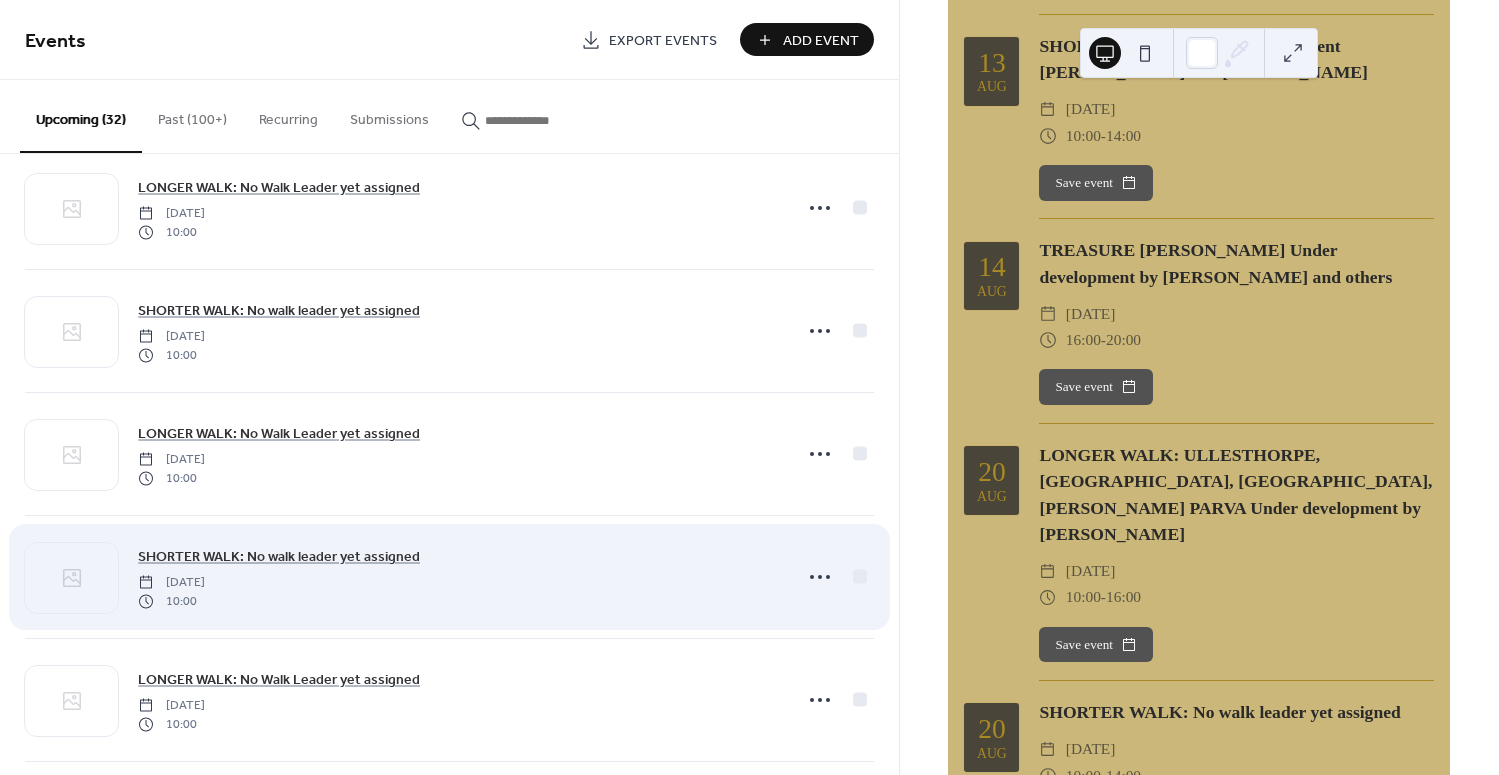 scroll, scrollTop: 2745, scrollLeft: 0, axis: vertical 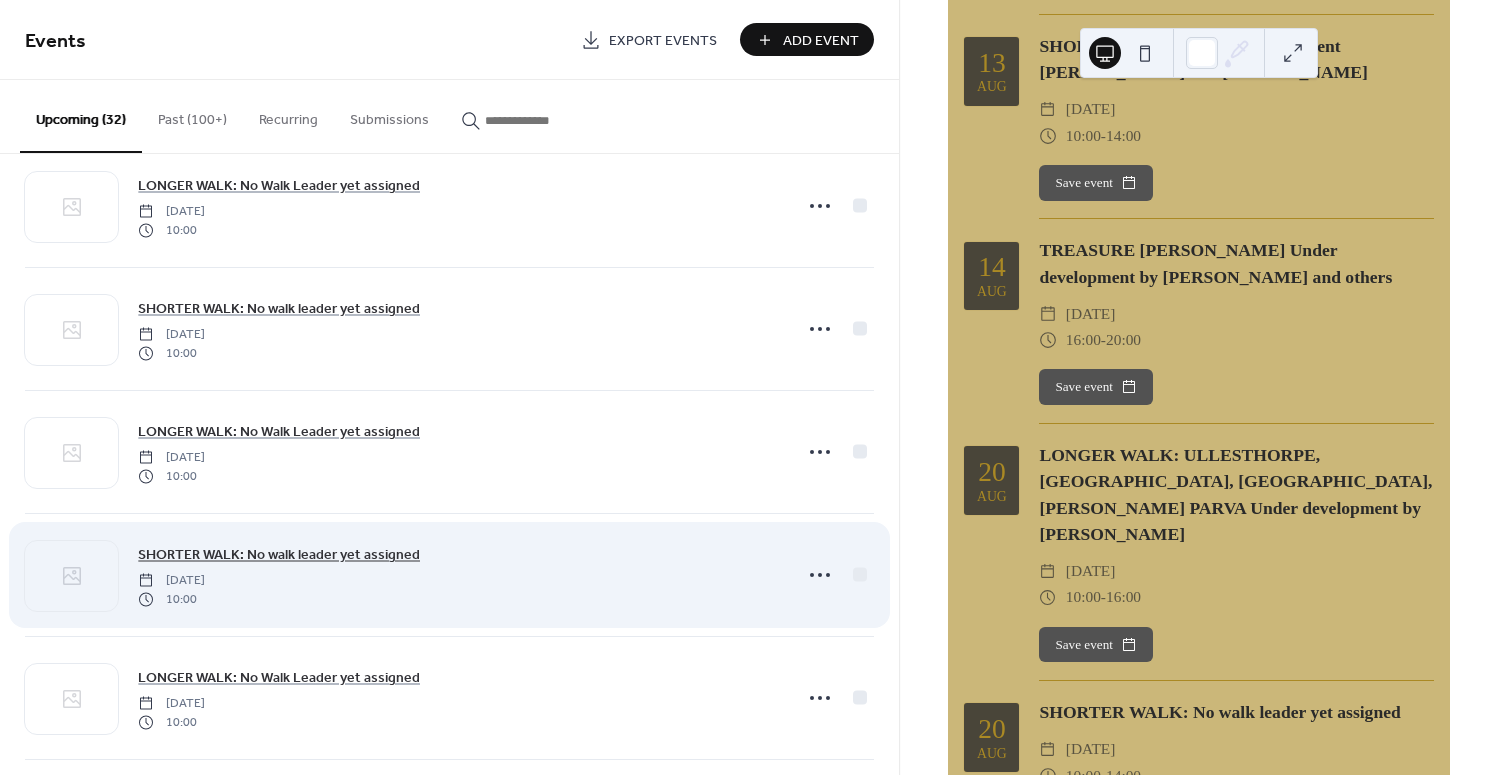 click on "SHORTER WALK: No walk leader yet assigned" at bounding box center [279, 555] 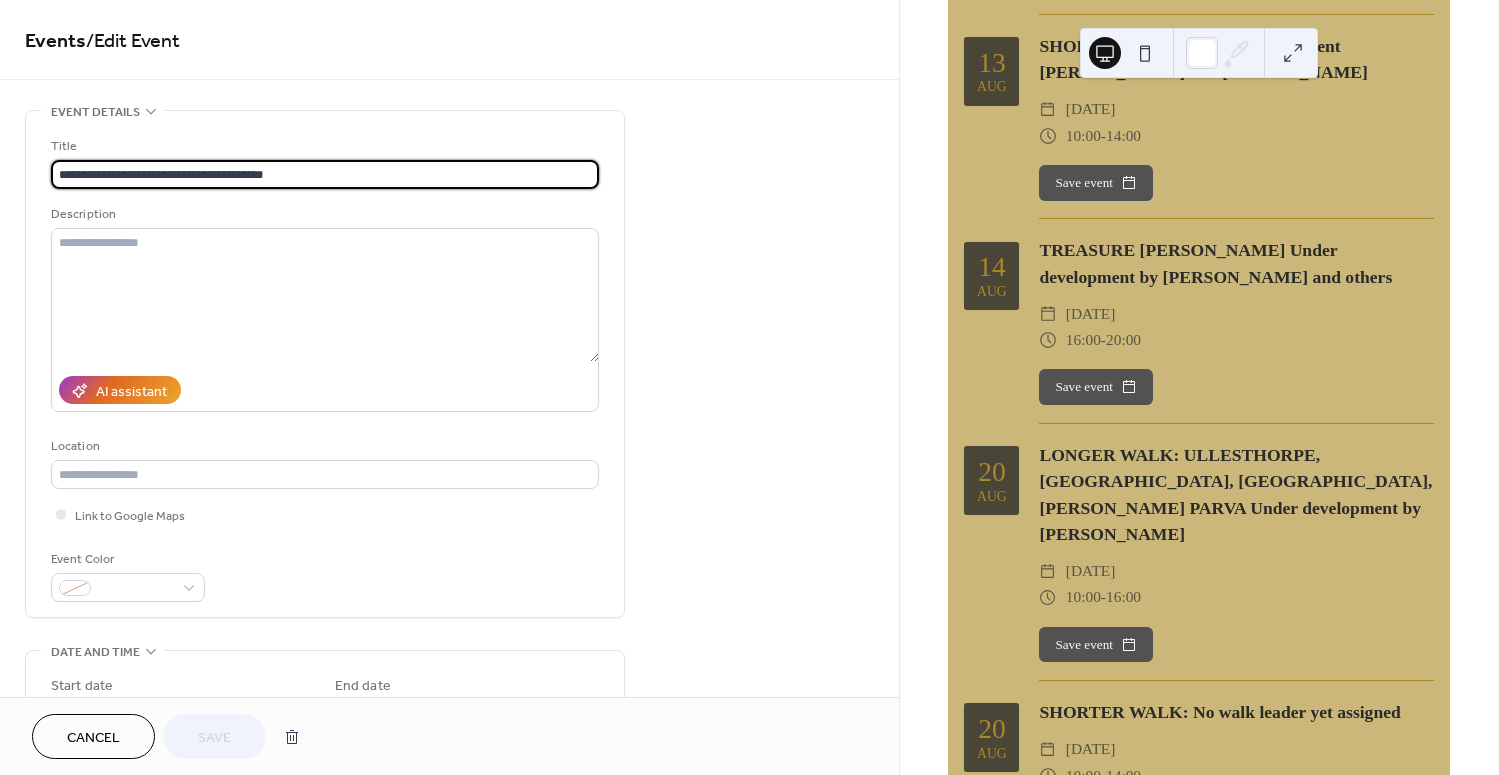 click on "Cancel" at bounding box center [93, 738] 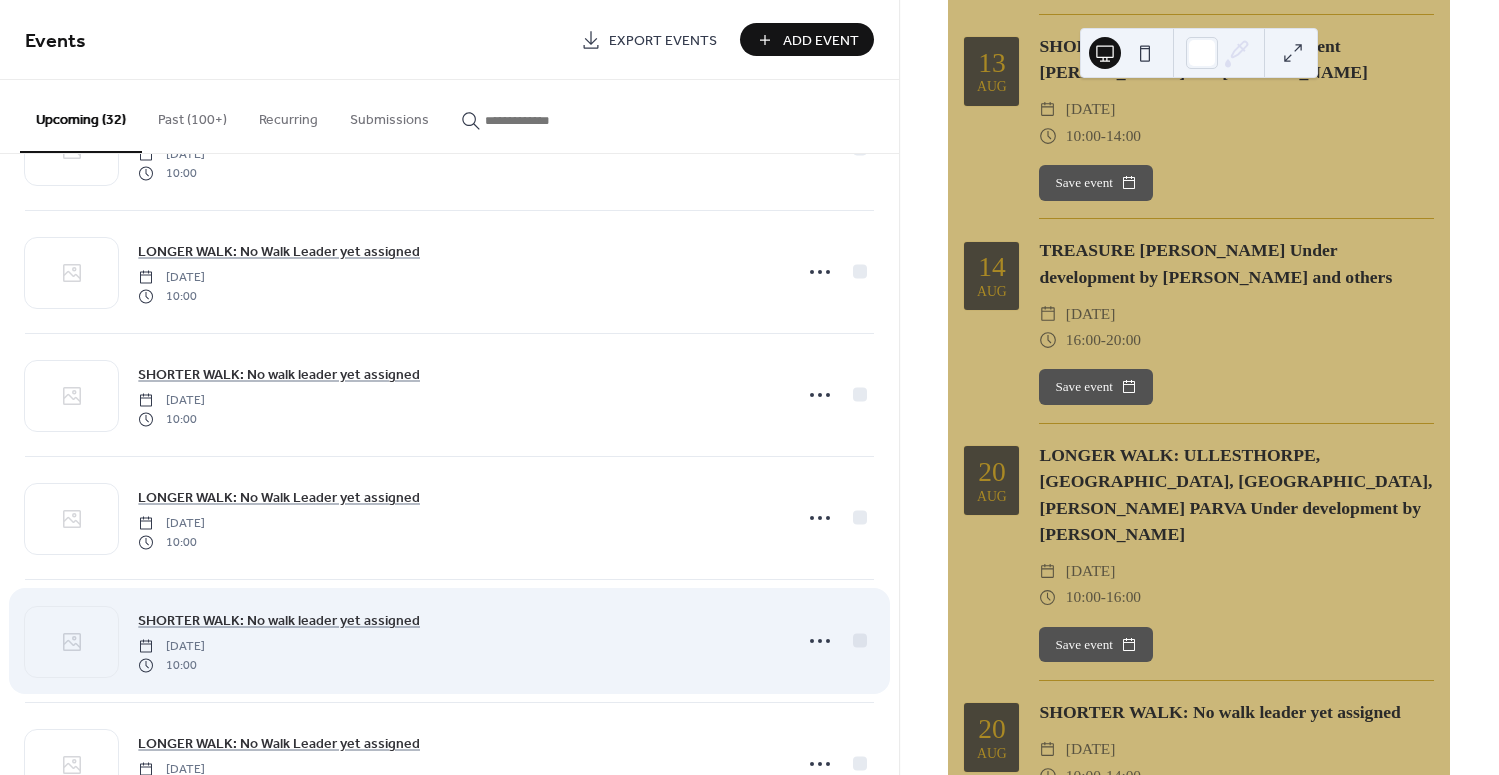 scroll, scrollTop: 2682, scrollLeft: 0, axis: vertical 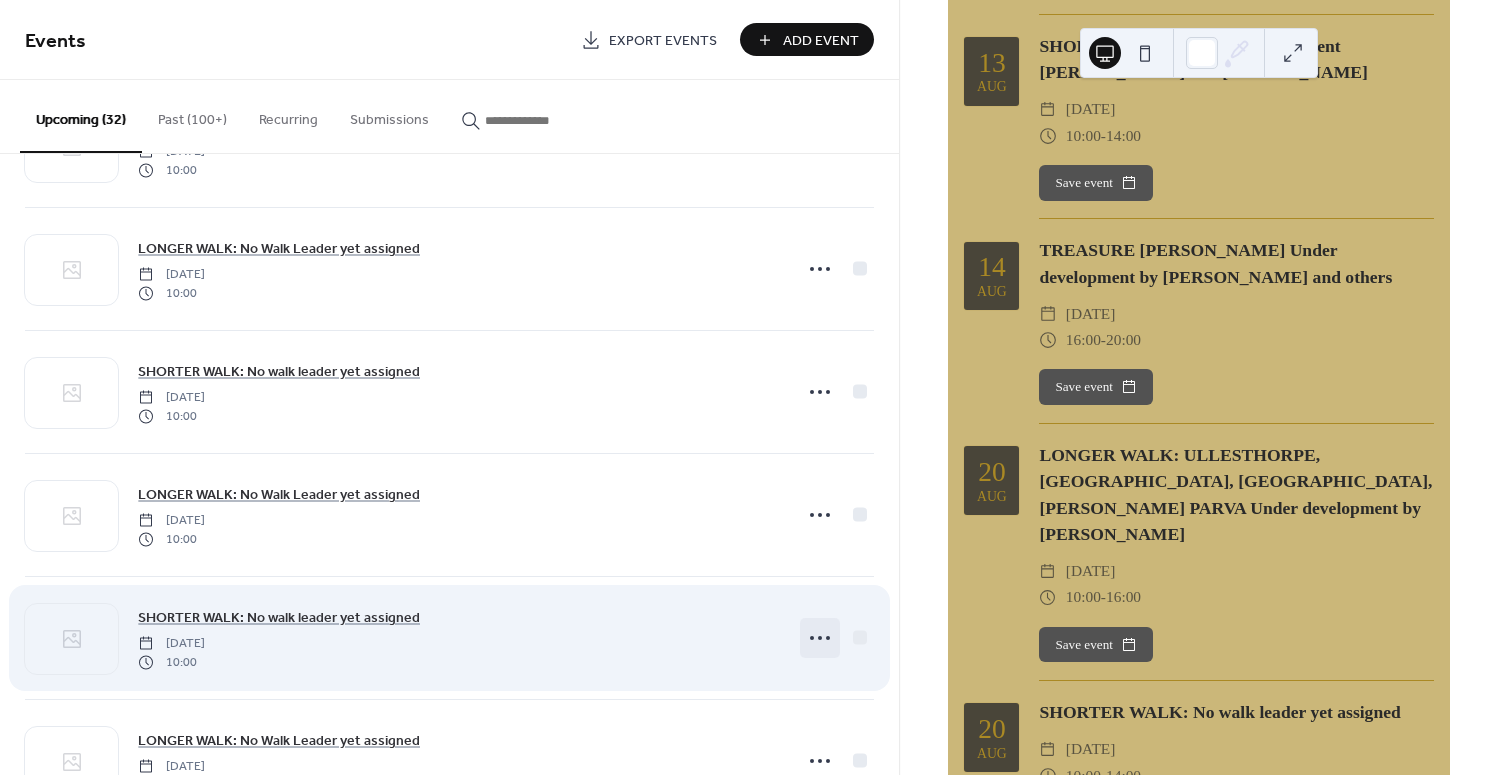 click 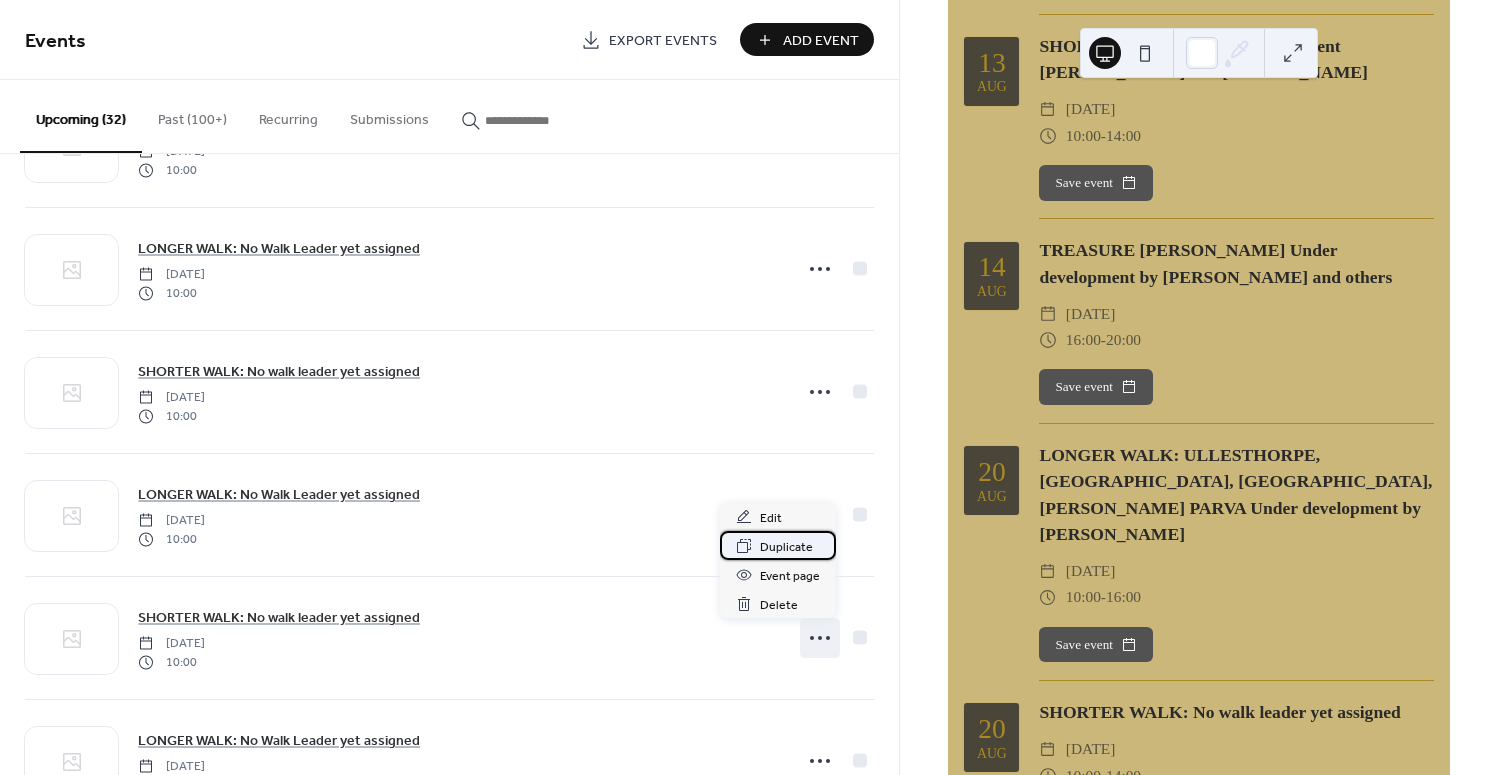 click on "Duplicate" at bounding box center [786, 547] 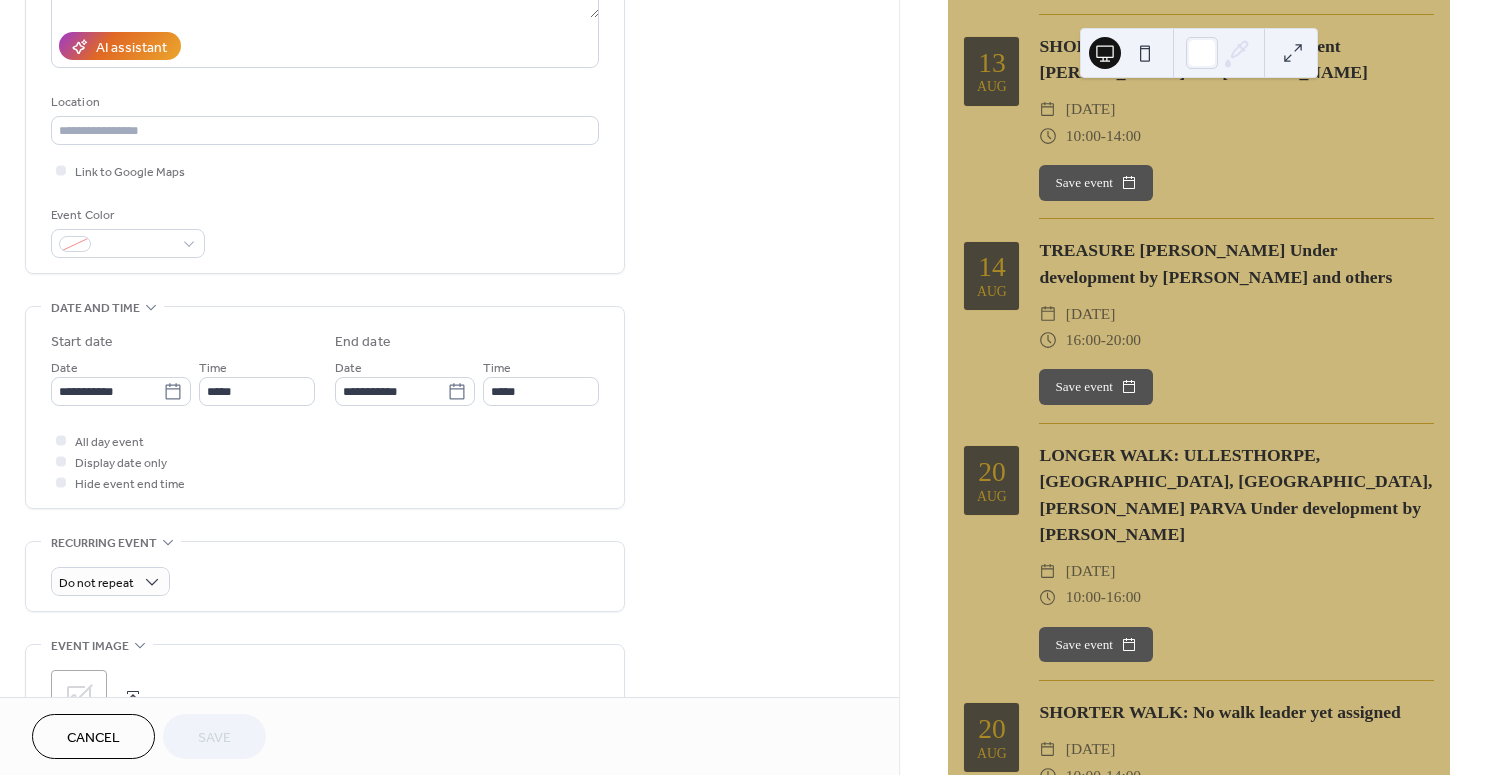 scroll, scrollTop: 347, scrollLeft: 0, axis: vertical 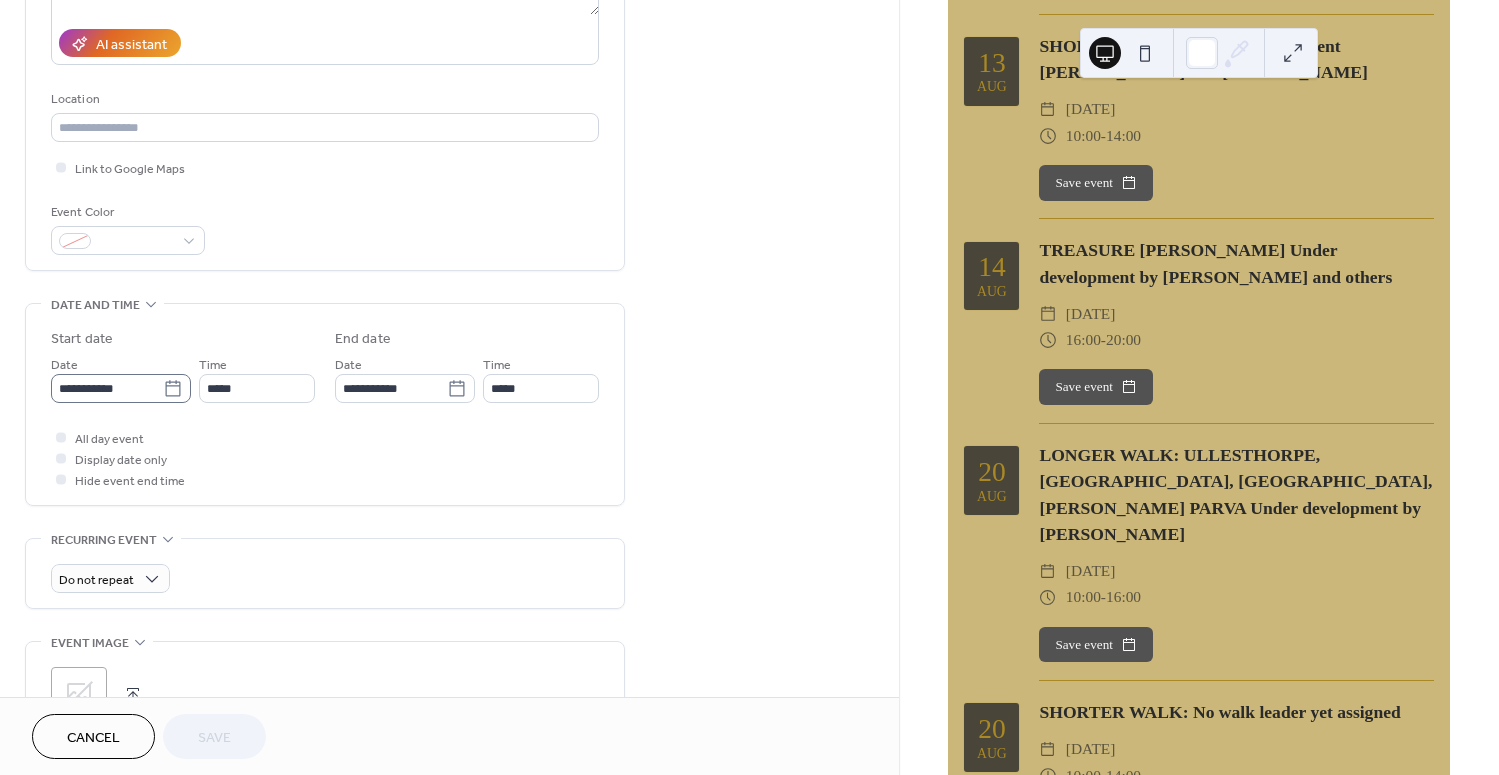 click 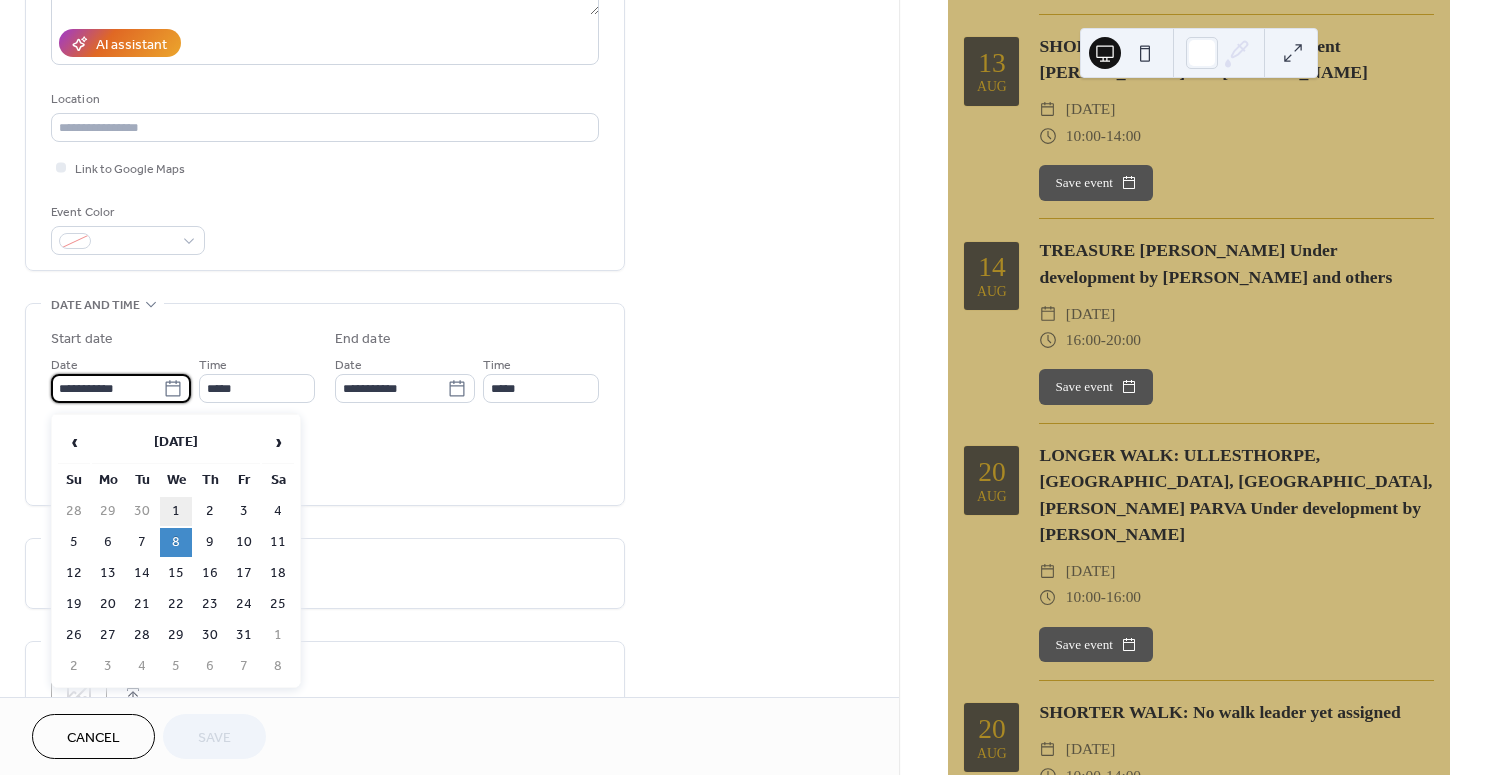 scroll, scrollTop: 348, scrollLeft: 0, axis: vertical 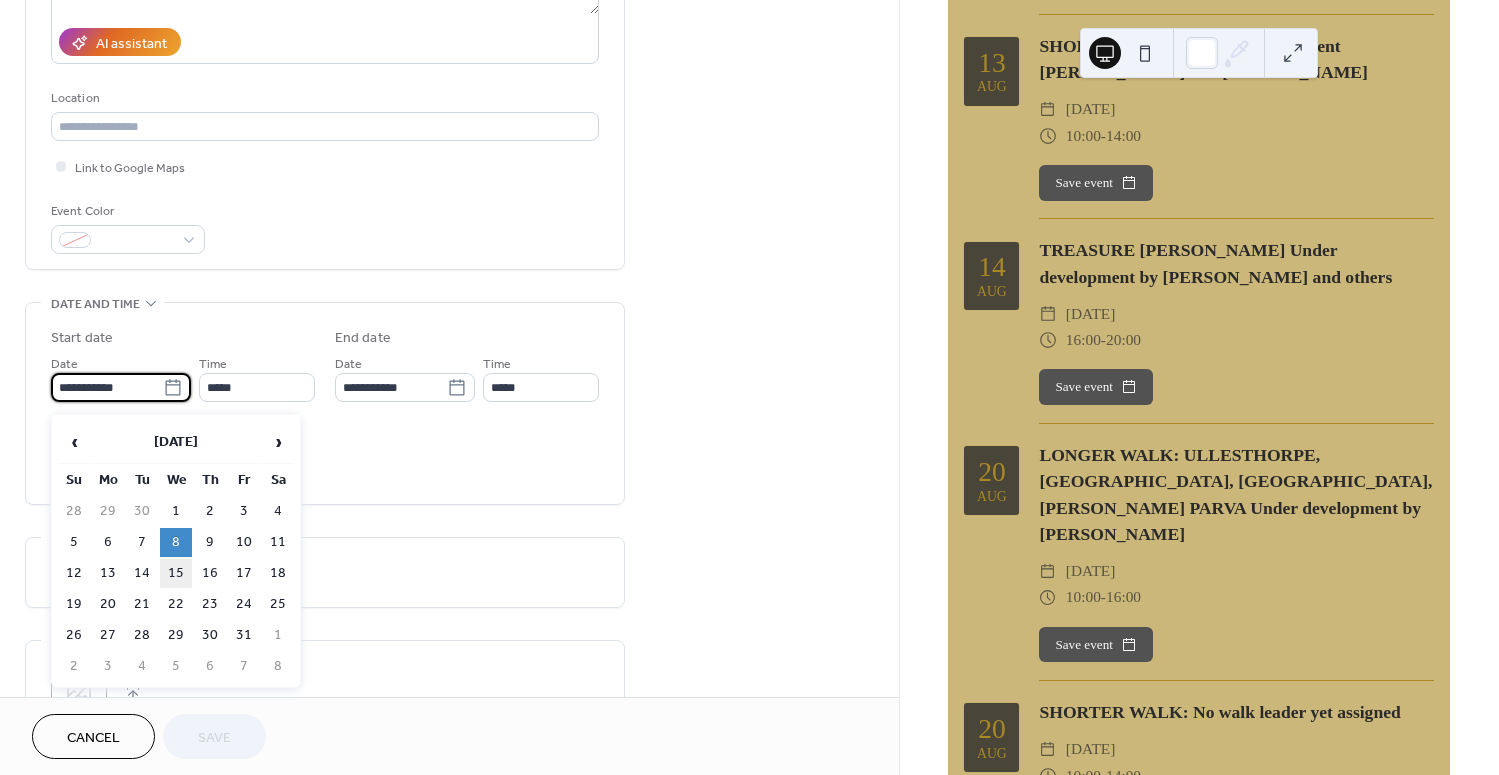 click on "15" at bounding box center [176, 573] 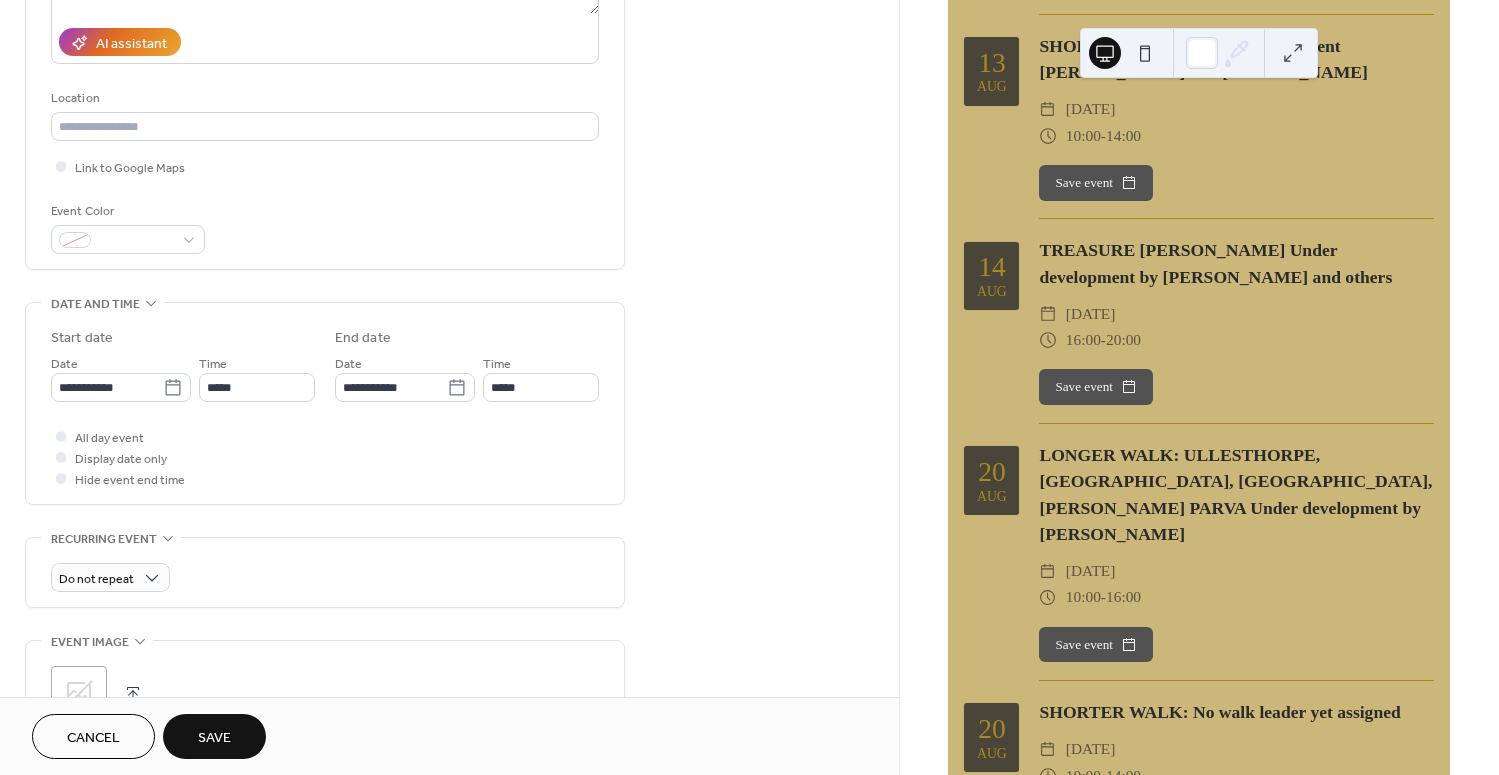 click on "Save" at bounding box center (214, 738) 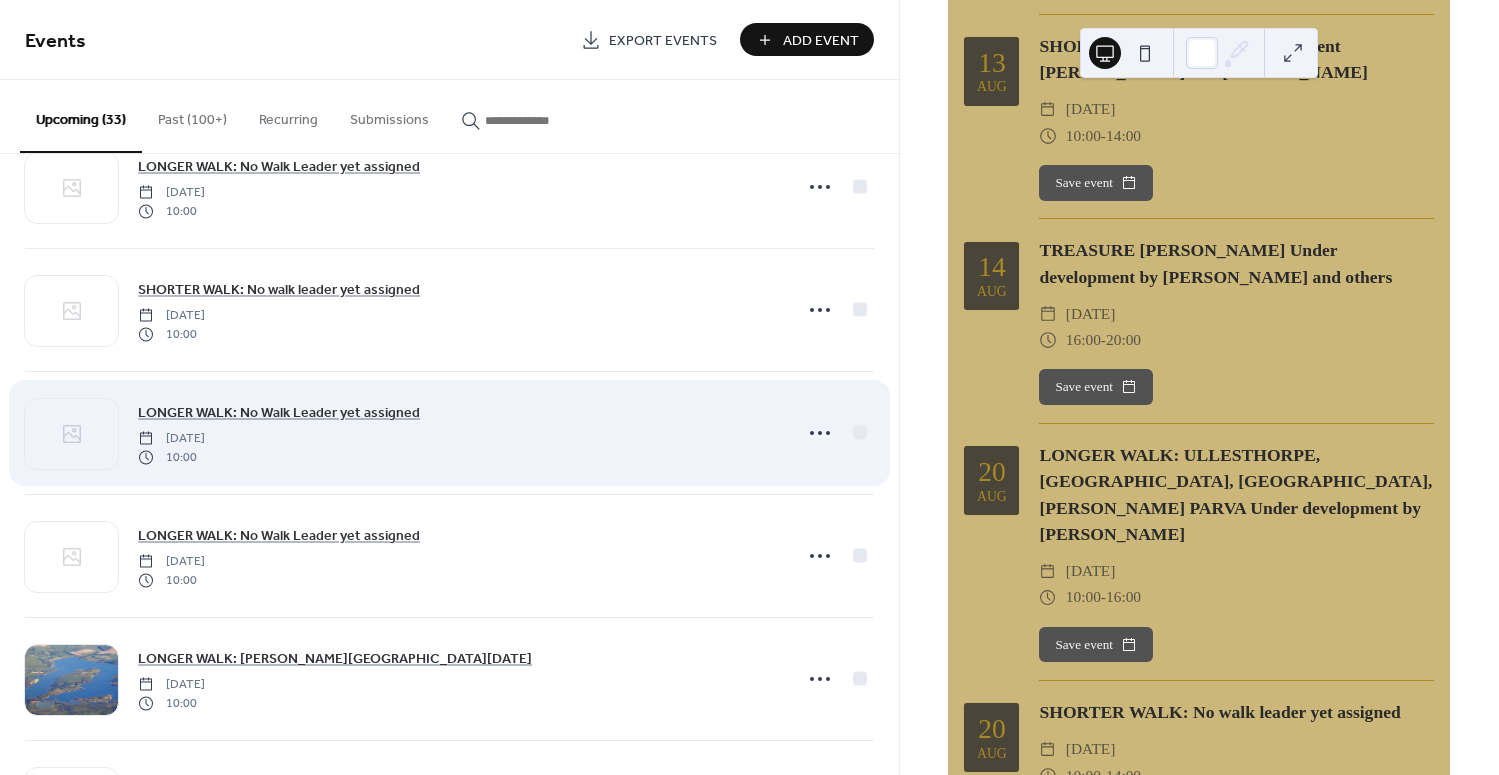scroll, scrollTop: 3266, scrollLeft: 0, axis: vertical 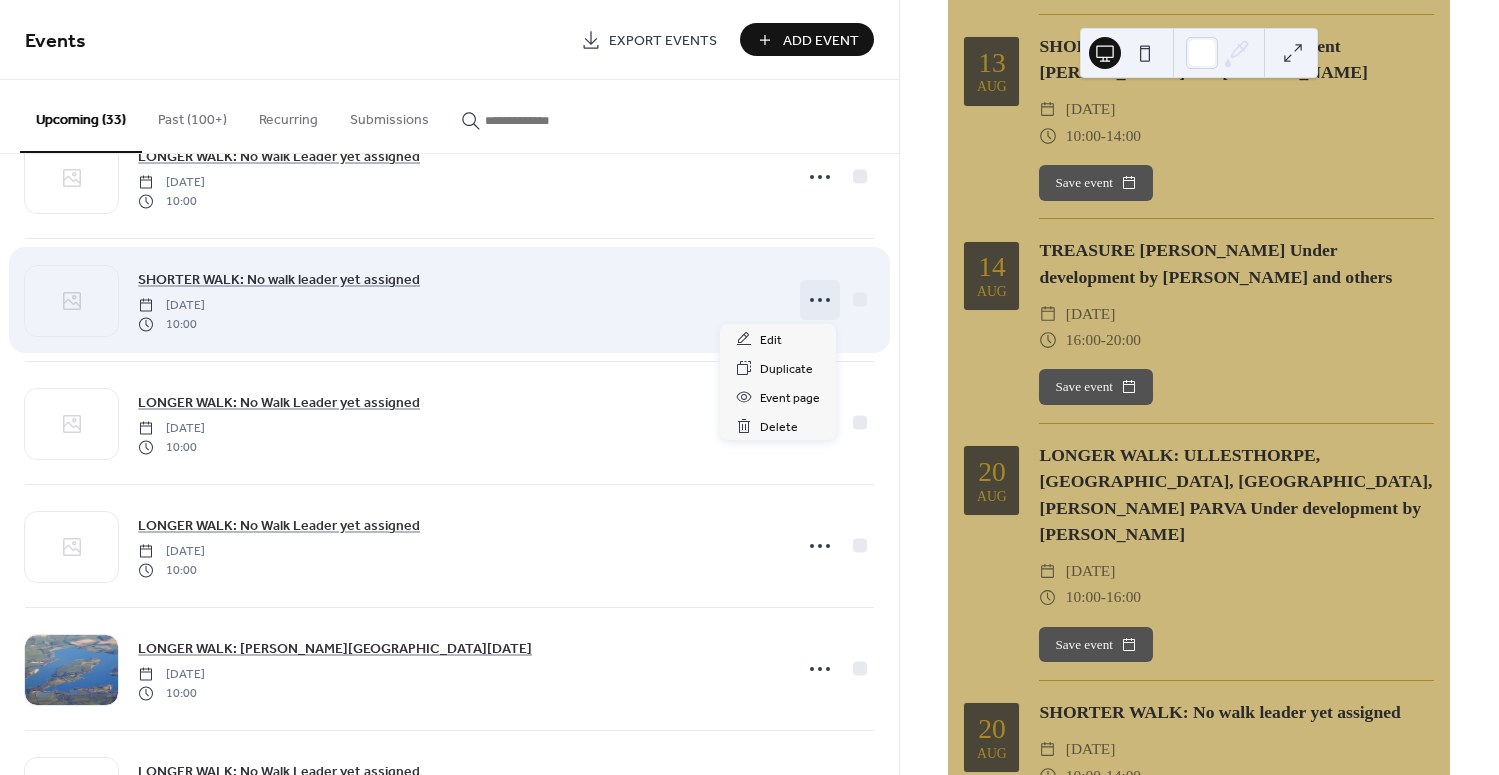 click 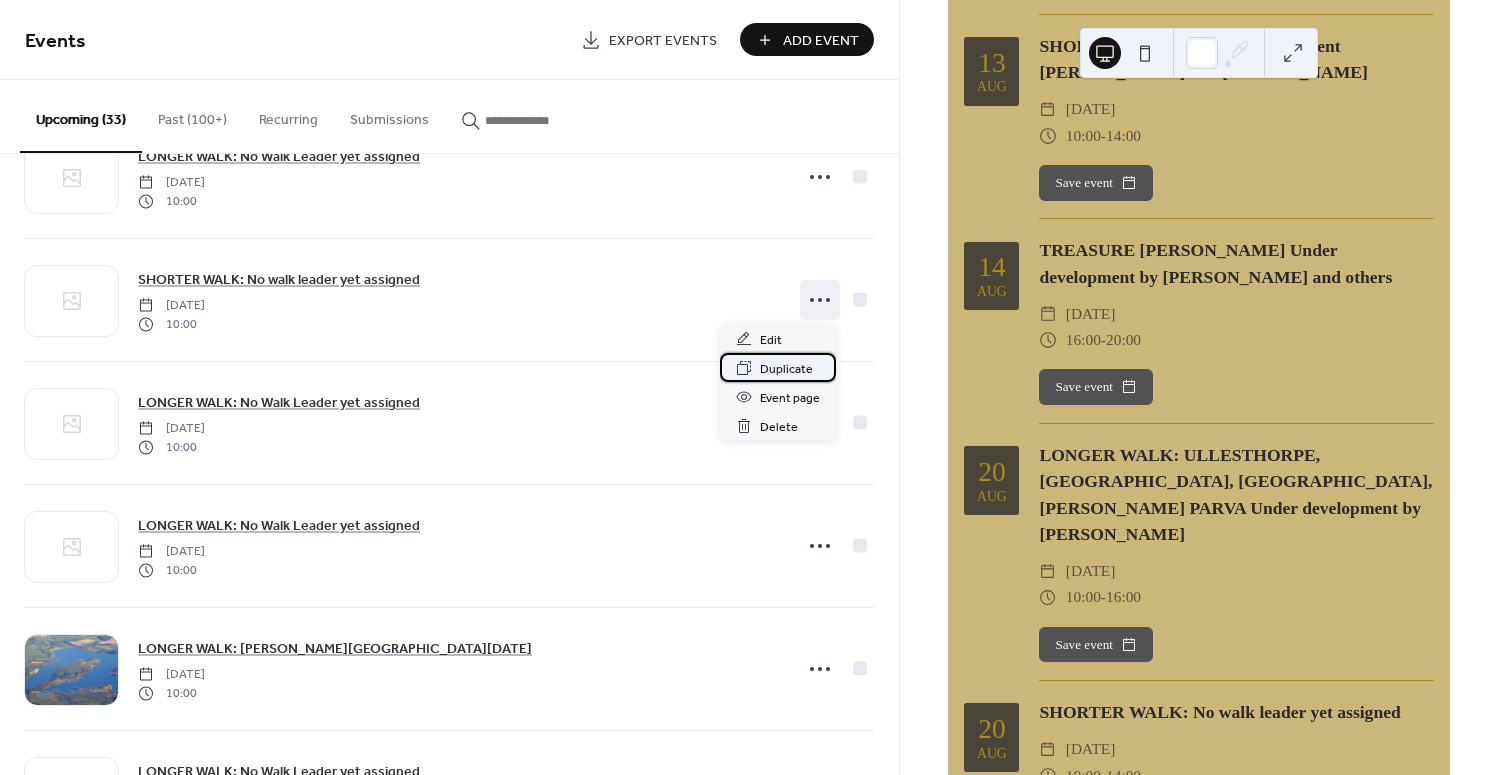 click on "Duplicate" at bounding box center [786, 369] 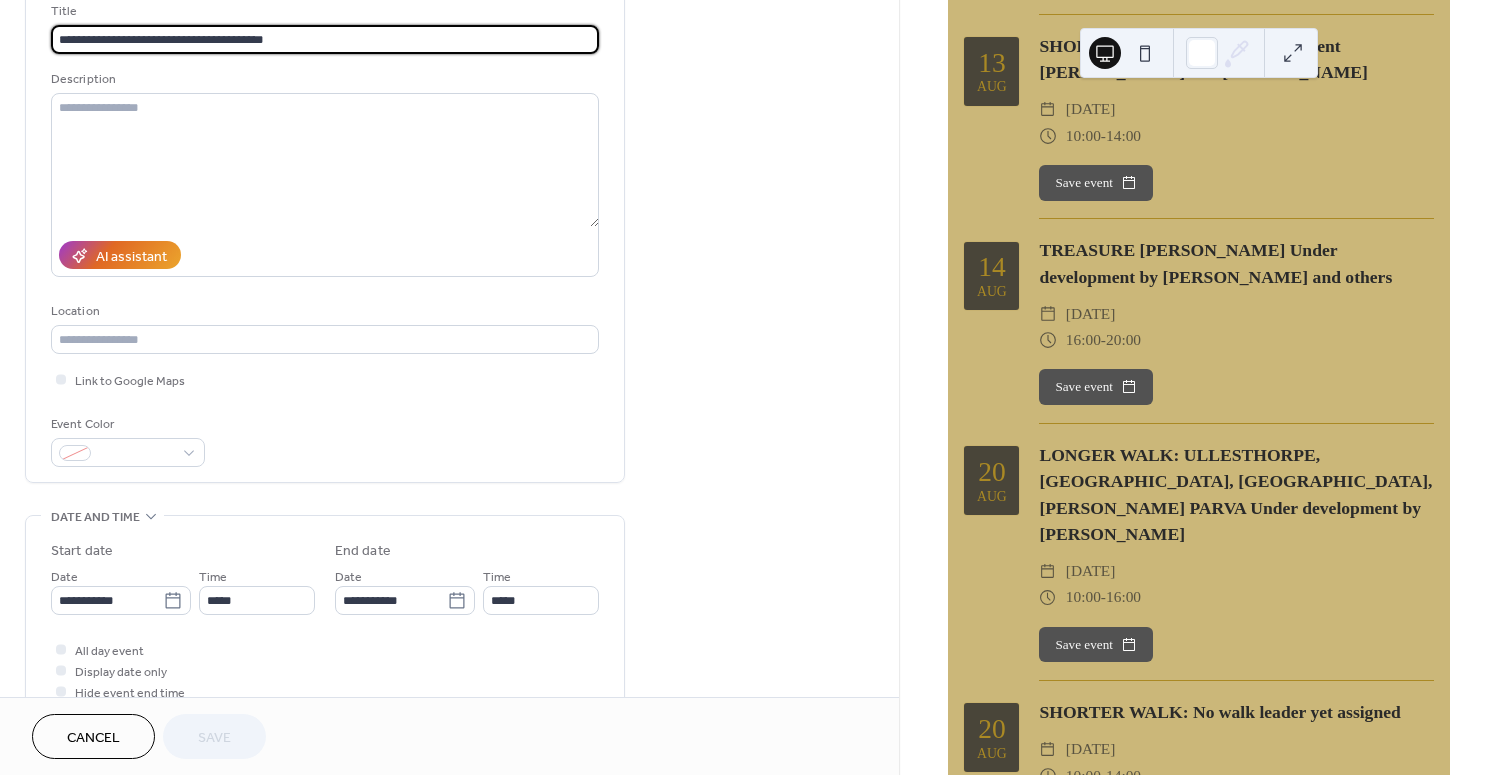 scroll, scrollTop: 139, scrollLeft: 0, axis: vertical 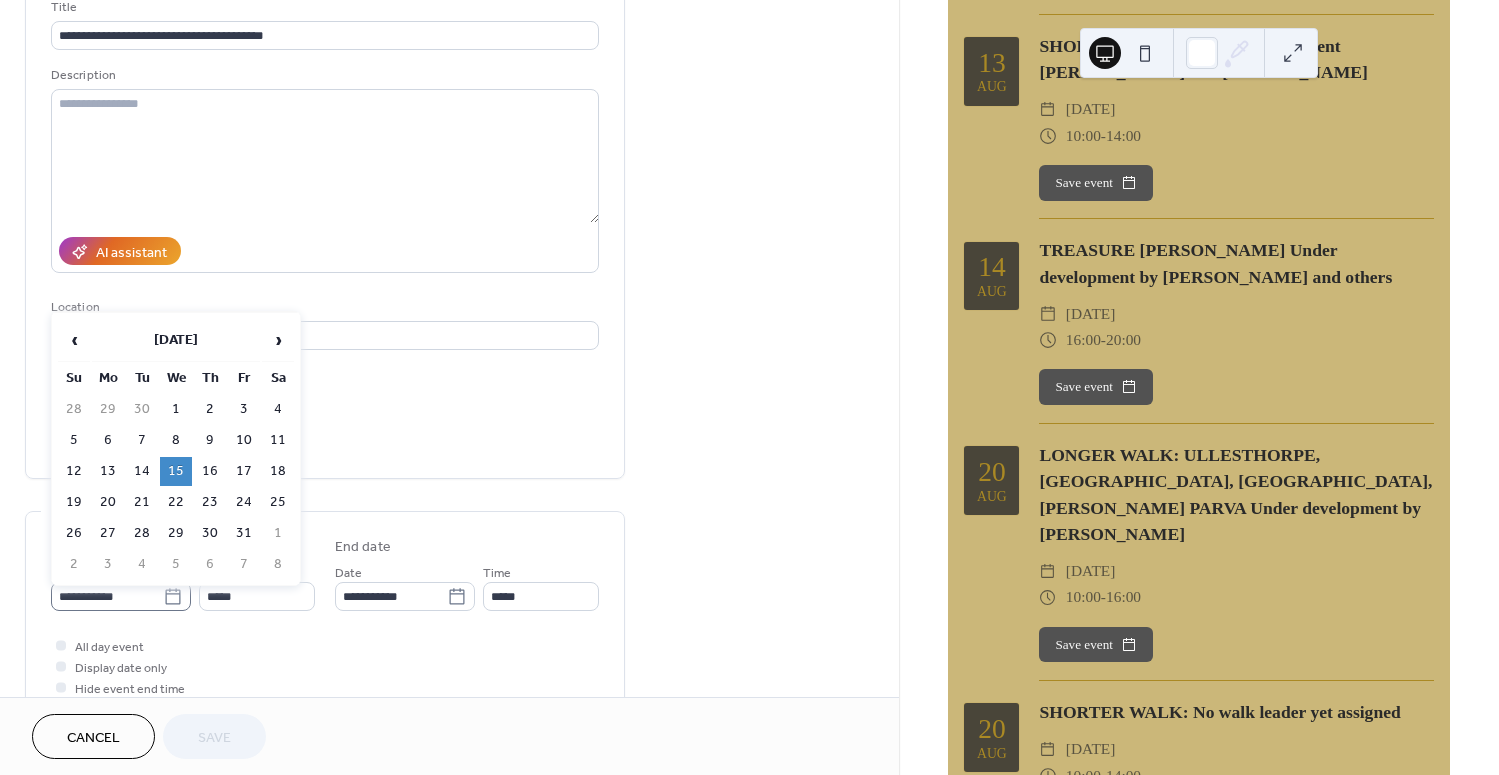 click 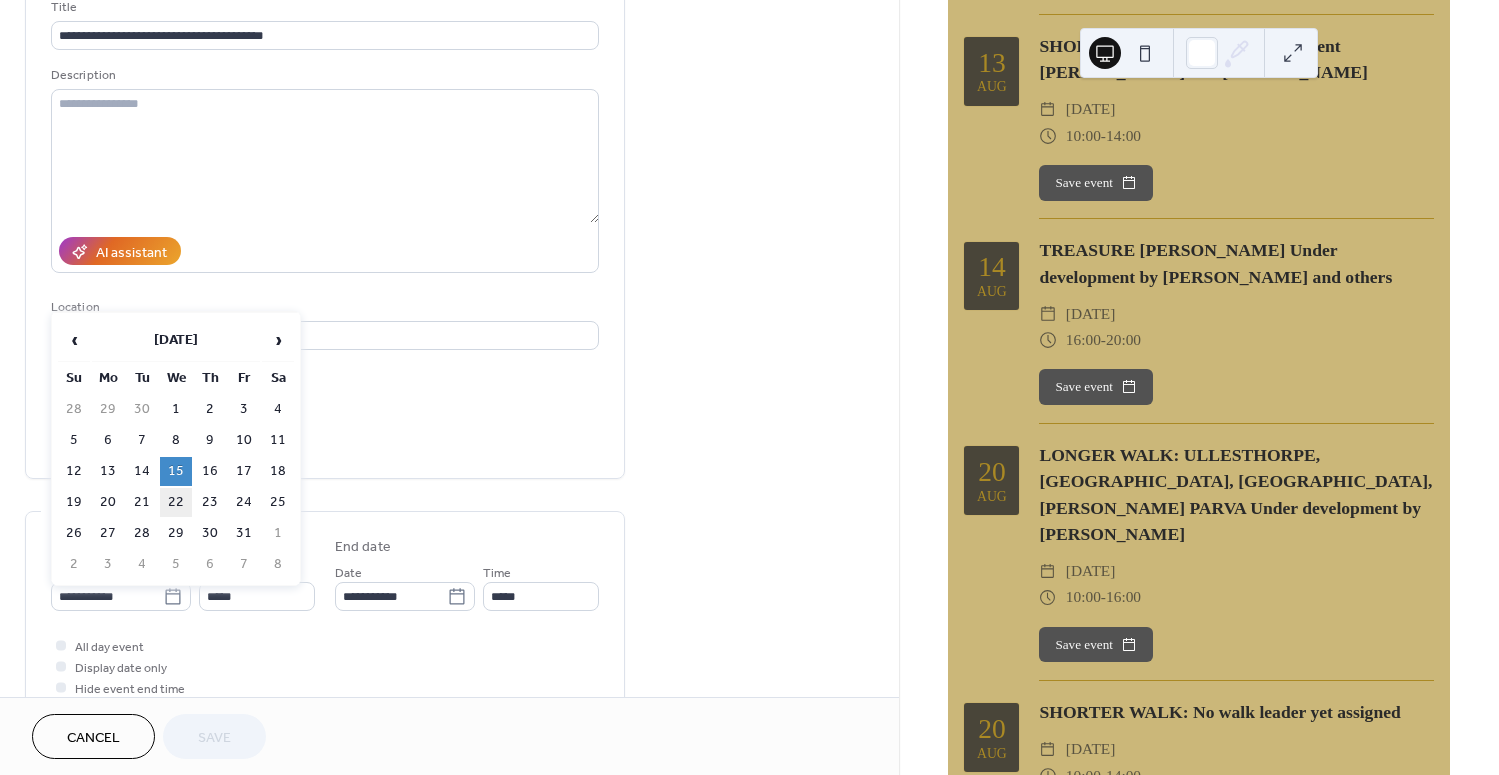 click on "22" at bounding box center [176, 502] 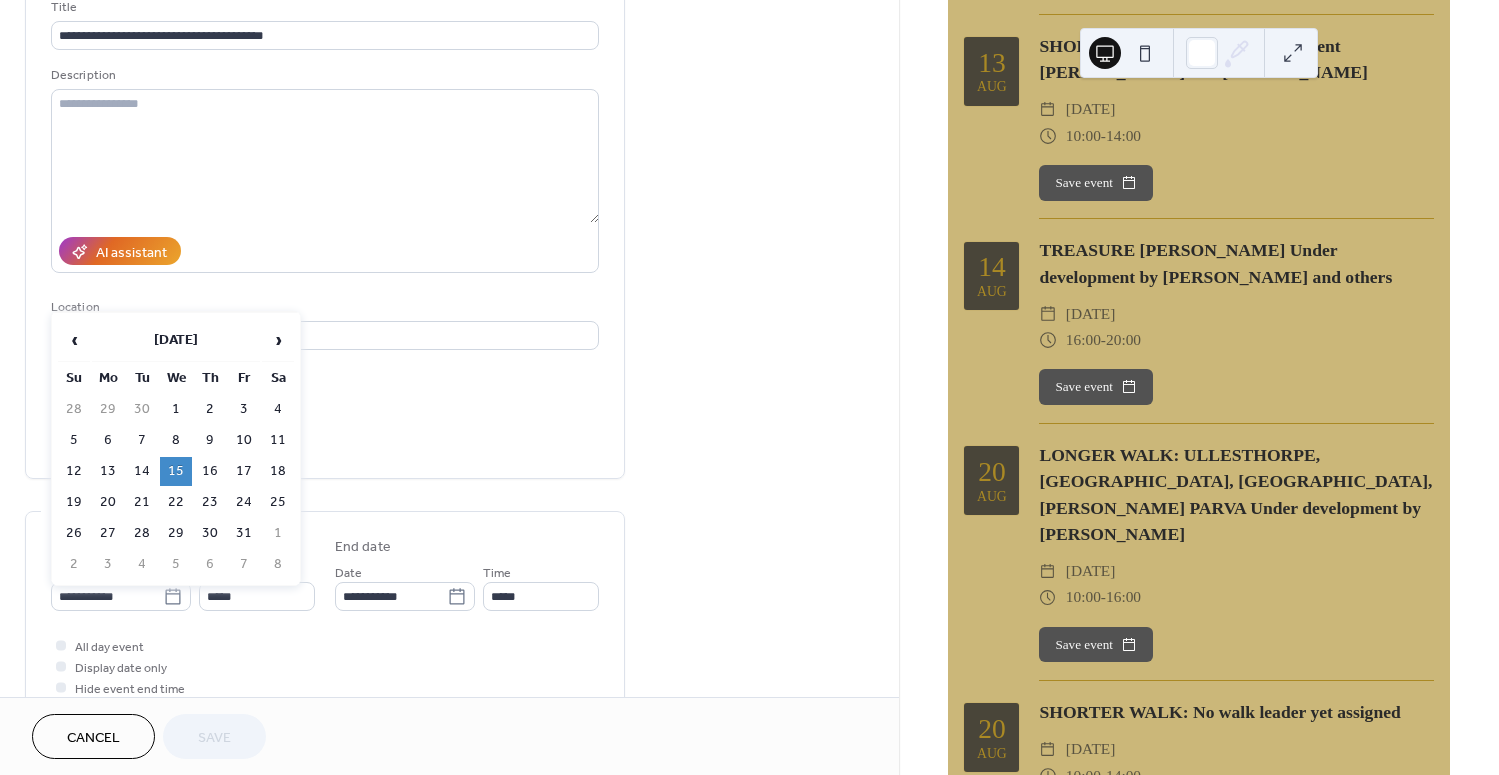 type on "**********" 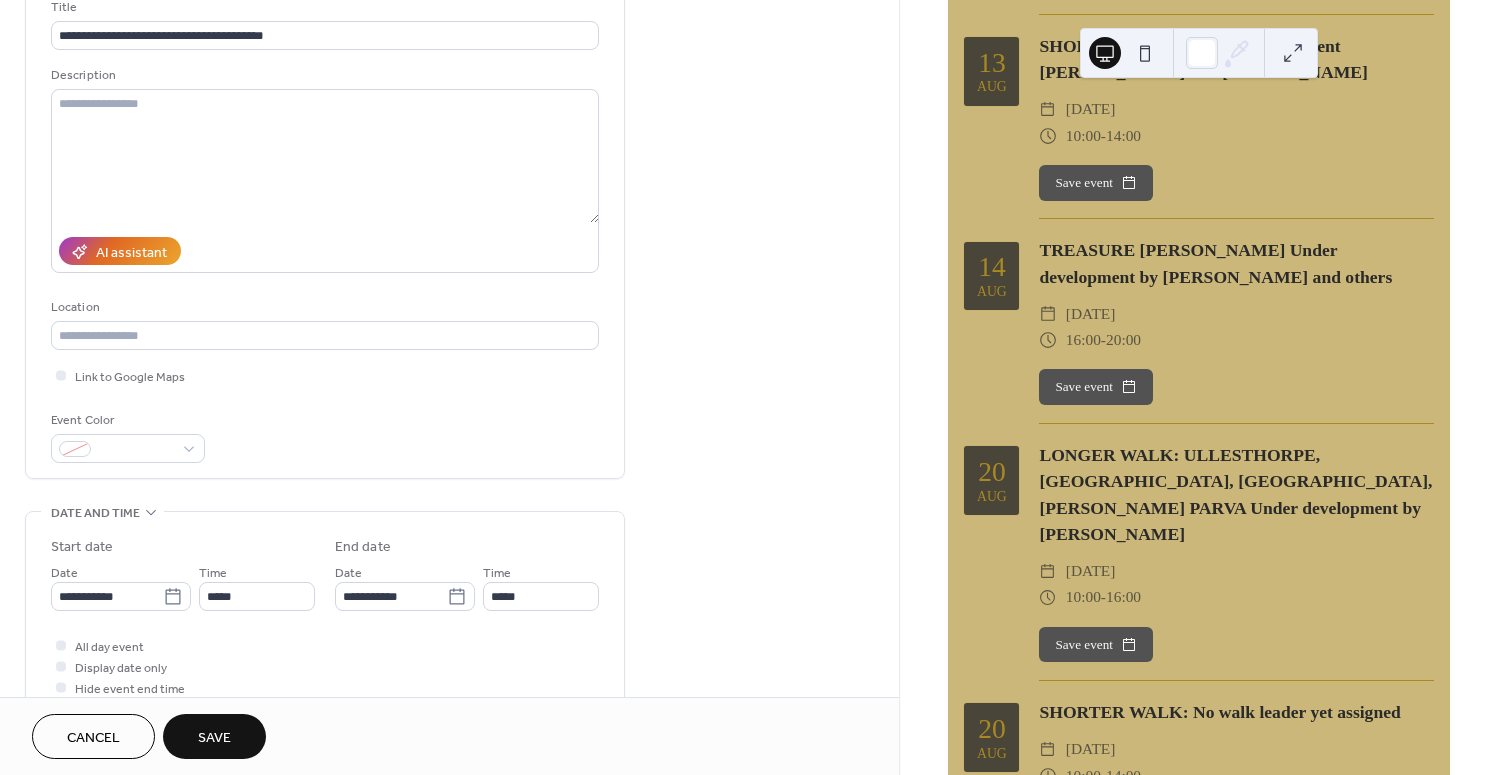click on "Save" at bounding box center [214, 736] 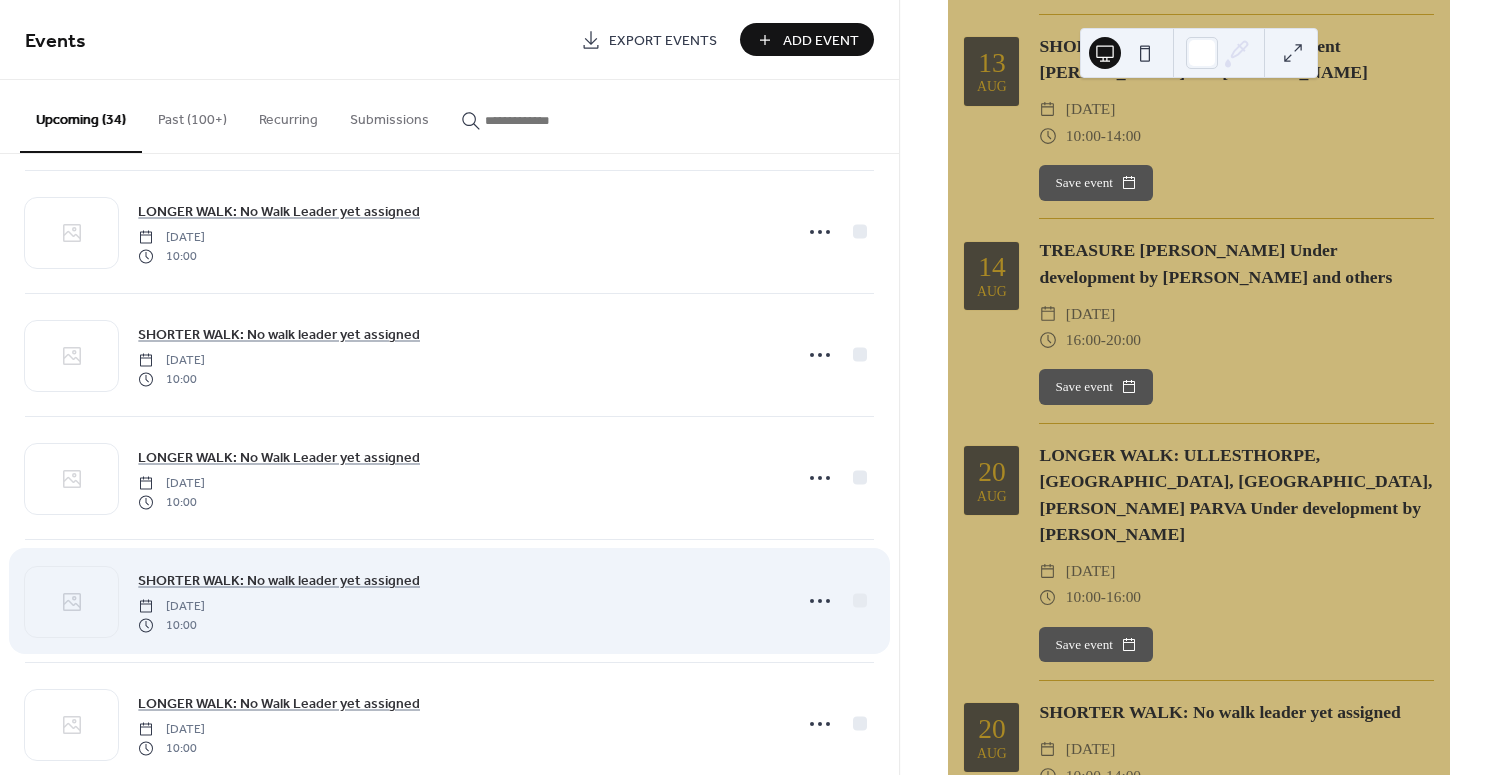 scroll, scrollTop: 3227, scrollLeft: 0, axis: vertical 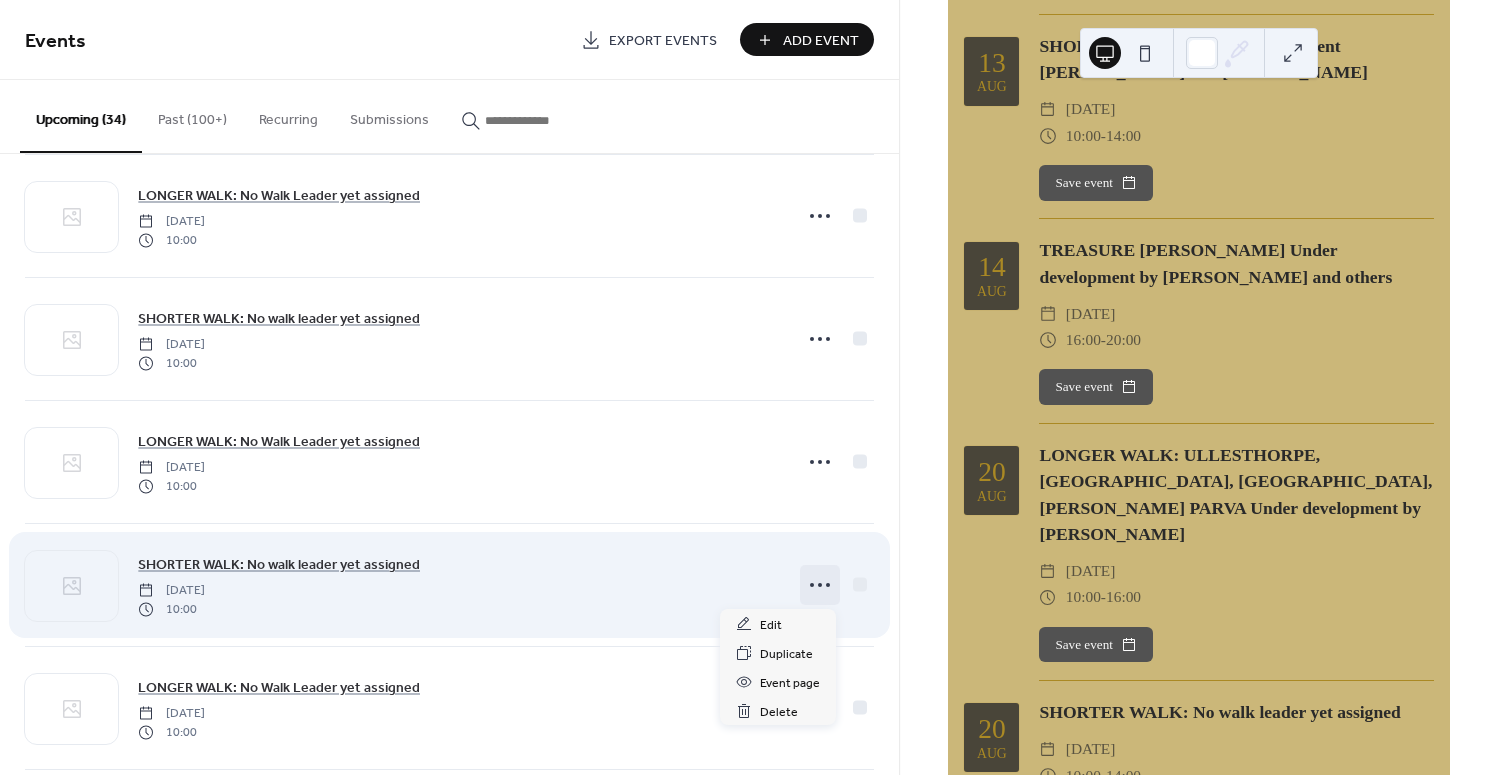 click 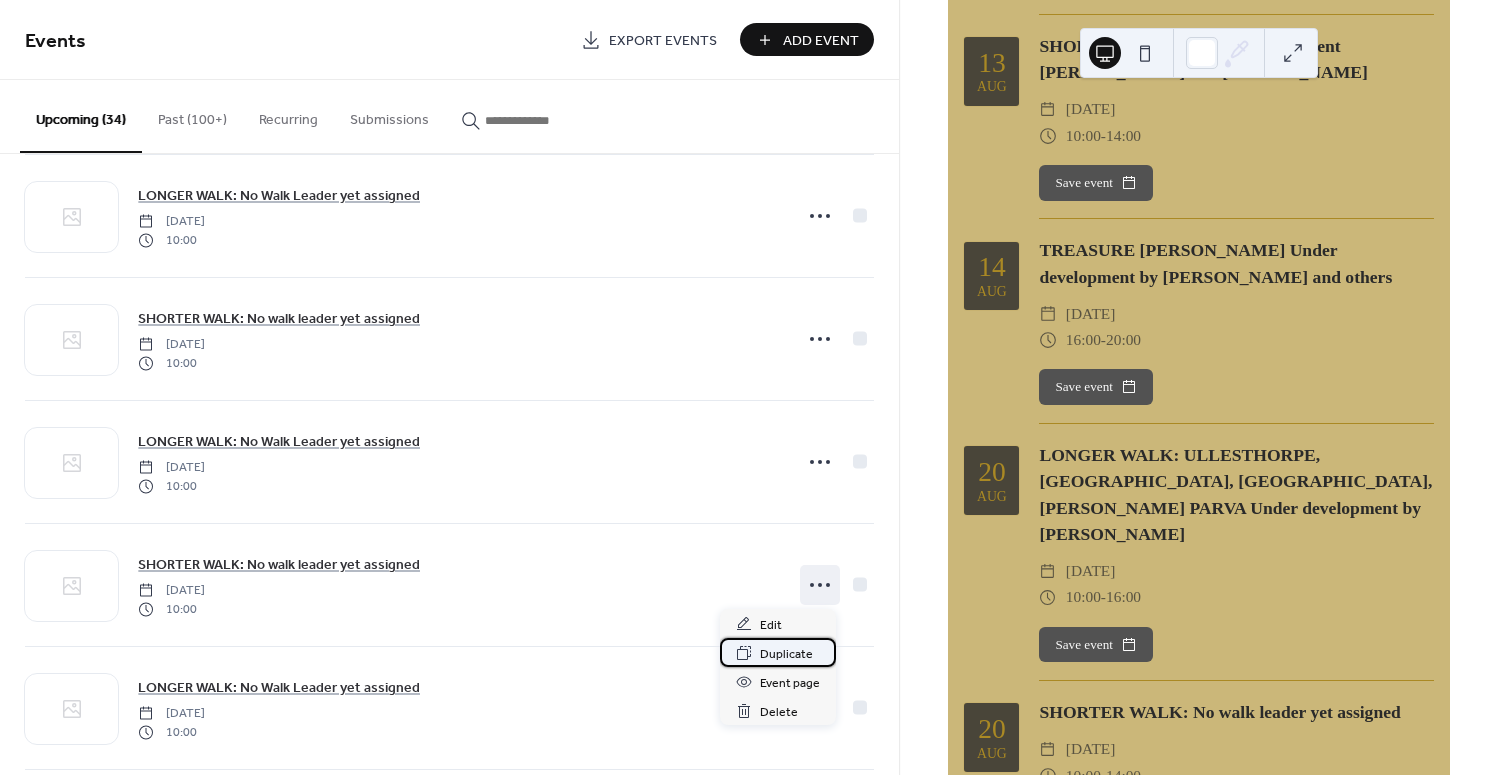 click on "Duplicate" at bounding box center (778, 652) 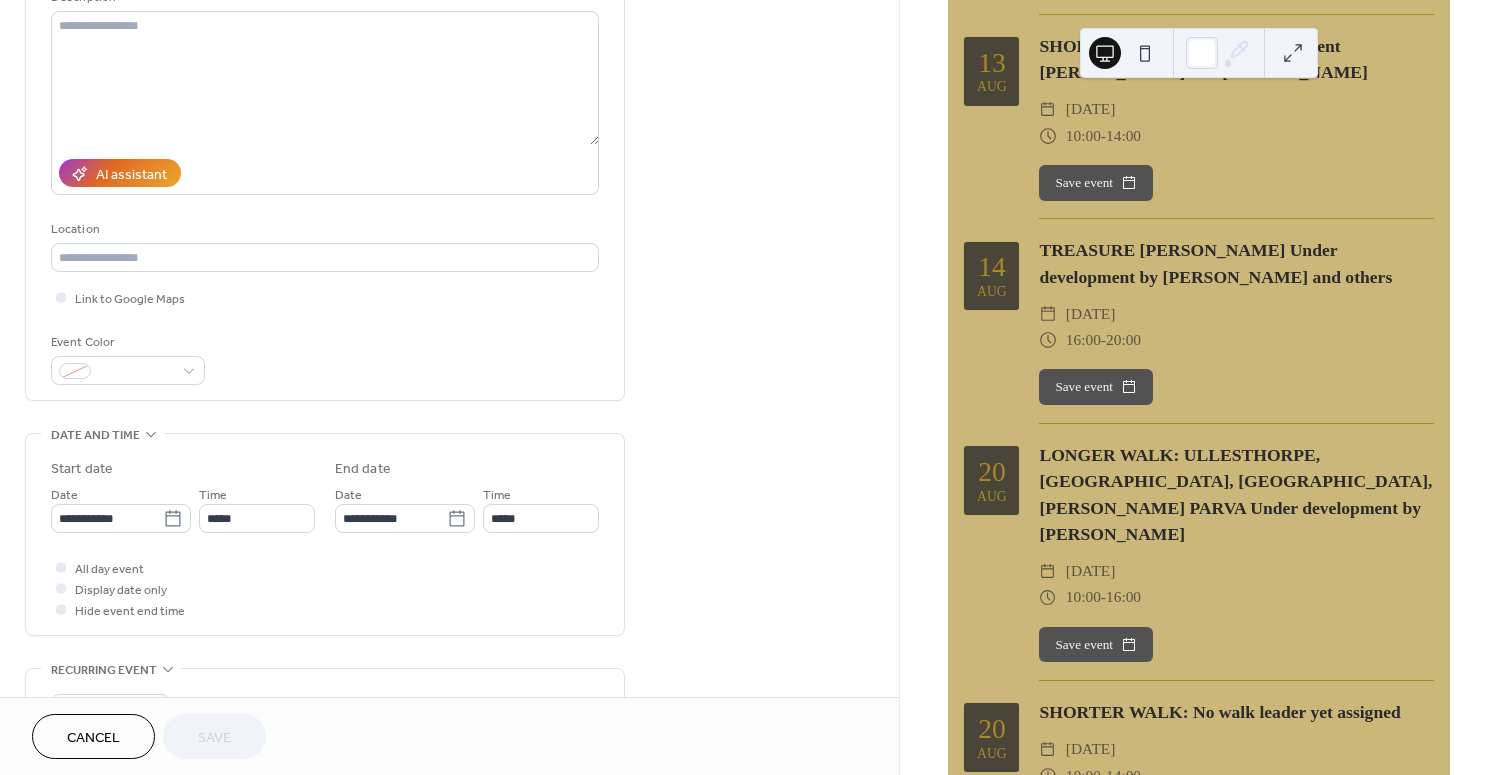 scroll, scrollTop: 240, scrollLeft: 0, axis: vertical 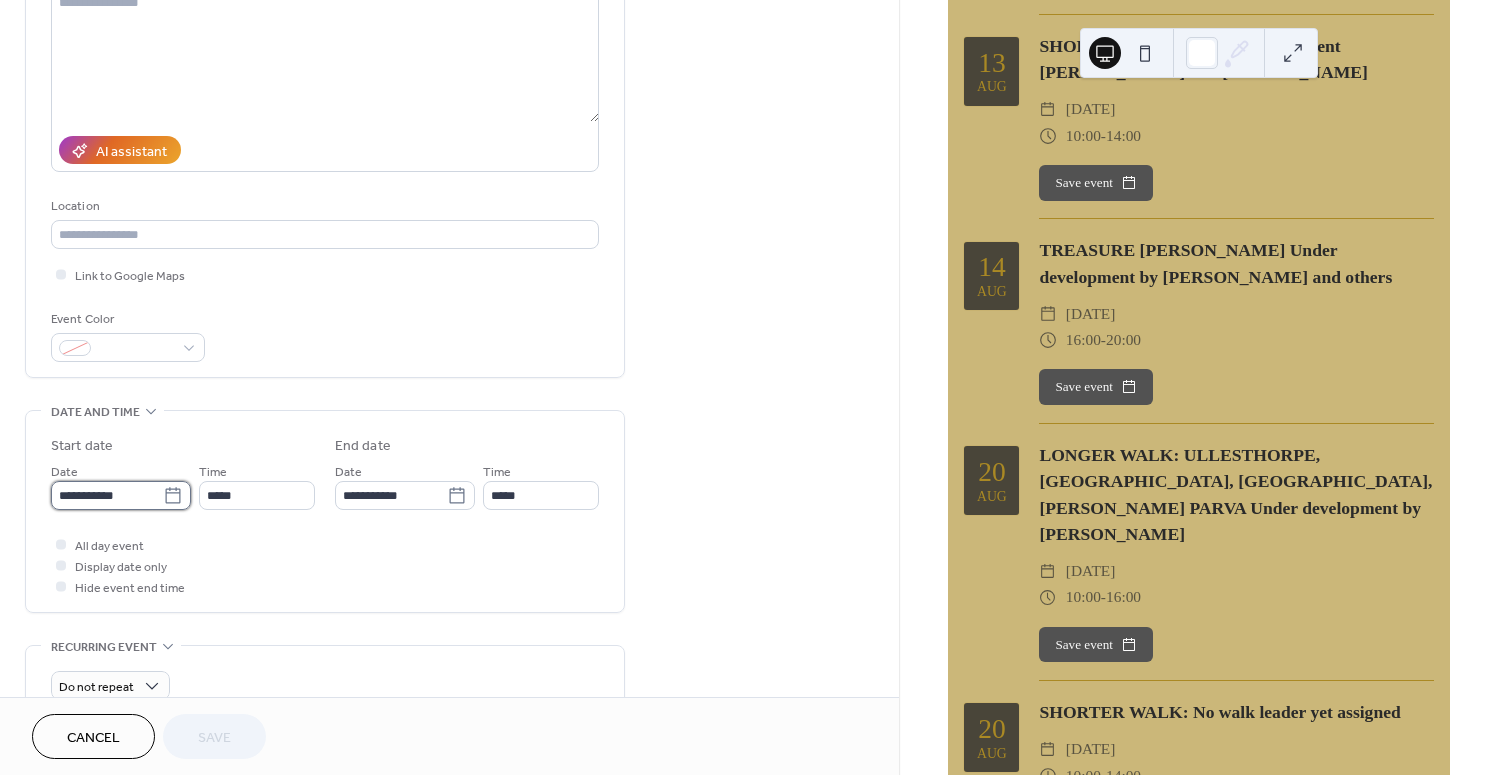 click on "**********" at bounding box center (107, 495) 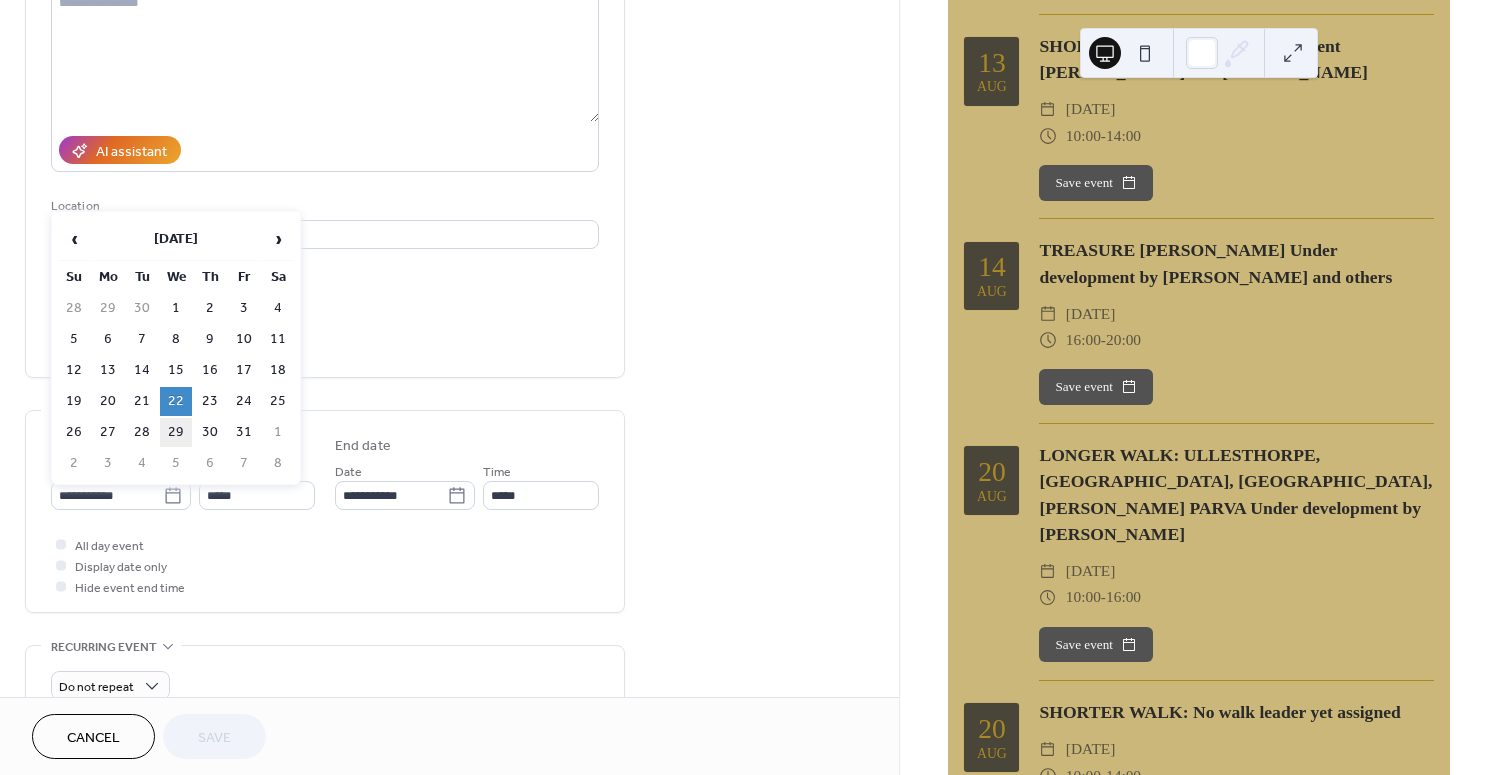 click on "29" at bounding box center (176, 432) 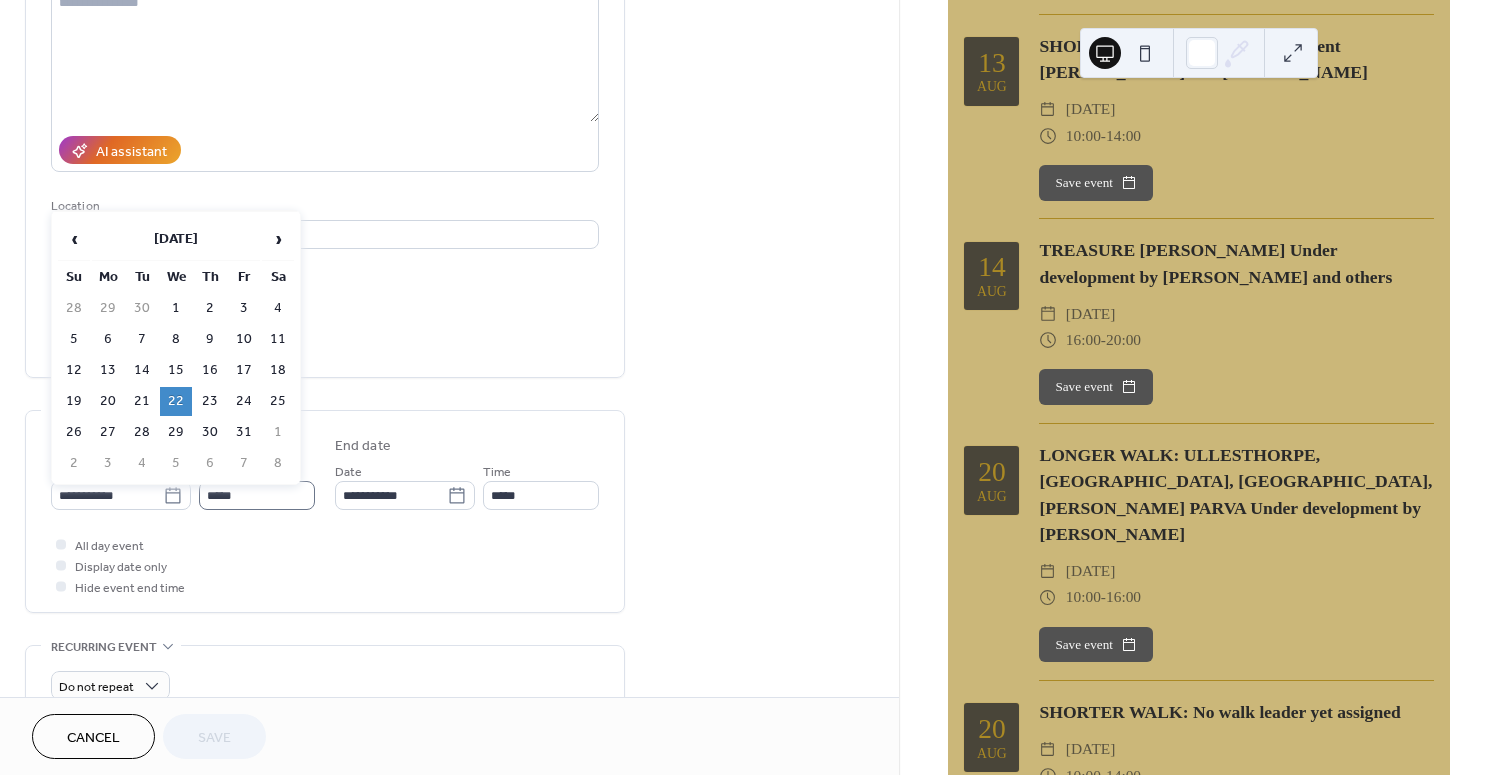 type on "**********" 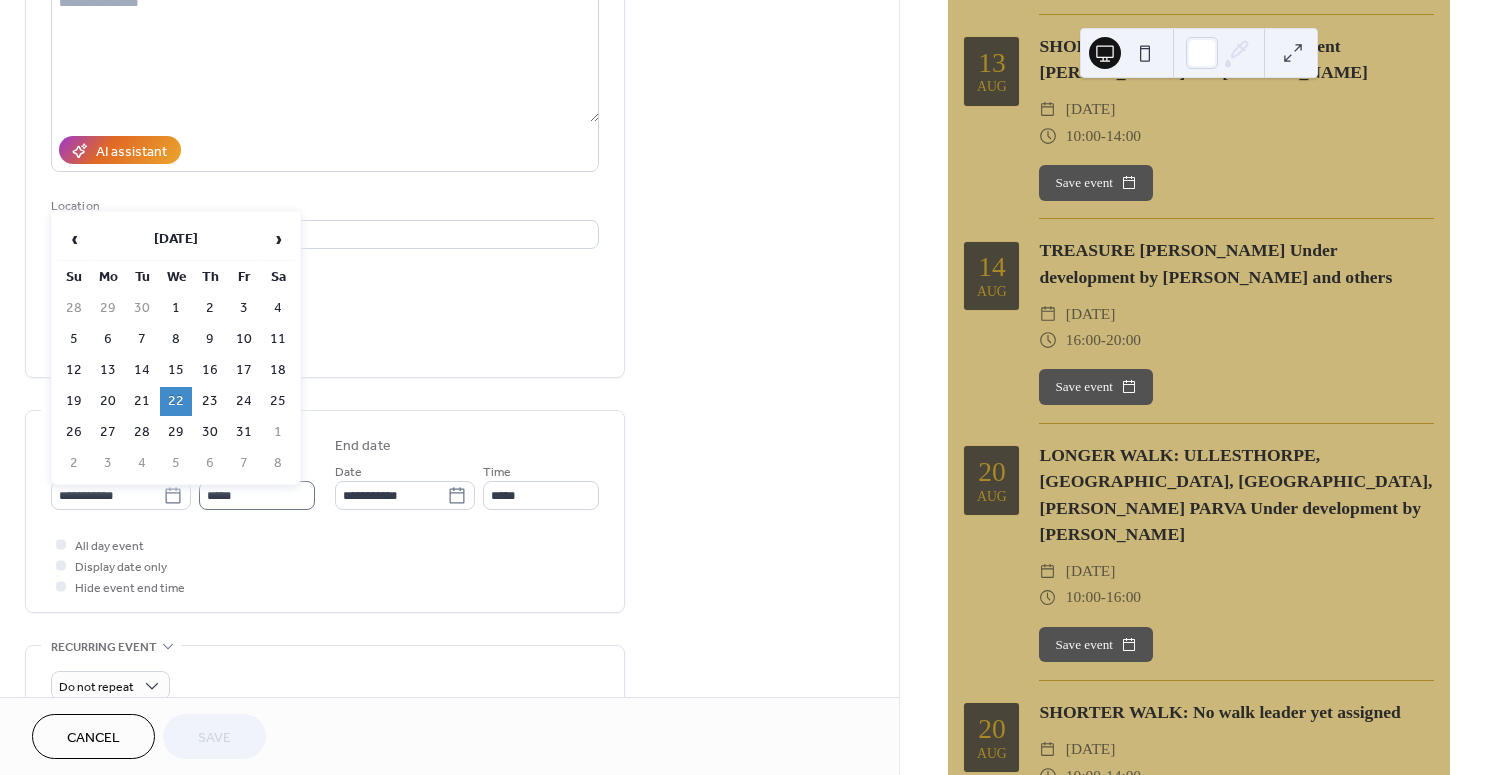 type on "**********" 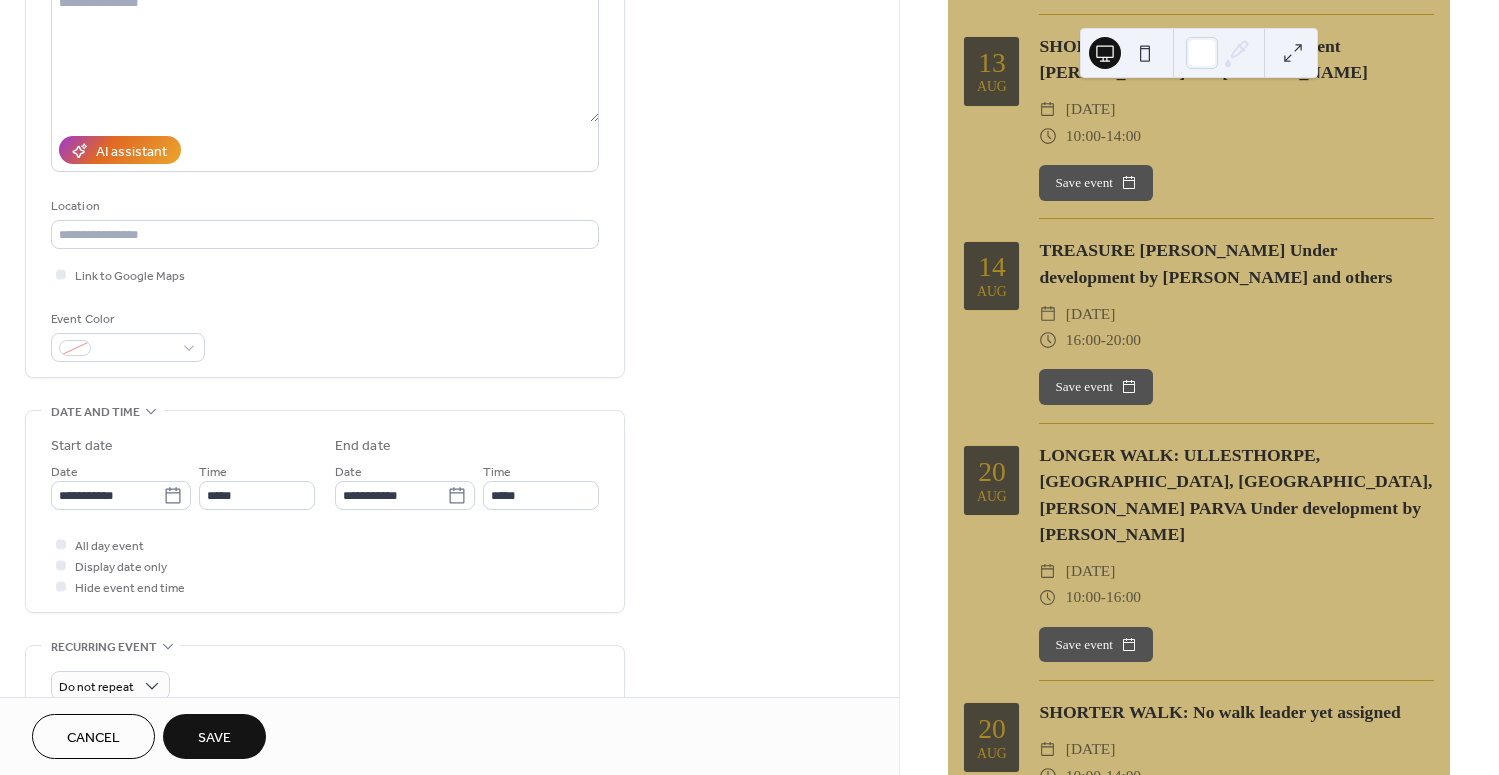 click on "Save" at bounding box center [214, 738] 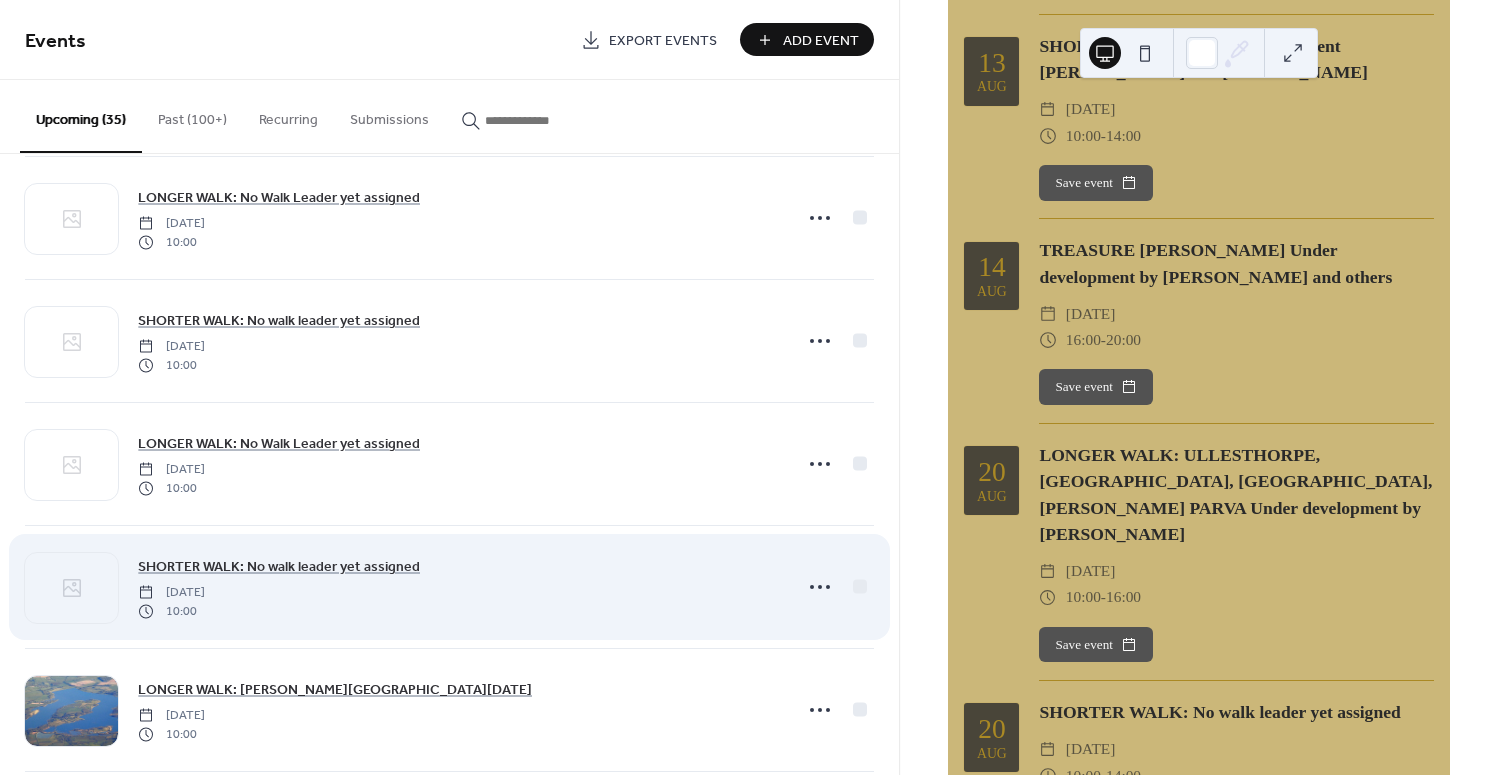 scroll, scrollTop: 3481, scrollLeft: 0, axis: vertical 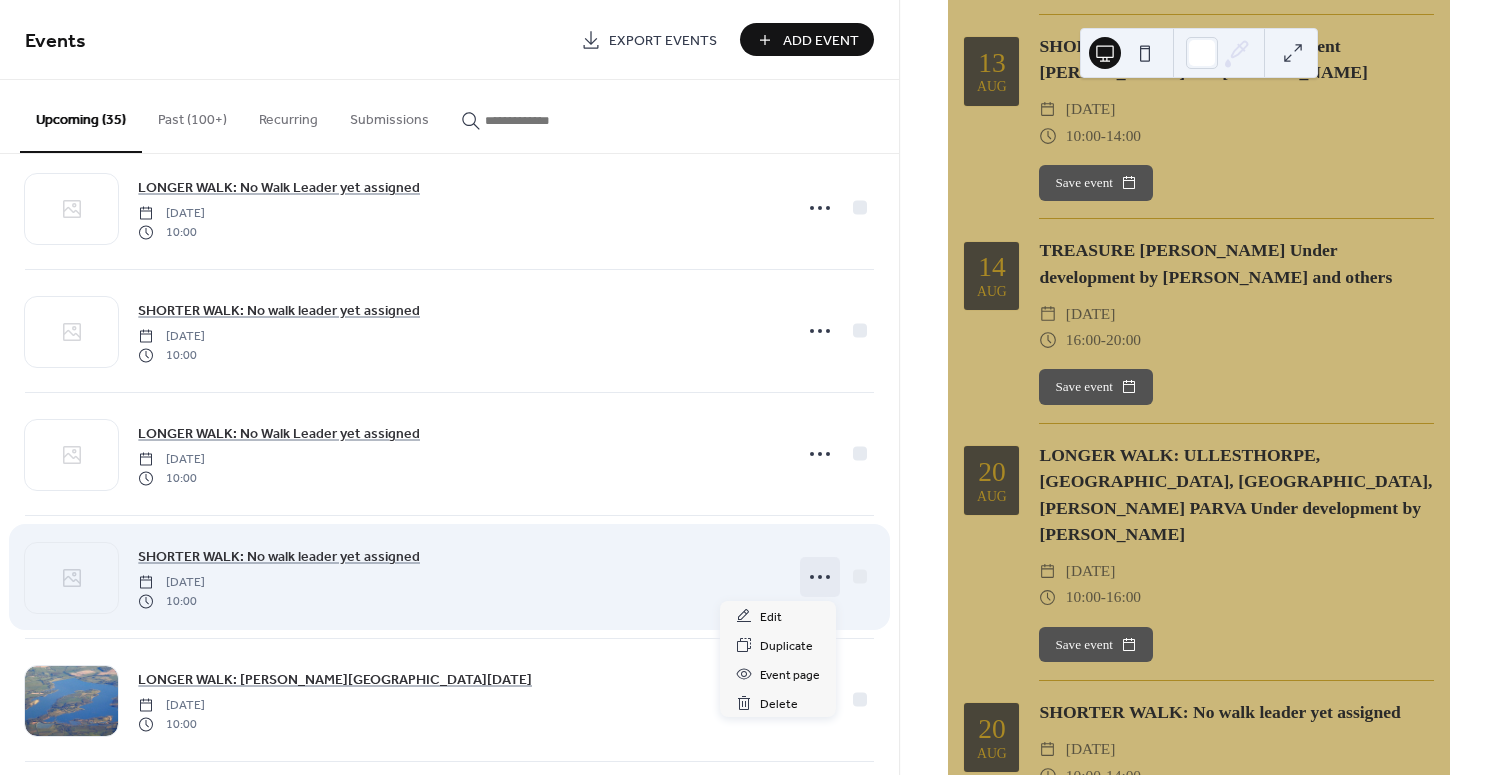 click 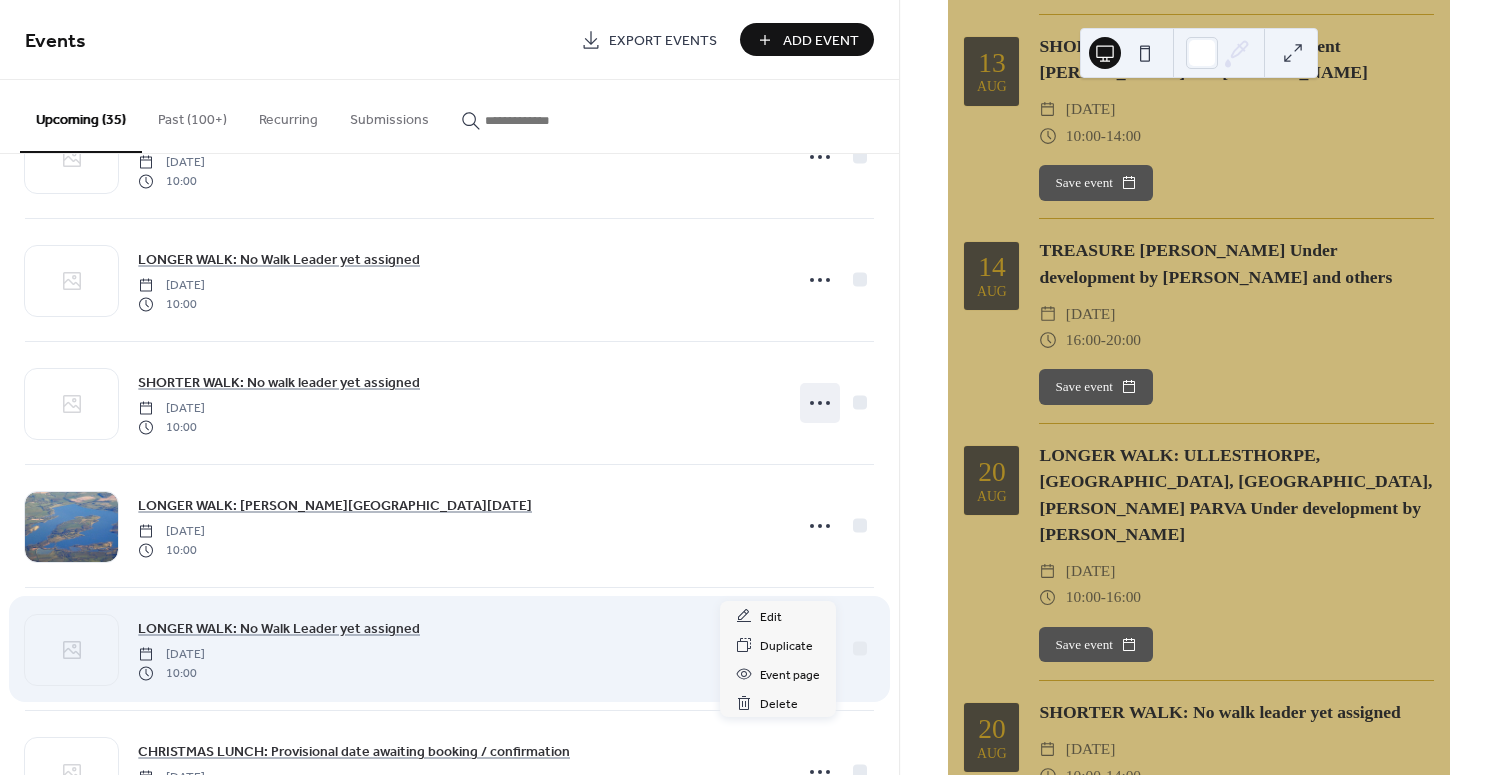 scroll, scrollTop: 3654, scrollLeft: 0, axis: vertical 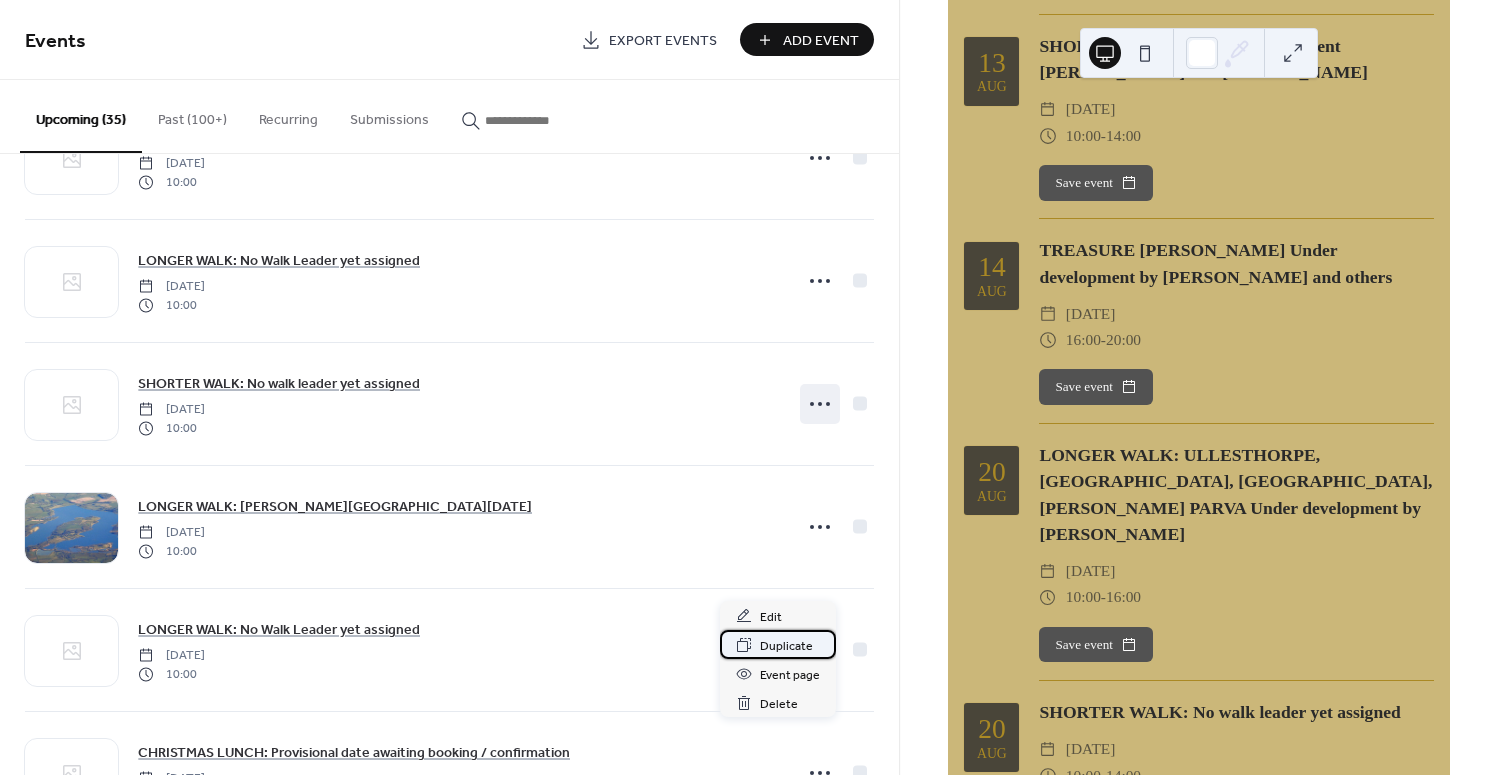 click on "Duplicate" at bounding box center [786, 646] 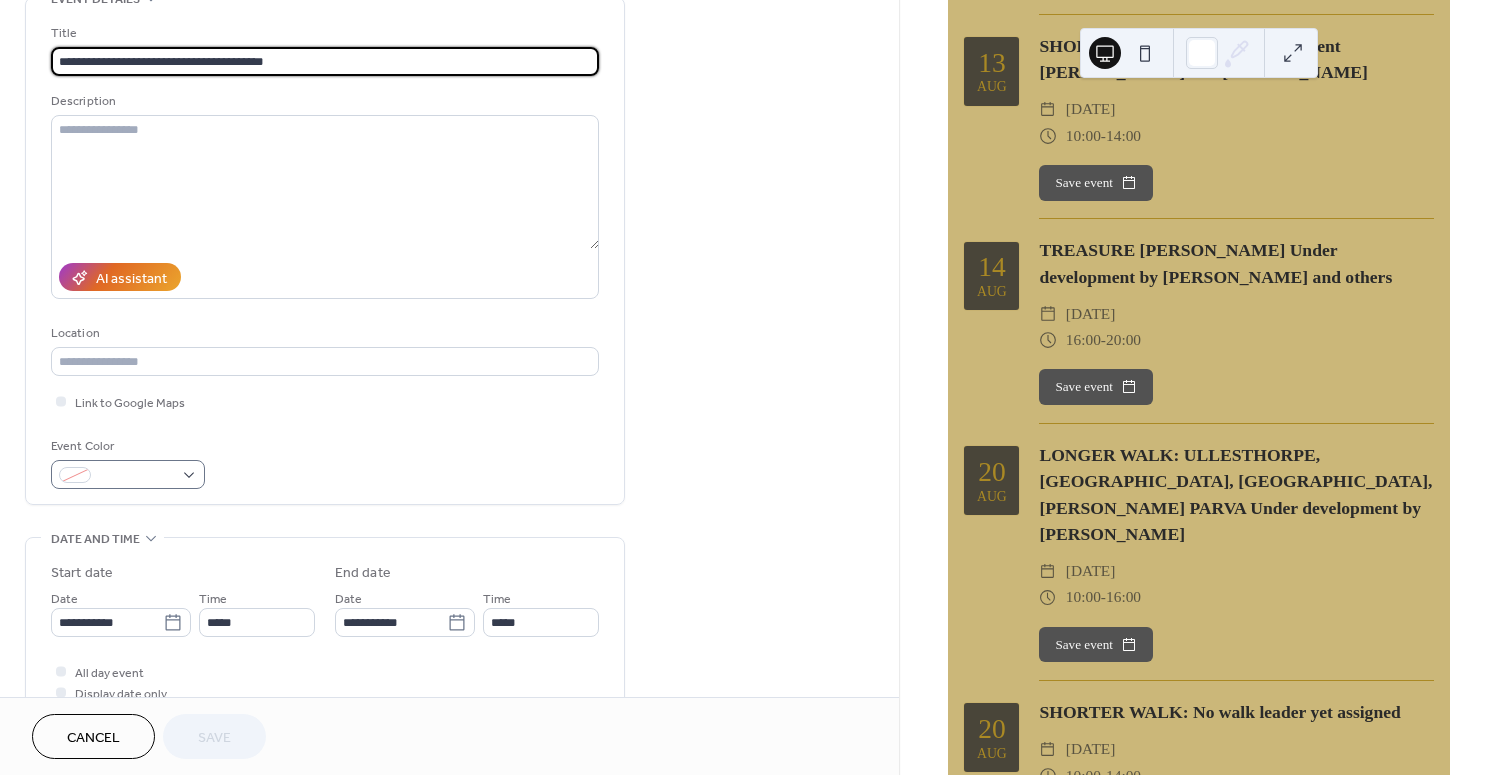 scroll, scrollTop: 138, scrollLeft: 0, axis: vertical 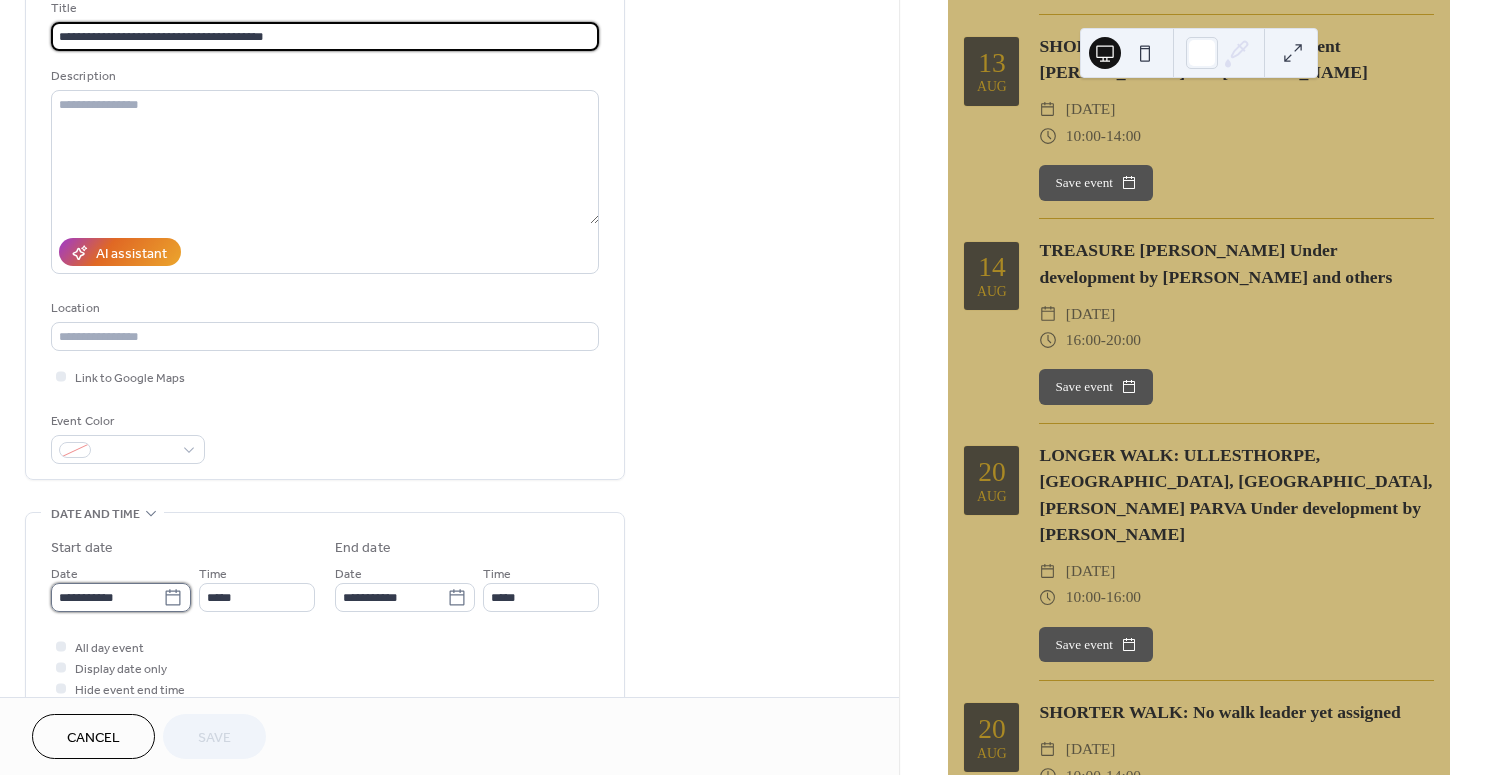 click on "**********" at bounding box center (107, 597) 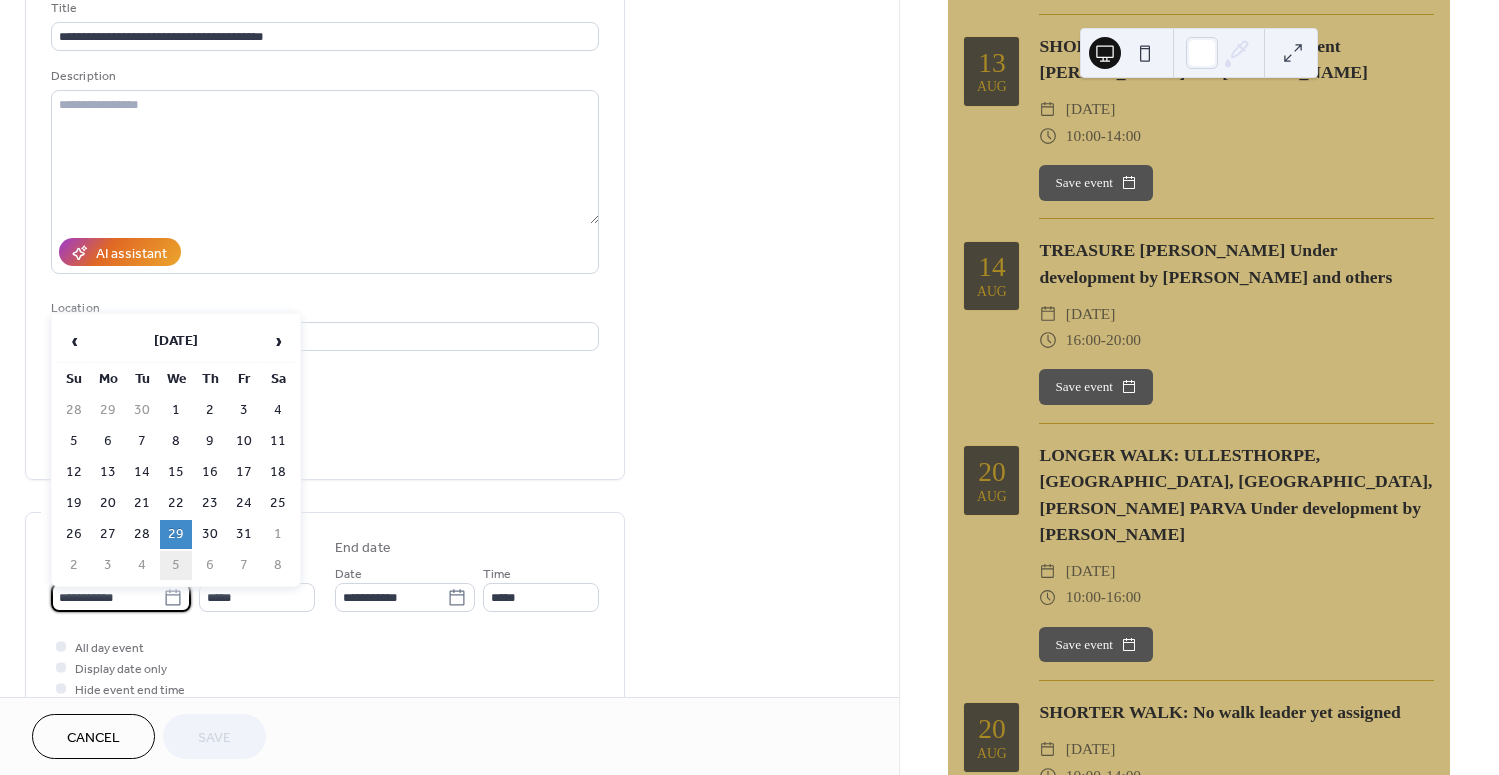 click on "5" at bounding box center (176, 565) 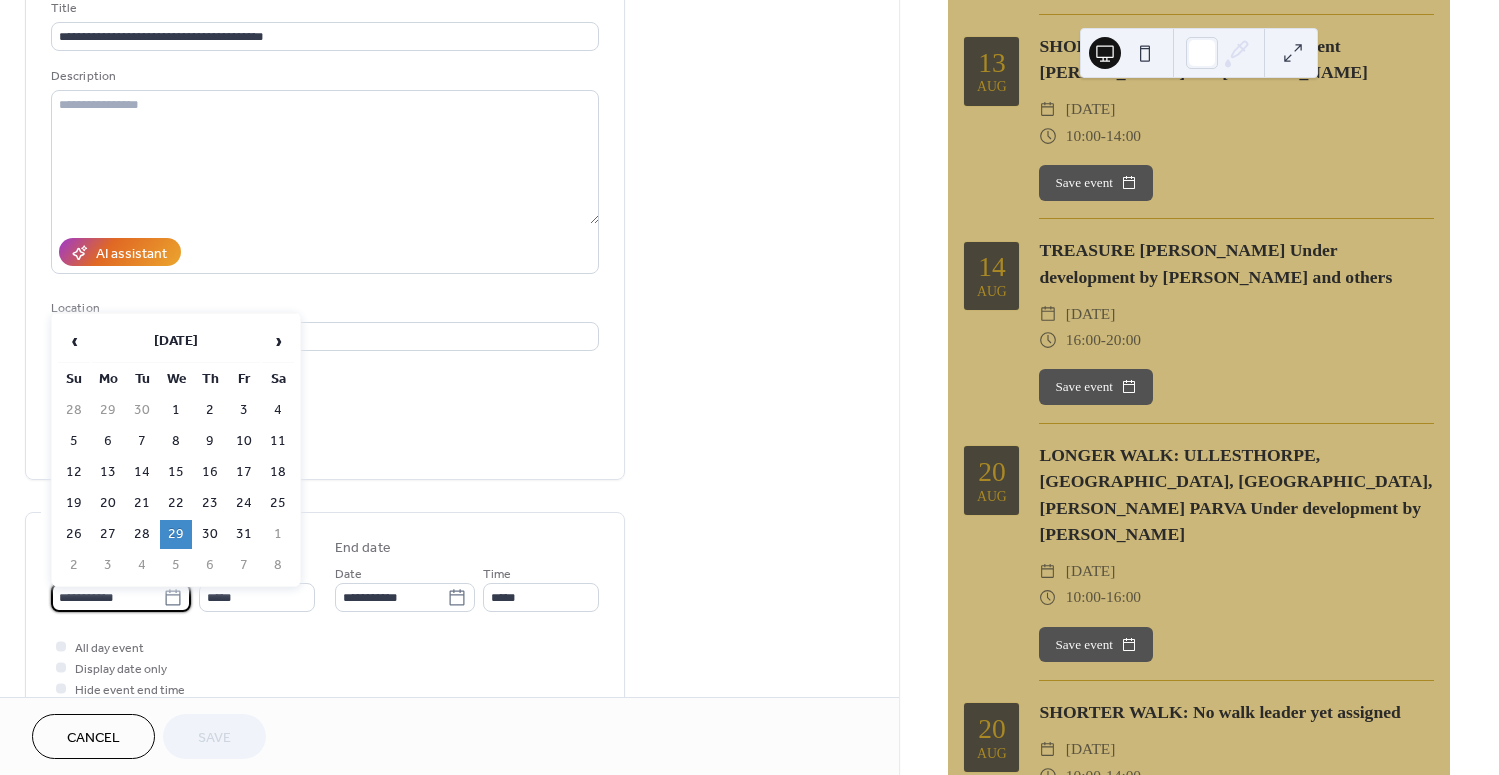 type on "**********" 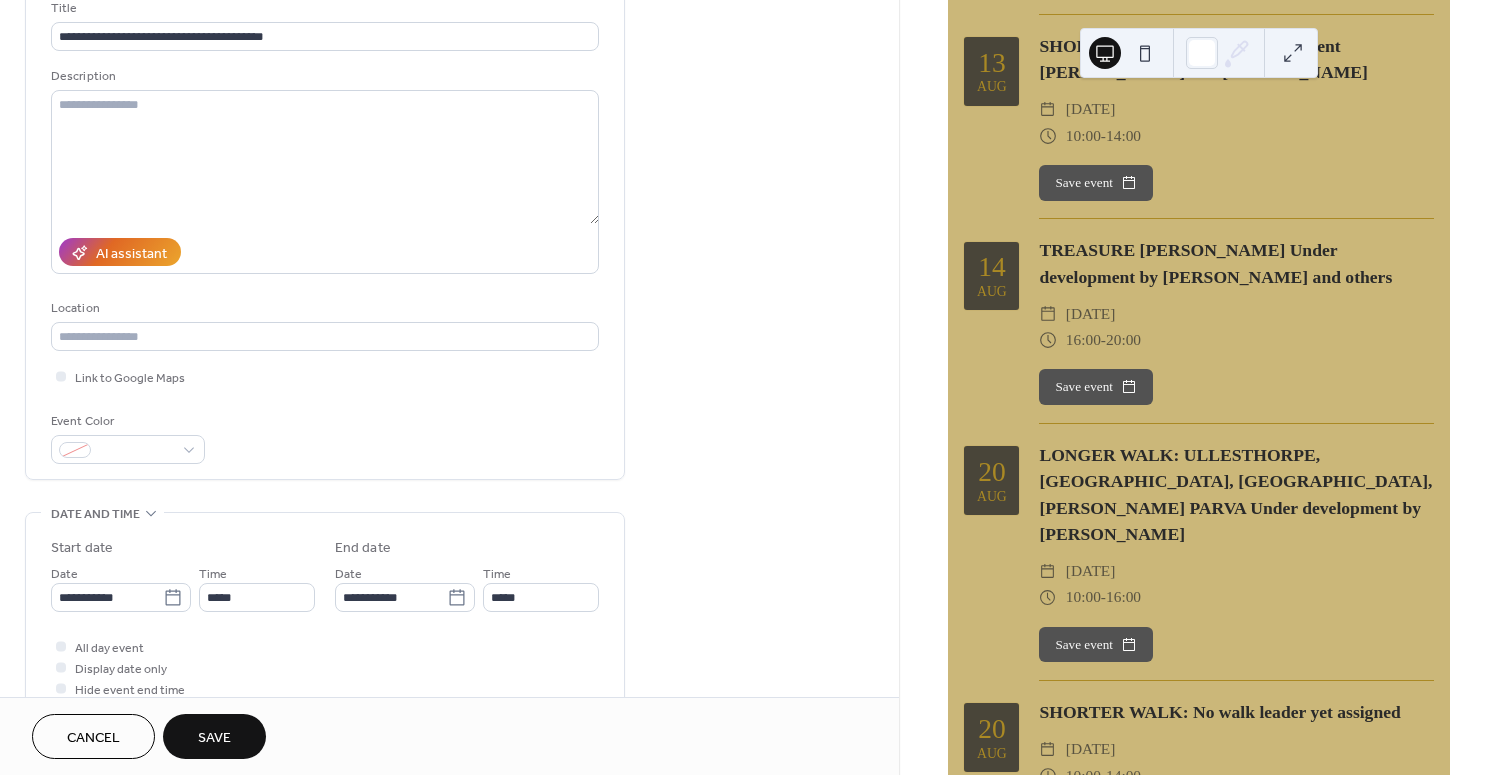click on "Save" at bounding box center (214, 738) 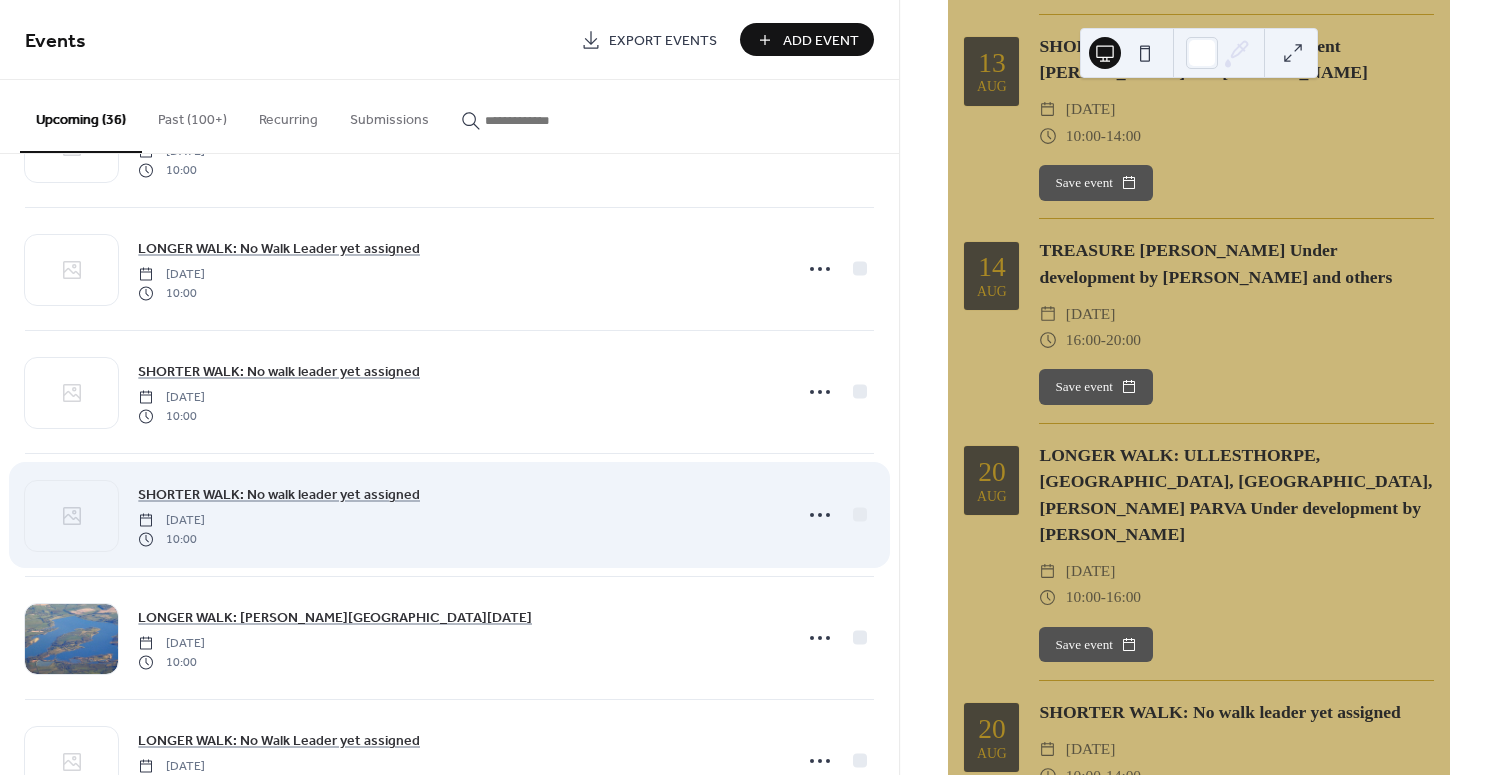 scroll, scrollTop: 3675, scrollLeft: 0, axis: vertical 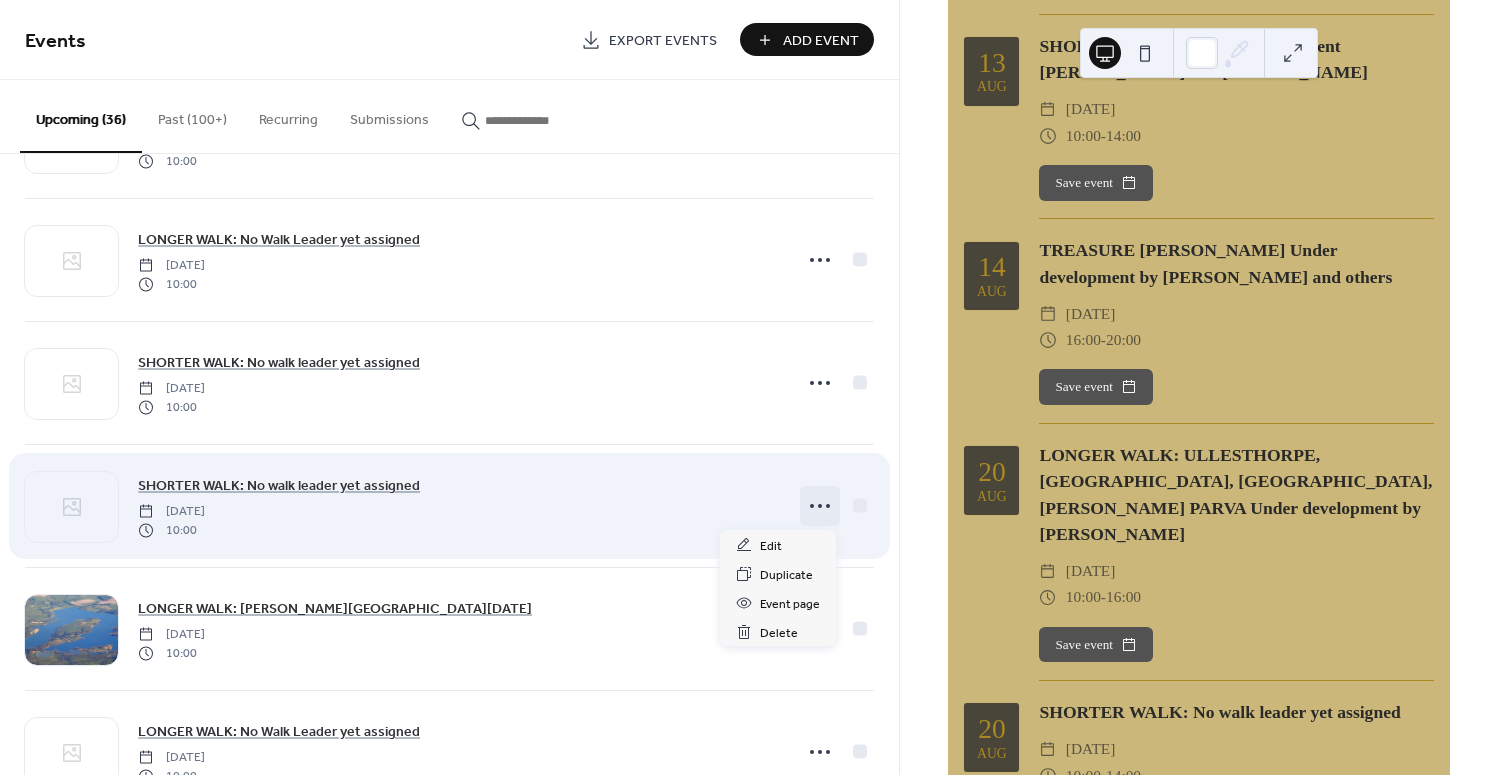 click 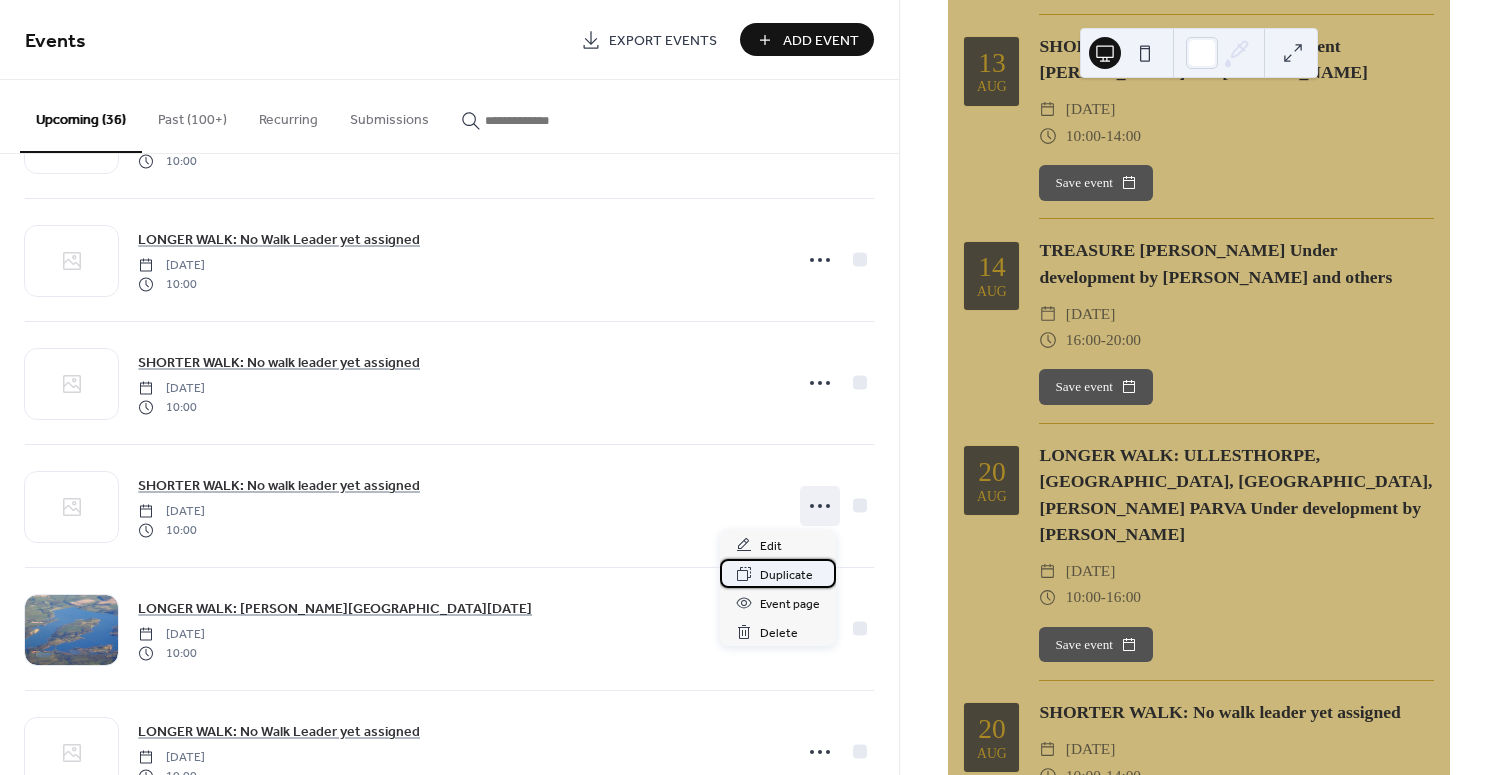 click on "Duplicate" at bounding box center [786, 575] 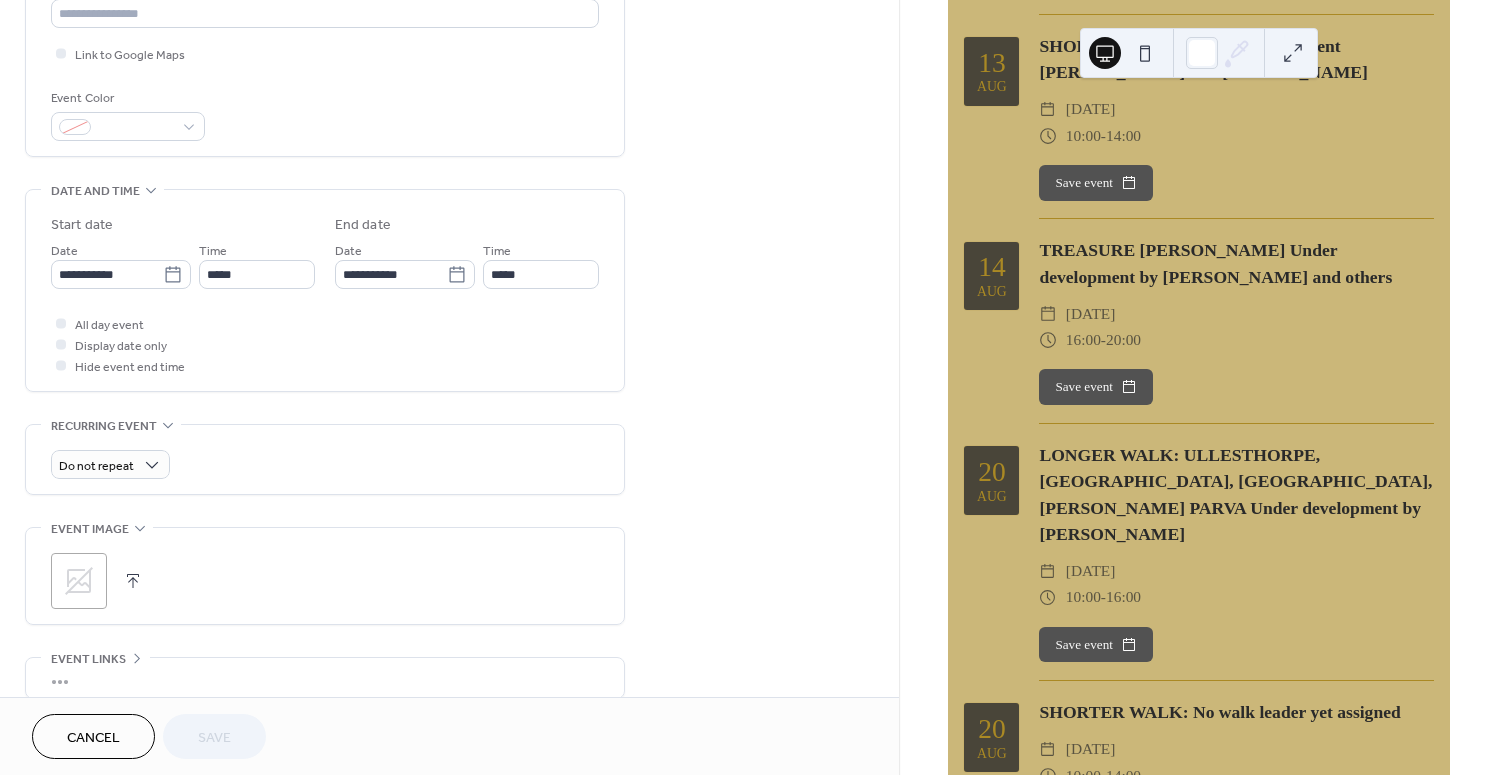 scroll, scrollTop: 468, scrollLeft: 0, axis: vertical 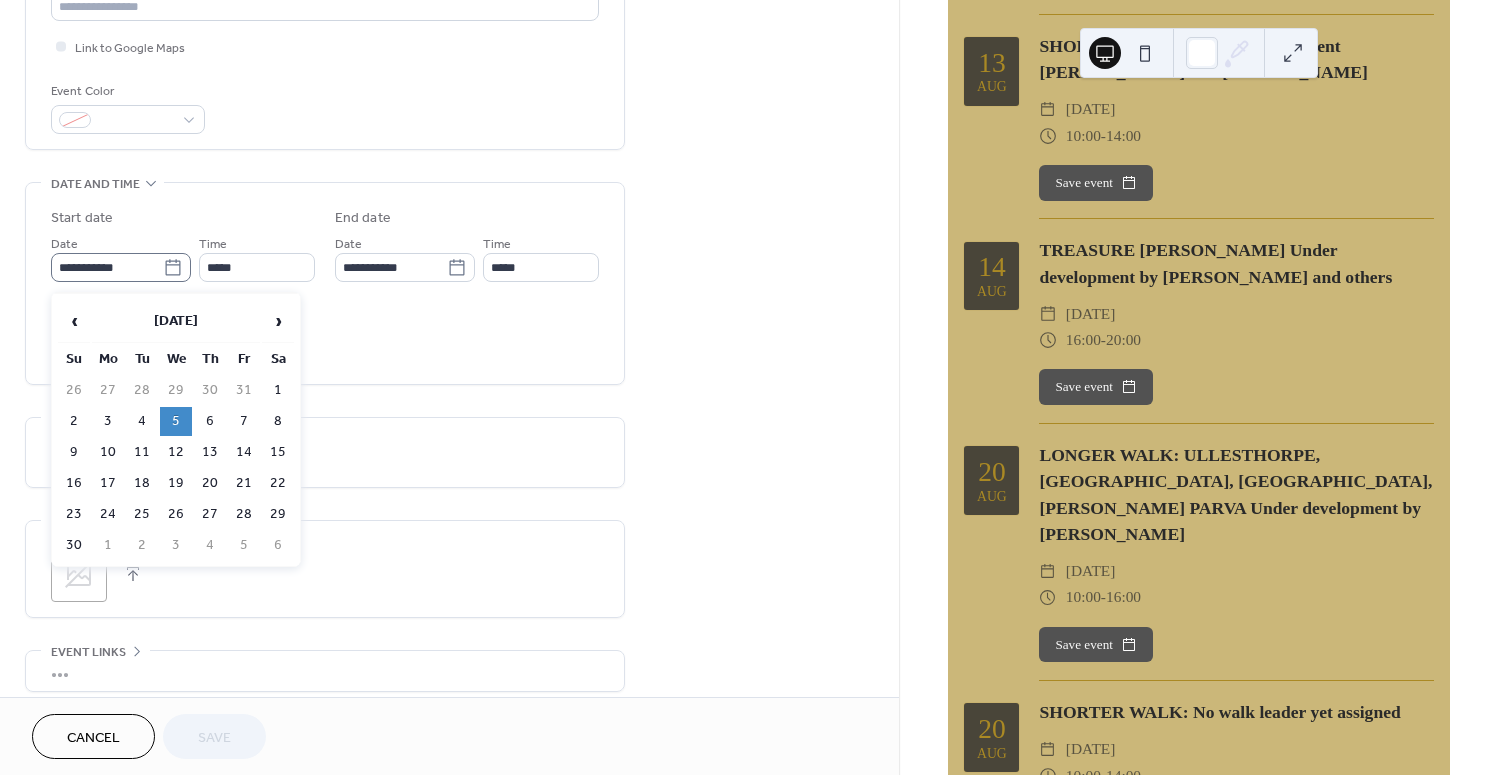 click on "**********" at bounding box center (121, 267) 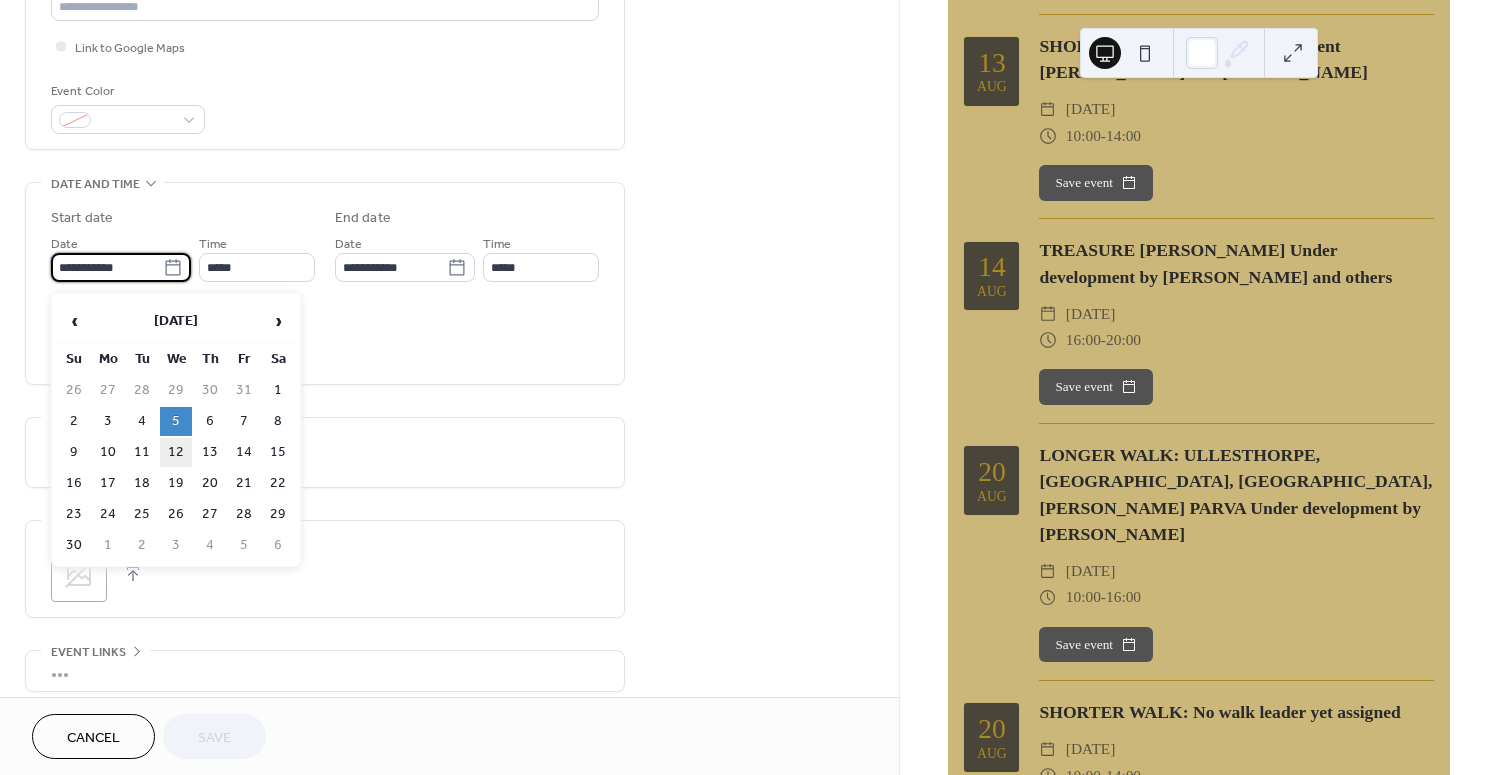 click on "12" at bounding box center (176, 452) 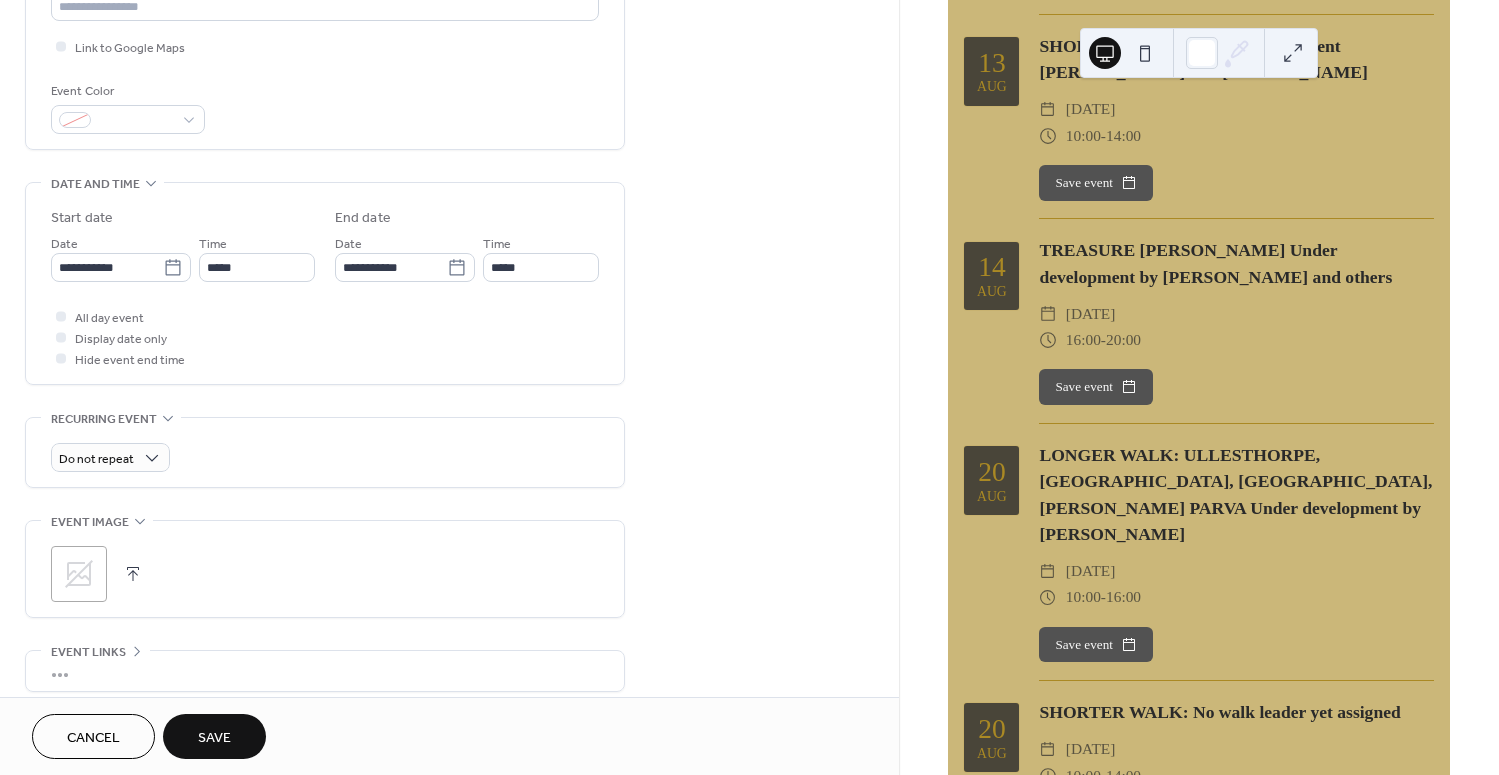 type on "**********" 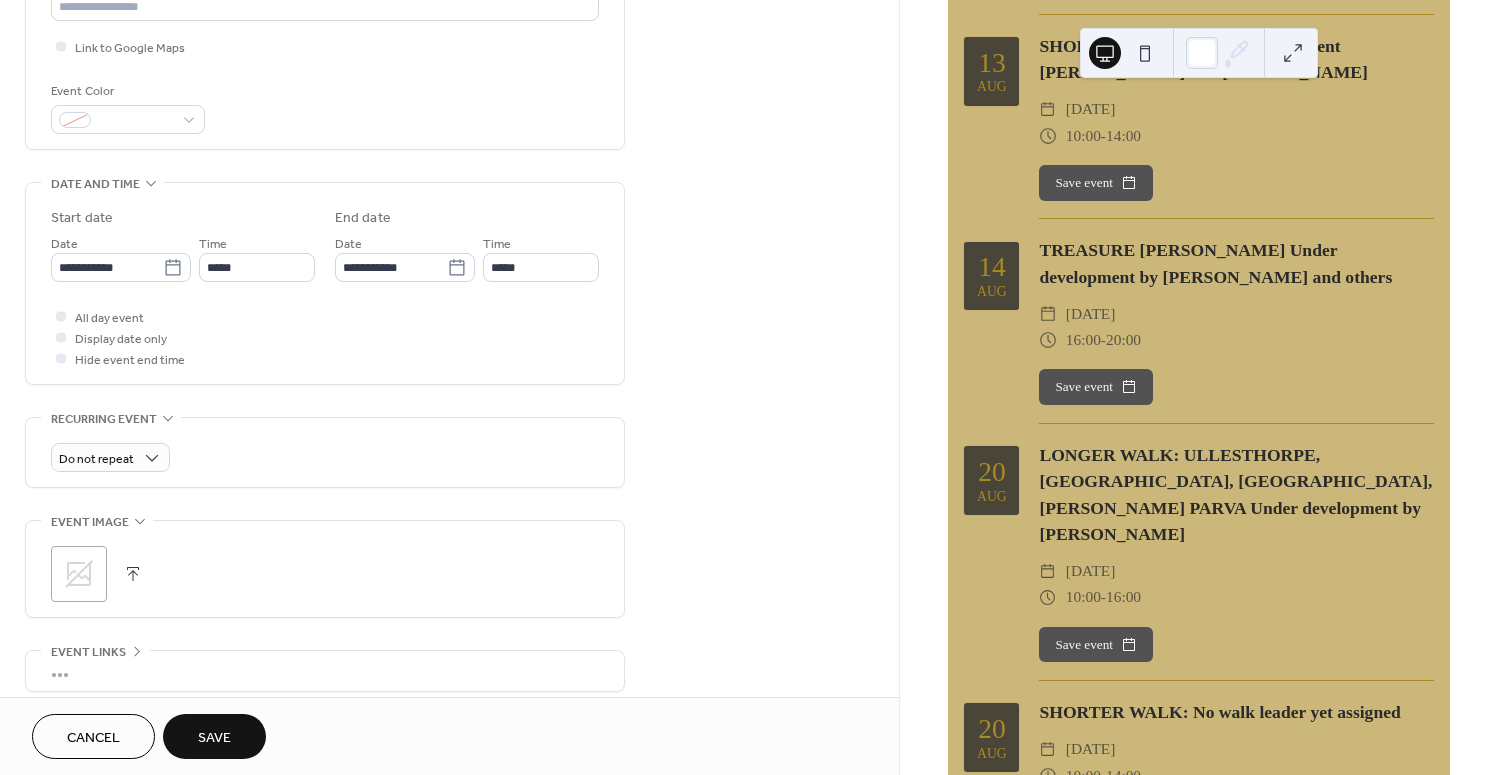 type on "**********" 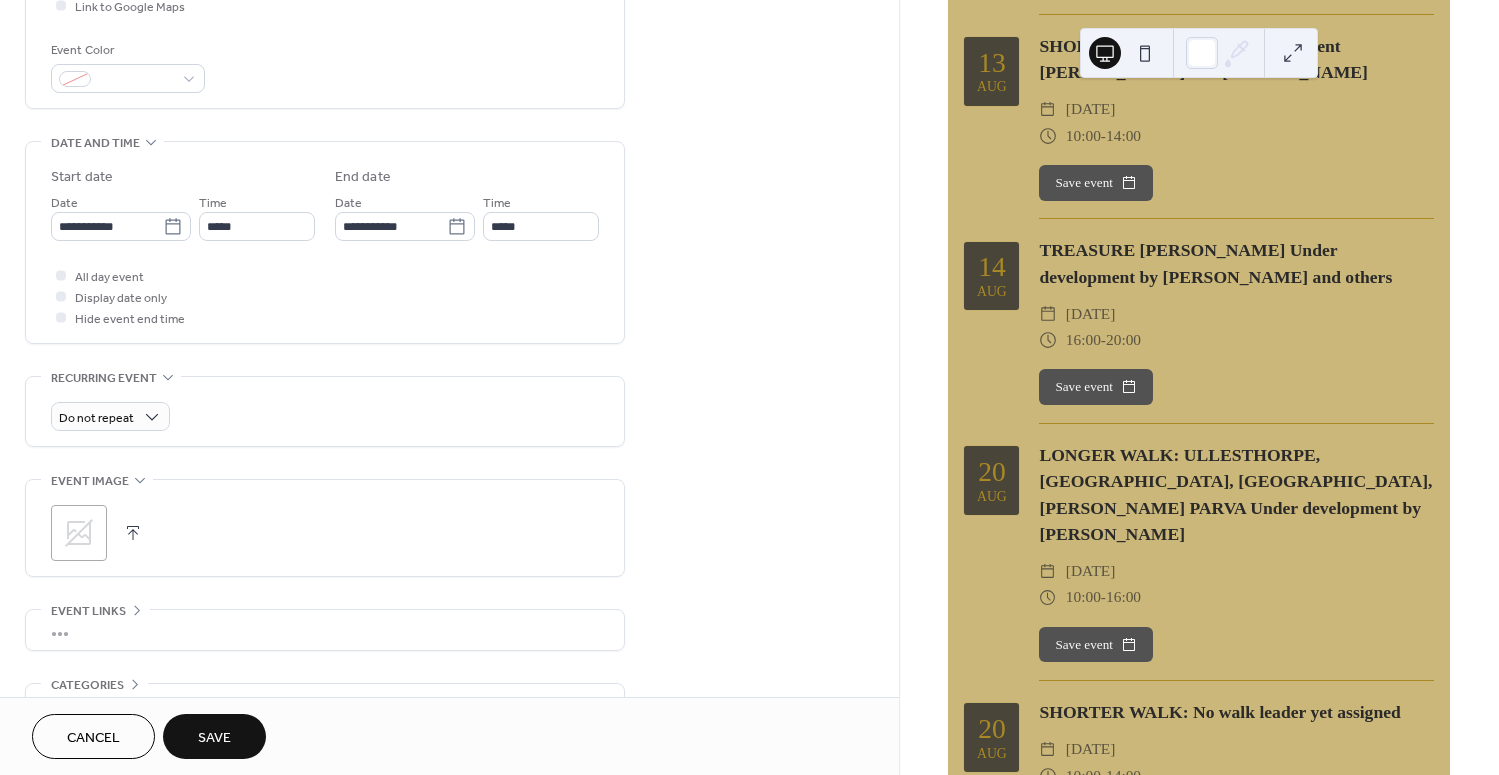 scroll, scrollTop: 511, scrollLeft: 0, axis: vertical 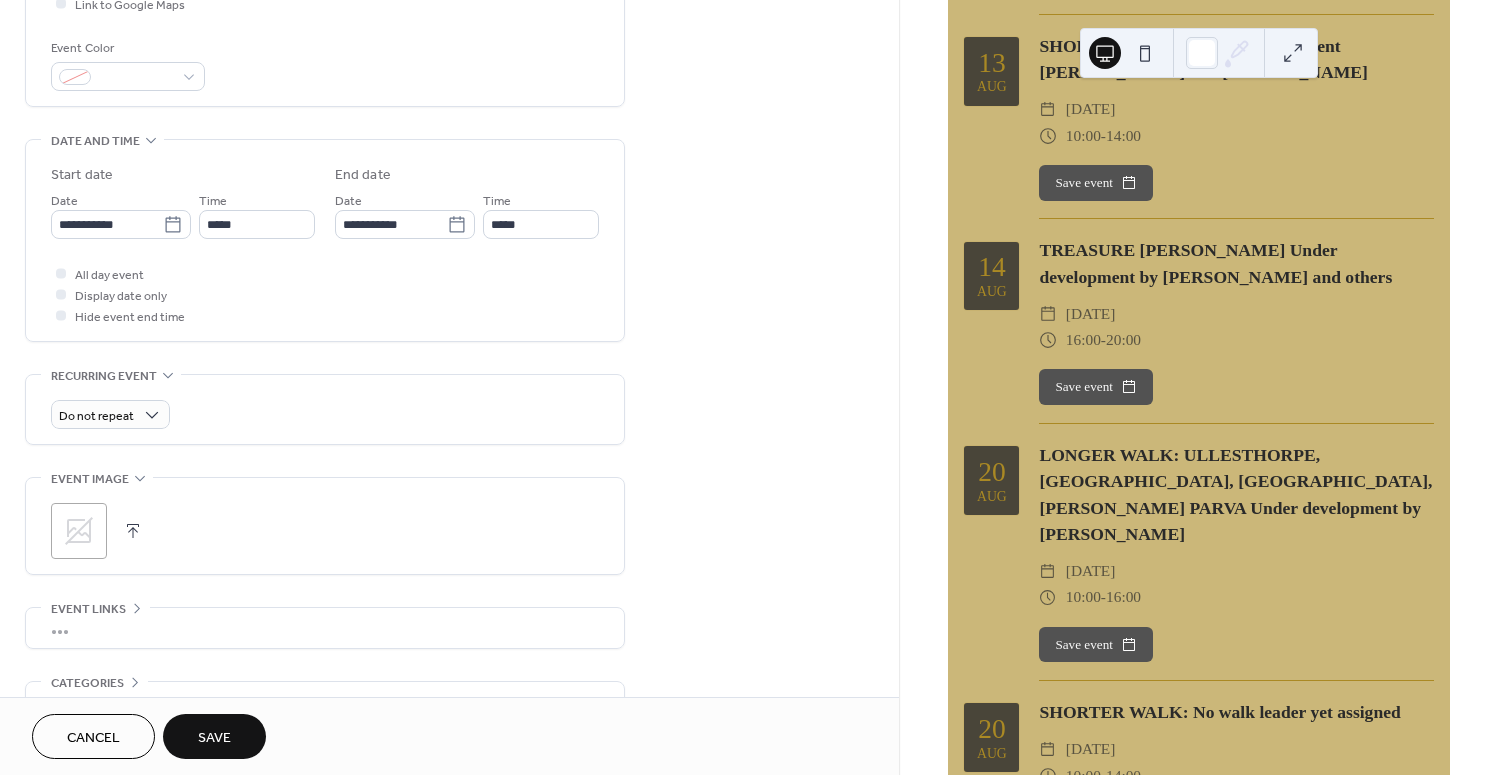 click on "Save" at bounding box center (214, 738) 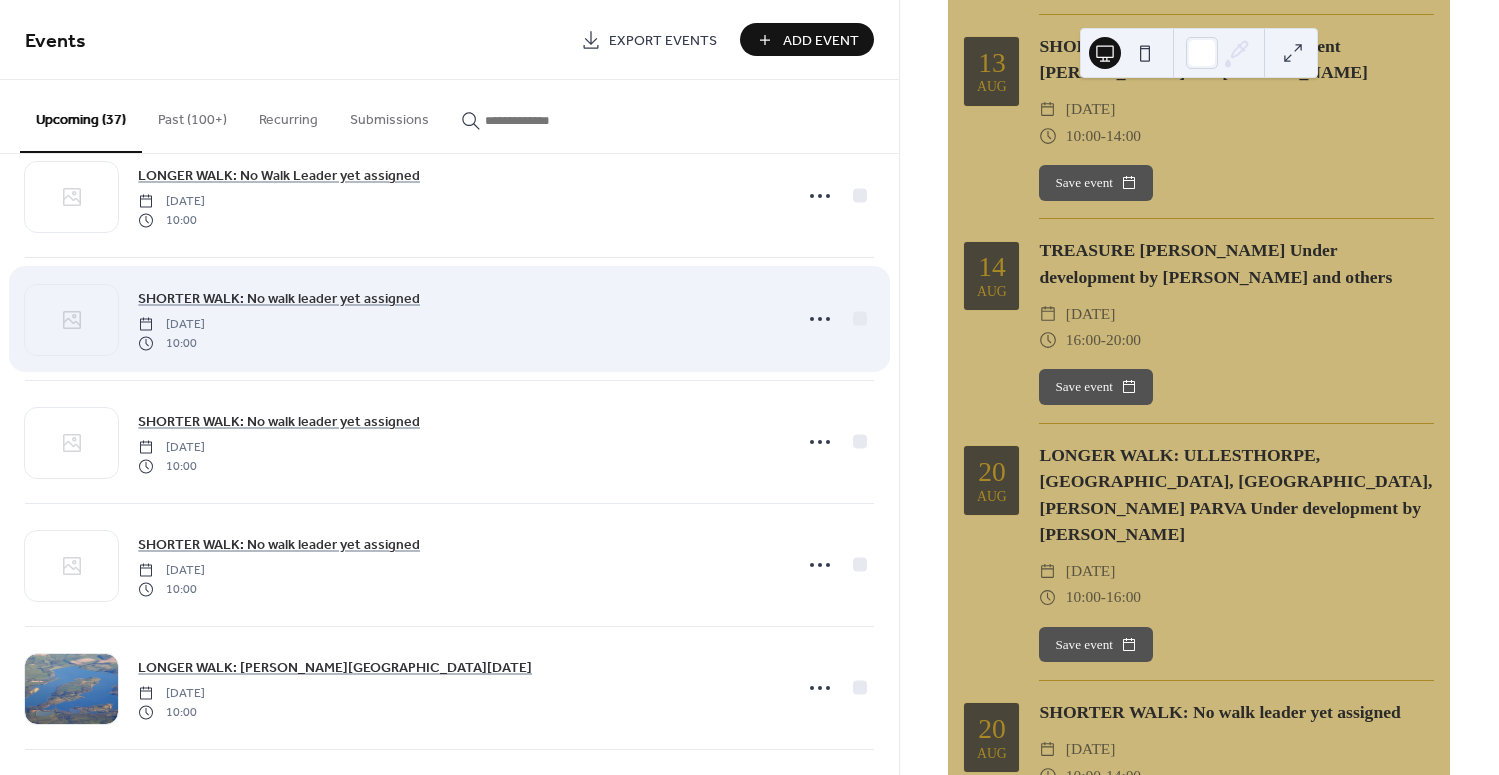 scroll, scrollTop: 3747, scrollLeft: 0, axis: vertical 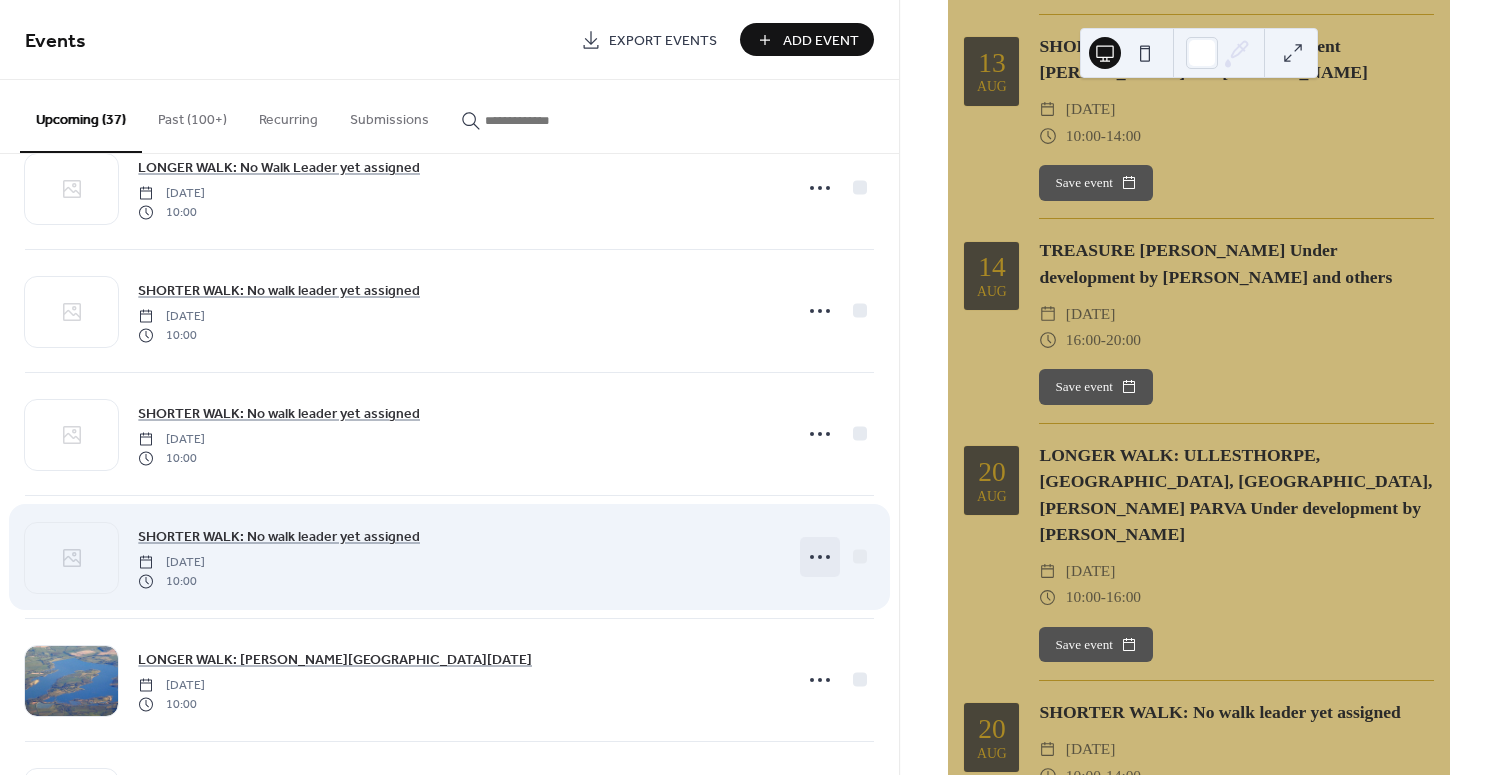 click 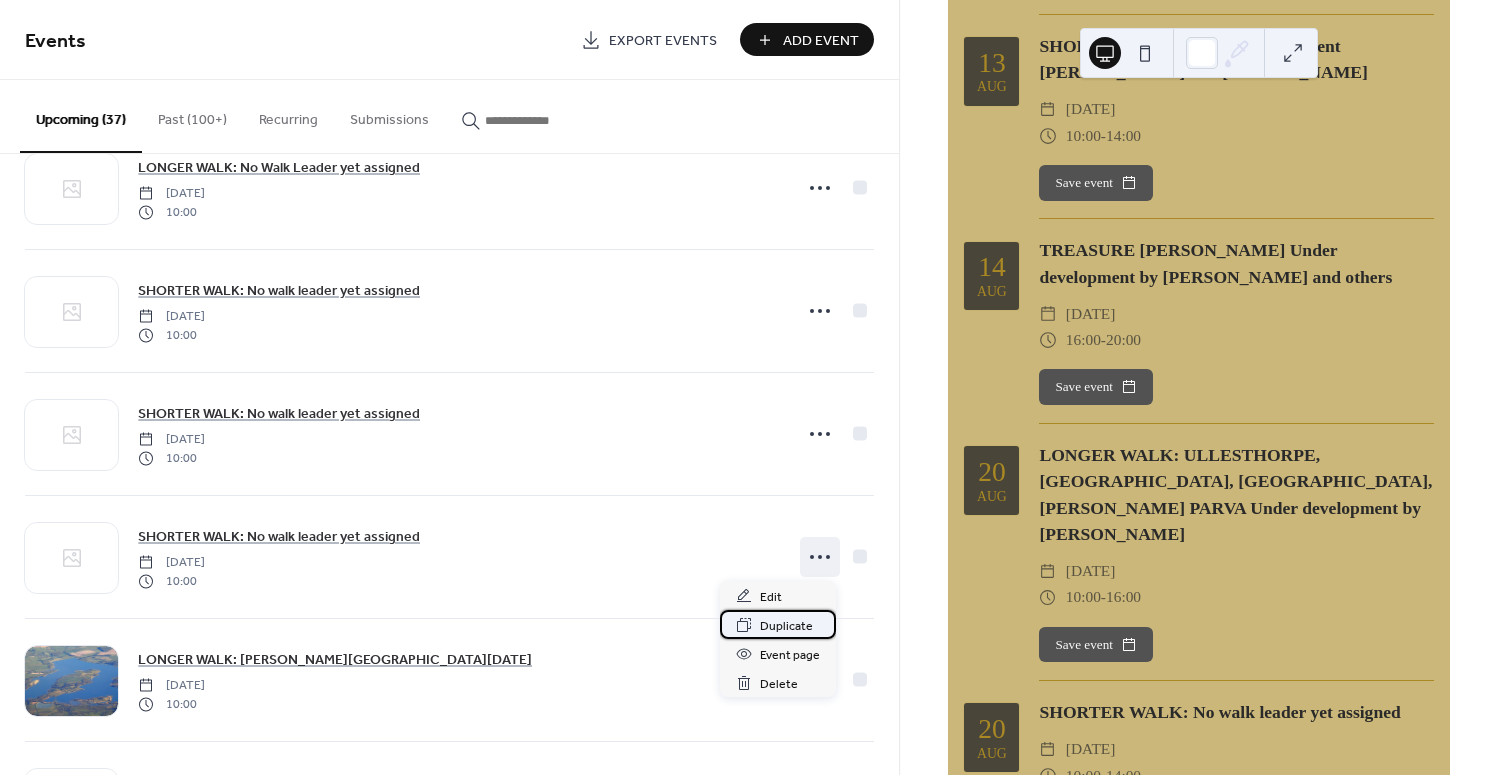 click on "Duplicate" at bounding box center [786, 626] 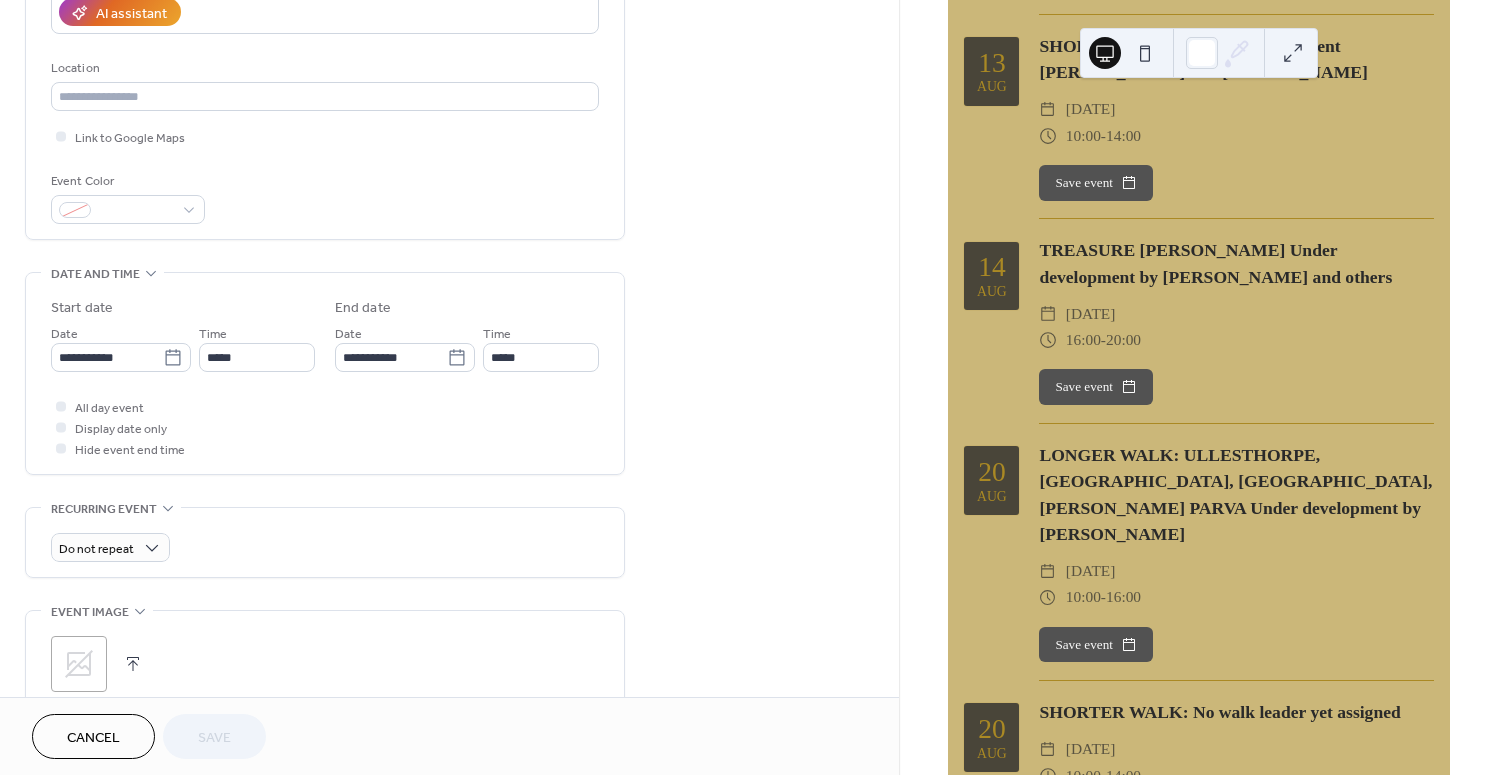 scroll, scrollTop: 376, scrollLeft: 0, axis: vertical 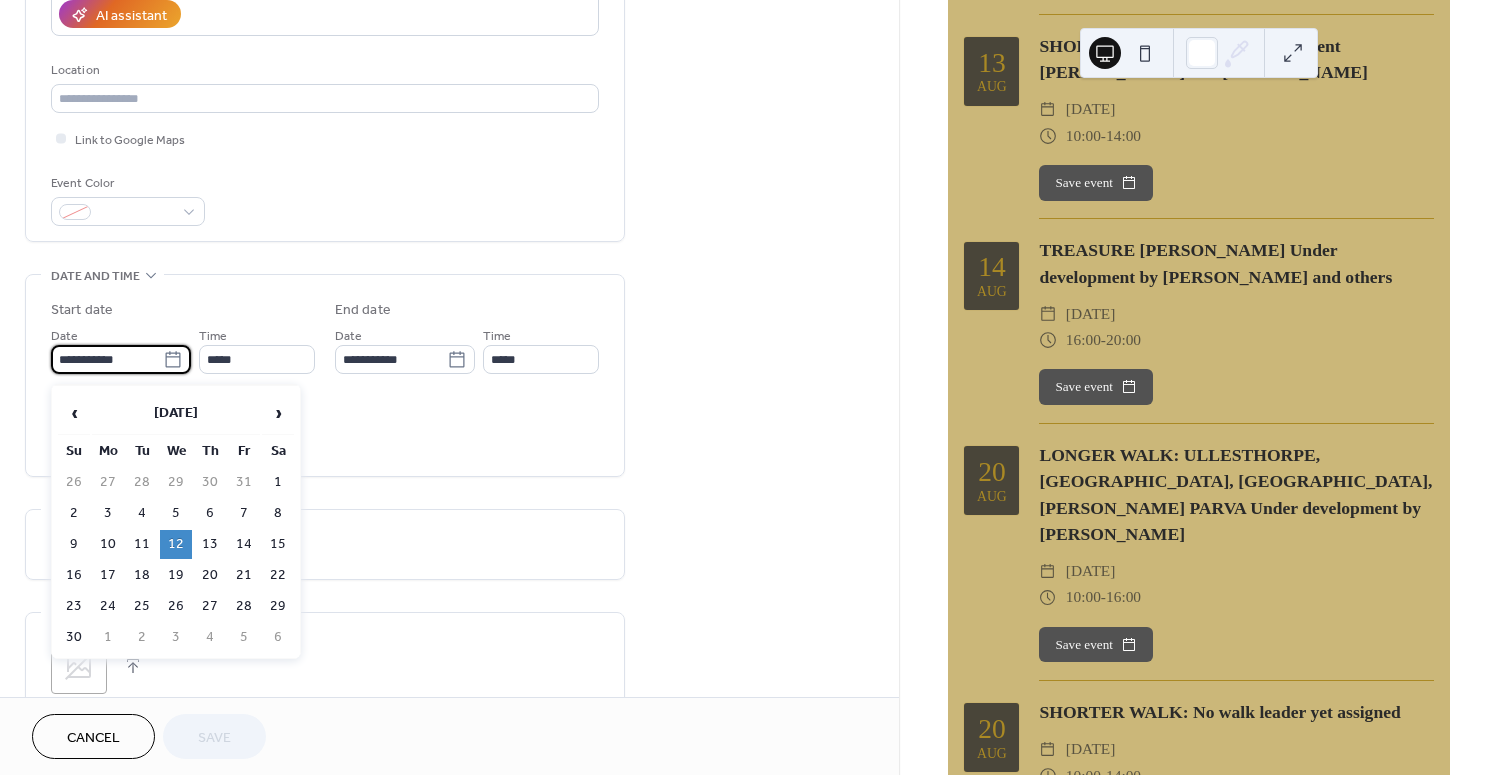 click on "**********" at bounding box center [107, 359] 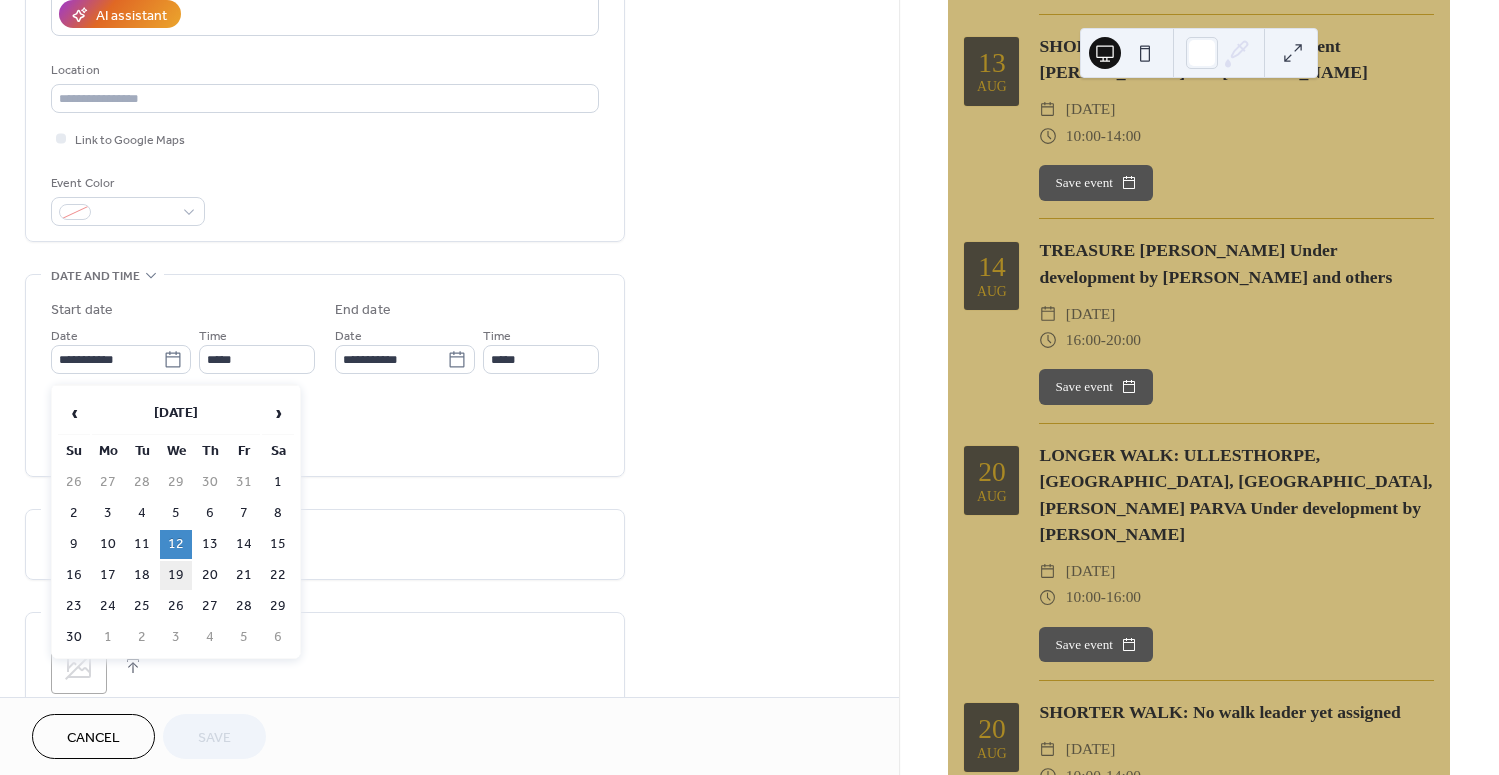 click on "19" at bounding box center (176, 575) 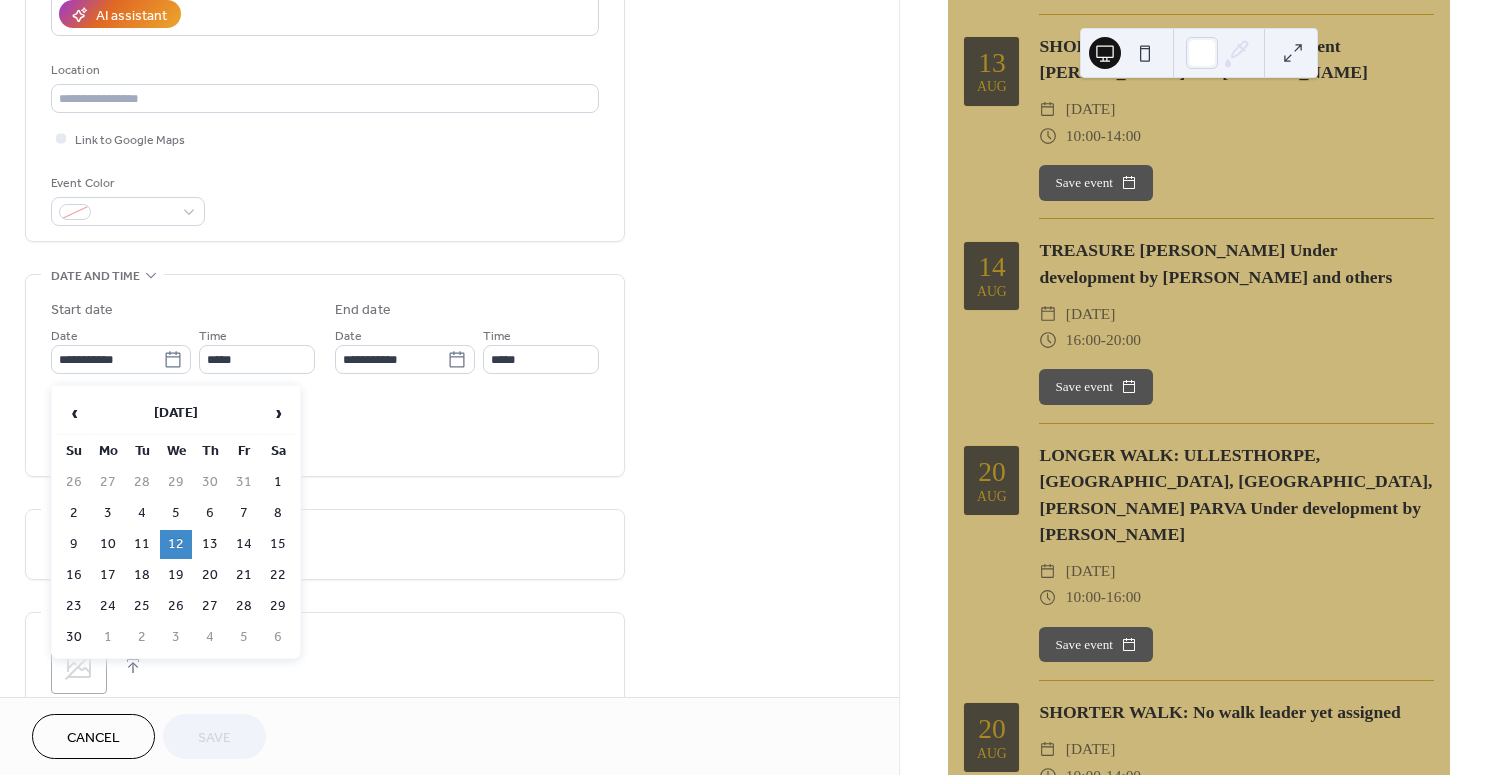 type on "**********" 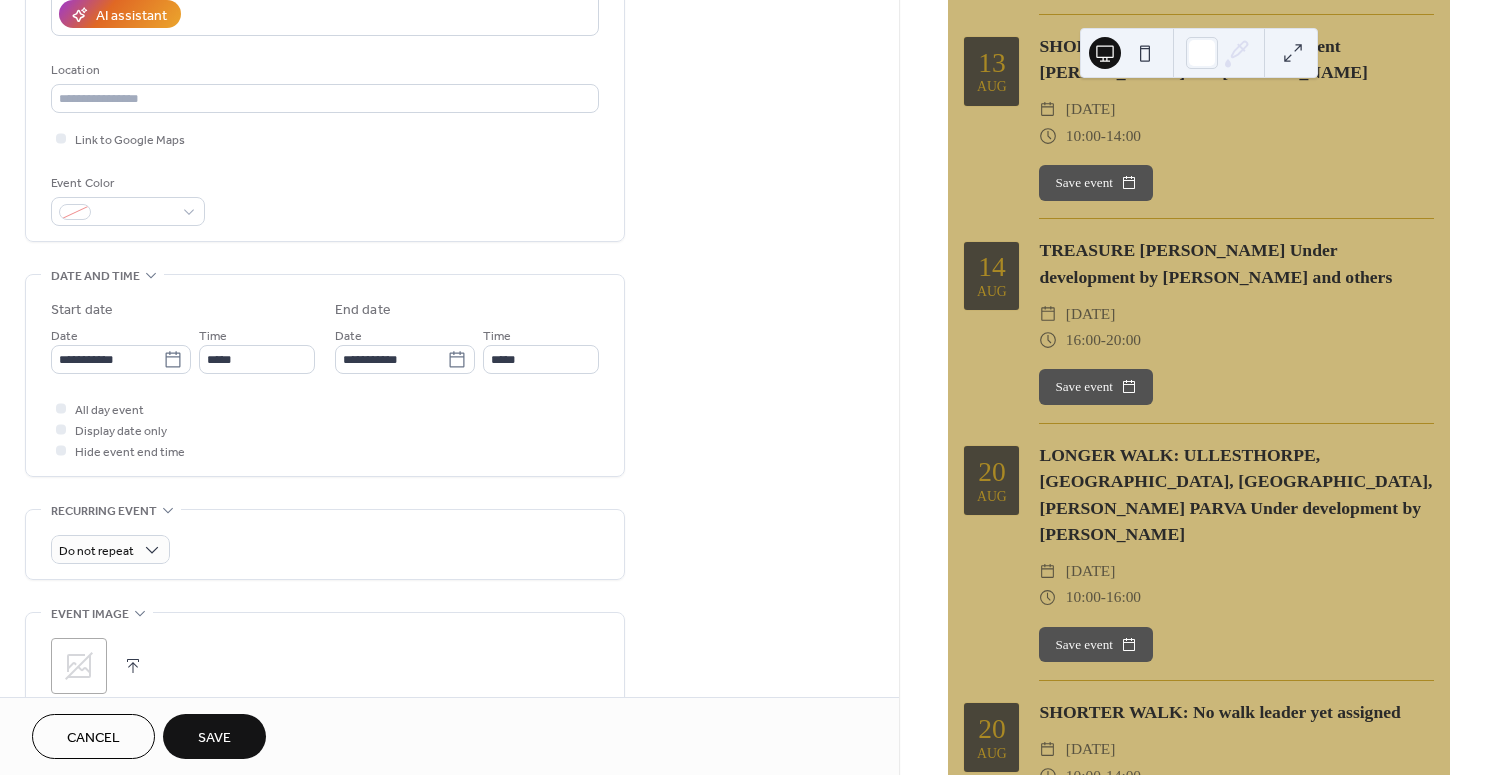 click on "Save" at bounding box center [214, 738] 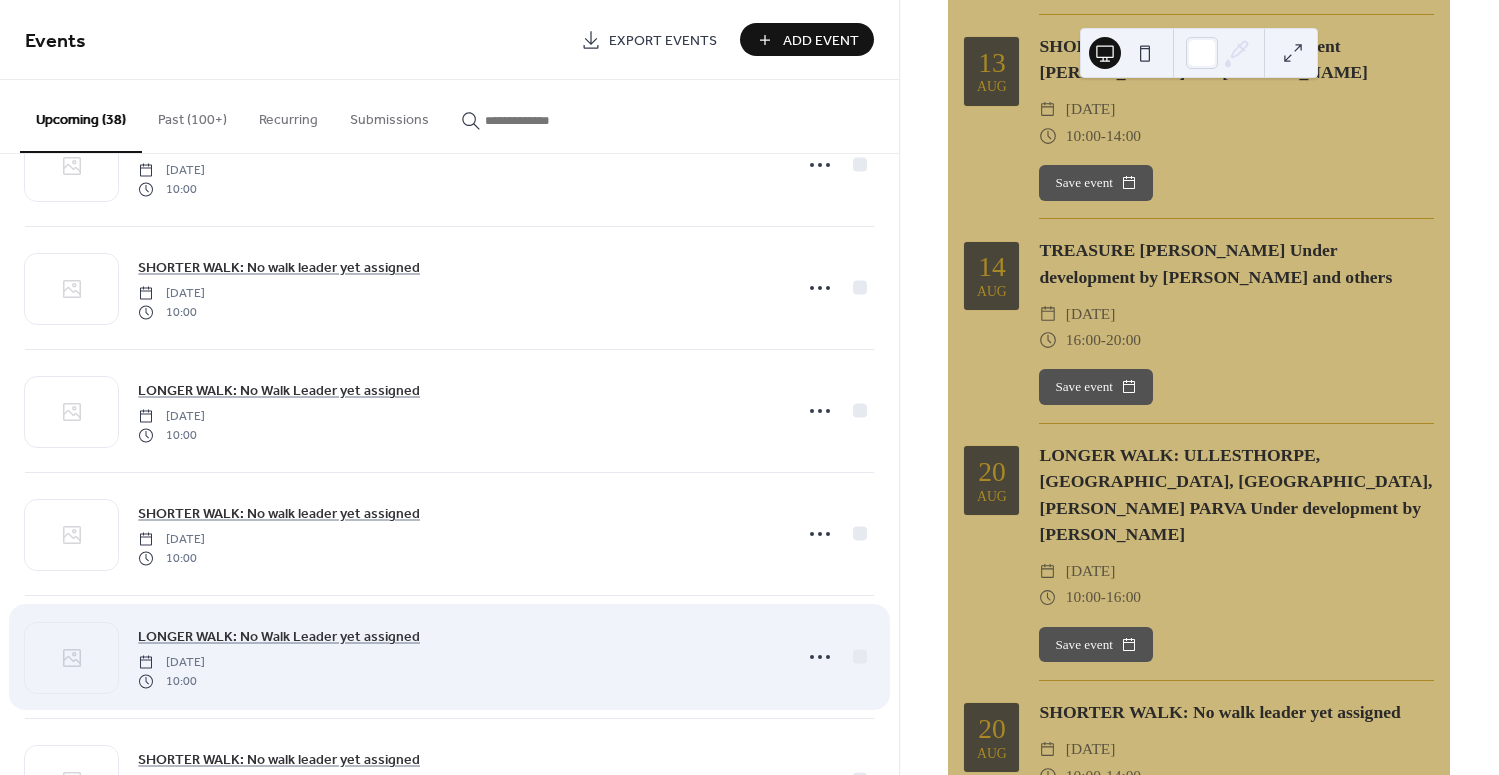 scroll, scrollTop: 3043, scrollLeft: 0, axis: vertical 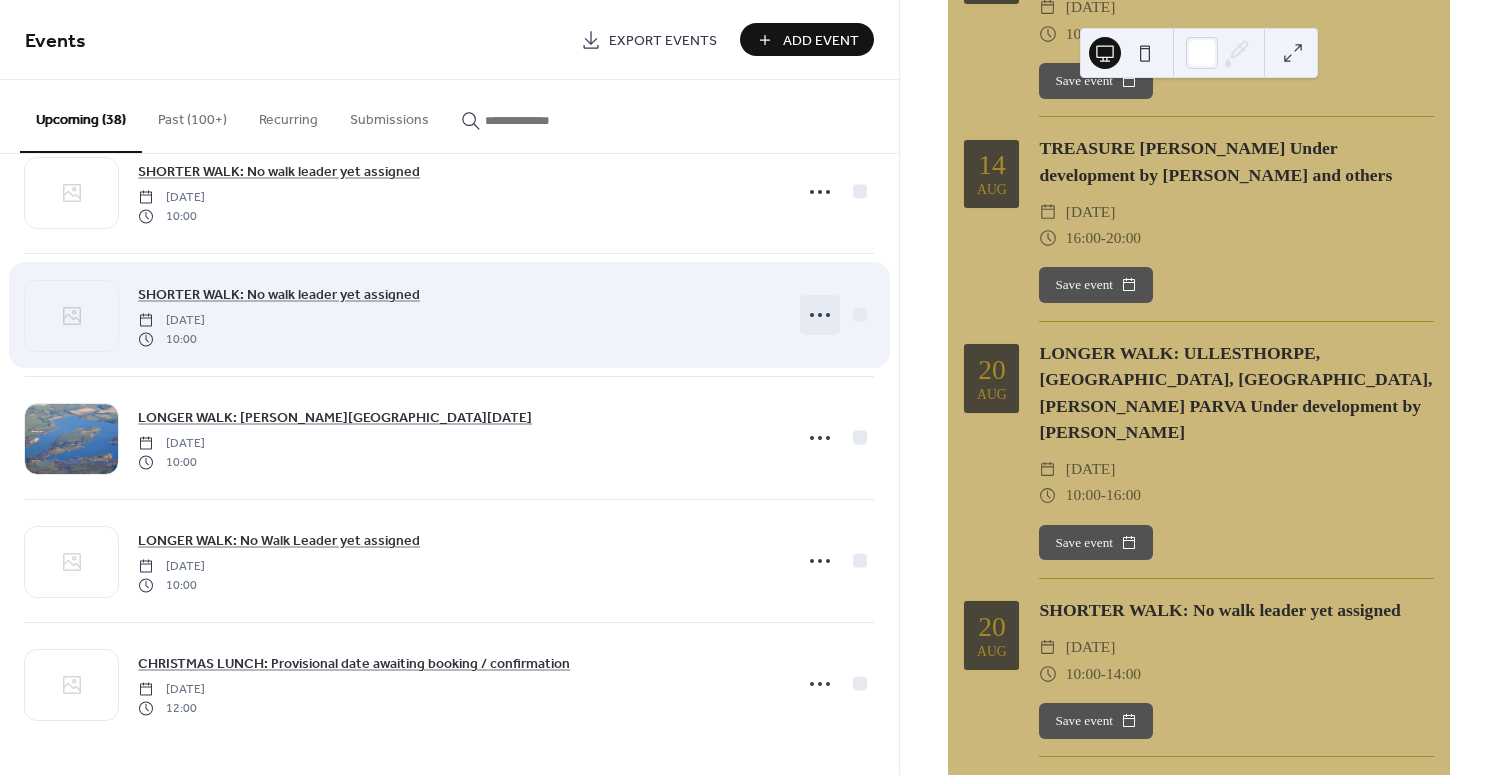 click 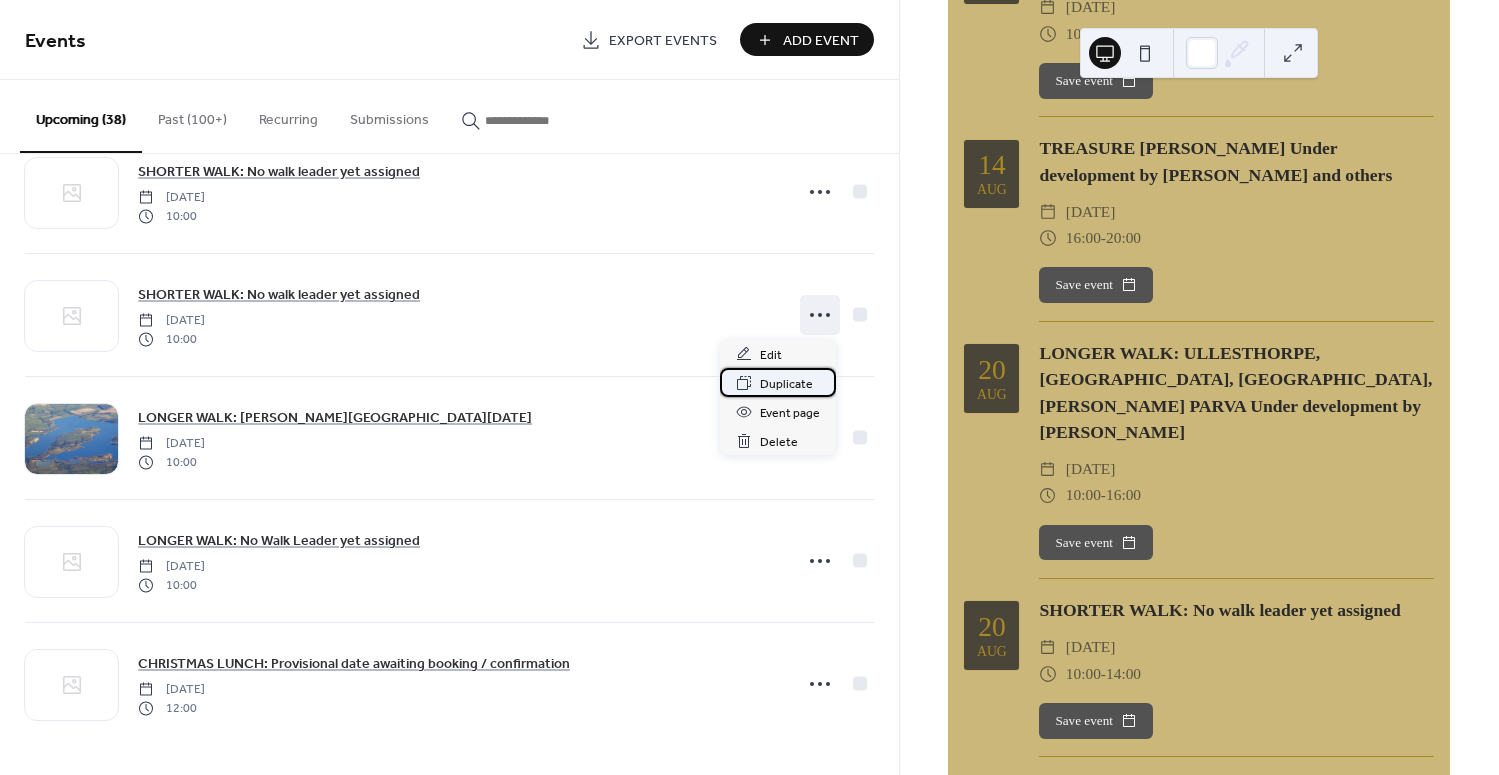 click on "Duplicate" at bounding box center [786, 384] 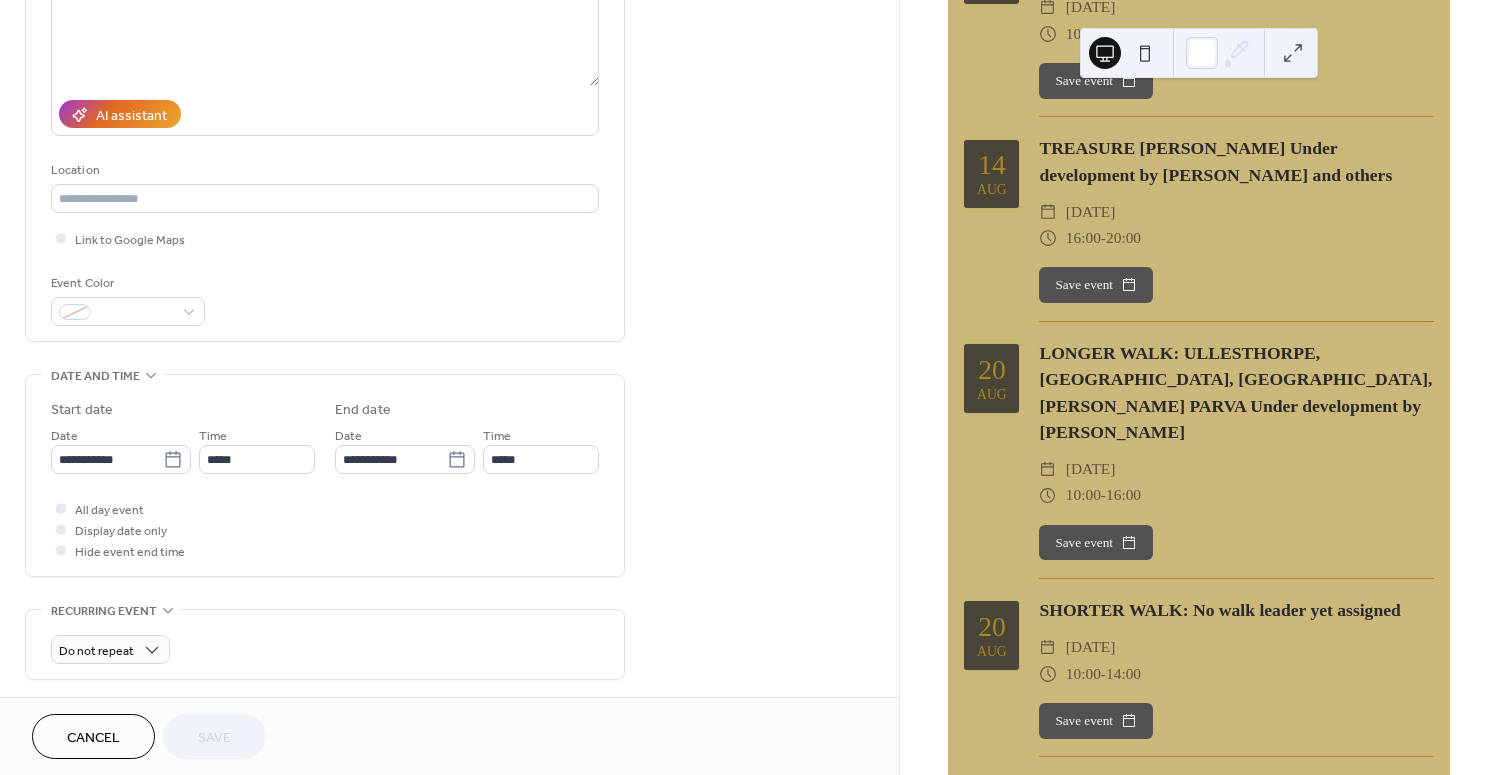 scroll, scrollTop: 383, scrollLeft: 0, axis: vertical 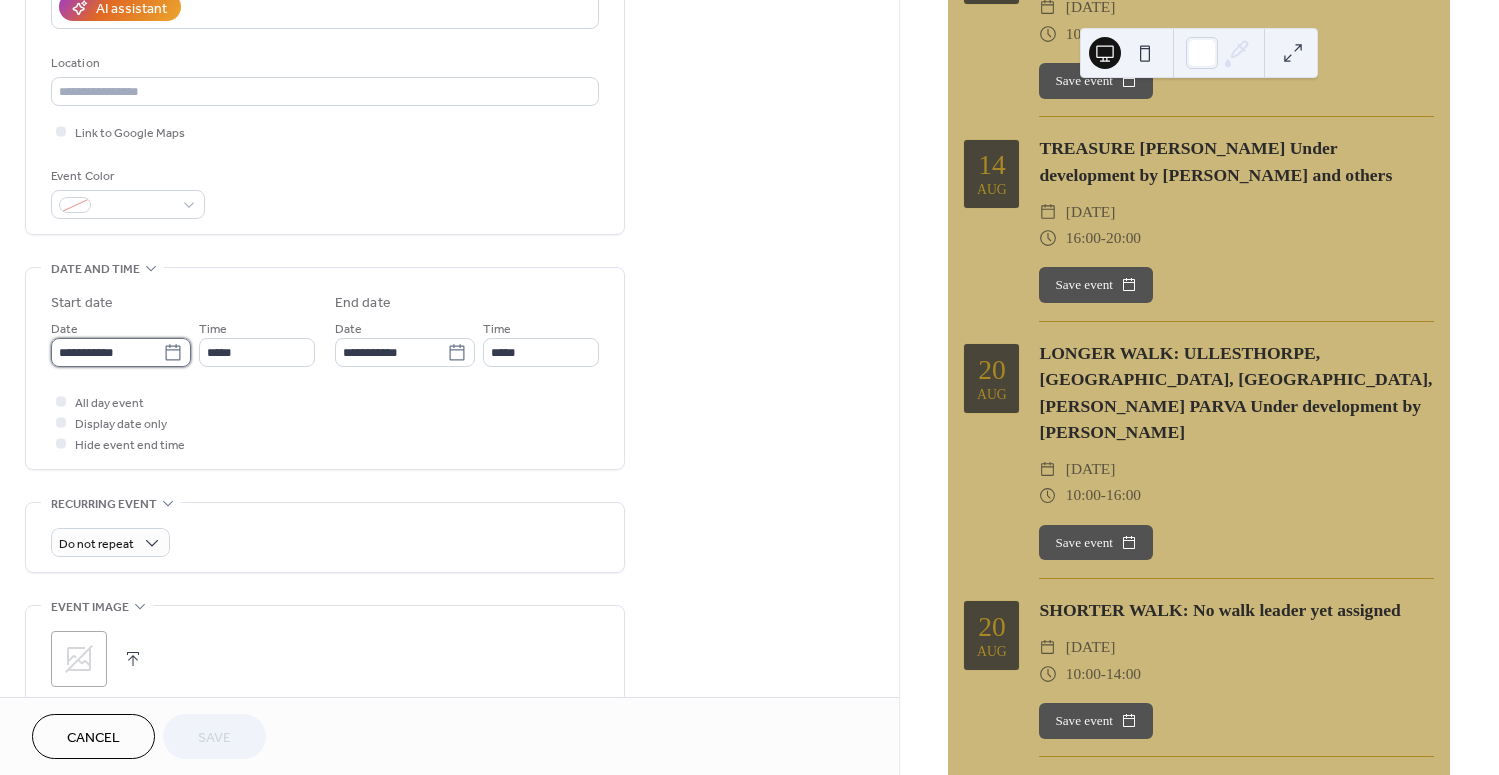 click on "**********" at bounding box center (107, 352) 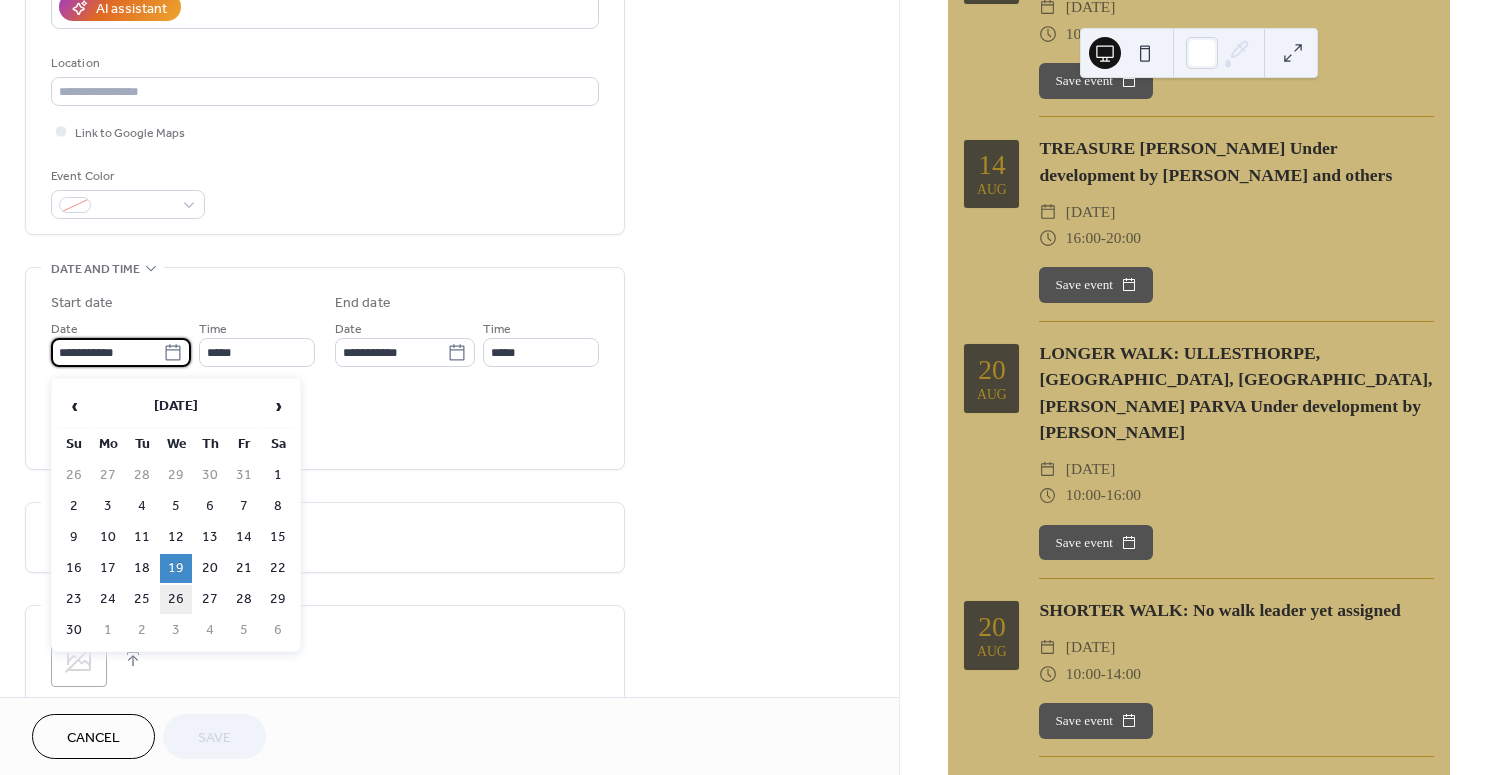 click on "26" at bounding box center [176, 599] 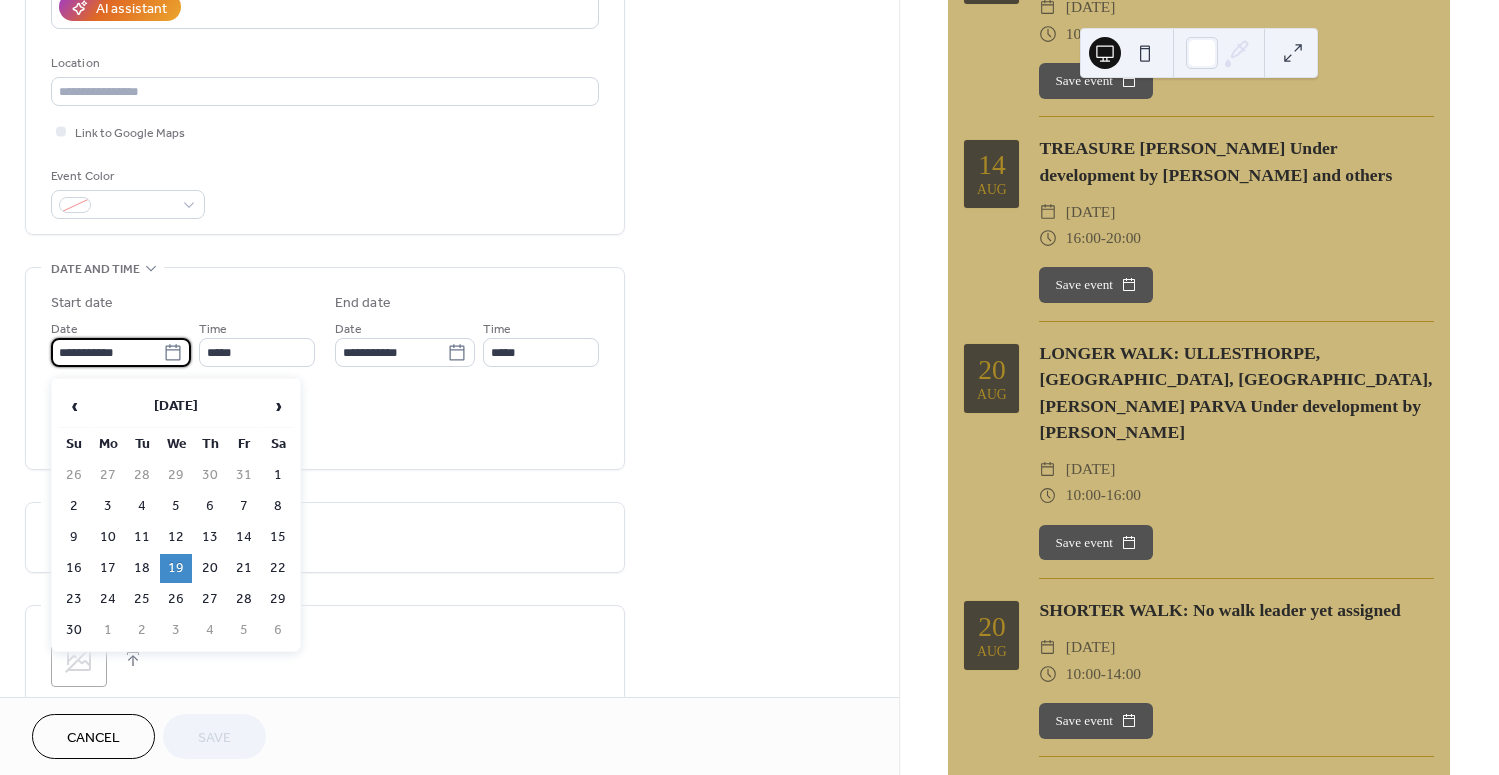 type on "**********" 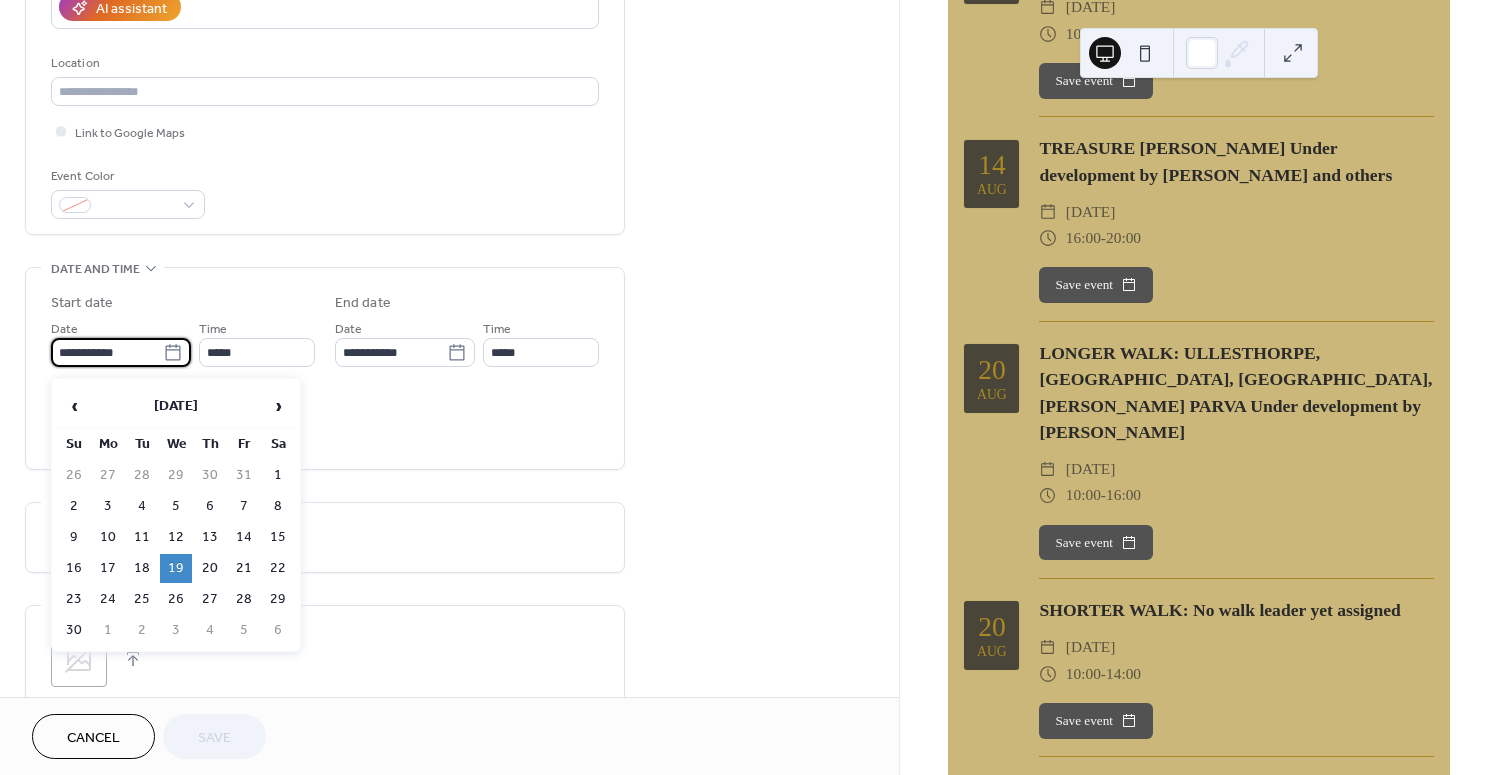 type on "**********" 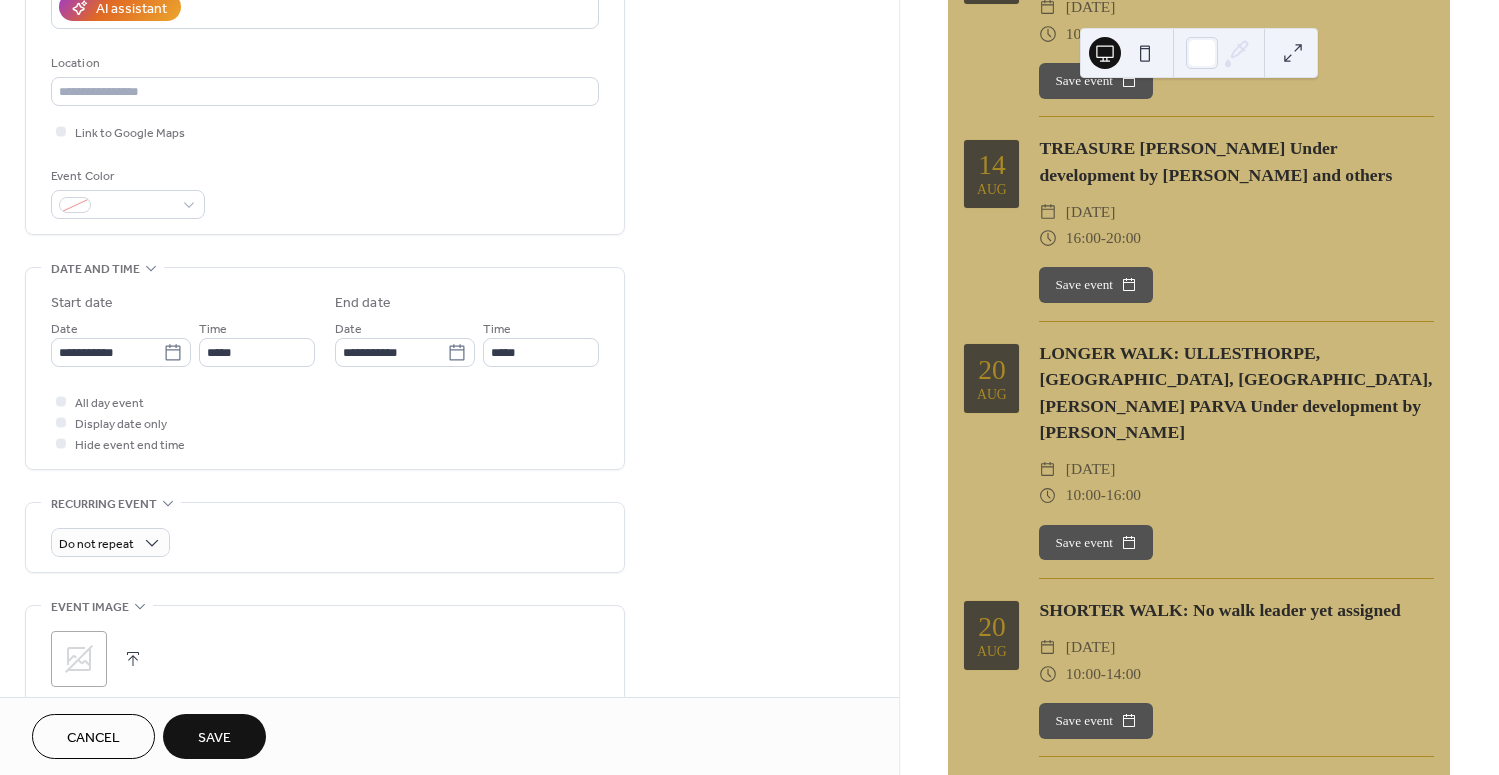 click on "Save" at bounding box center (214, 738) 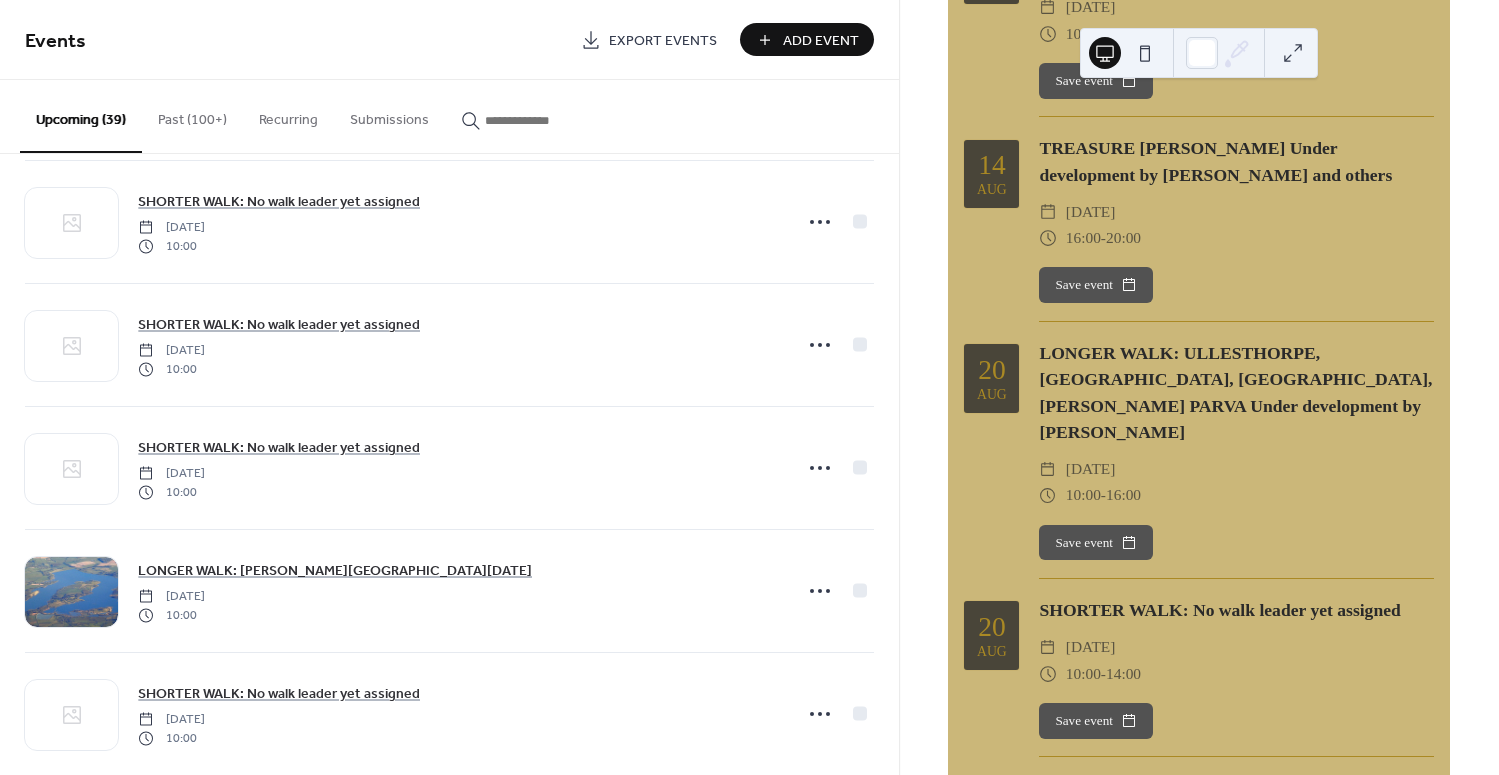 scroll, scrollTop: 3962, scrollLeft: 0, axis: vertical 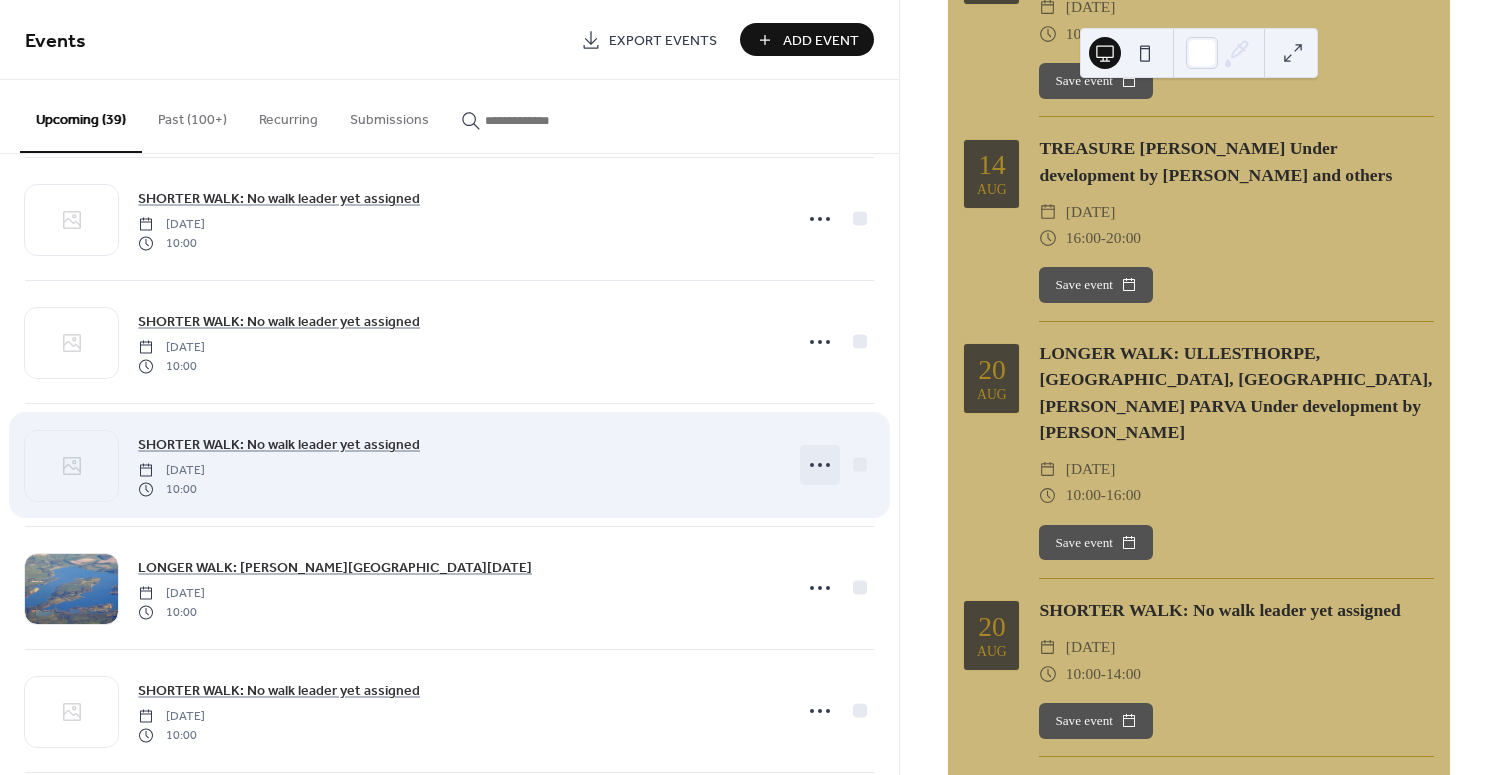 click 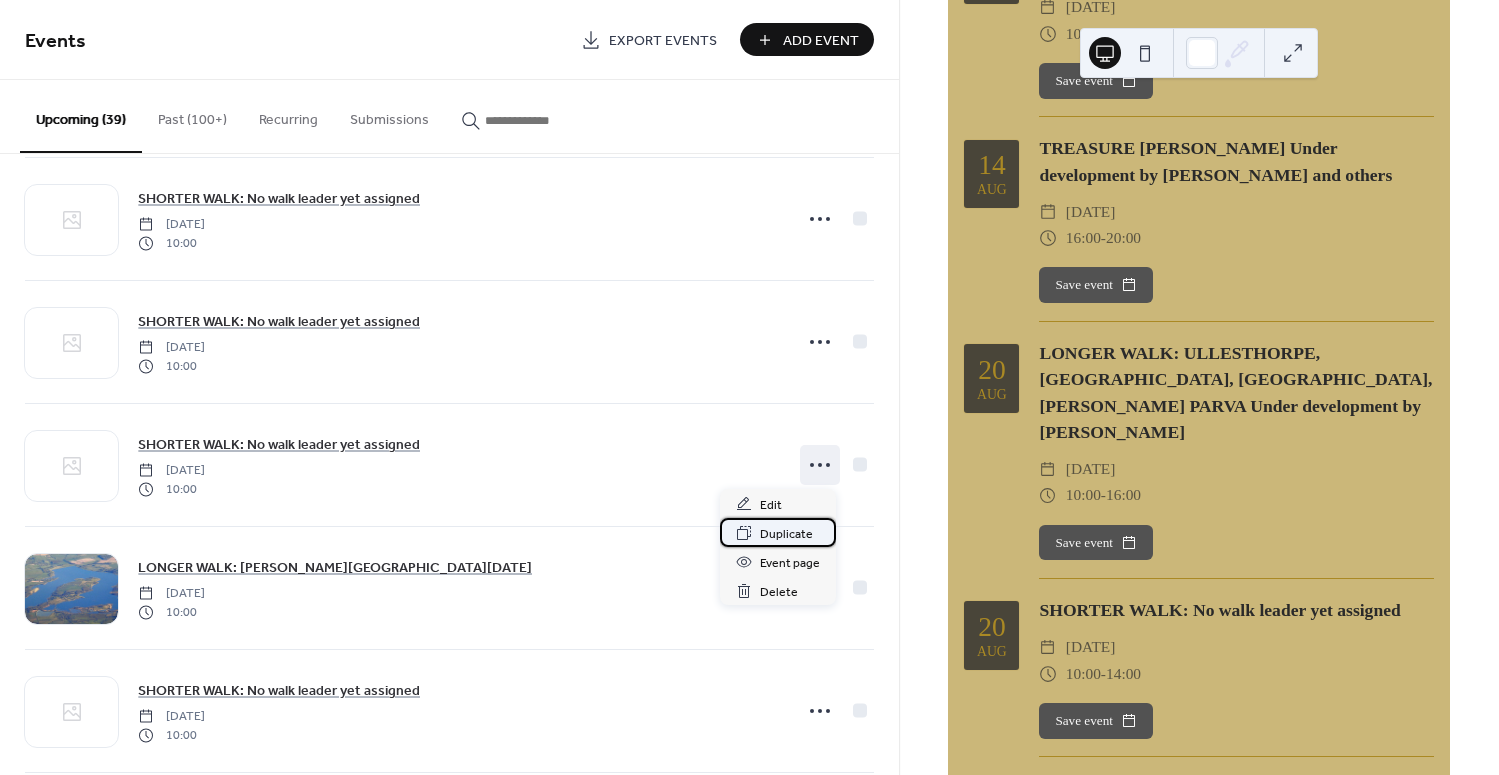 click on "Duplicate" at bounding box center [786, 534] 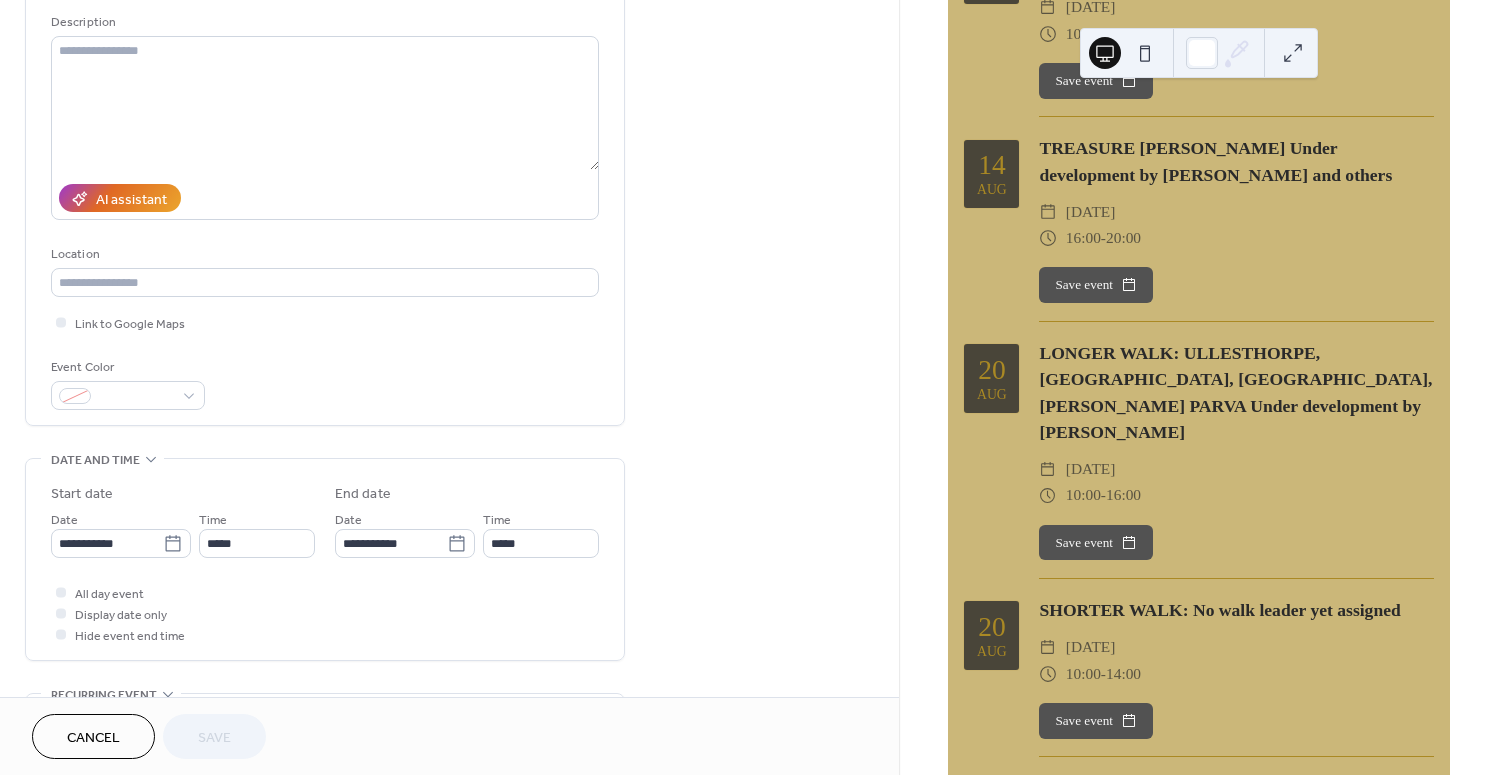 scroll, scrollTop: 183, scrollLeft: 0, axis: vertical 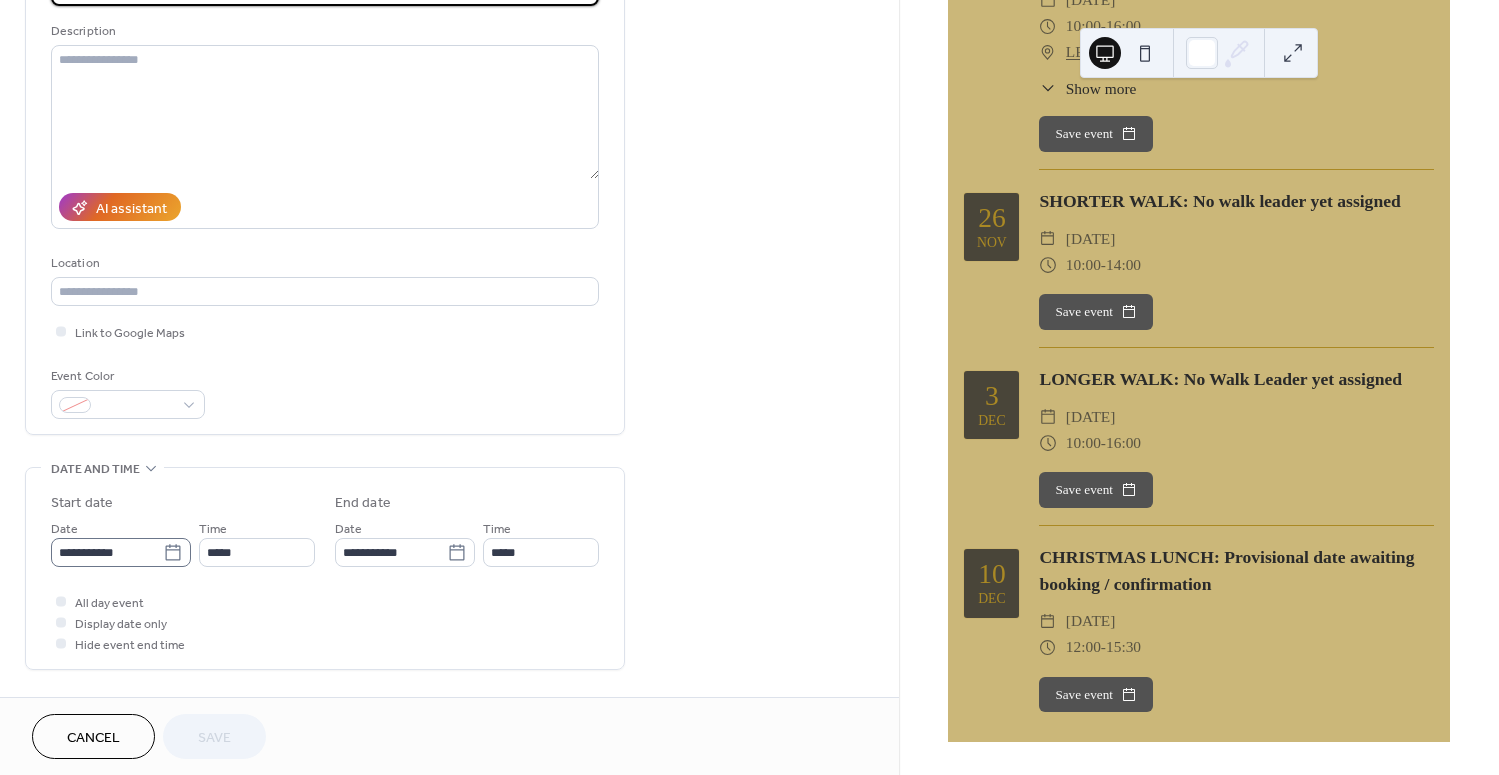 click 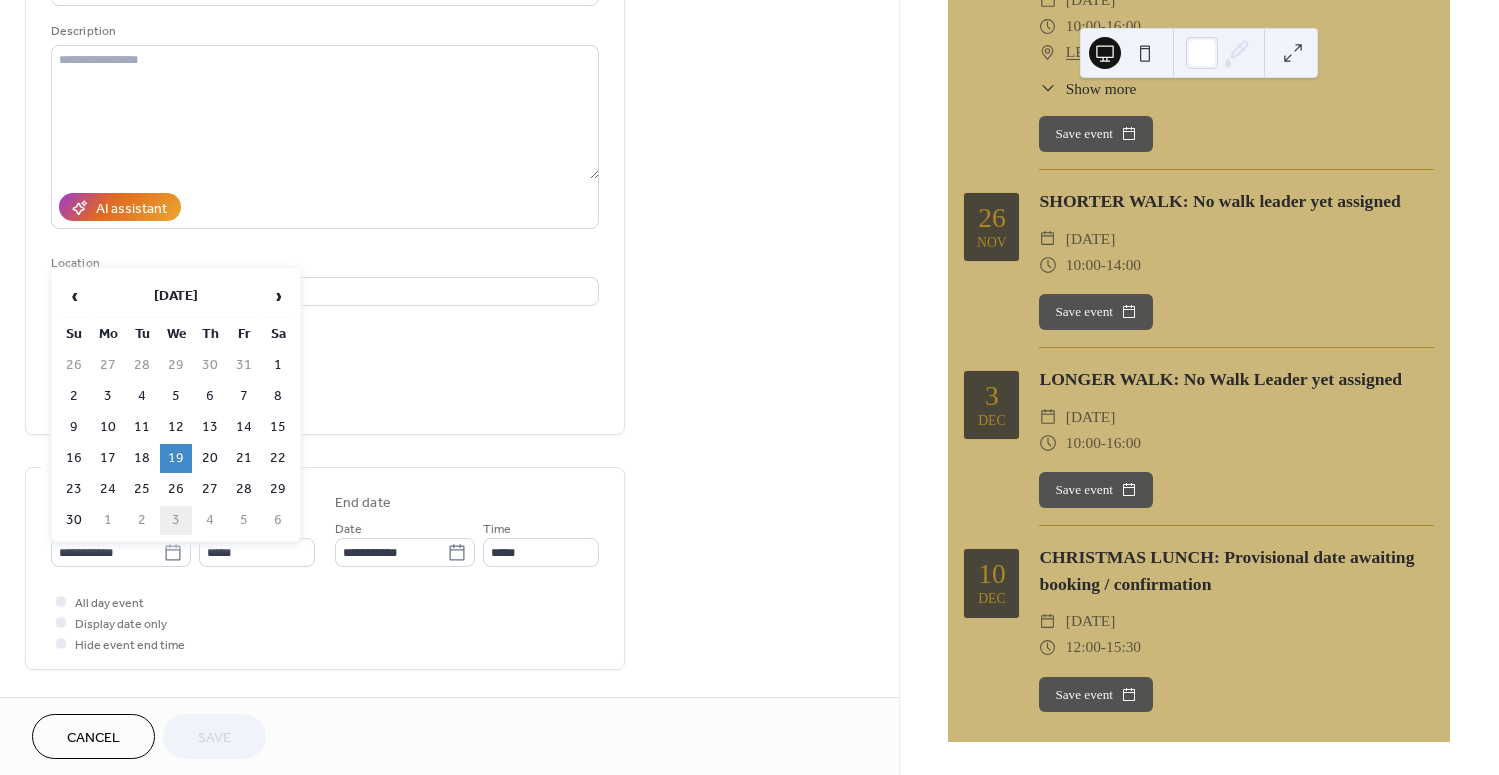 click on "3" at bounding box center (176, 520) 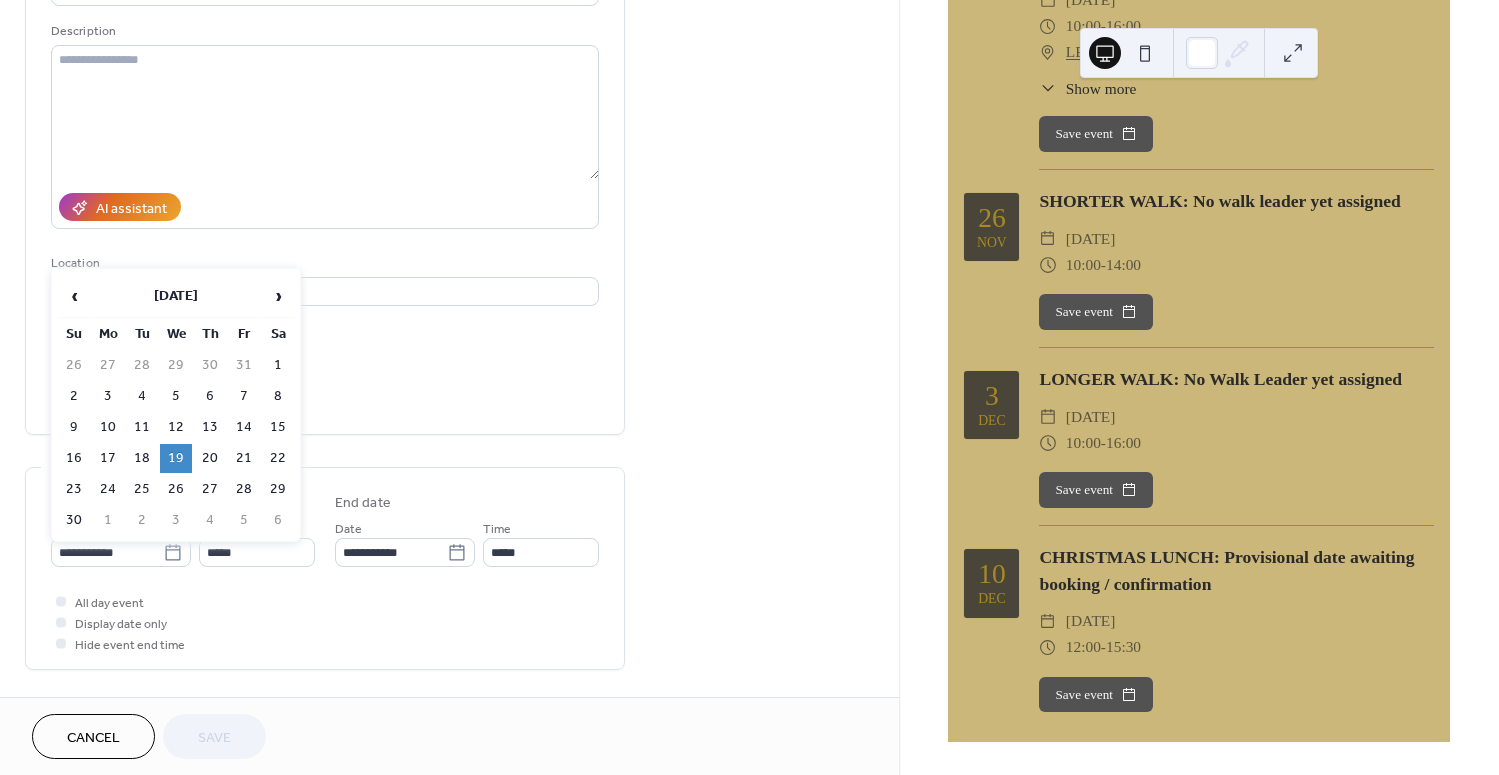 type on "**********" 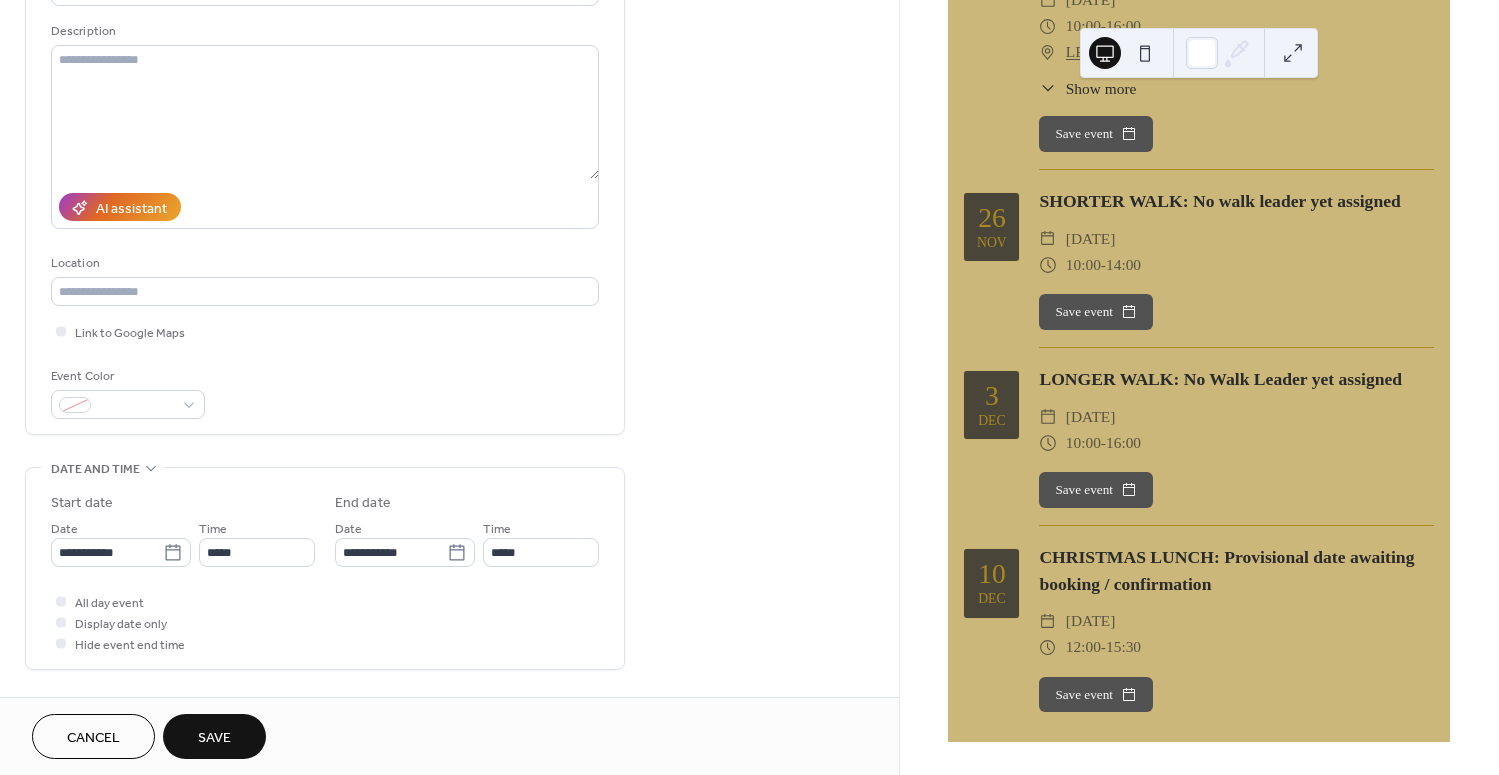 click on "Save" at bounding box center [214, 738] 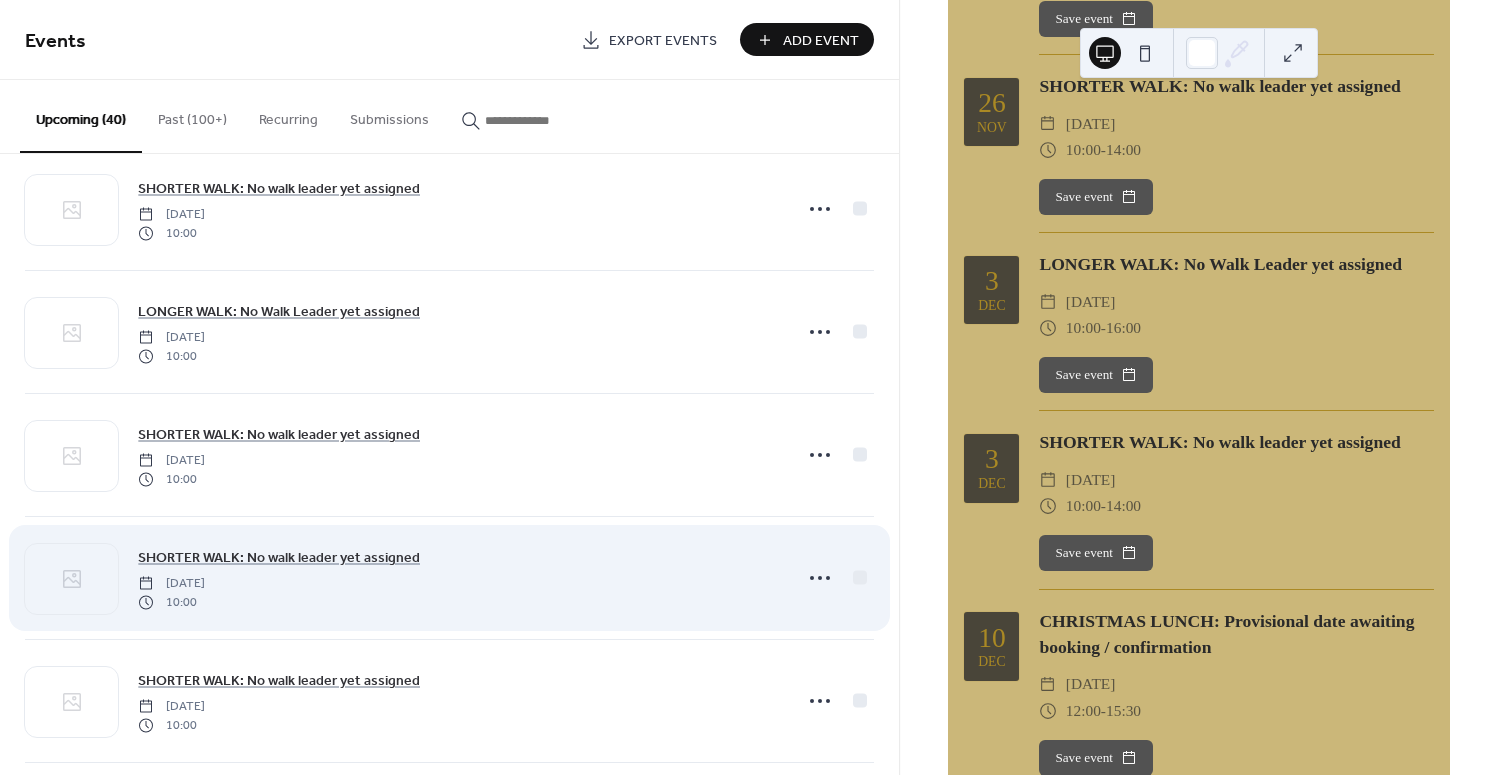 scroll, scrollTop: 3602, scrollLeft: 0, axis: vertical 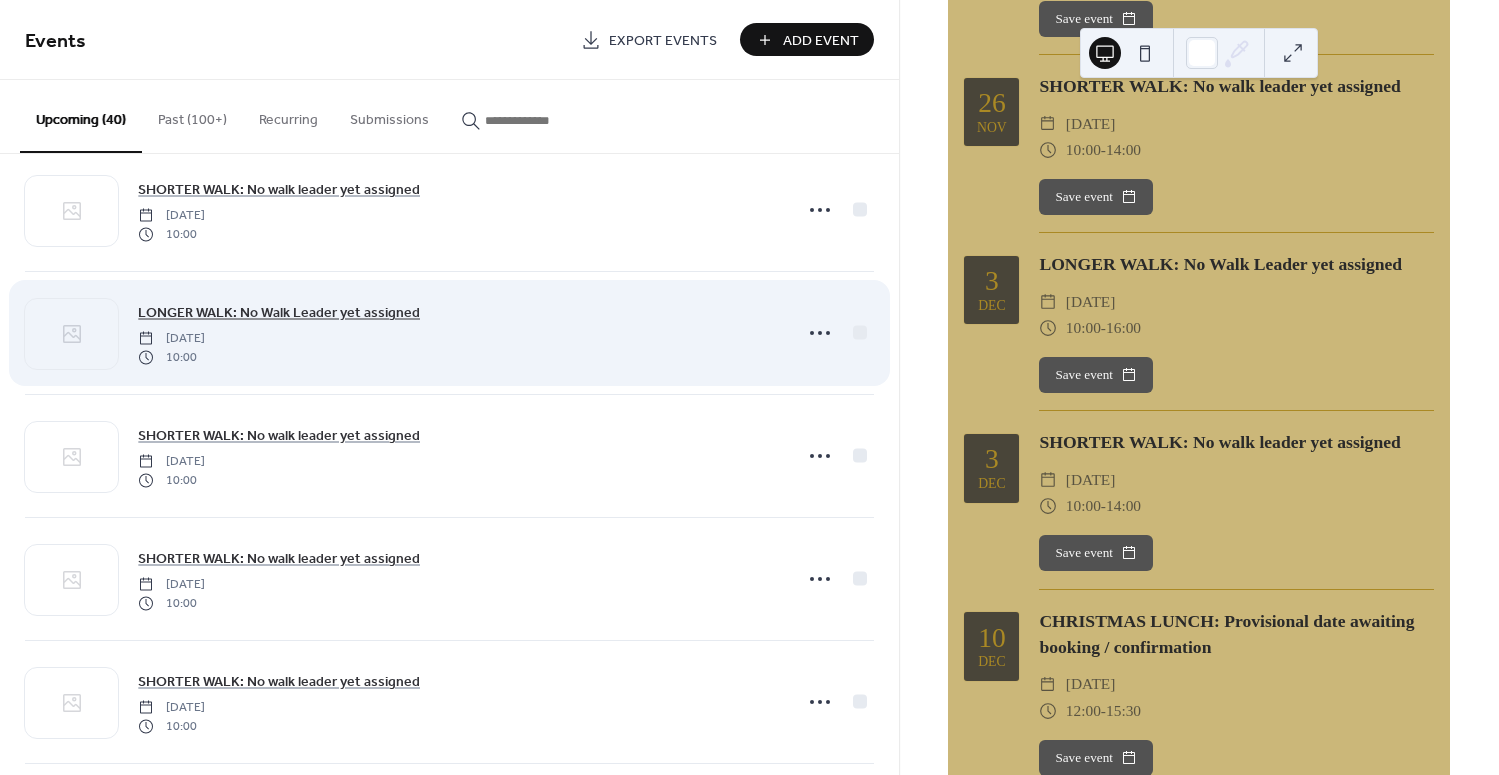 click on "LONGER WALK: No Walk Leader yet assigned" at bounding box center [279, 313] 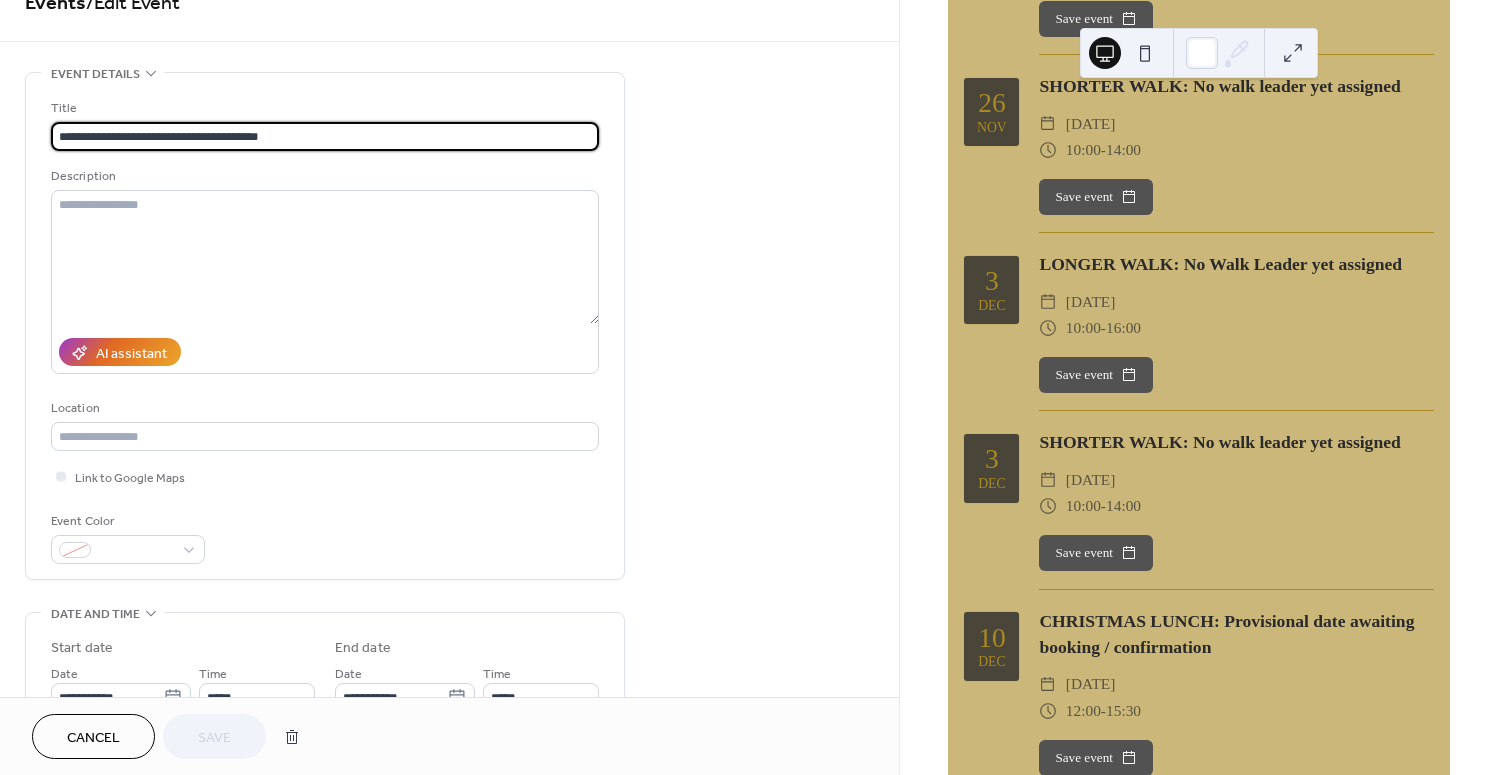 scroll, scrollTop: 39, scrollLeft: 0, axis: vertical 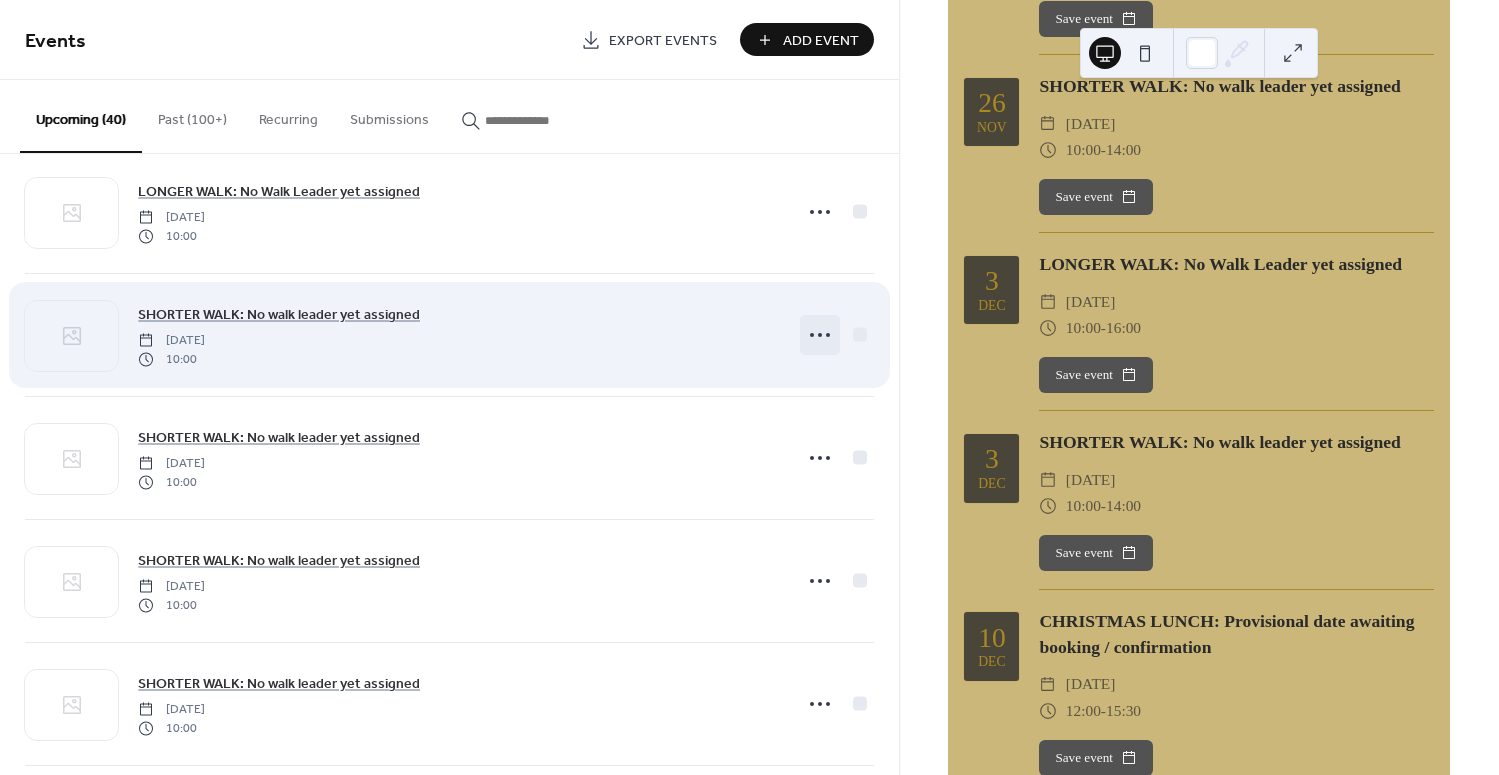 click 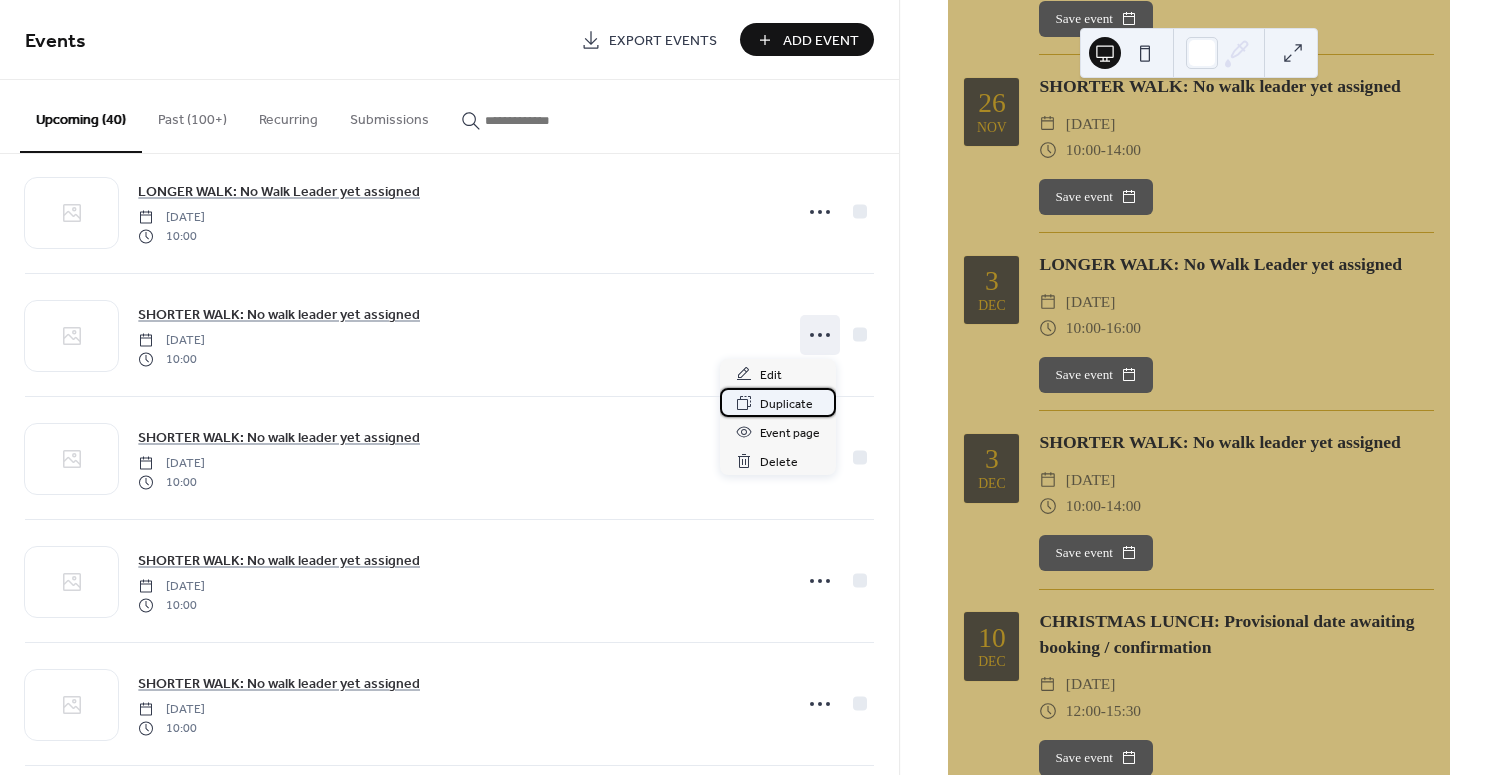 click on "Duplicate" at bounding box center (786, 404) 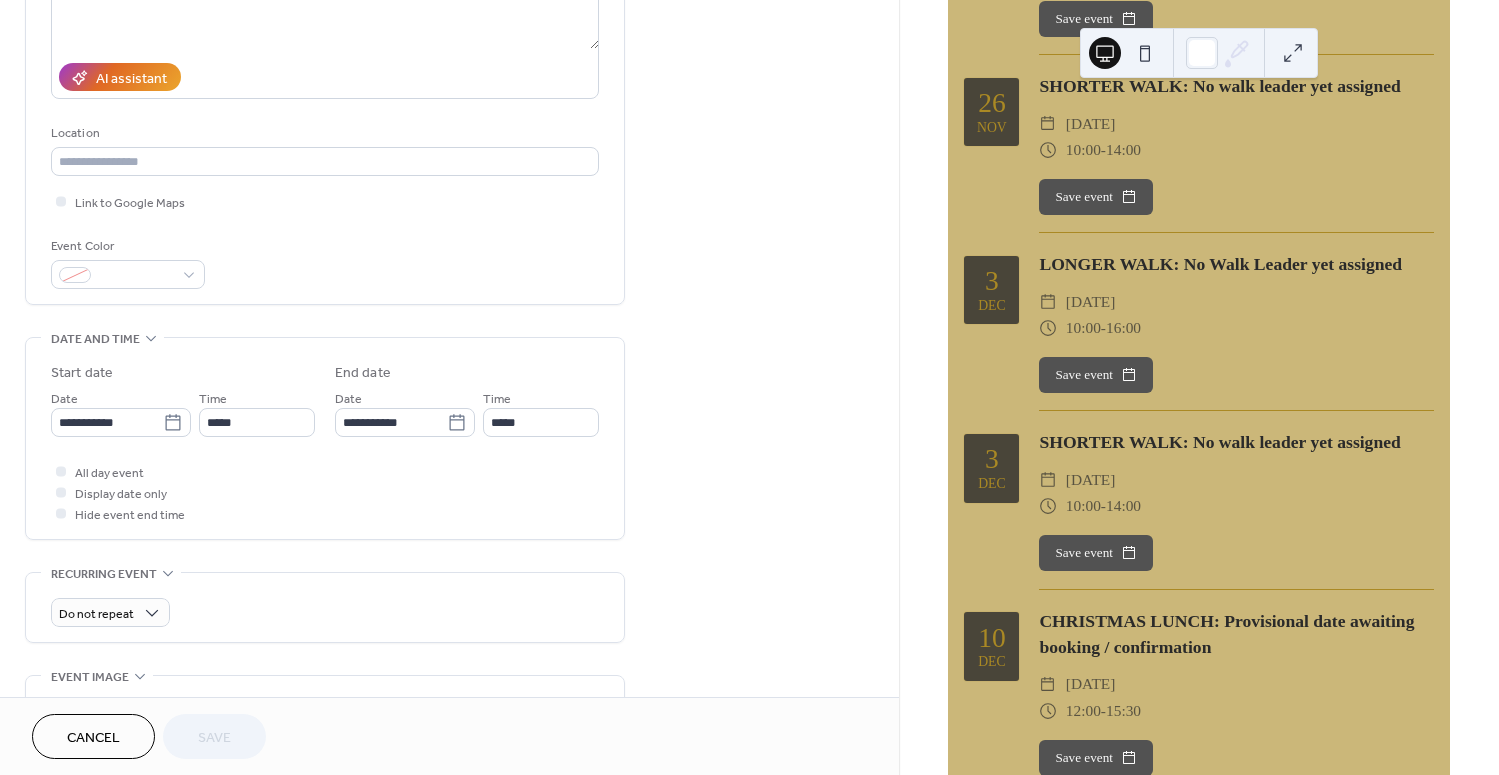 scroll, scrollTop: 340, scrollLeft: 0, axis: vertical 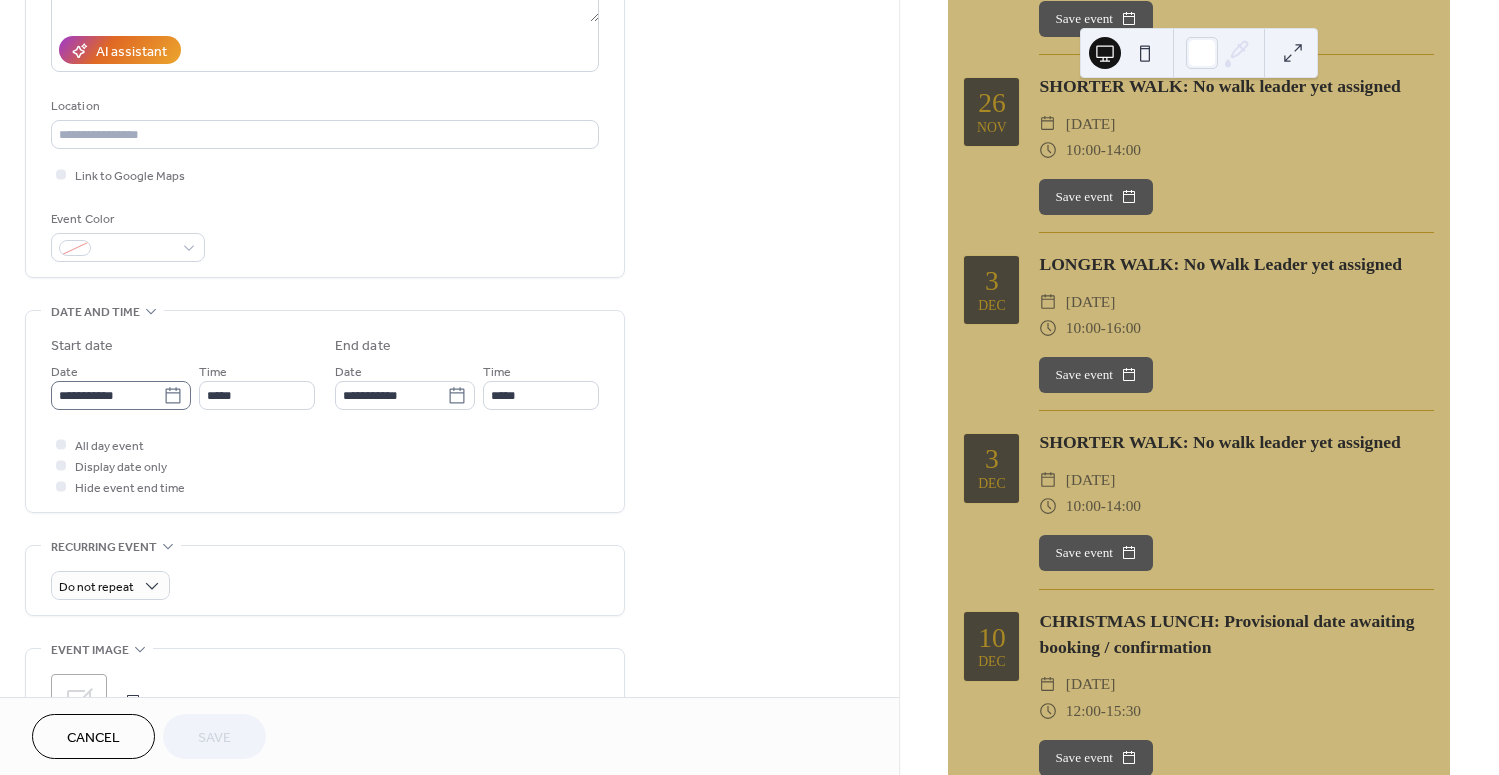 click 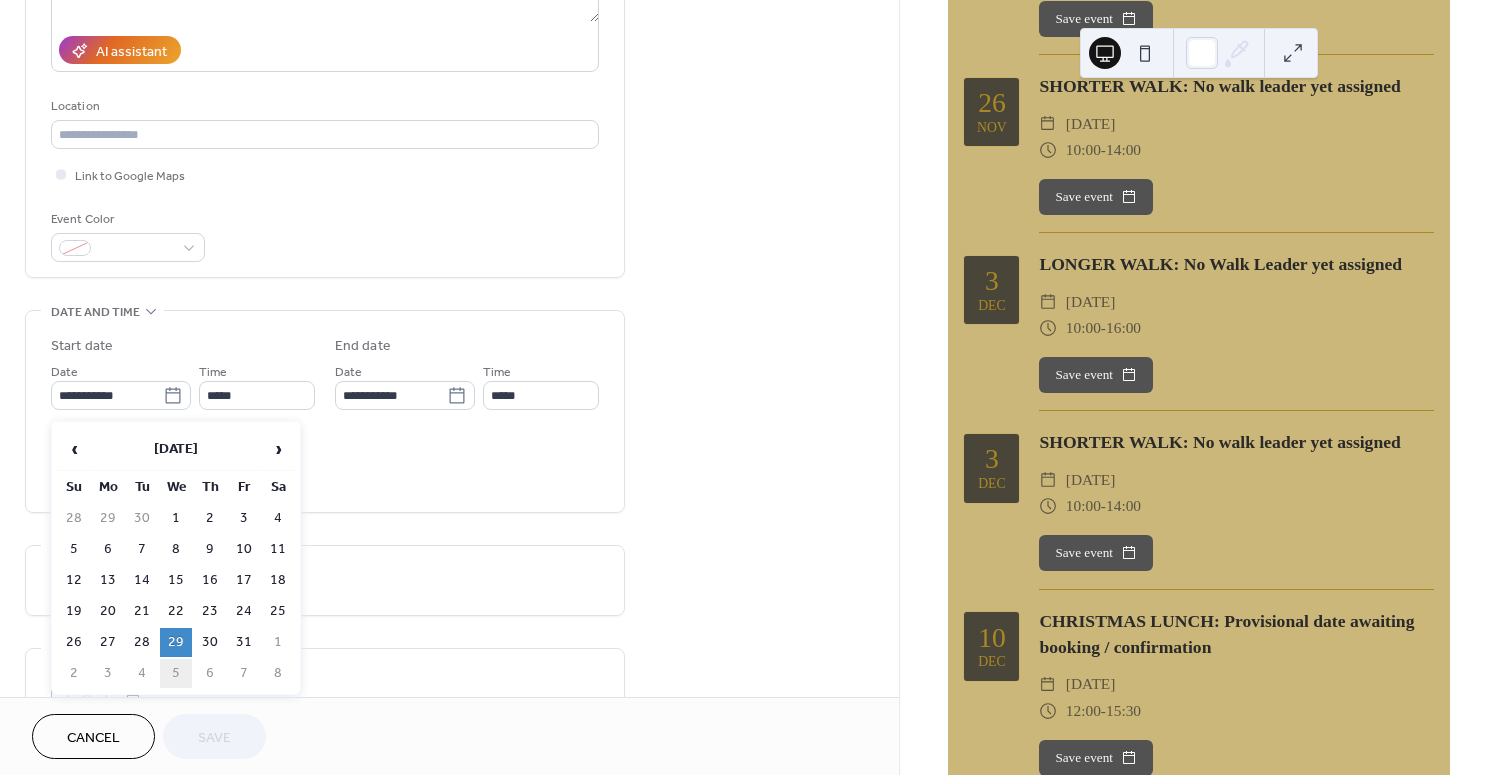 click on "5" at bounding box center (176, 673) 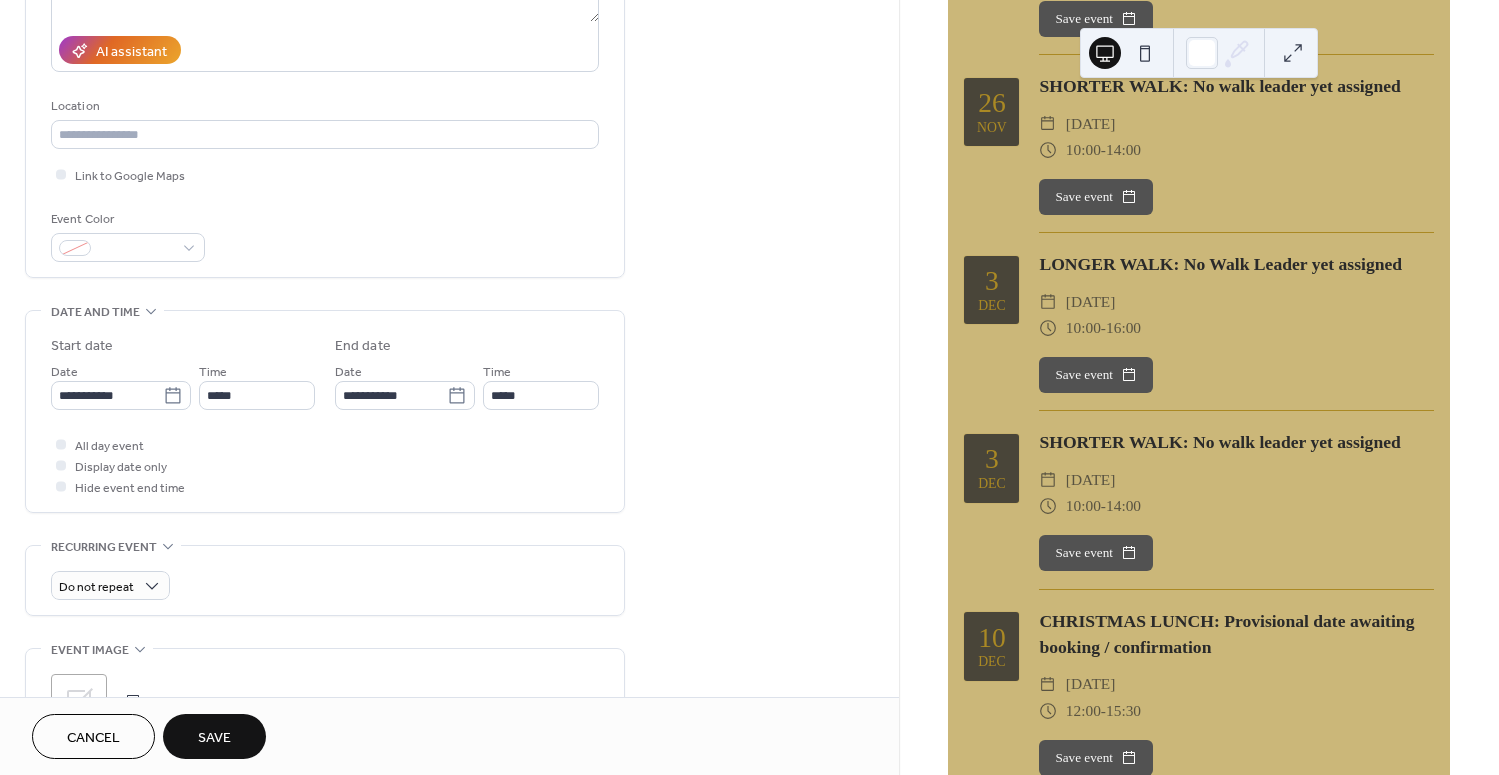 click on "Save" at bounding box center (214, 738) 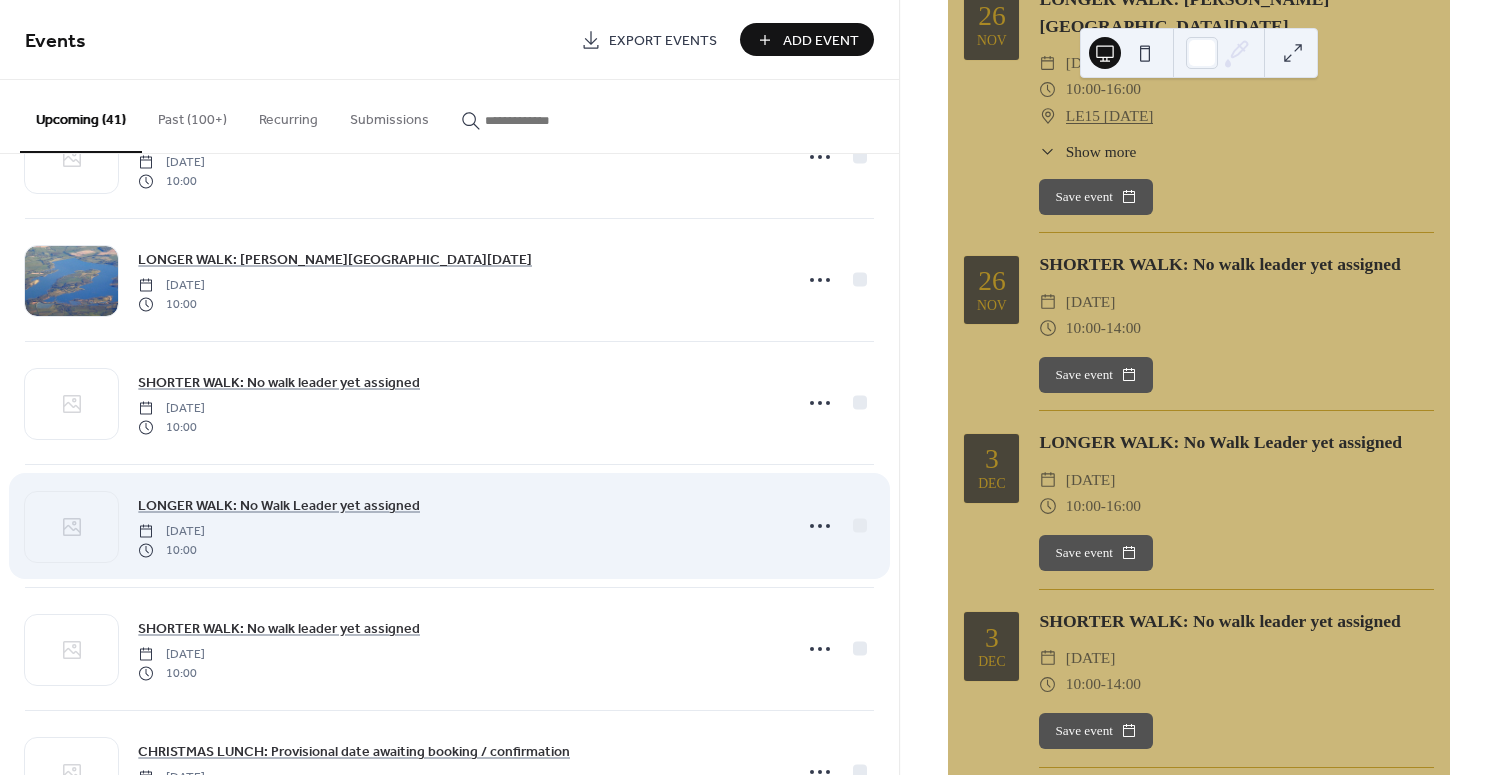 scroll, scrollTop: 4390, scrollLeft: 0, axis: vertical 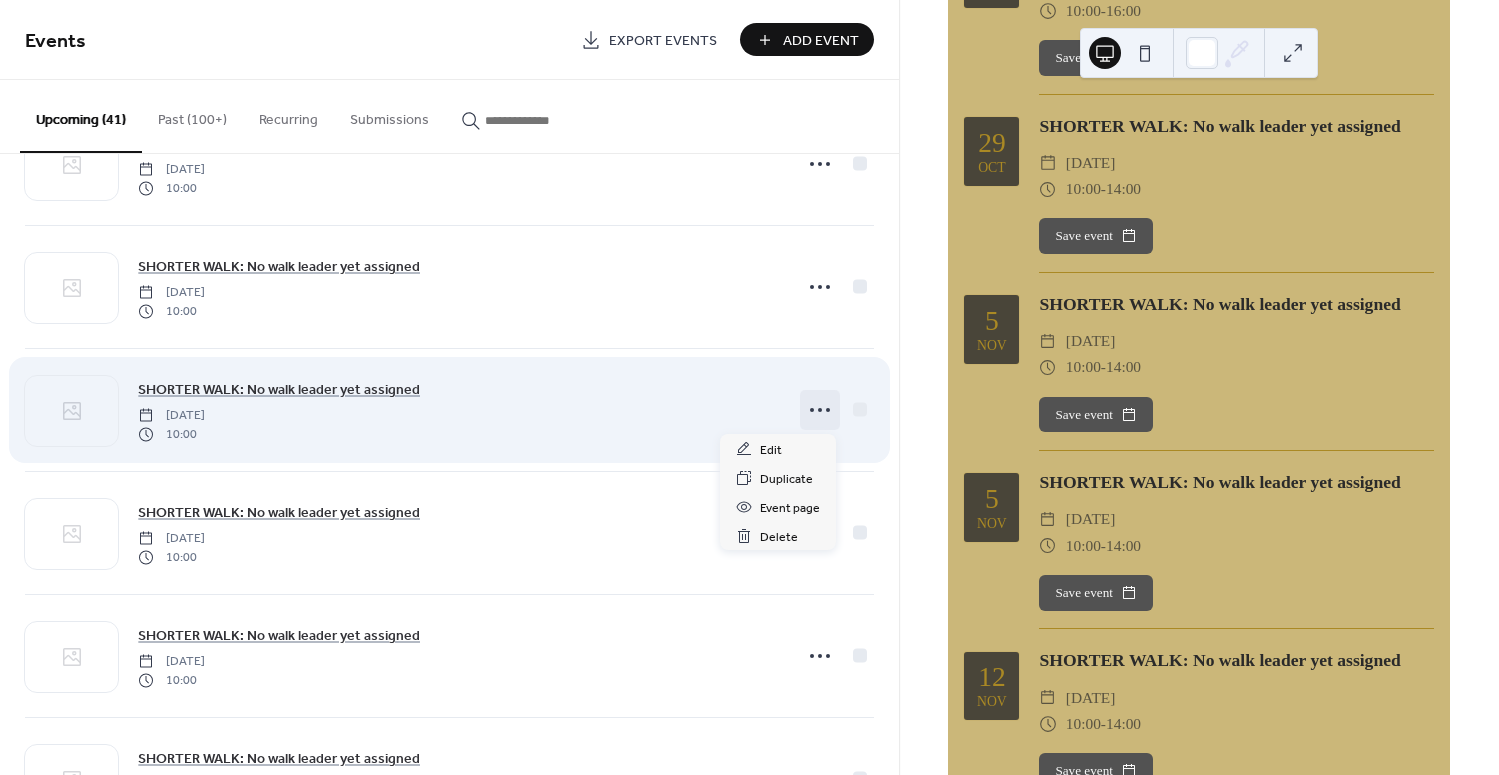 click 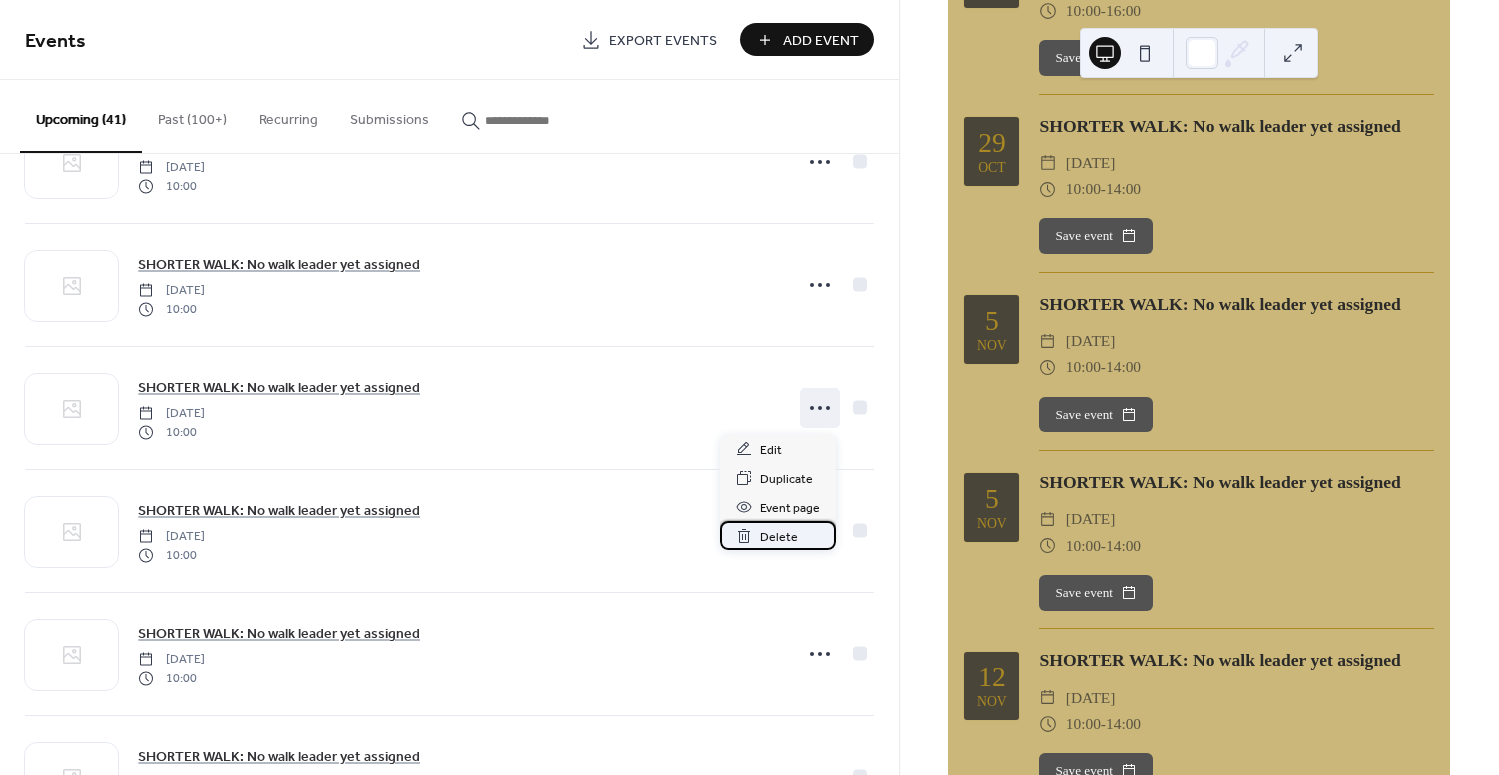 click on "Delete" at bounding box center (779, 537) 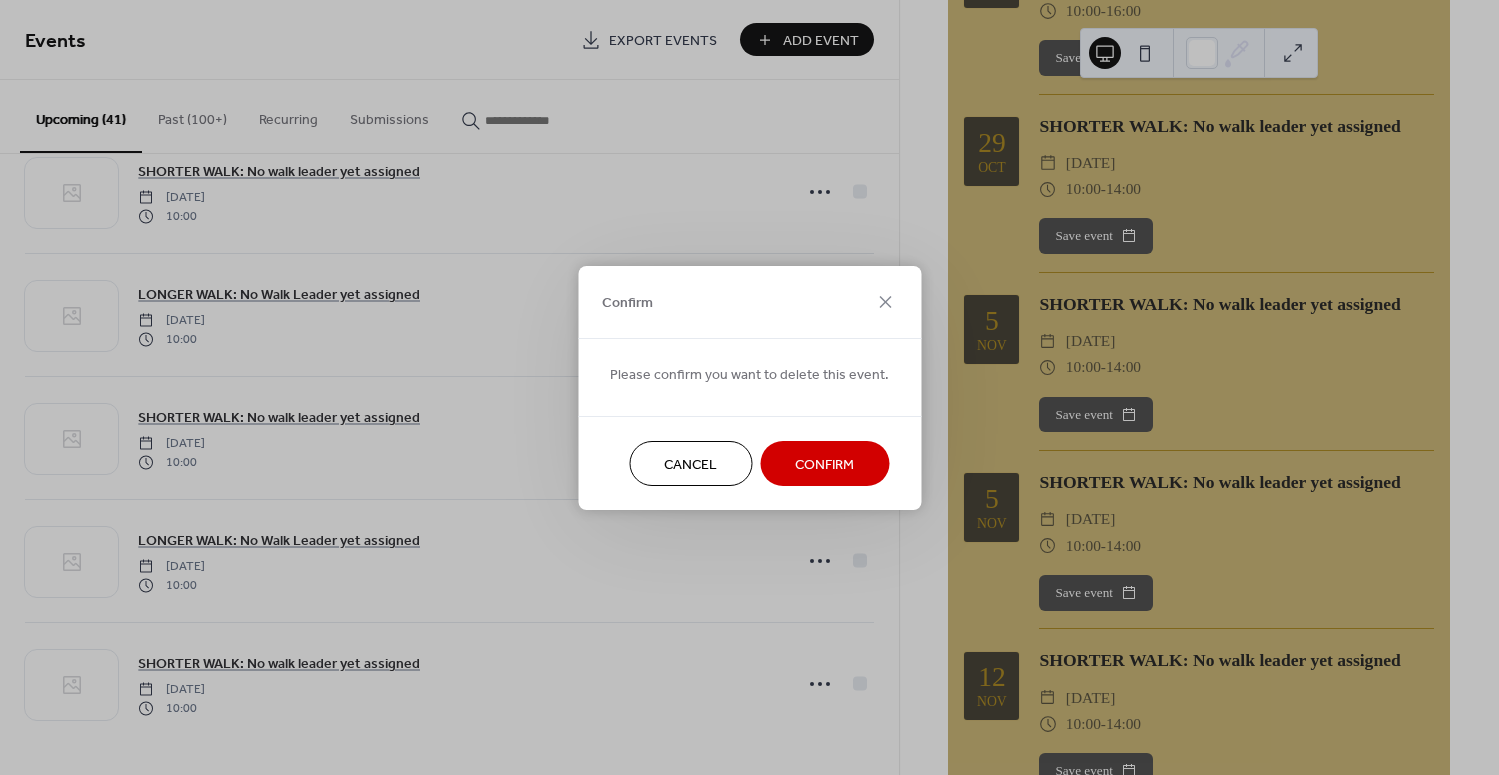 click on "Confirm" at bounding box center (824, 464) 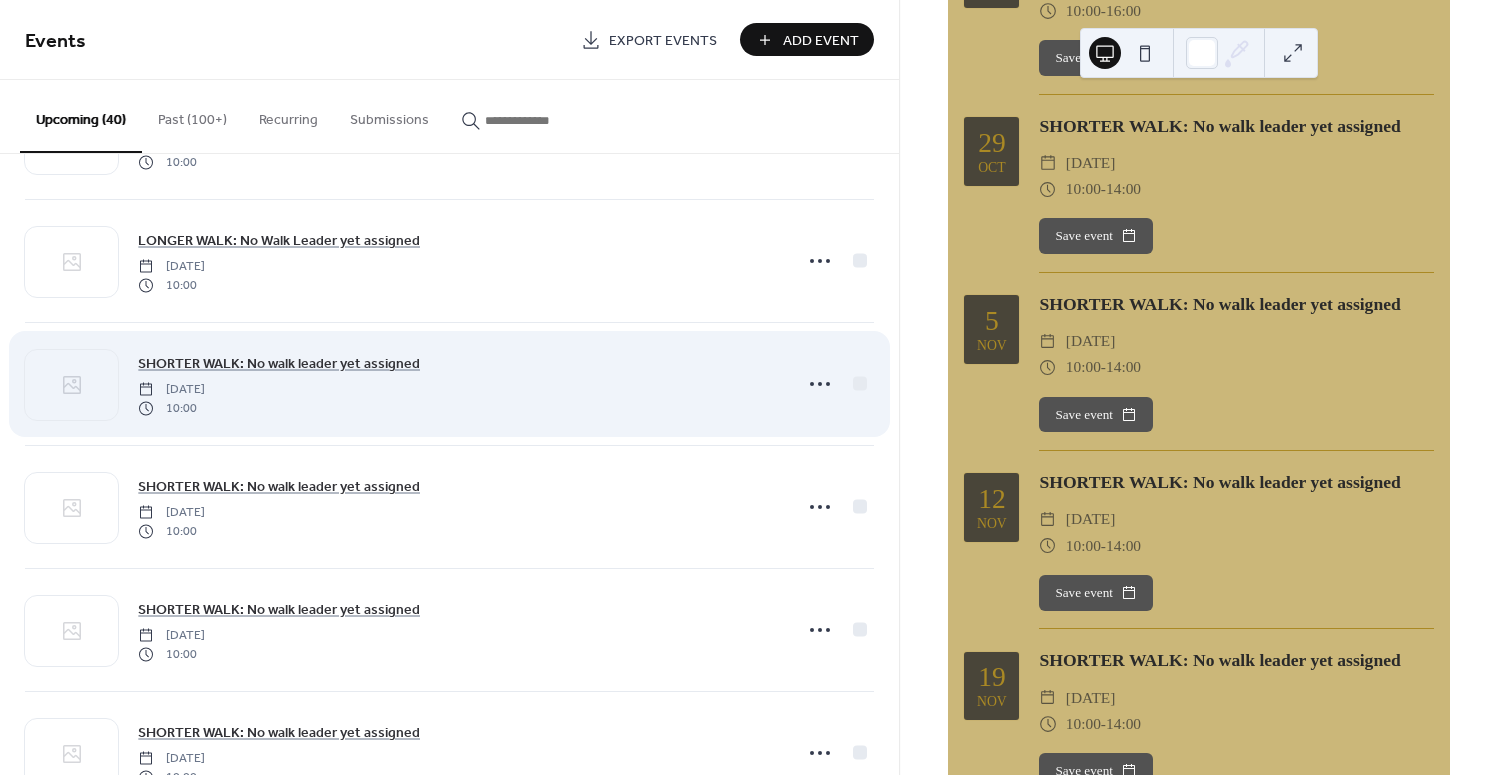 scroll, scrollTop: 3675, scrollLeft: 0, axis: vertical 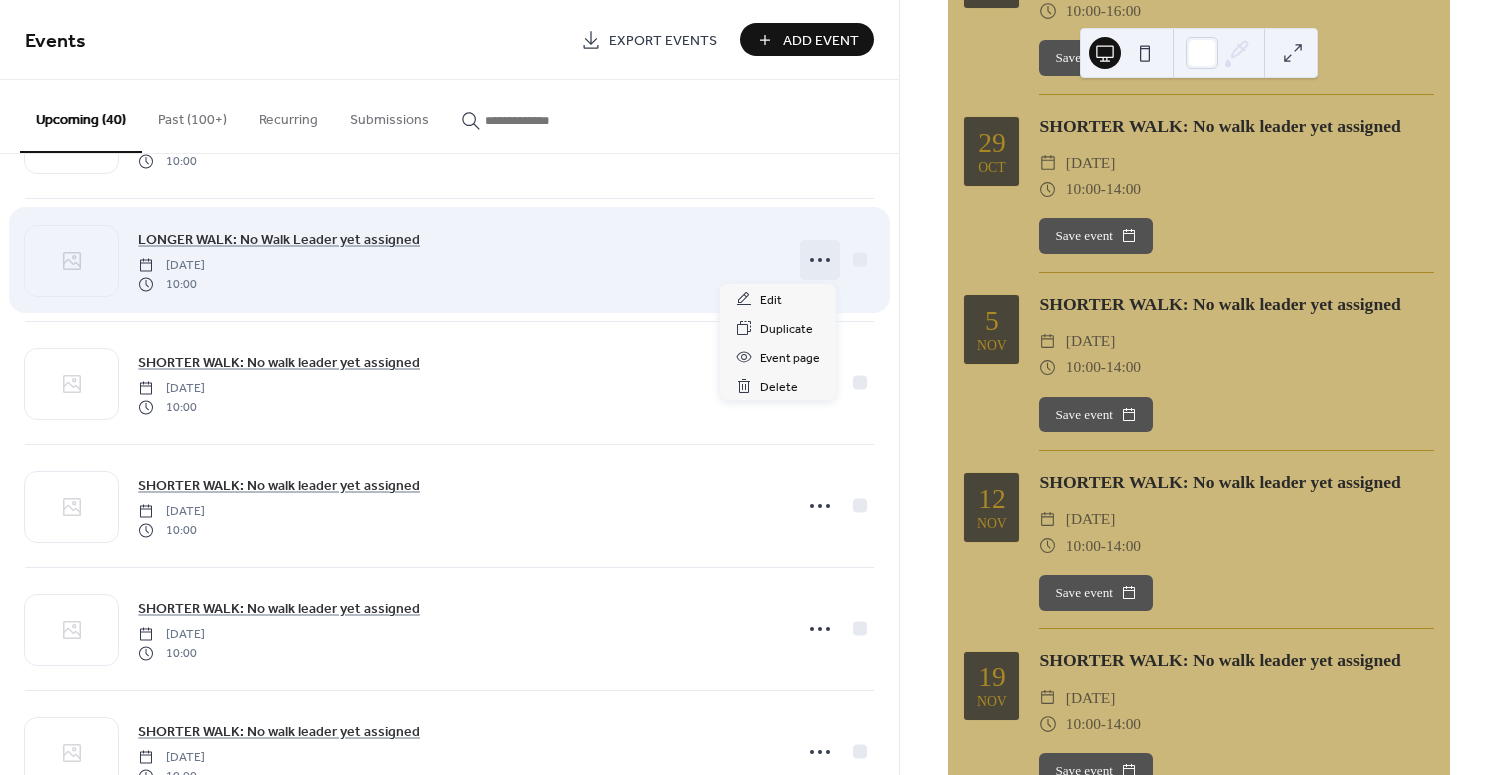 click 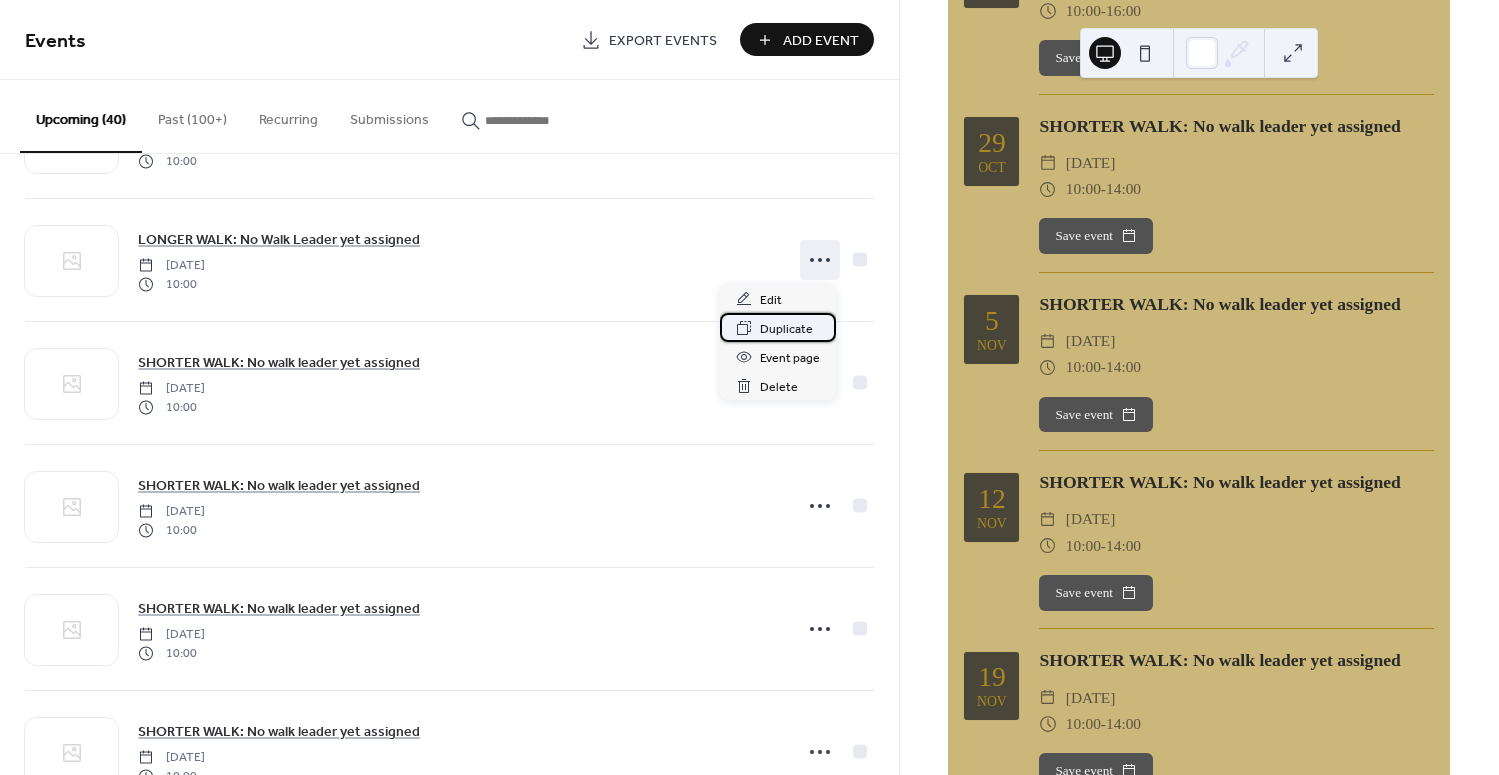 click on "Duplicate" at bounding box center (786, 329) 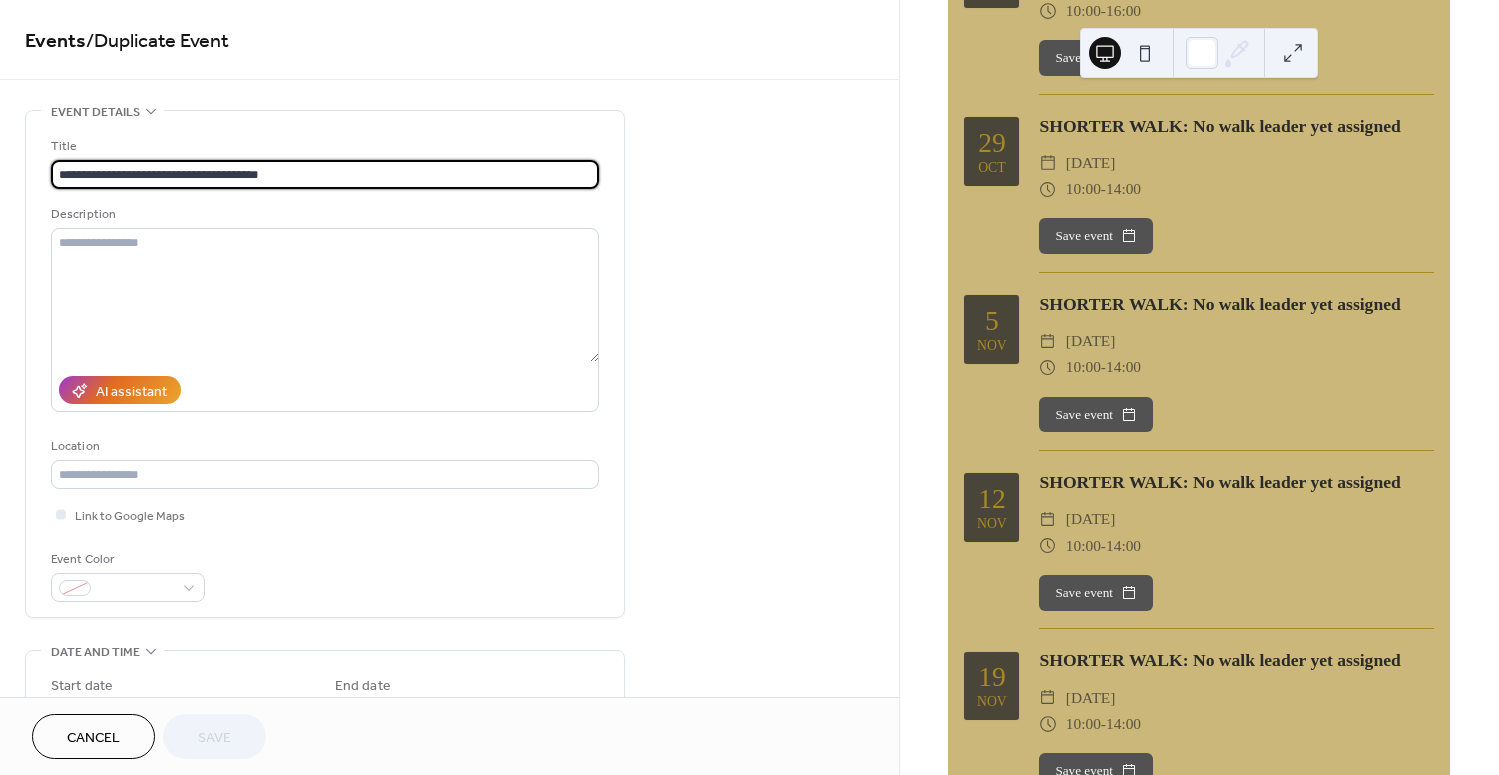 scroll, scrollTop: 333, scrollLeft: 0, axis: vertical 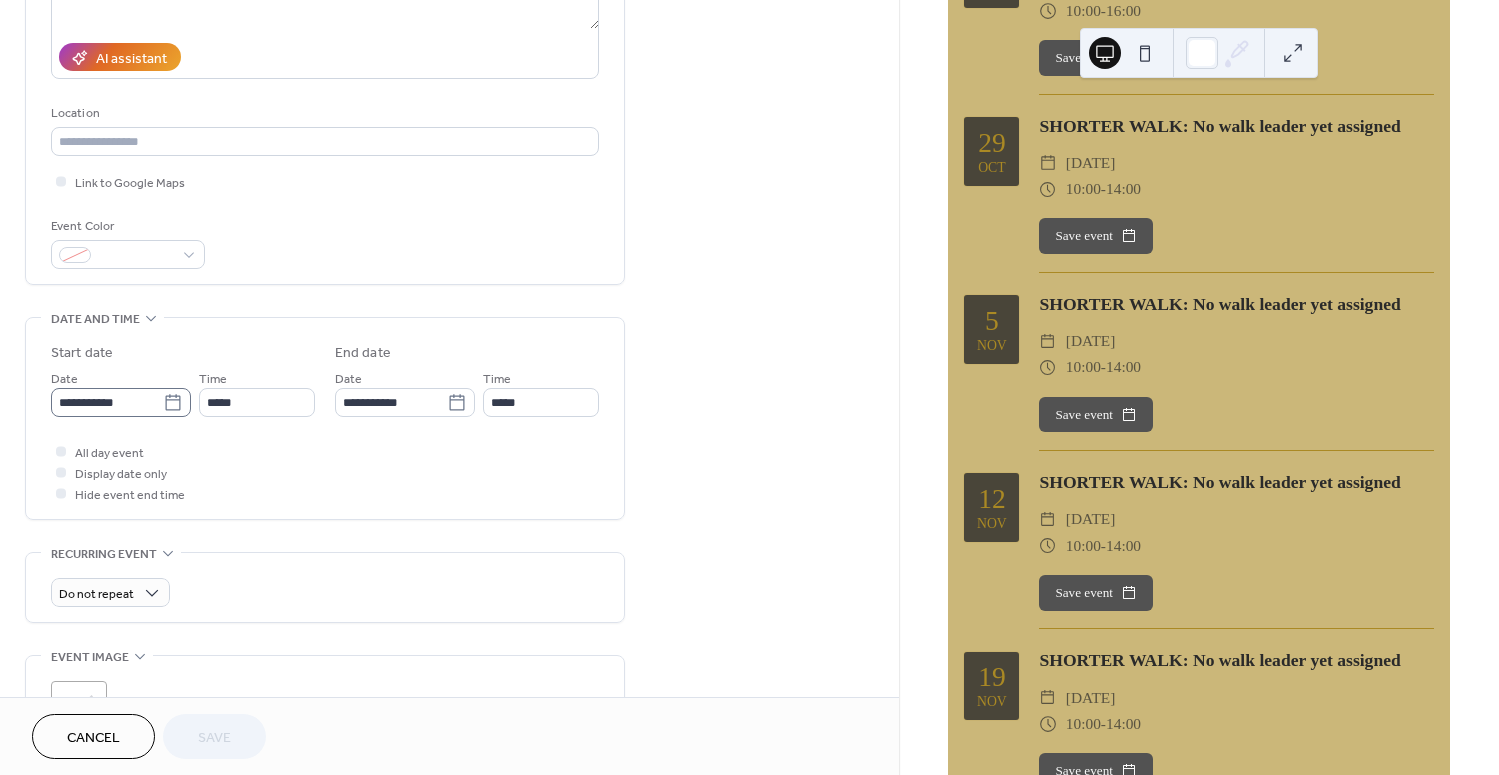 click 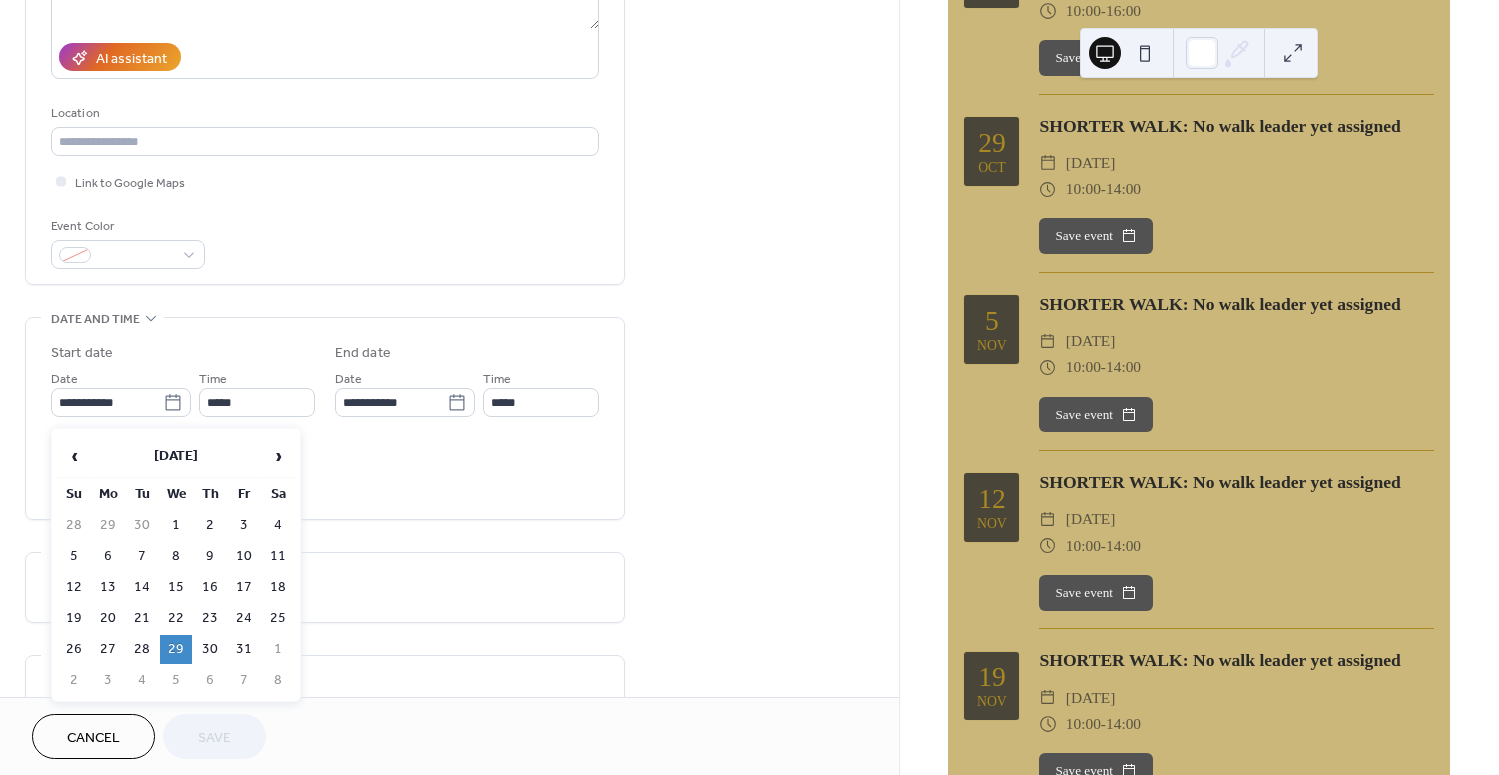 click on "5" at bounding box center (176, 680) 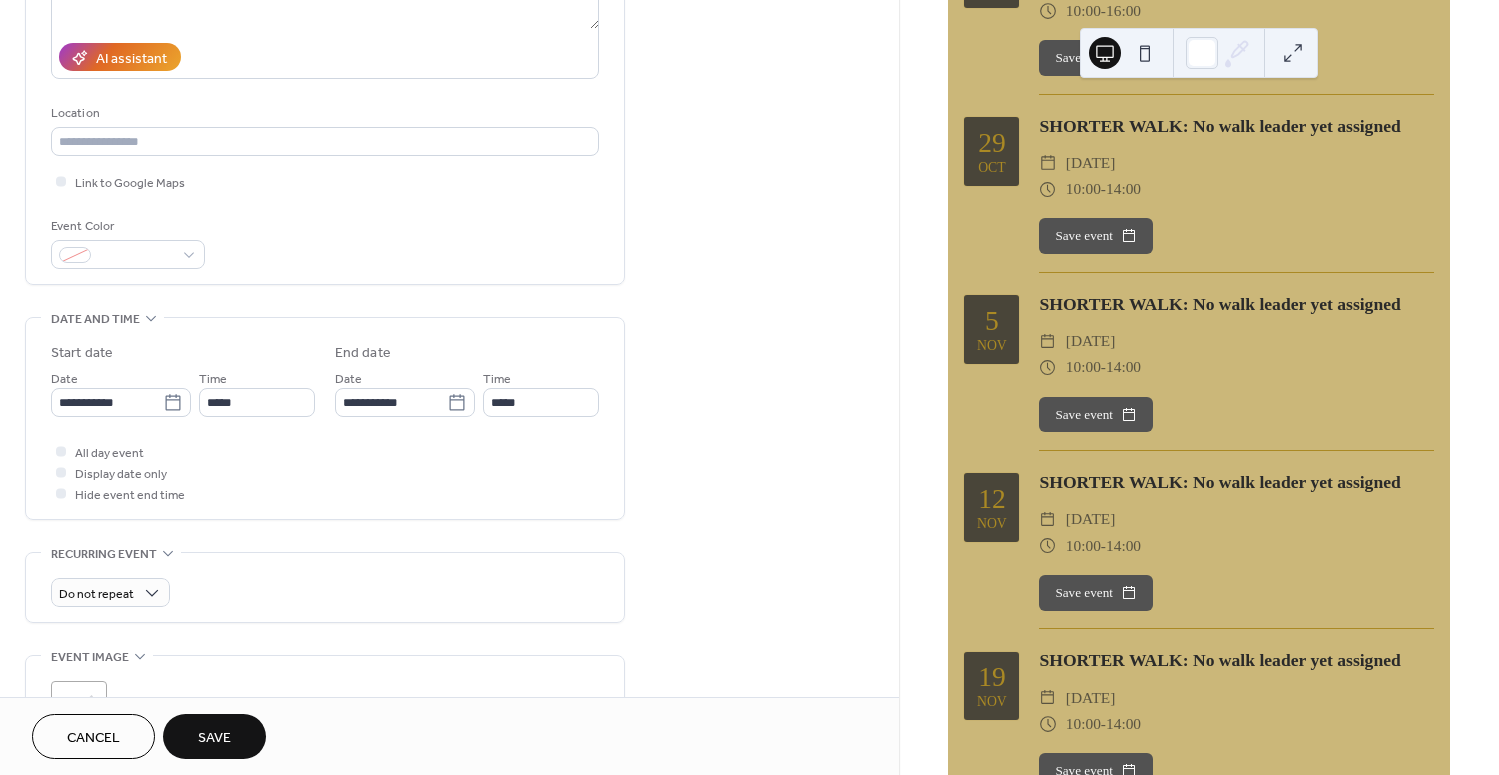 click on "Save" at bounding box center (214, 738) 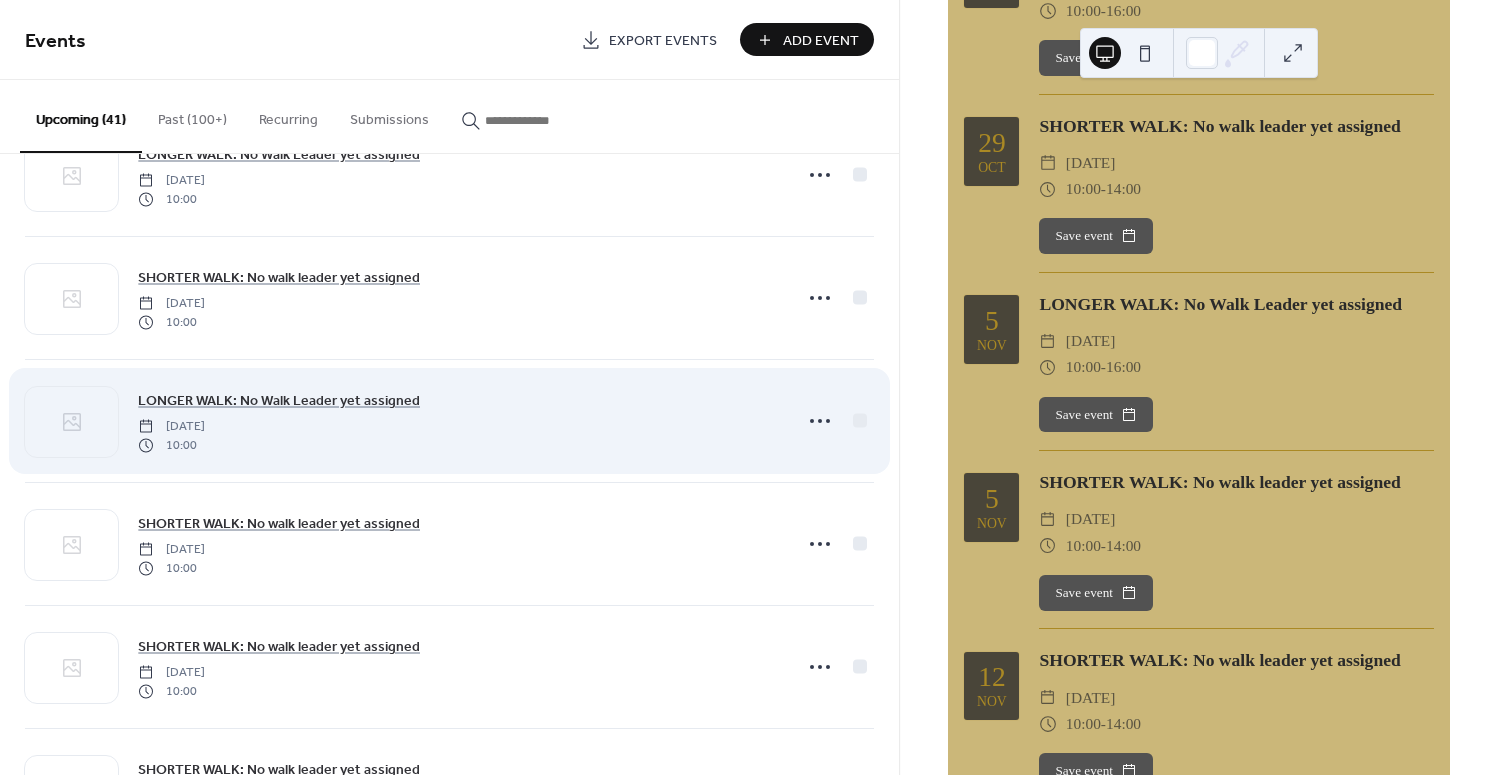 scroll, scrollTop: 3762, scrollLeft: 0, axis: vertical 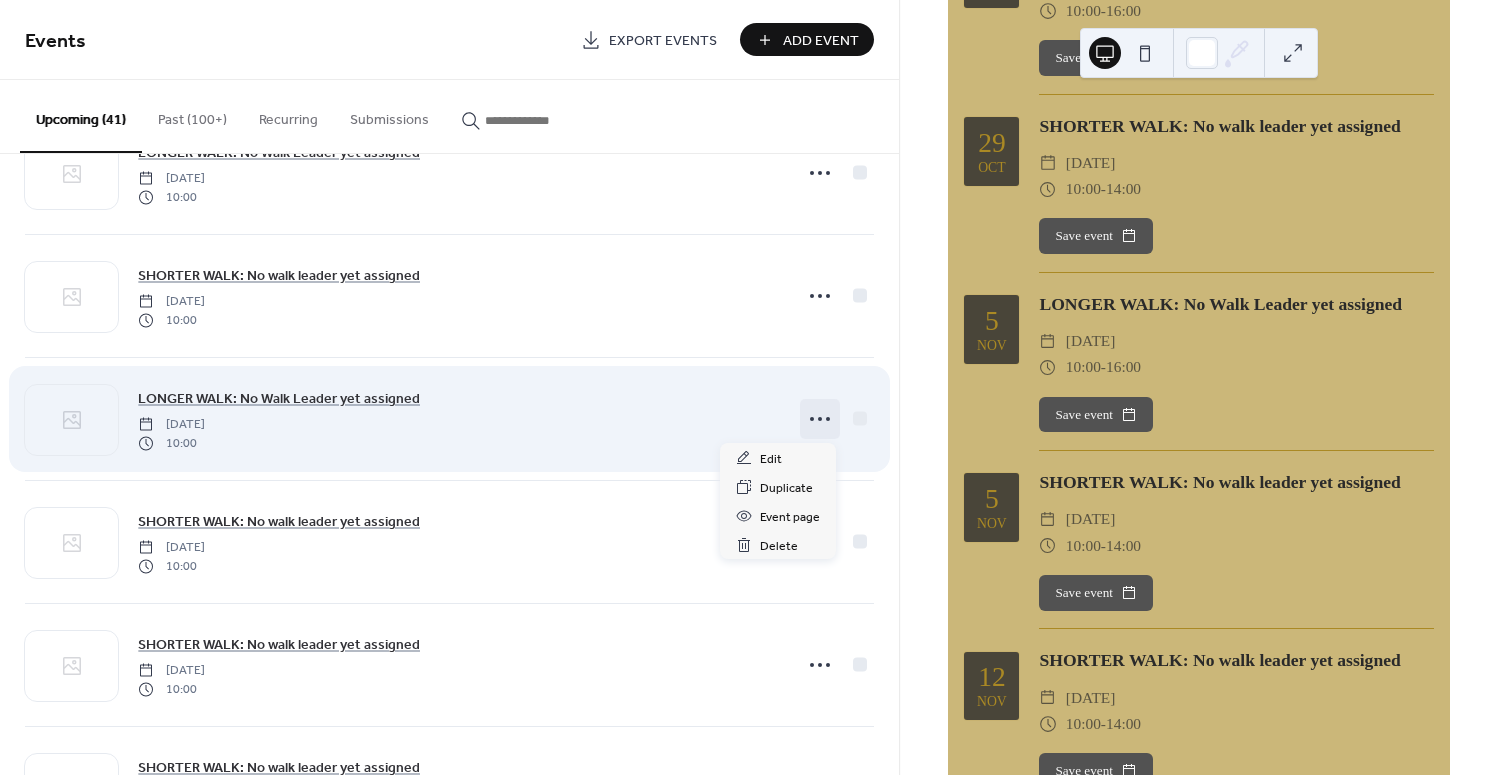 click 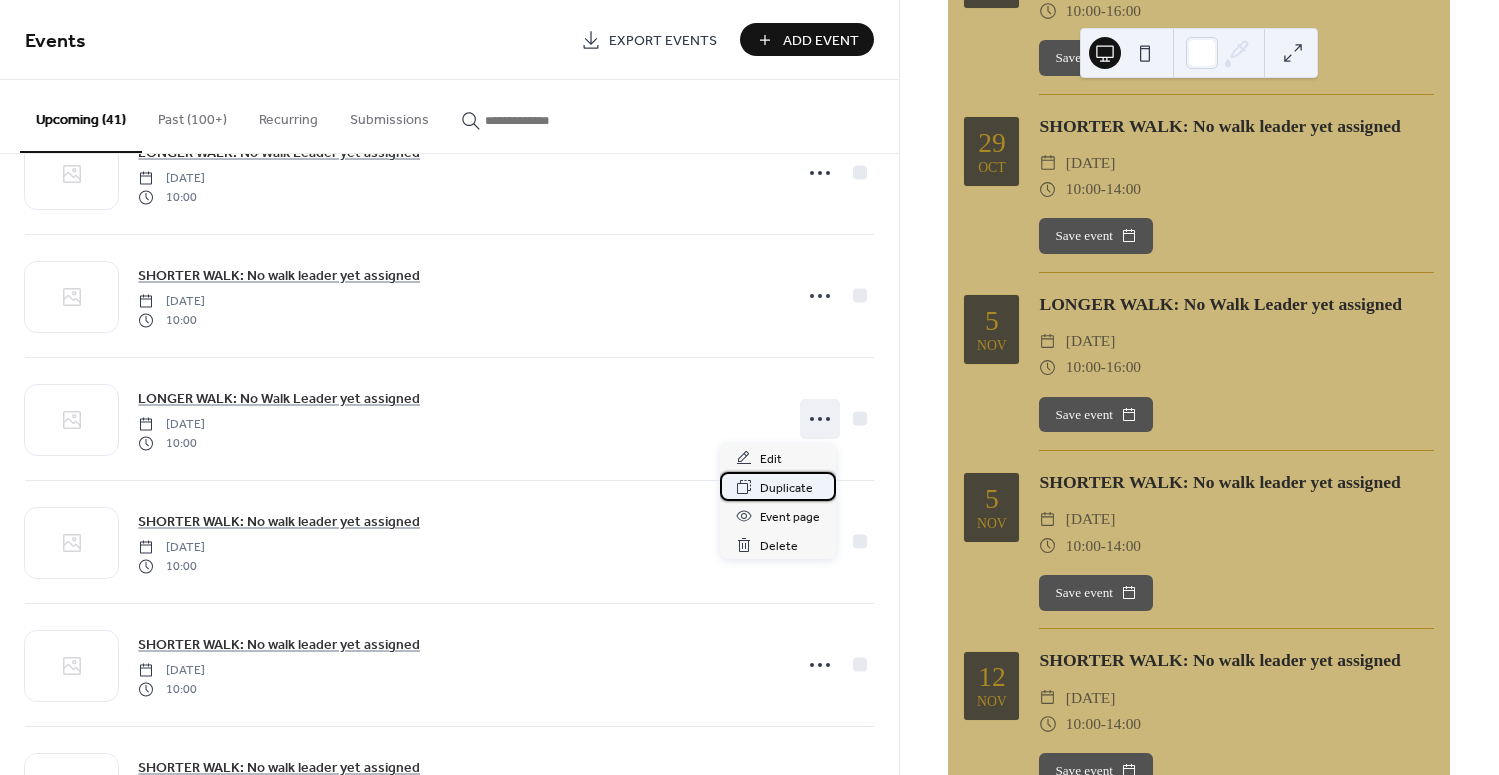 click on "Duplicate" at bounding box center [786, 488] 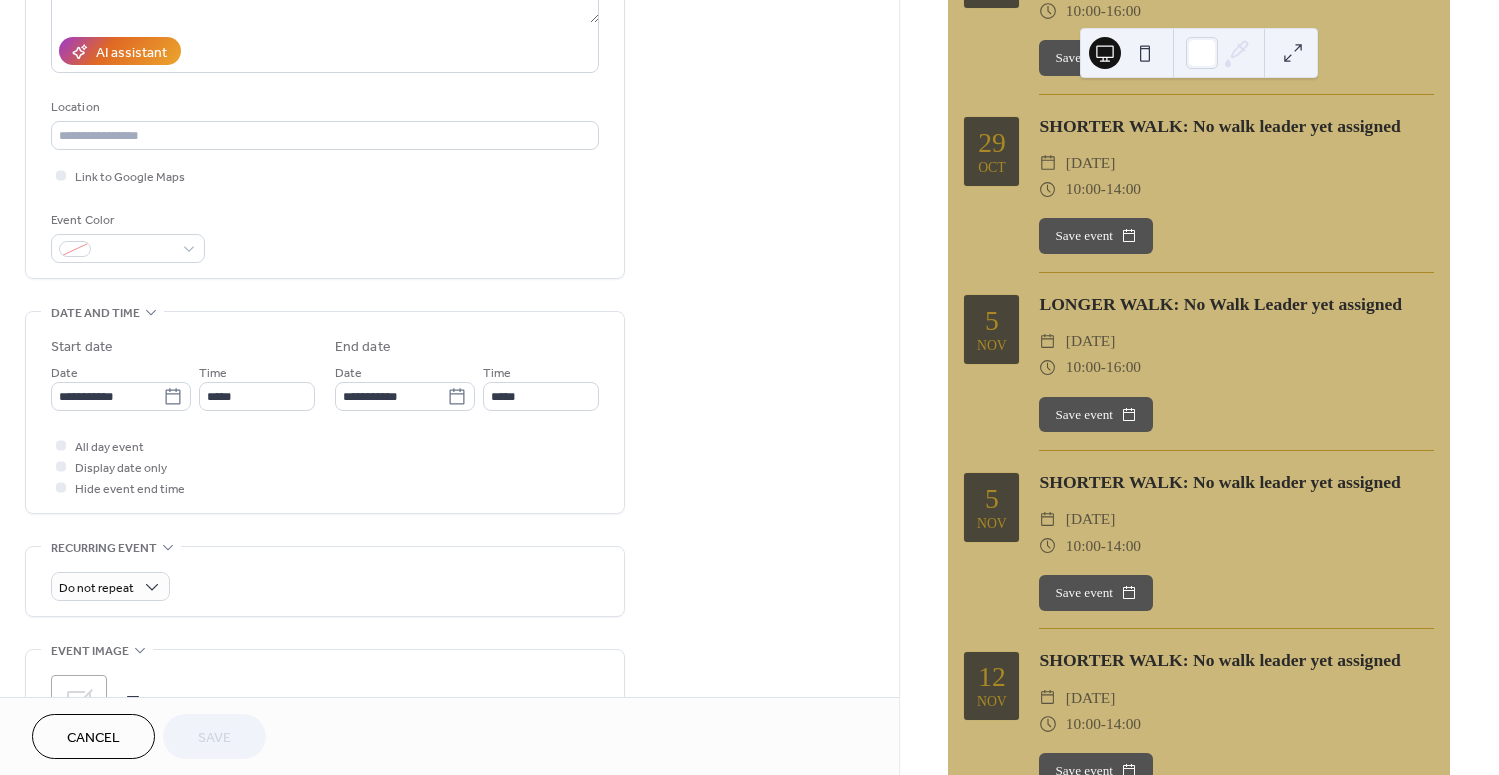 scroll, scrollTop: 340, scrollLeft: 0, axis: vertical 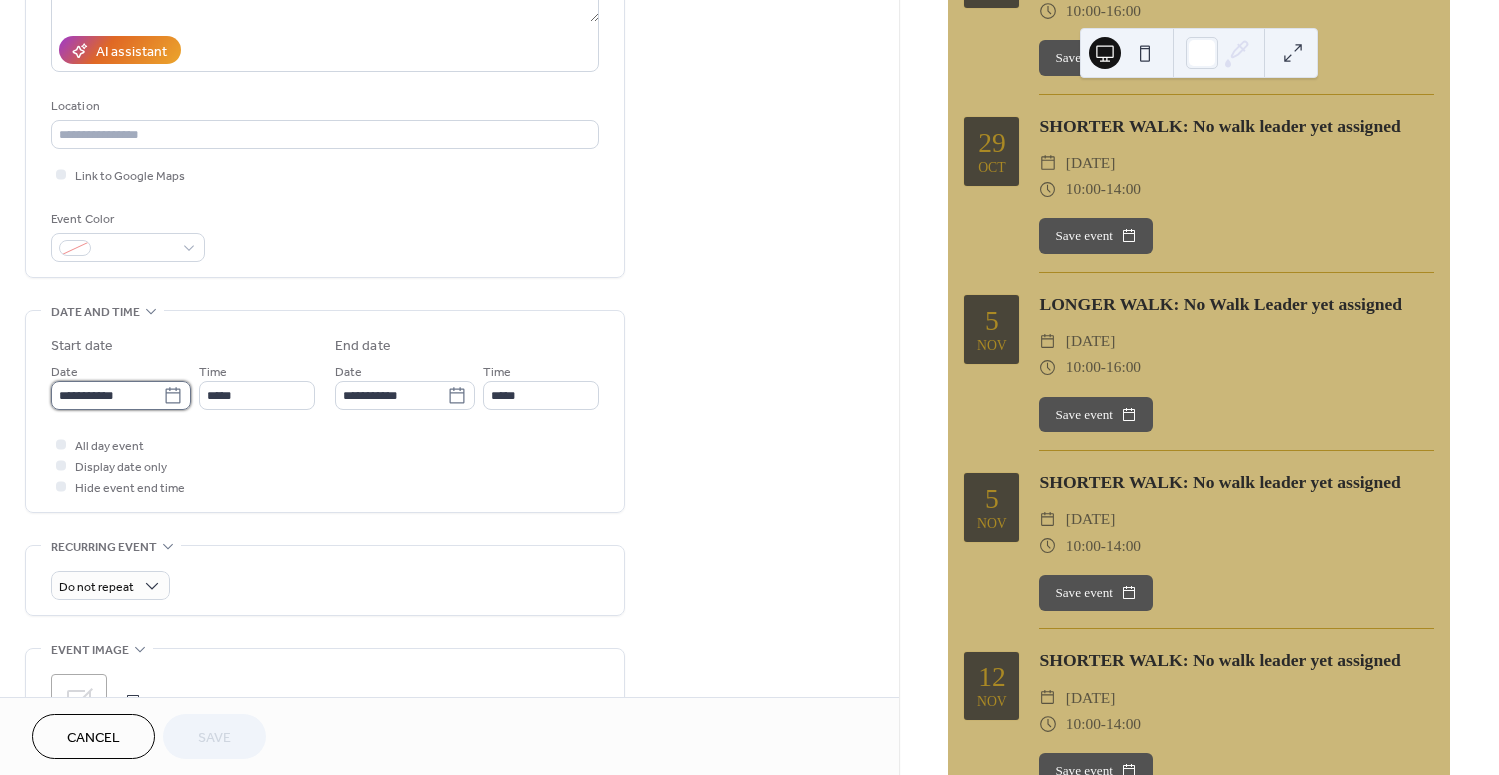 click on "**********" at bounding box center [107, 395] 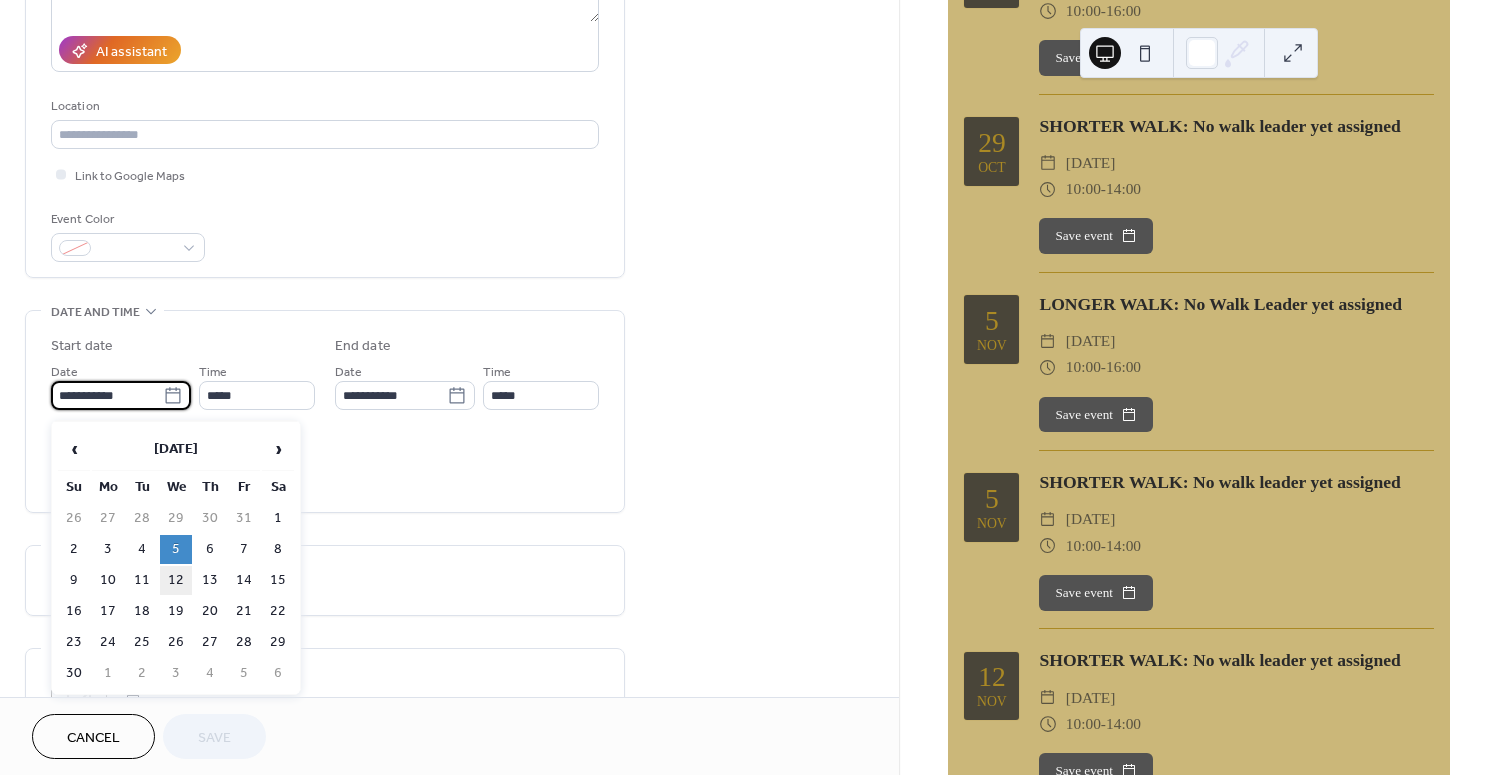 click on "12" at bounding box center [176, 580] 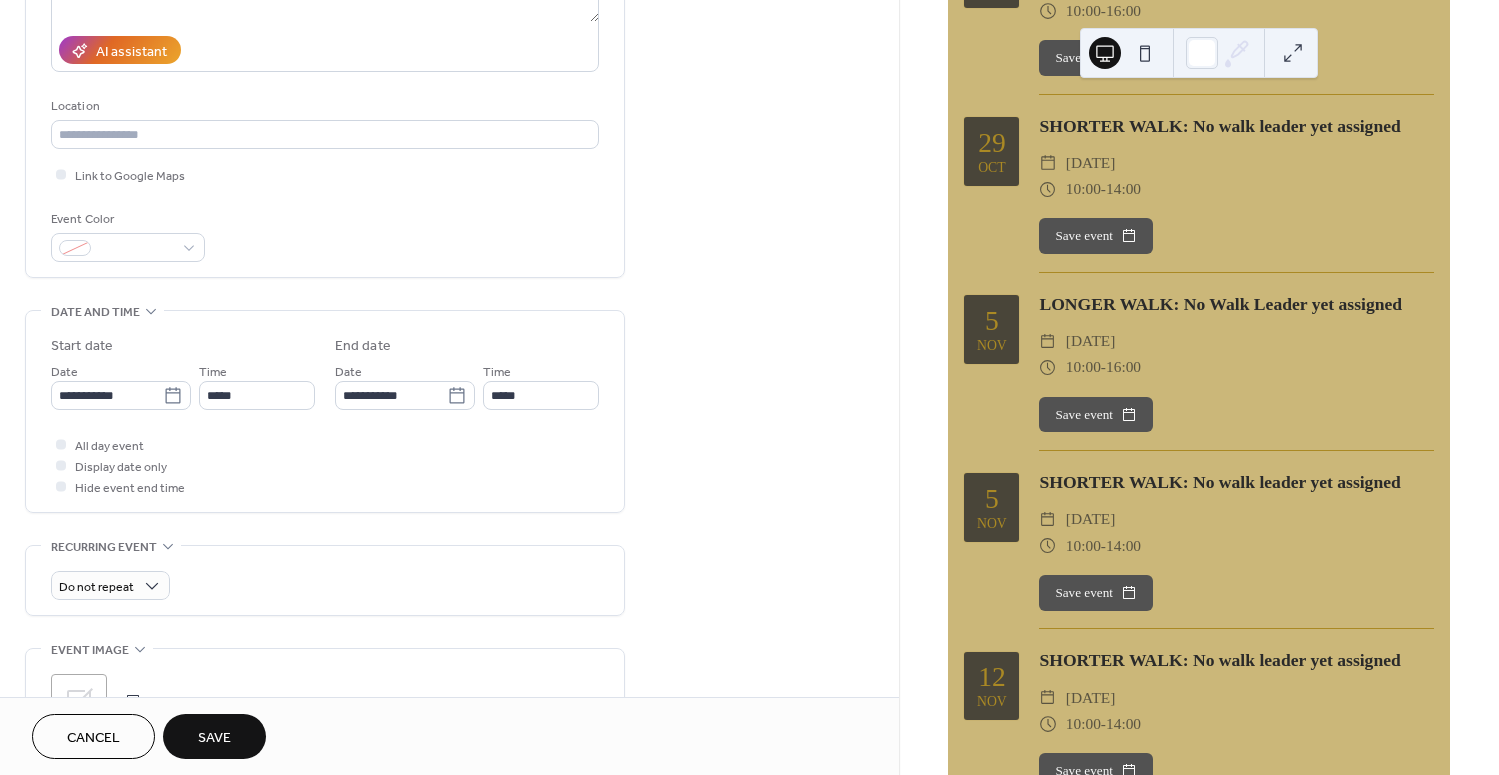 type on "**********" 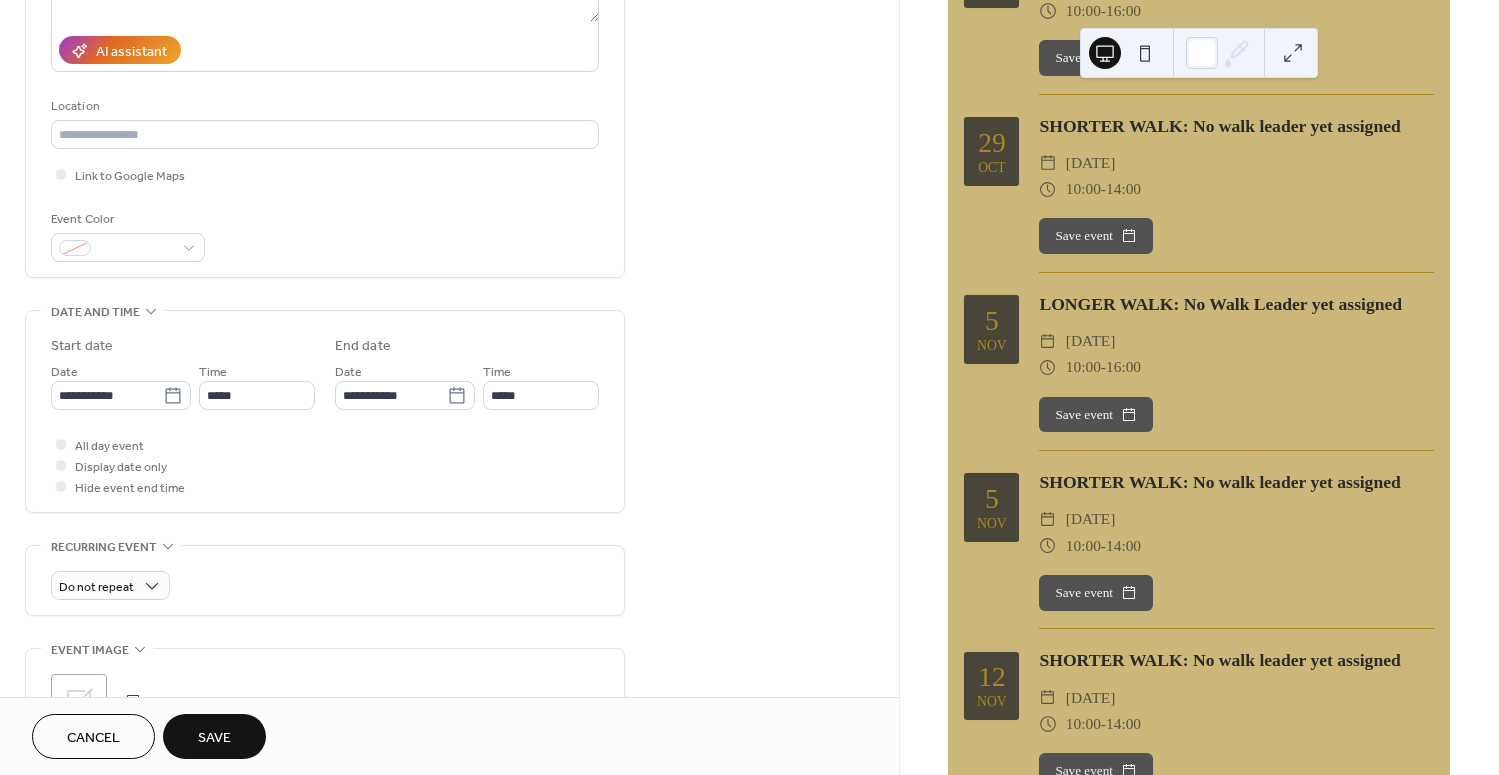 type on "**********" 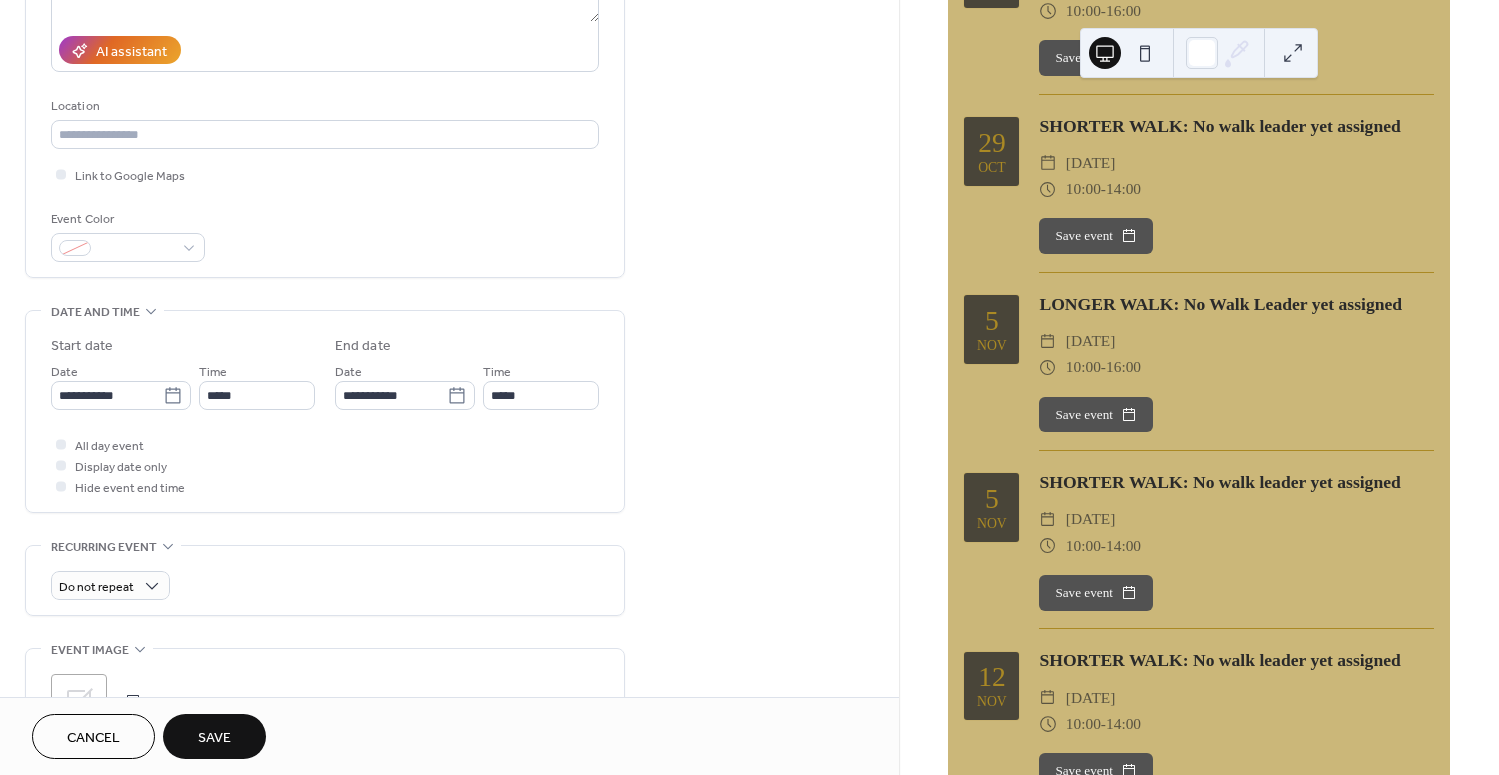 click on "Save" at bounding box center (214, 738) 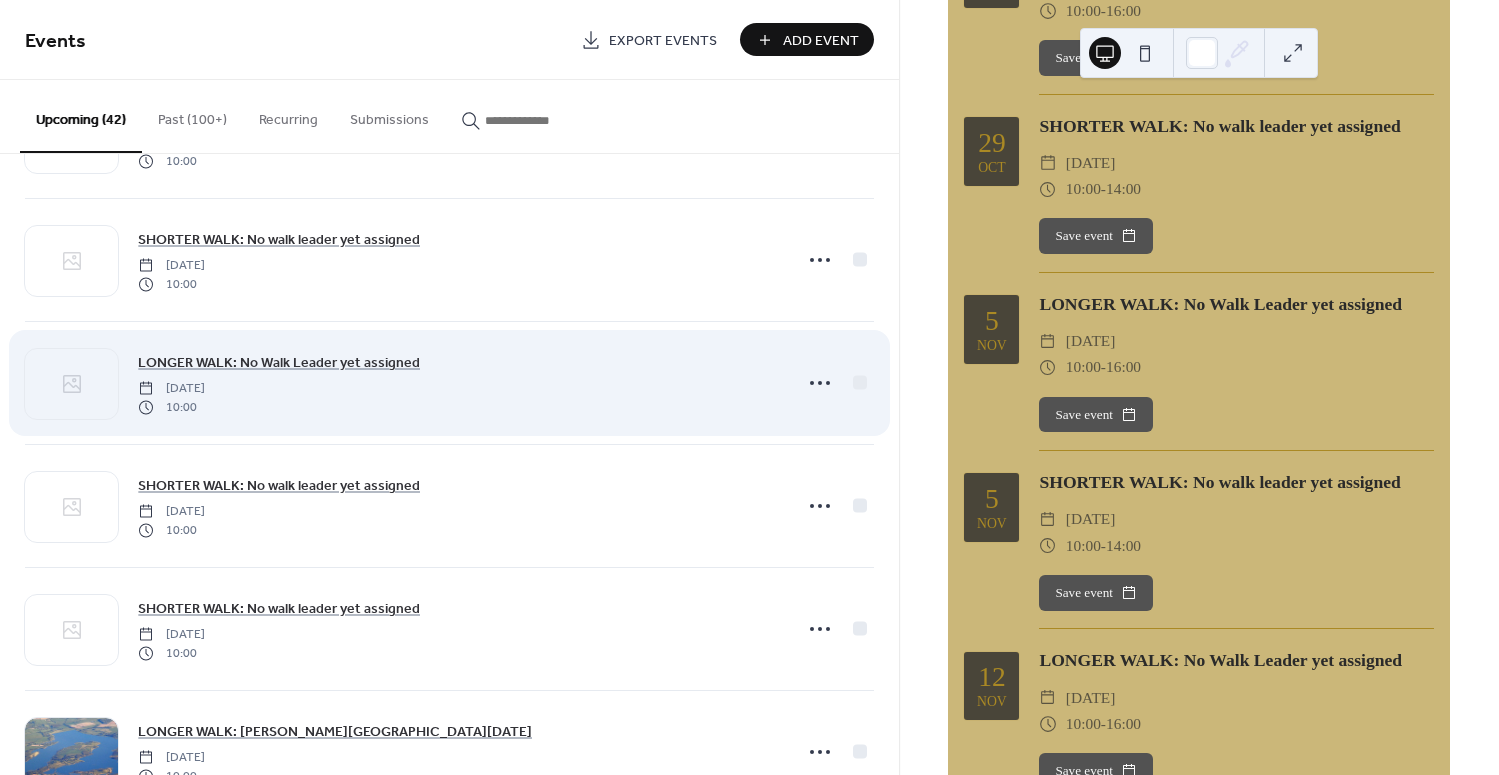 scroll, scrollTop: 4042, scrollLeft: 0, axis: vertical 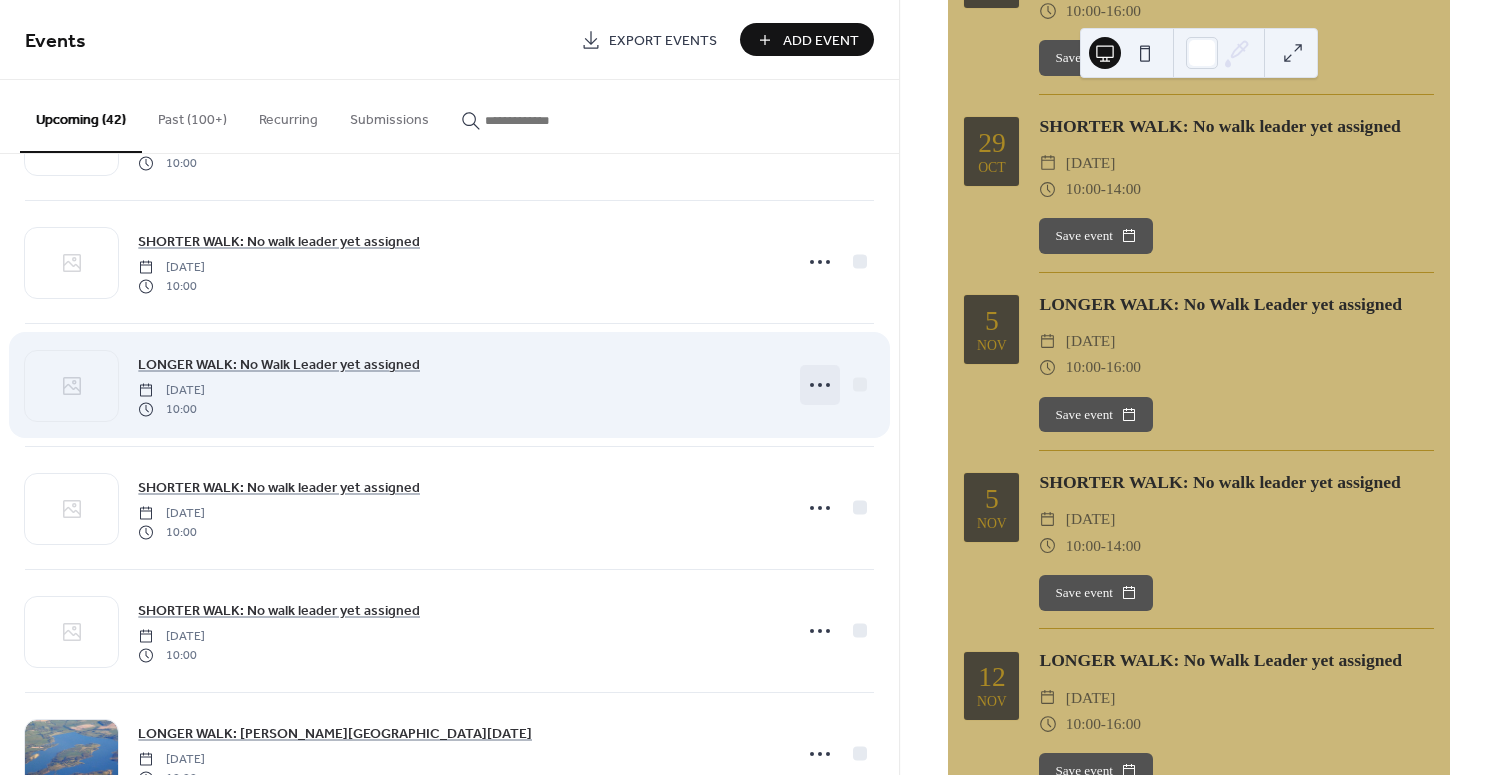 click 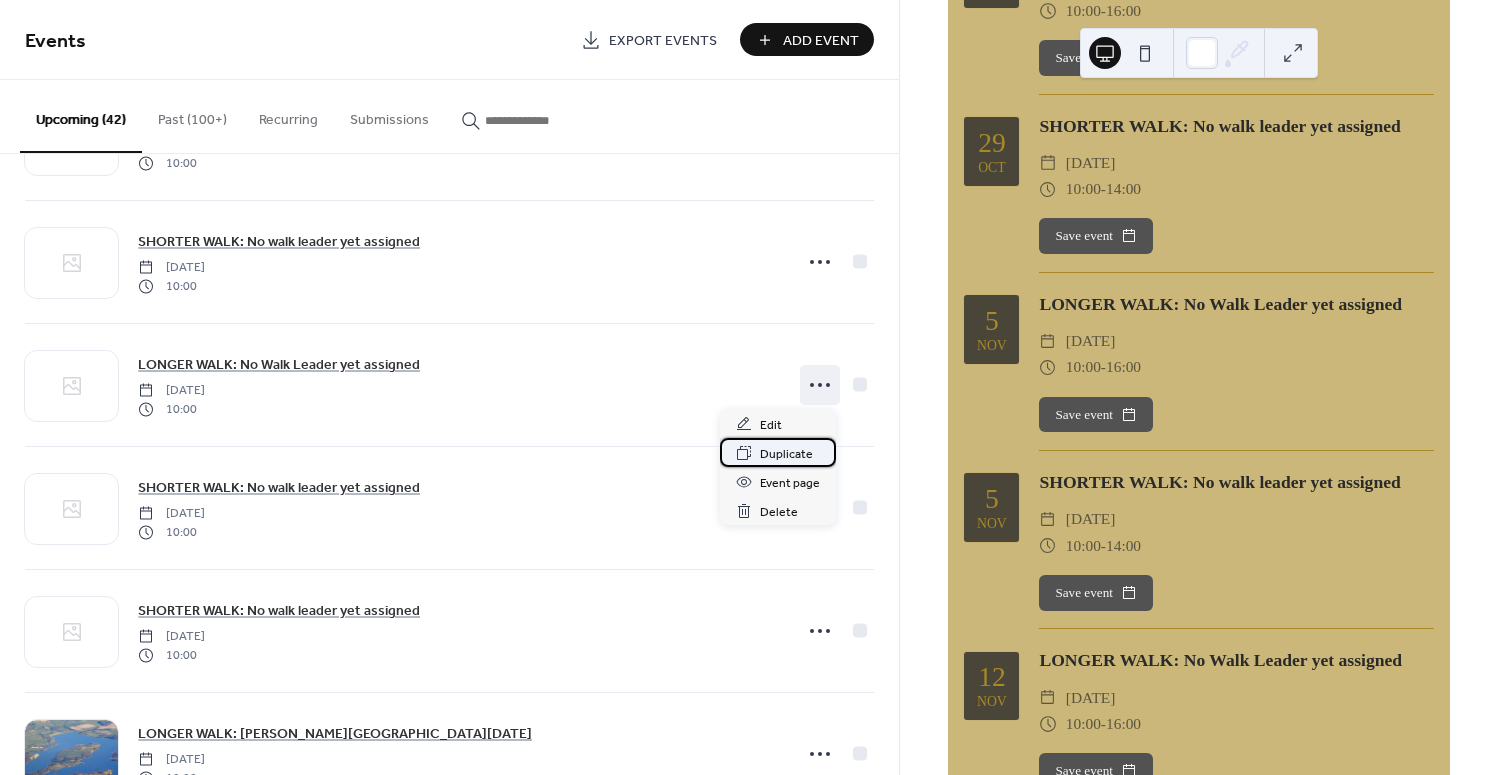click on "Duplicate" at bounding box center (786, 454) 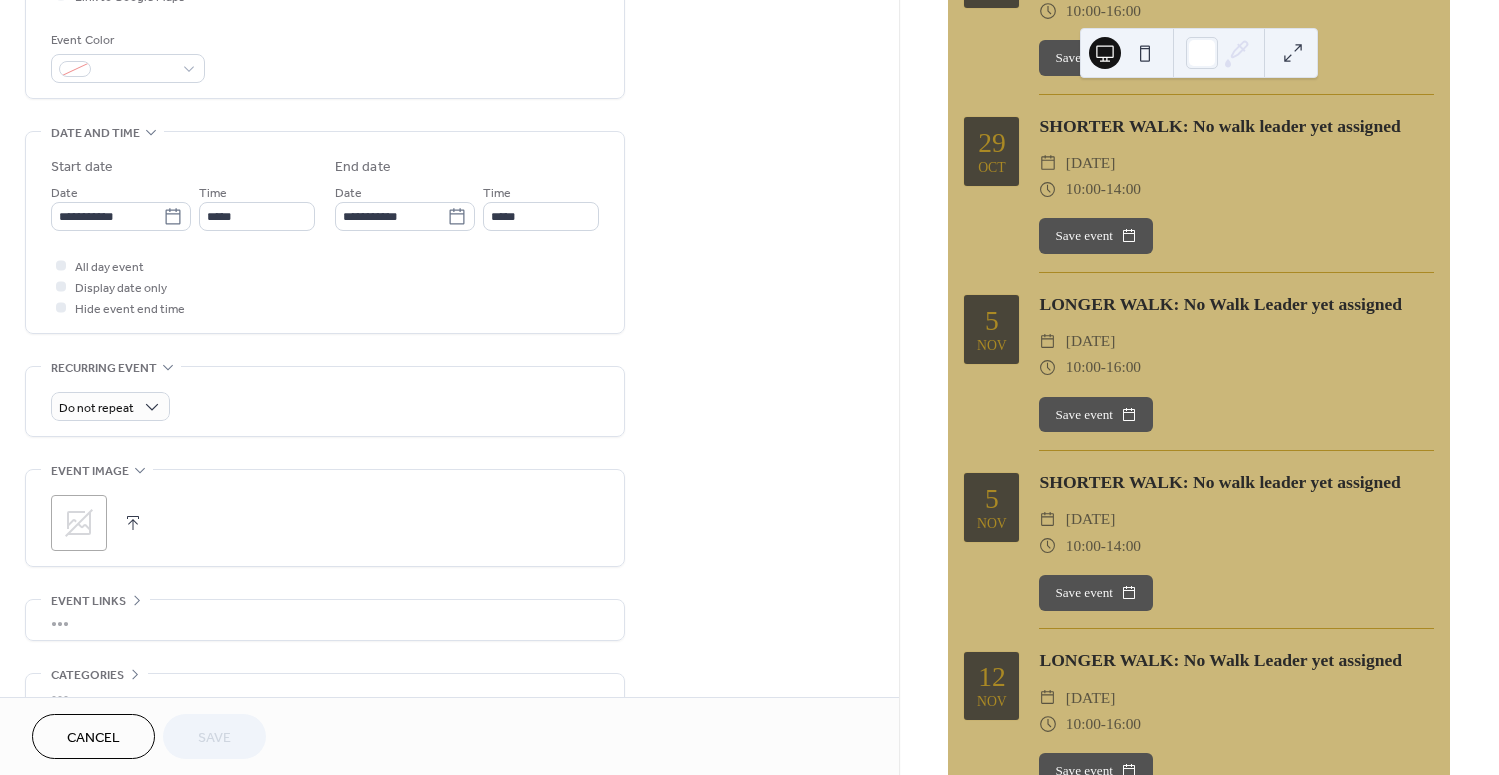 scroll, scrollTop: 529, scrollLeft: 0, axis: vertical 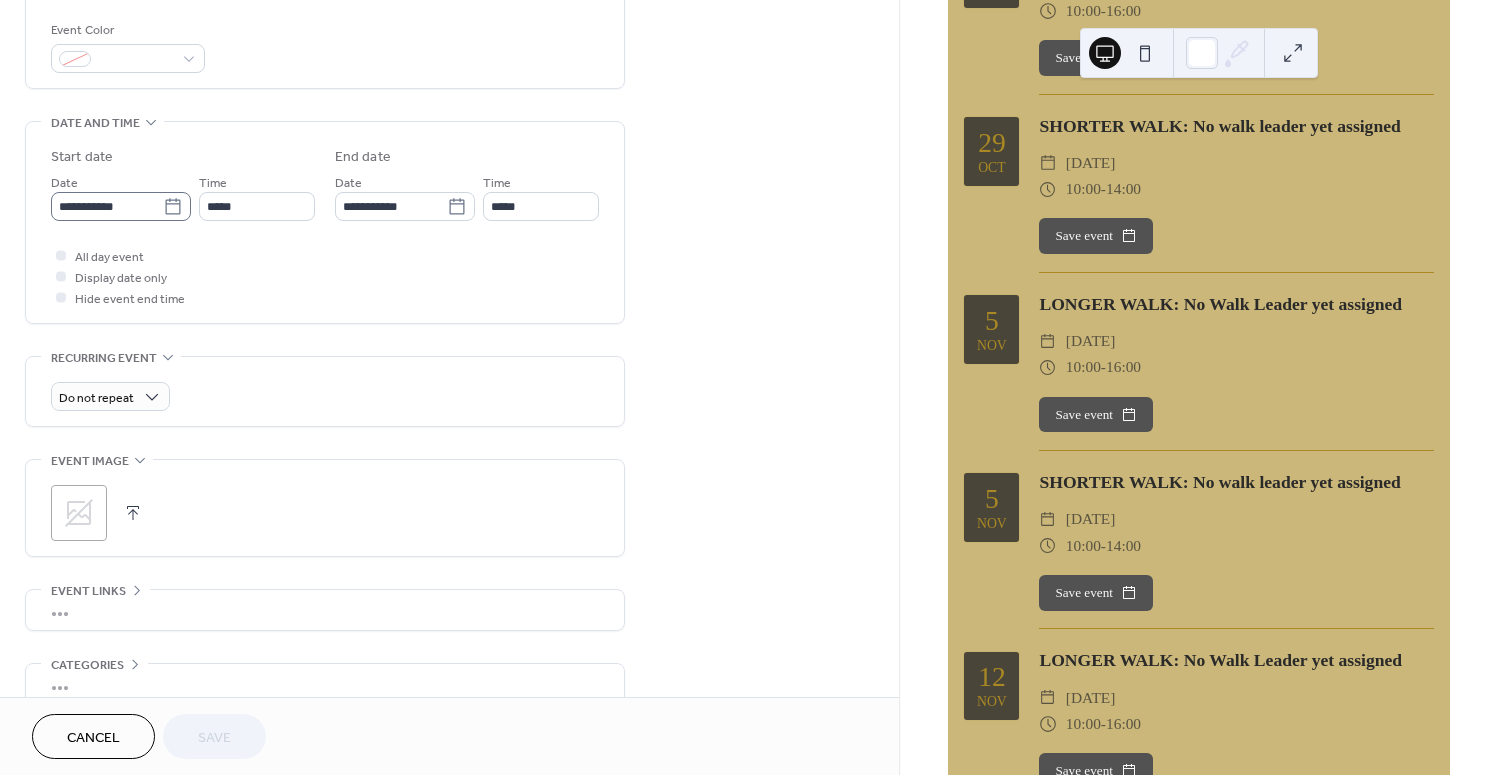 click 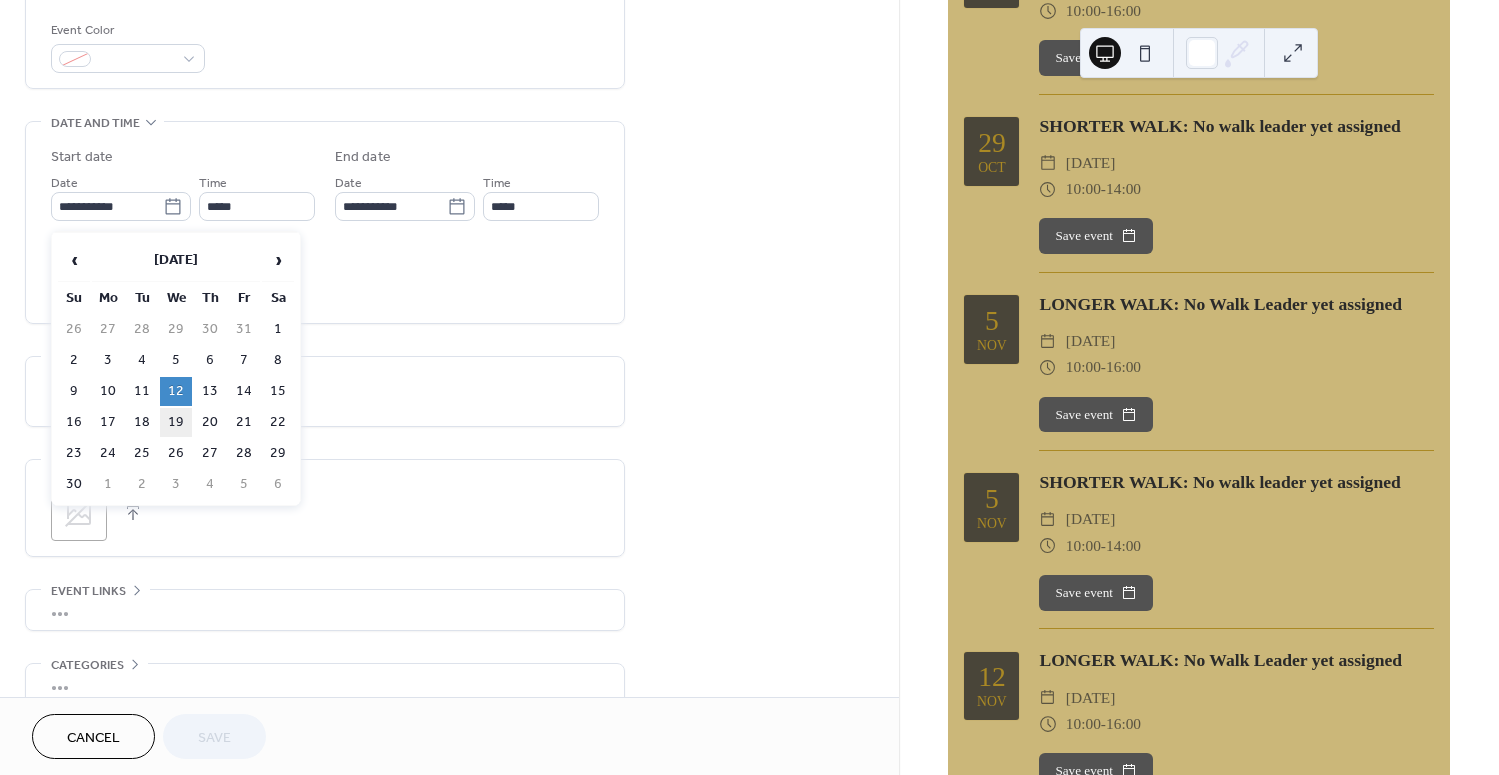 click on "19" at bounding box center [176, 422] 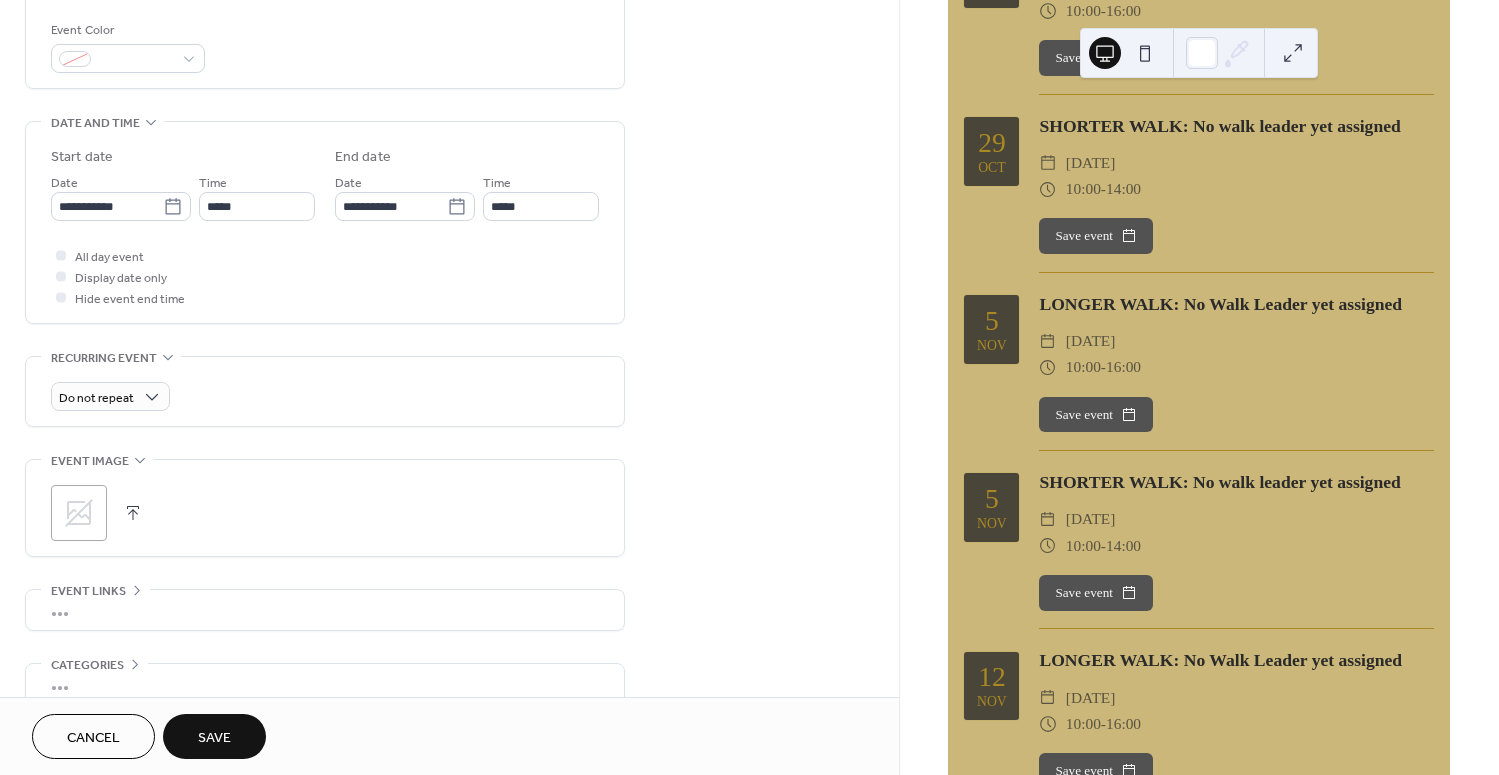click on "Save" at bounding box center [214, 738] 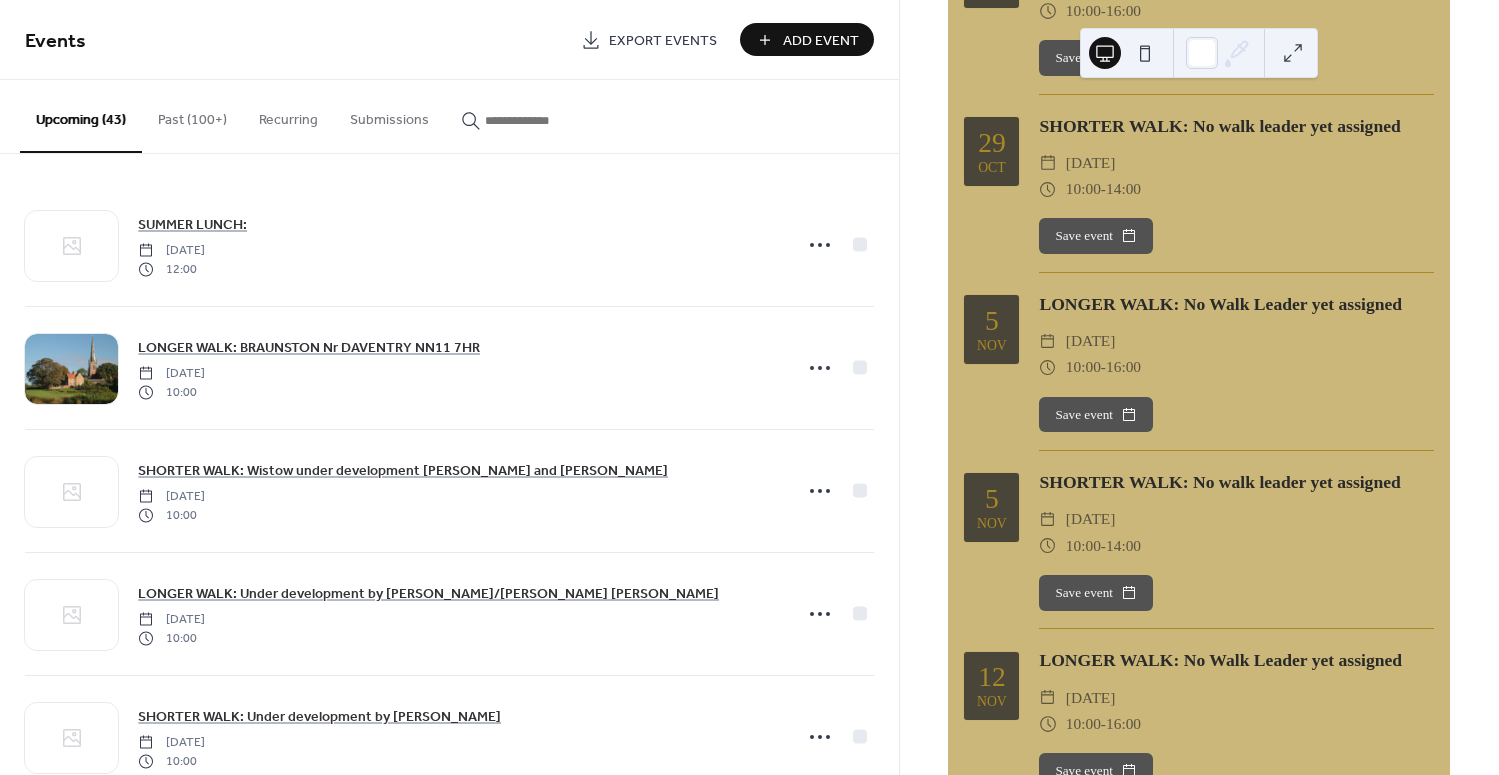 scroll, scrollTop: 0, scrollLeft: 0, axis: both 